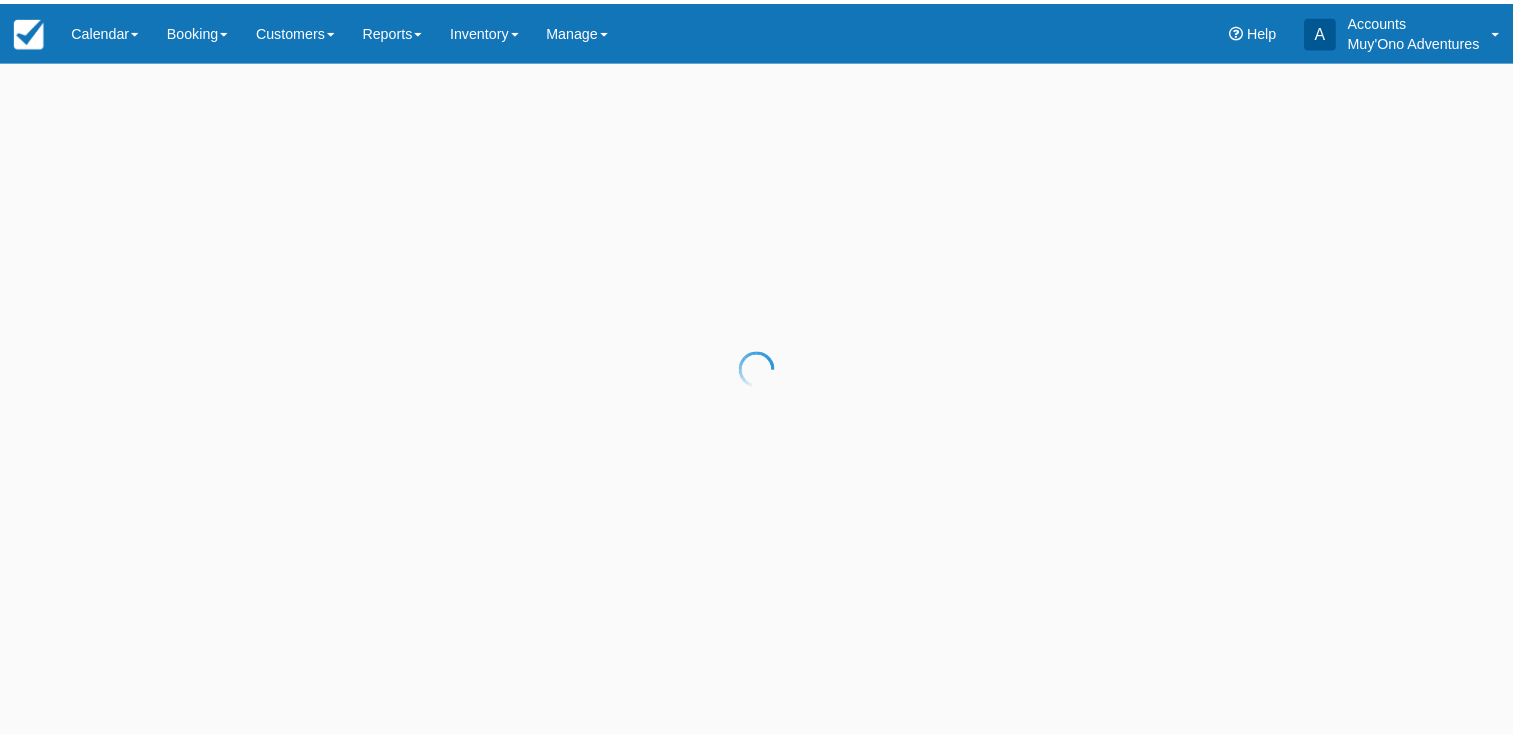 scroll, scrollTop: 0, scrollLeft: 0, axis: both 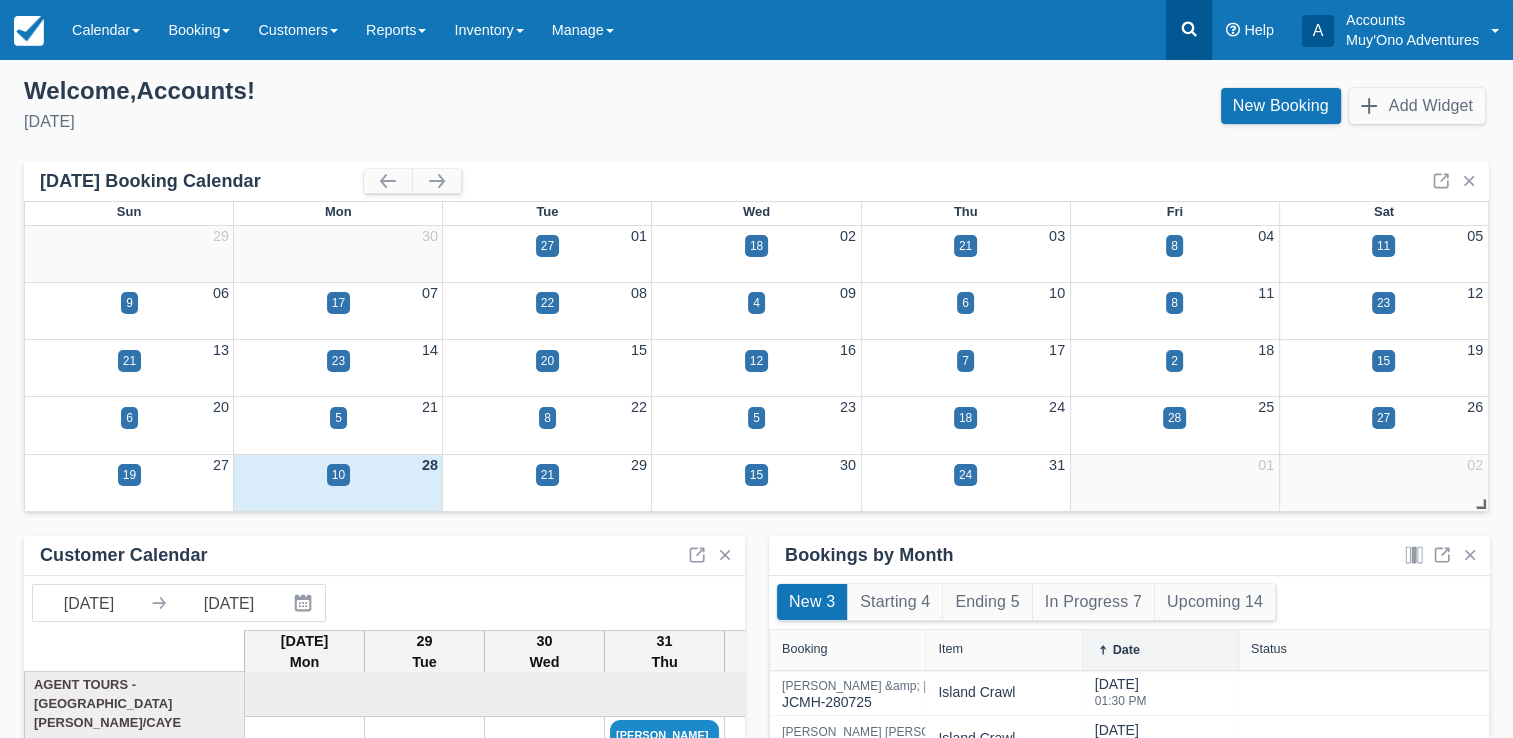 click 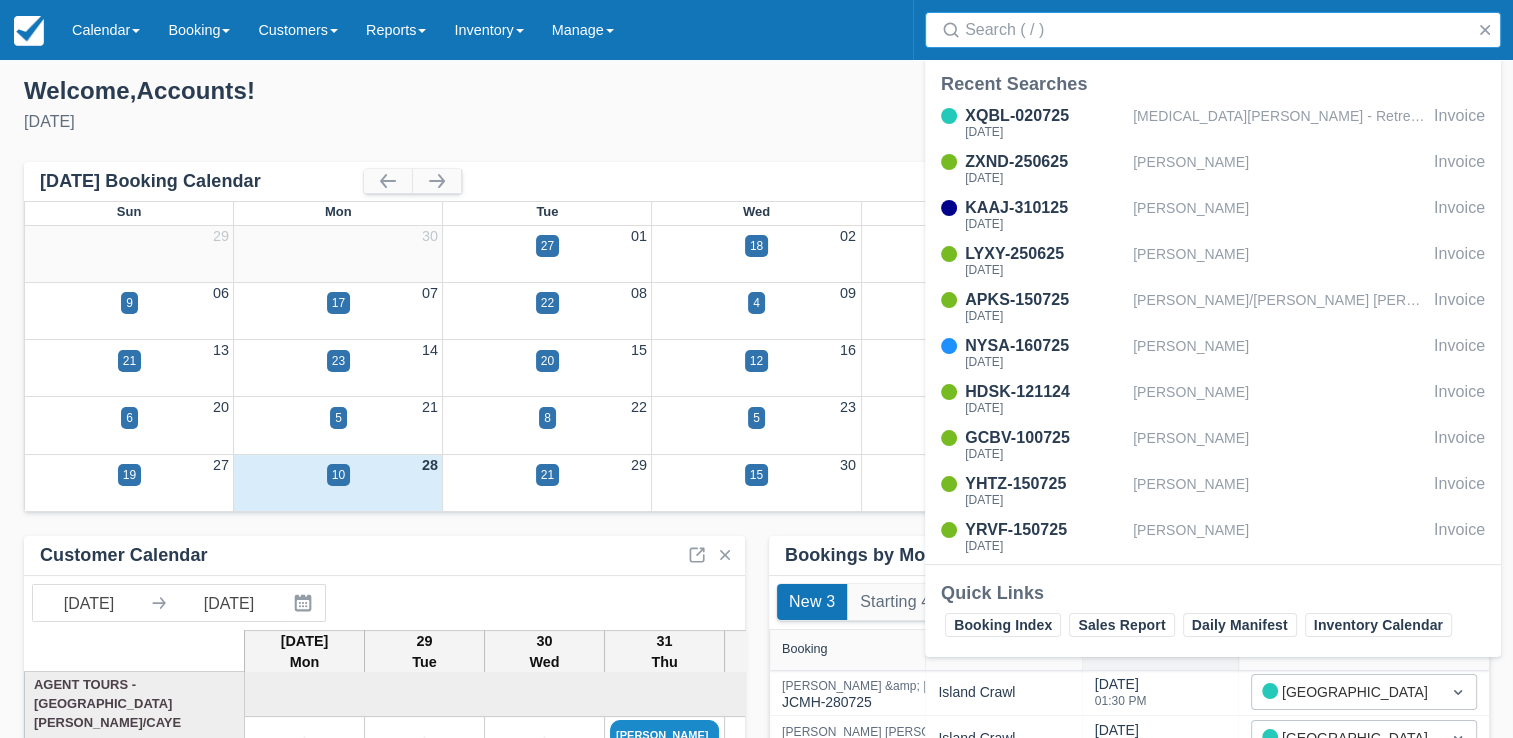 click on "Search" at bounding box center (1217, 30) 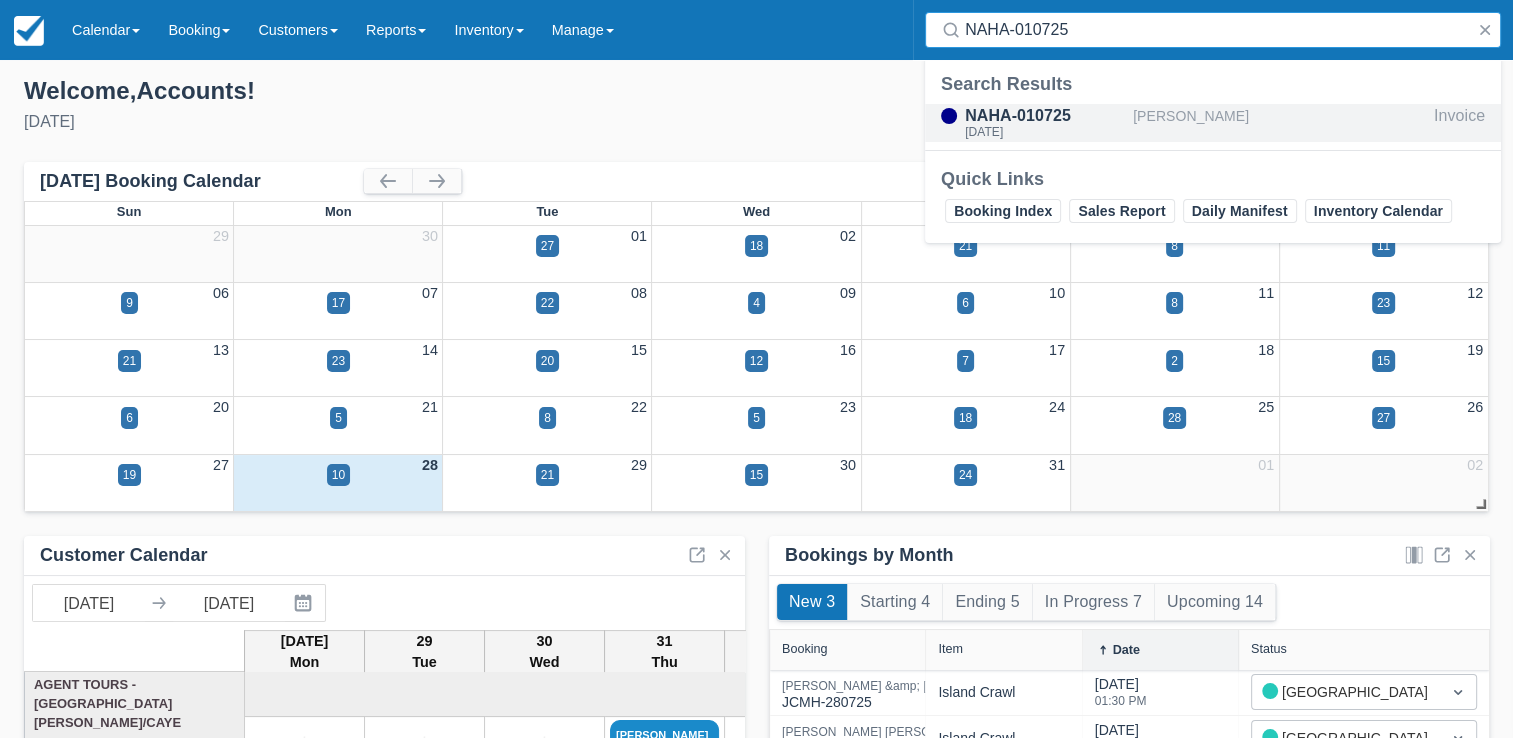 type on "NAHA-010725" 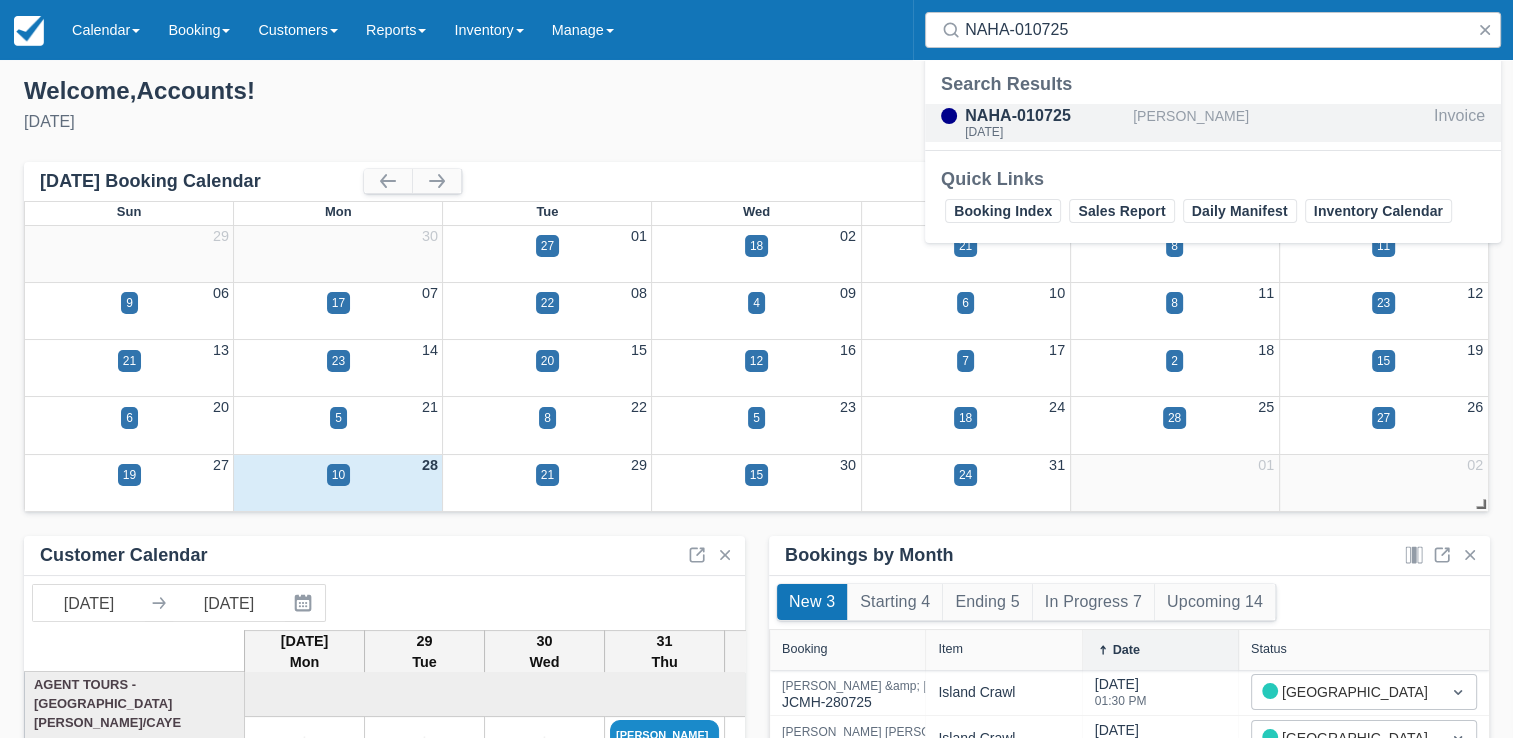 click on "[PERSON_NAME]" at bounding box center (1279, 123) 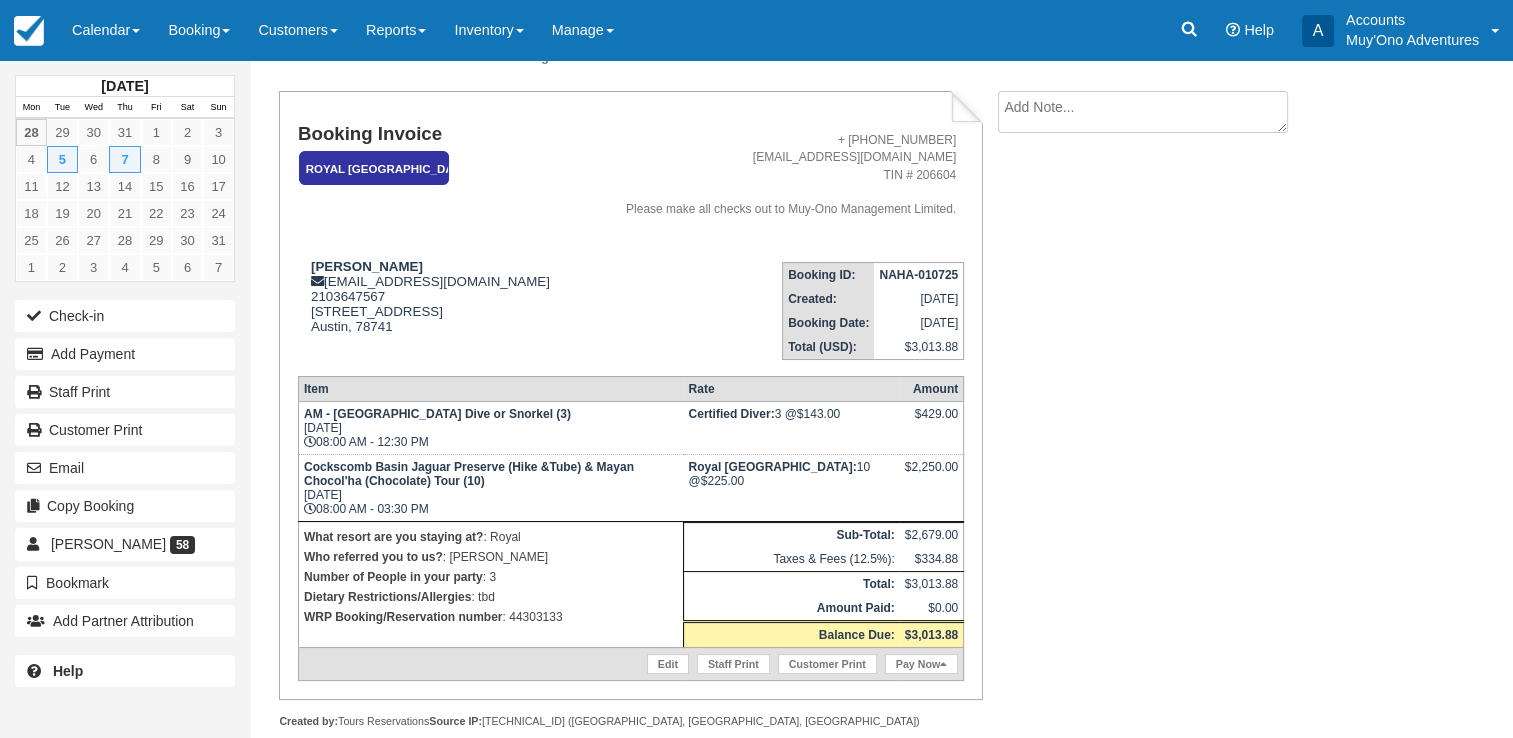 scroll, scrollTop: 95, scrollLeft: 0, axis: vertical 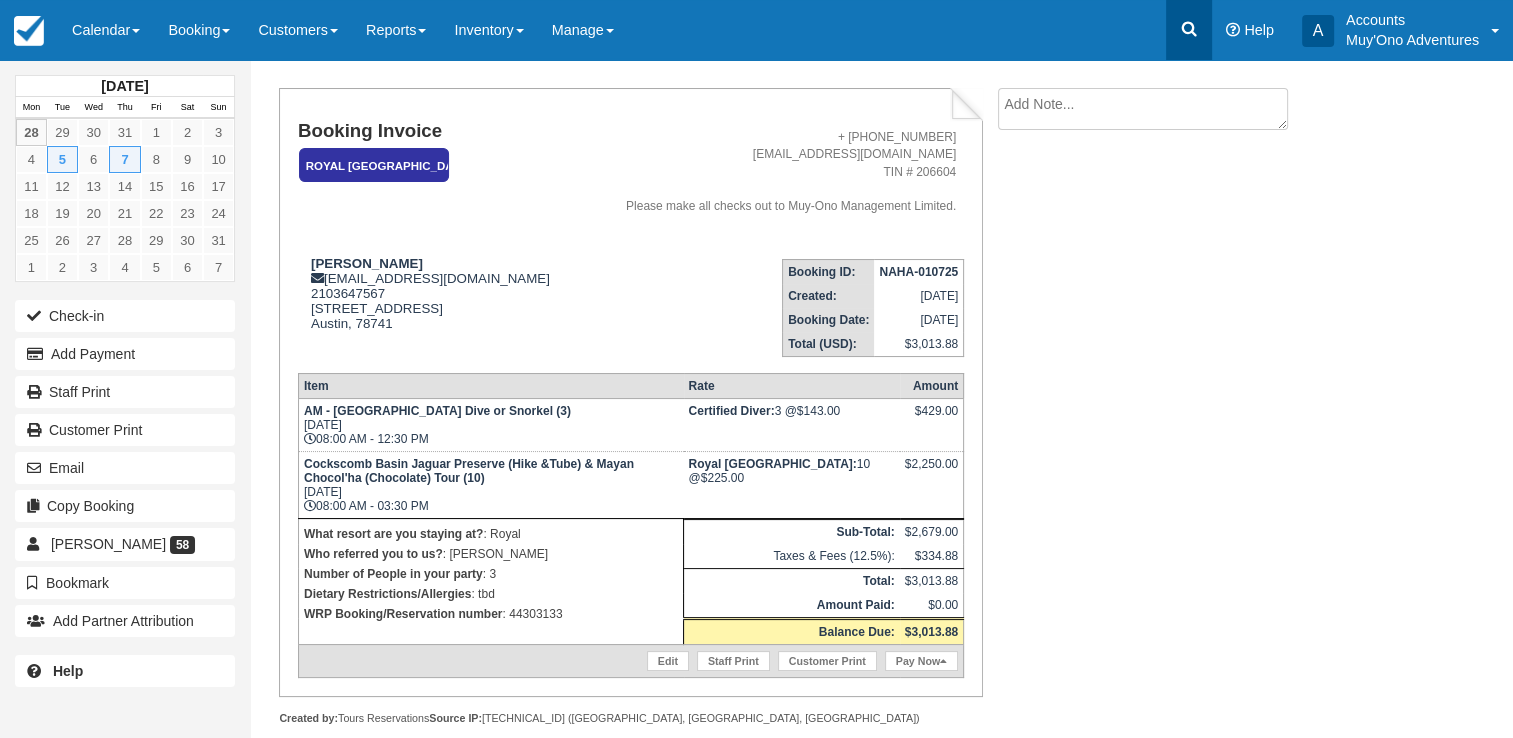 click 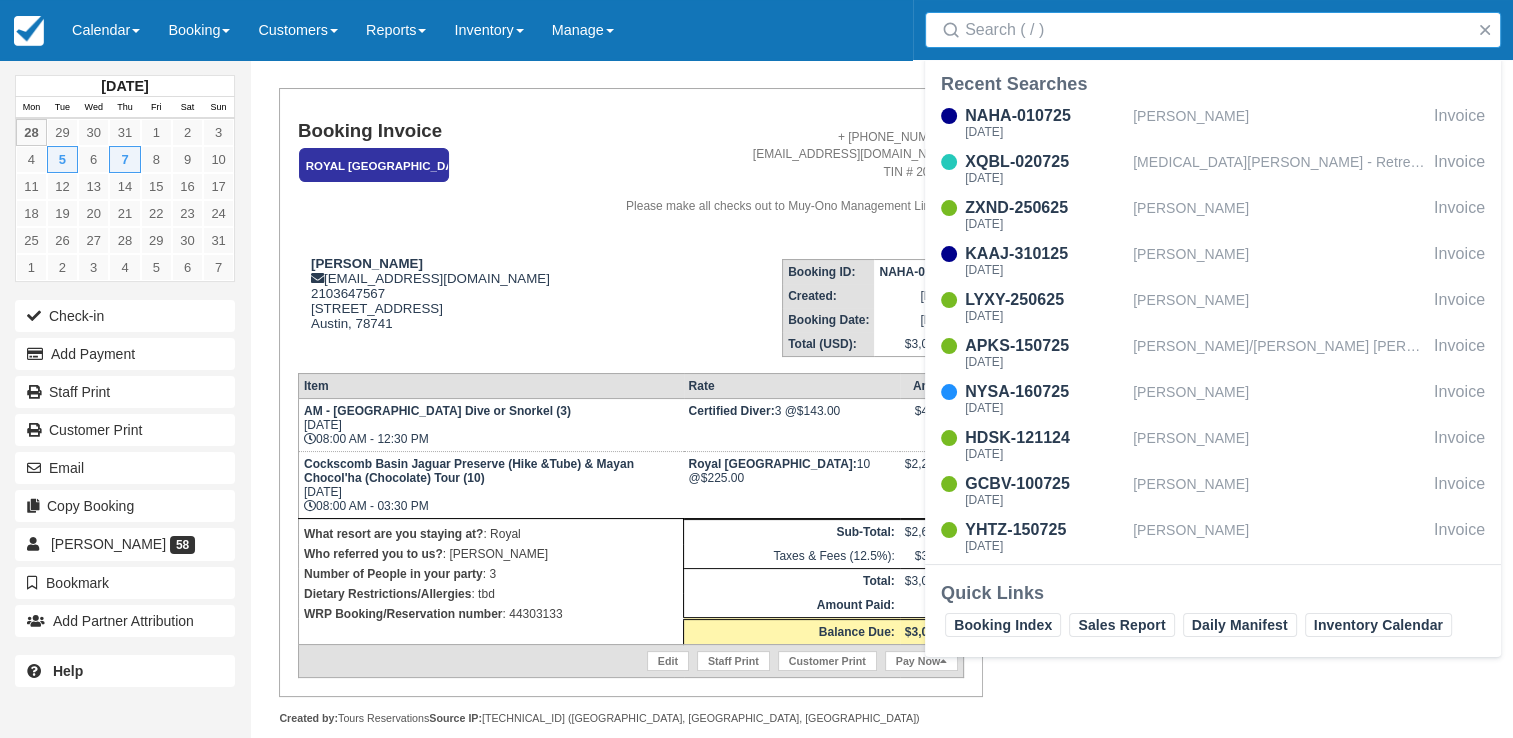 click on "Search" at bounding box center [1217, 30] 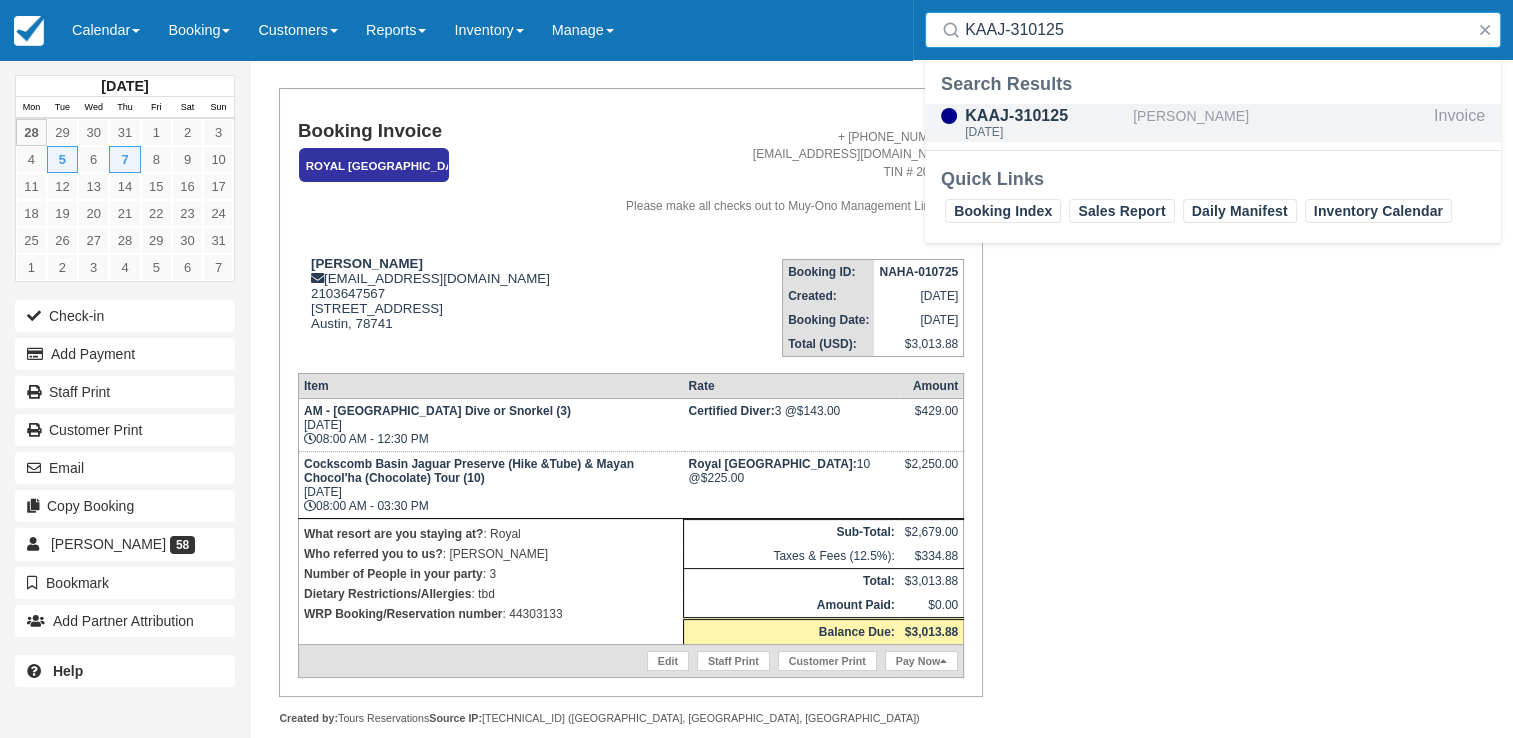 type on "KAAJ-310125" 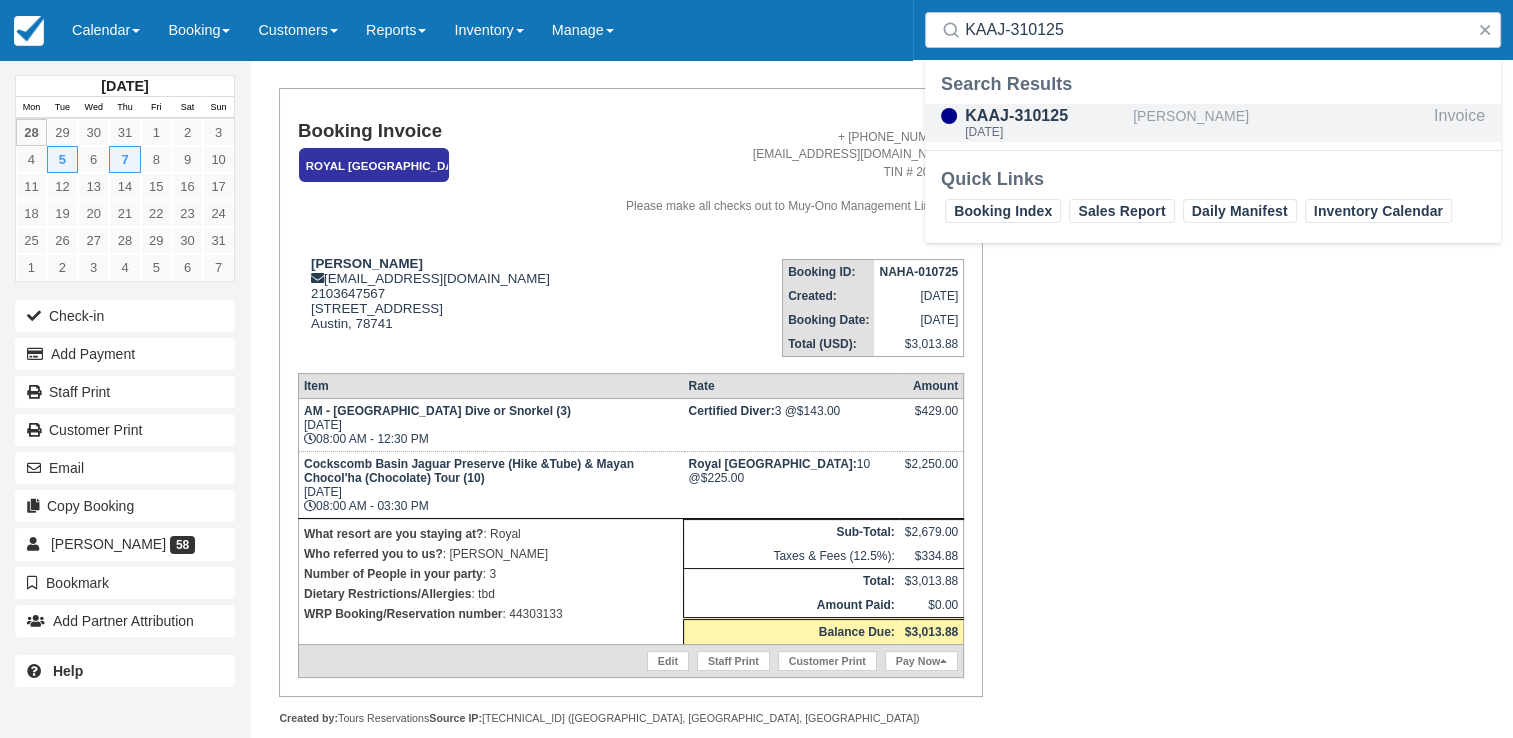 click on "KAAJ-310125" at bounding box center (1045, 116) 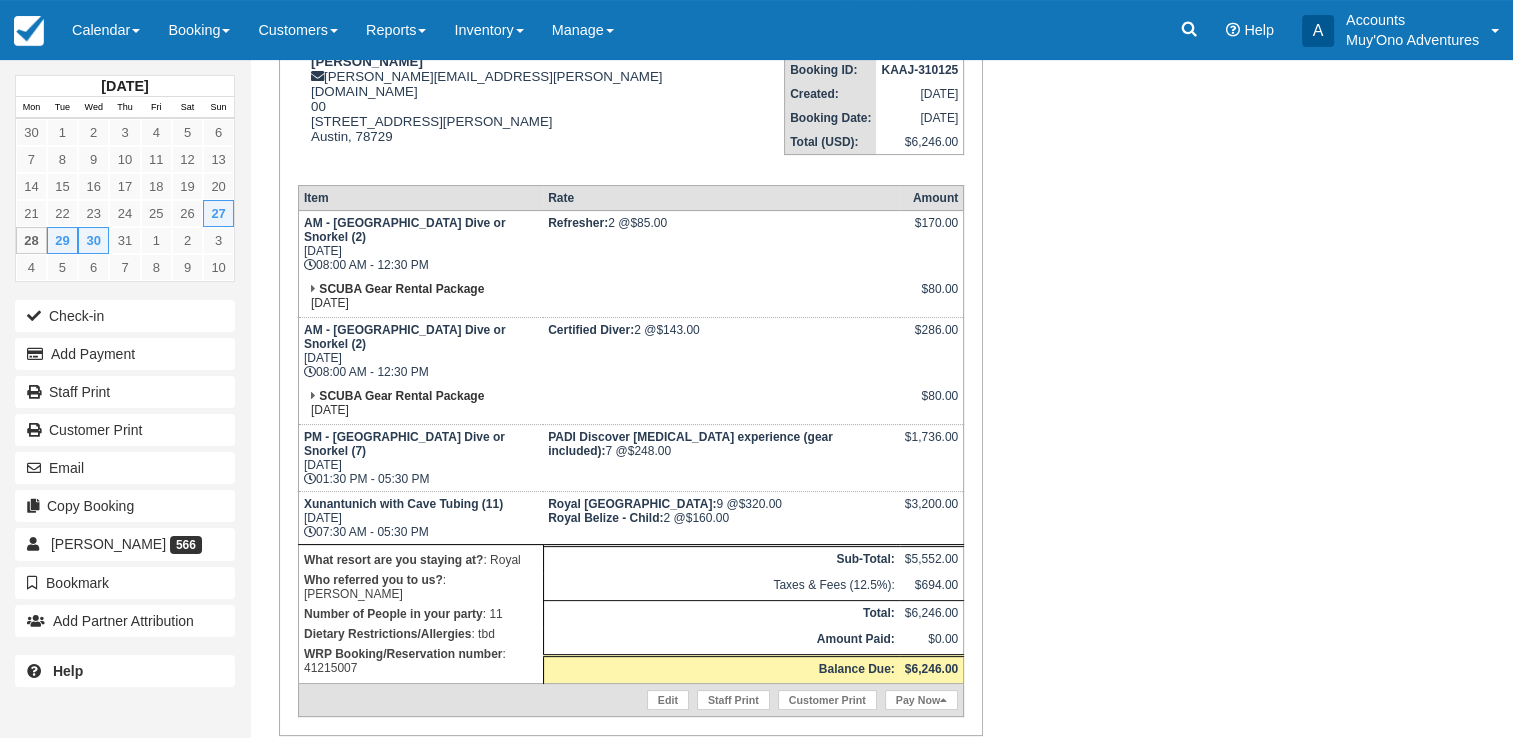 scroll, scrollTop: 336, scrollLeft: 0, axis: vertical 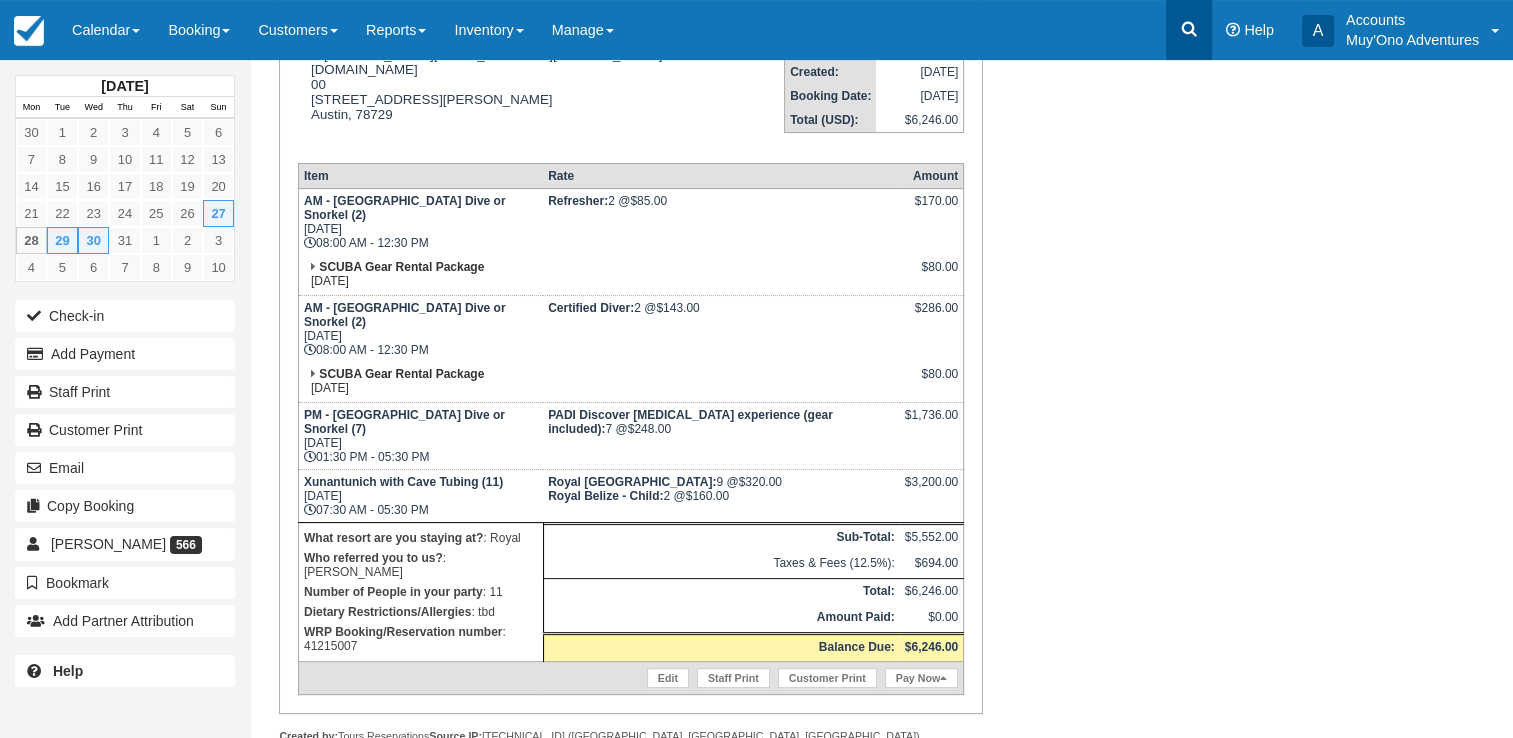 click 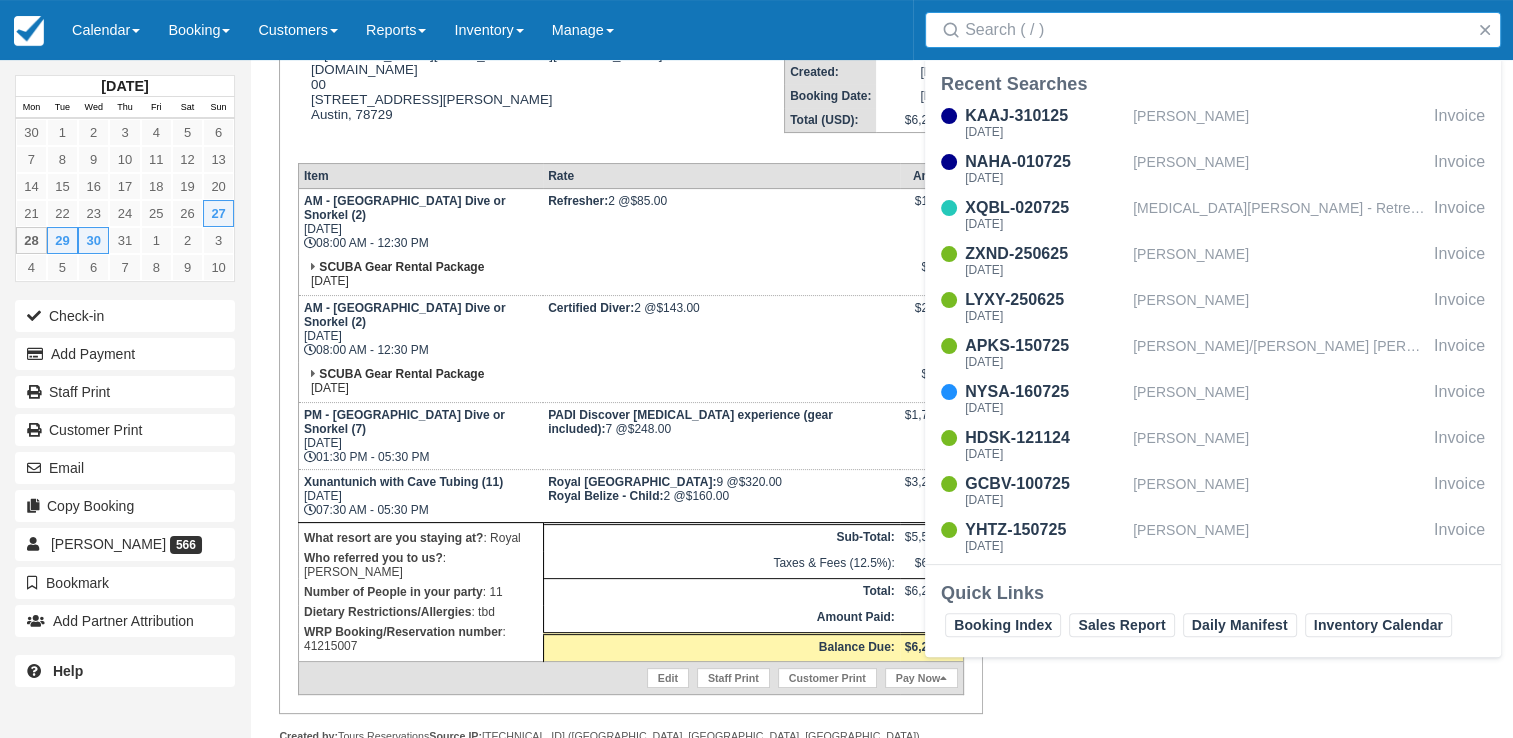 click on "Search" at bounding box center (1217, 30) 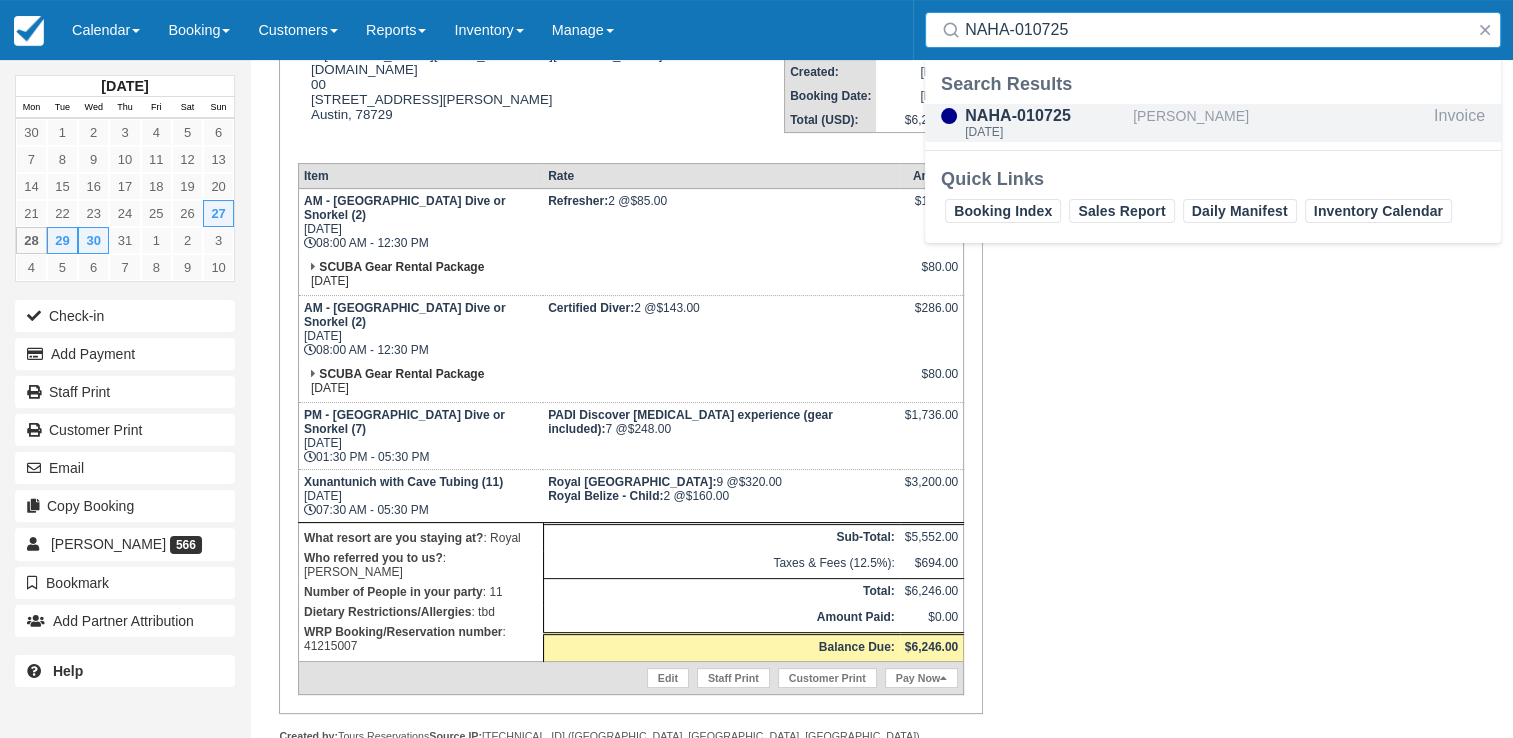 type on "NAHA-010725" 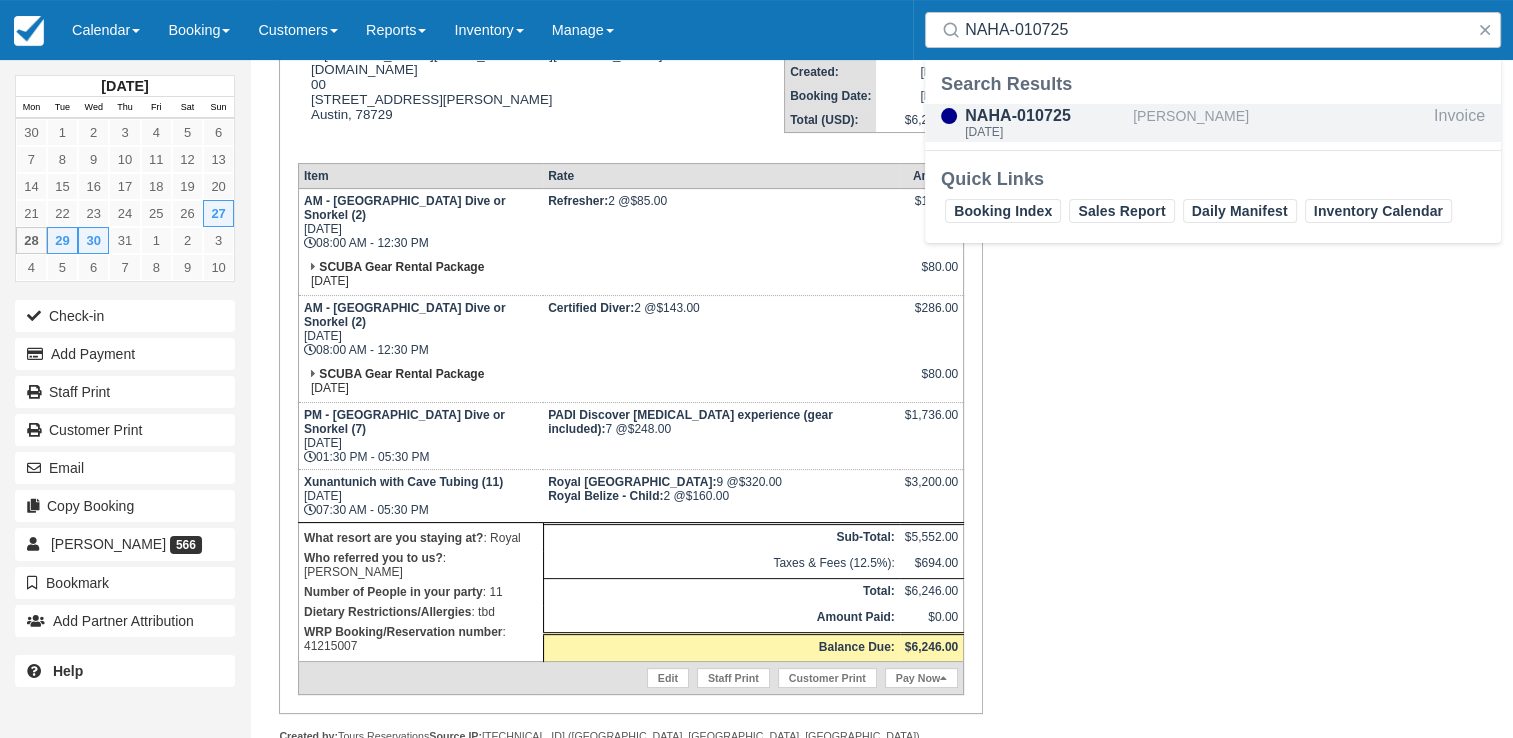 click on "[PERSON_NAME]" at bounding box center [1279, 123] 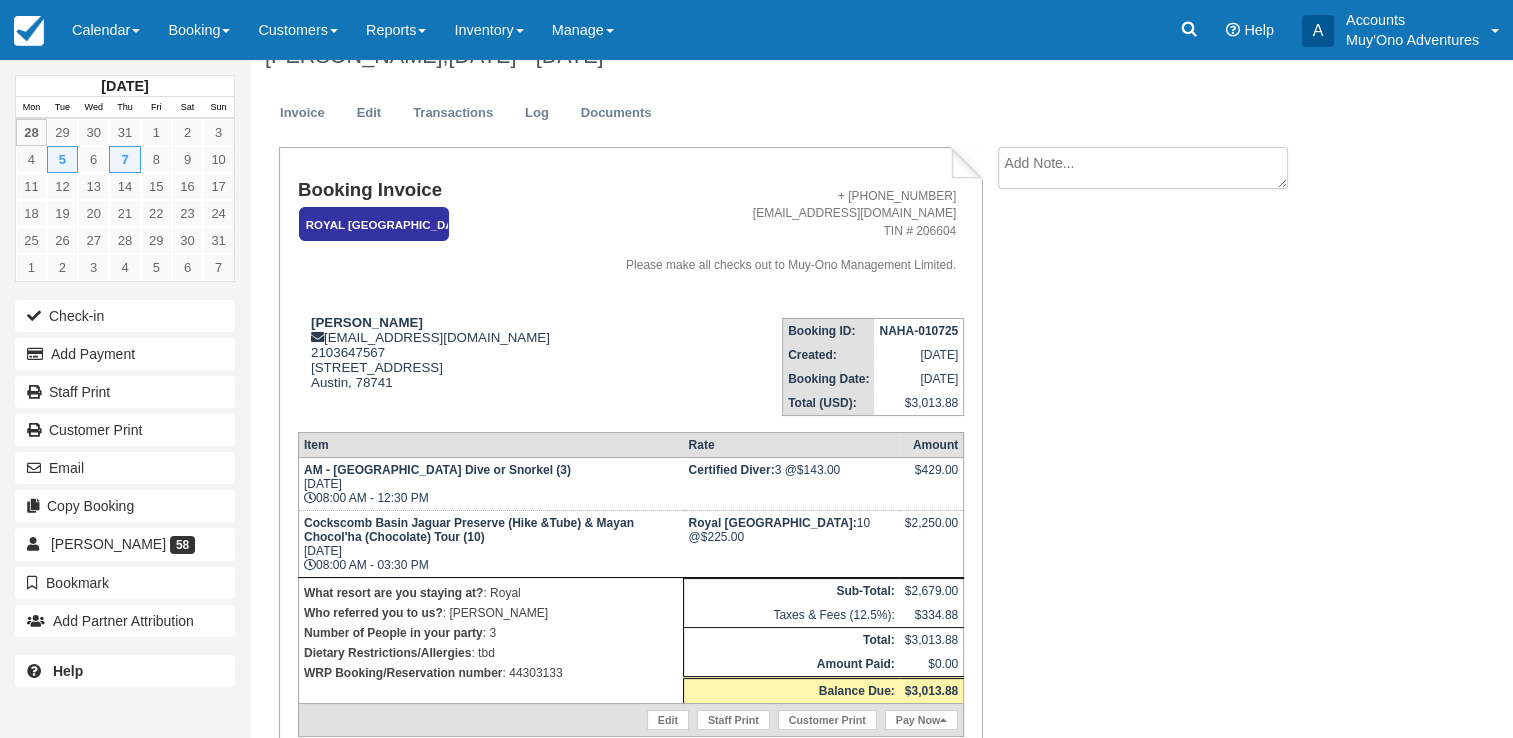scroll, scrollTop: 0, scrollLeft: 0, axis: both 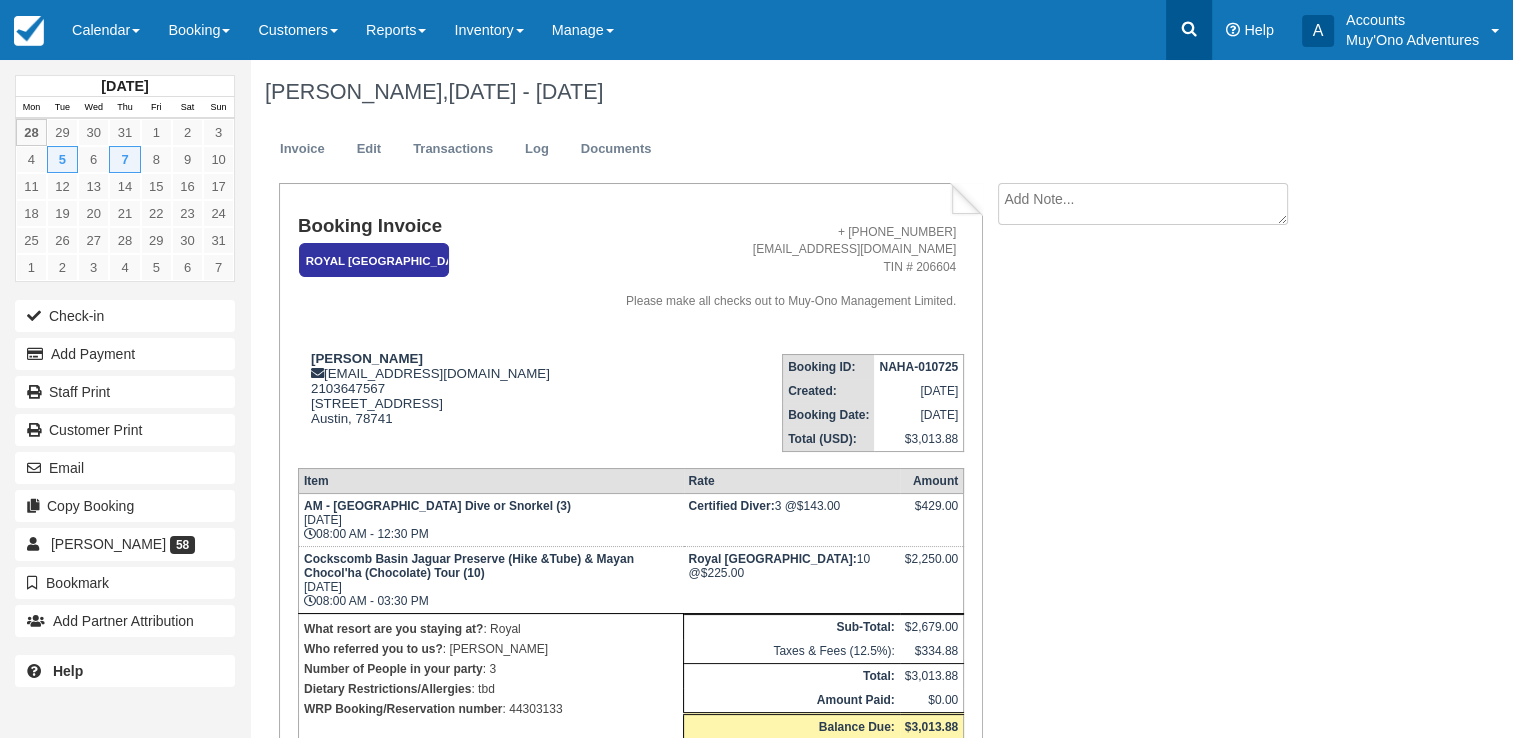 click at bounding box center [1189, 30] 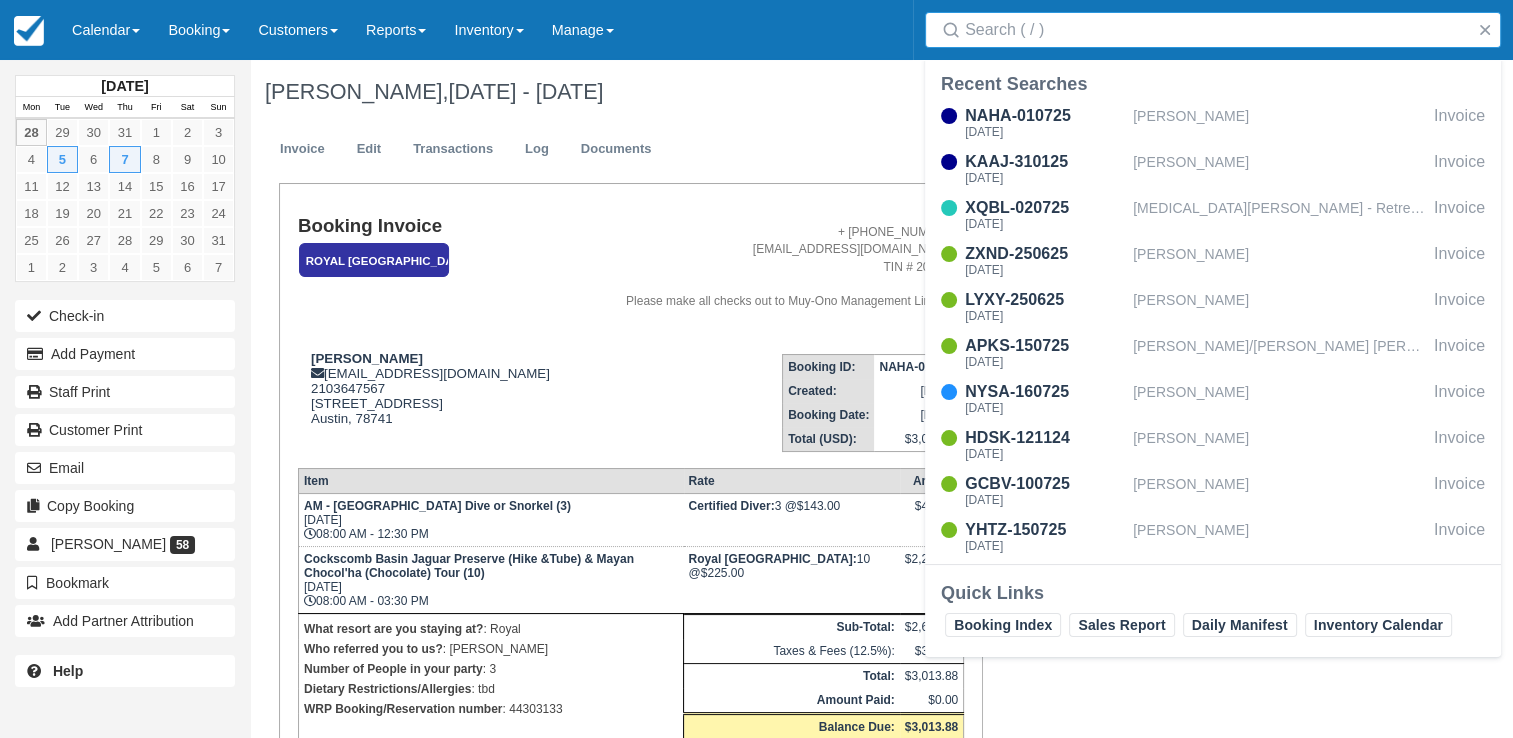 paste on "44303133" 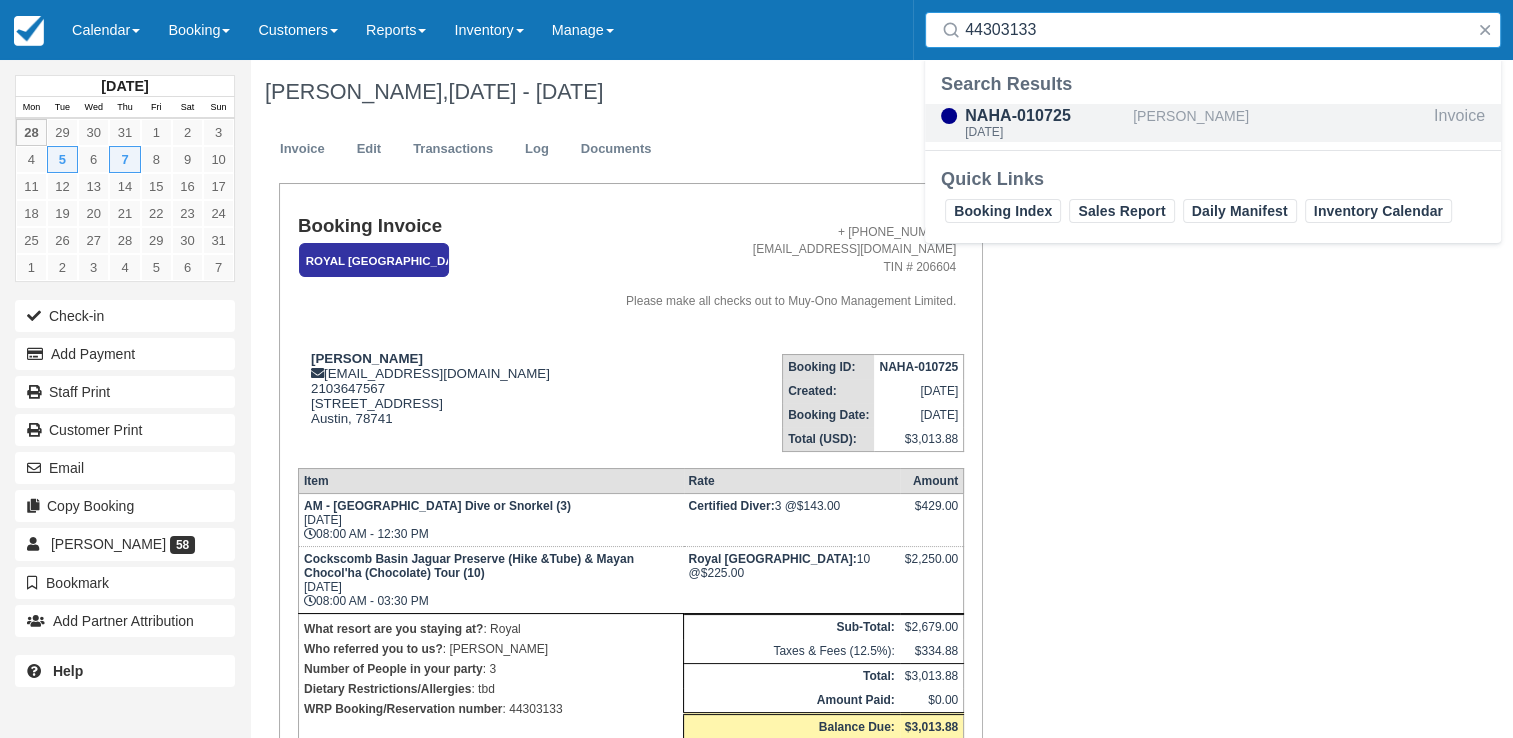 type on "44303133" 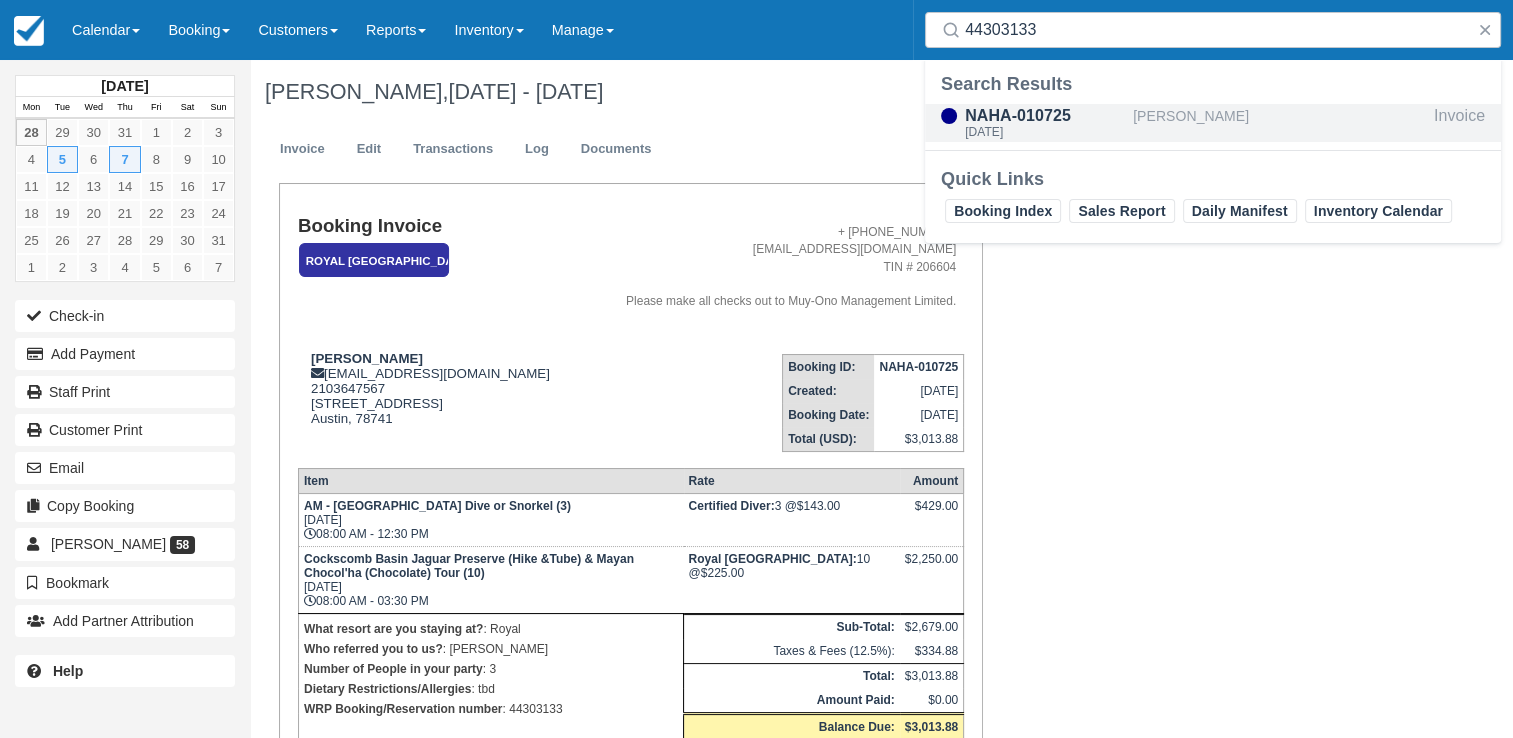 click on "[PERSON_NAME]" at bounding box center [1279, 123] 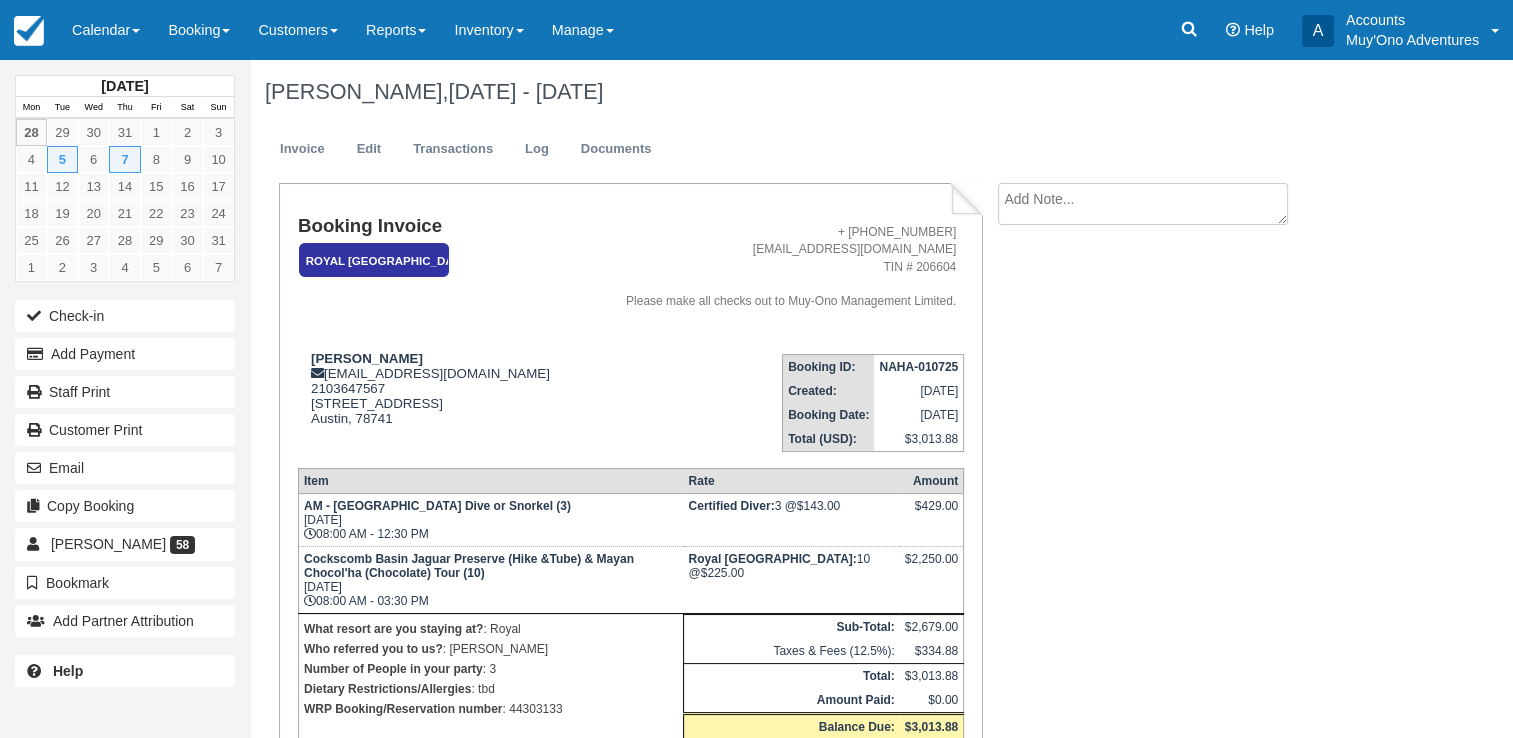 scroll, scrollTop: 125, scrollLeft: 0, axis: vertical 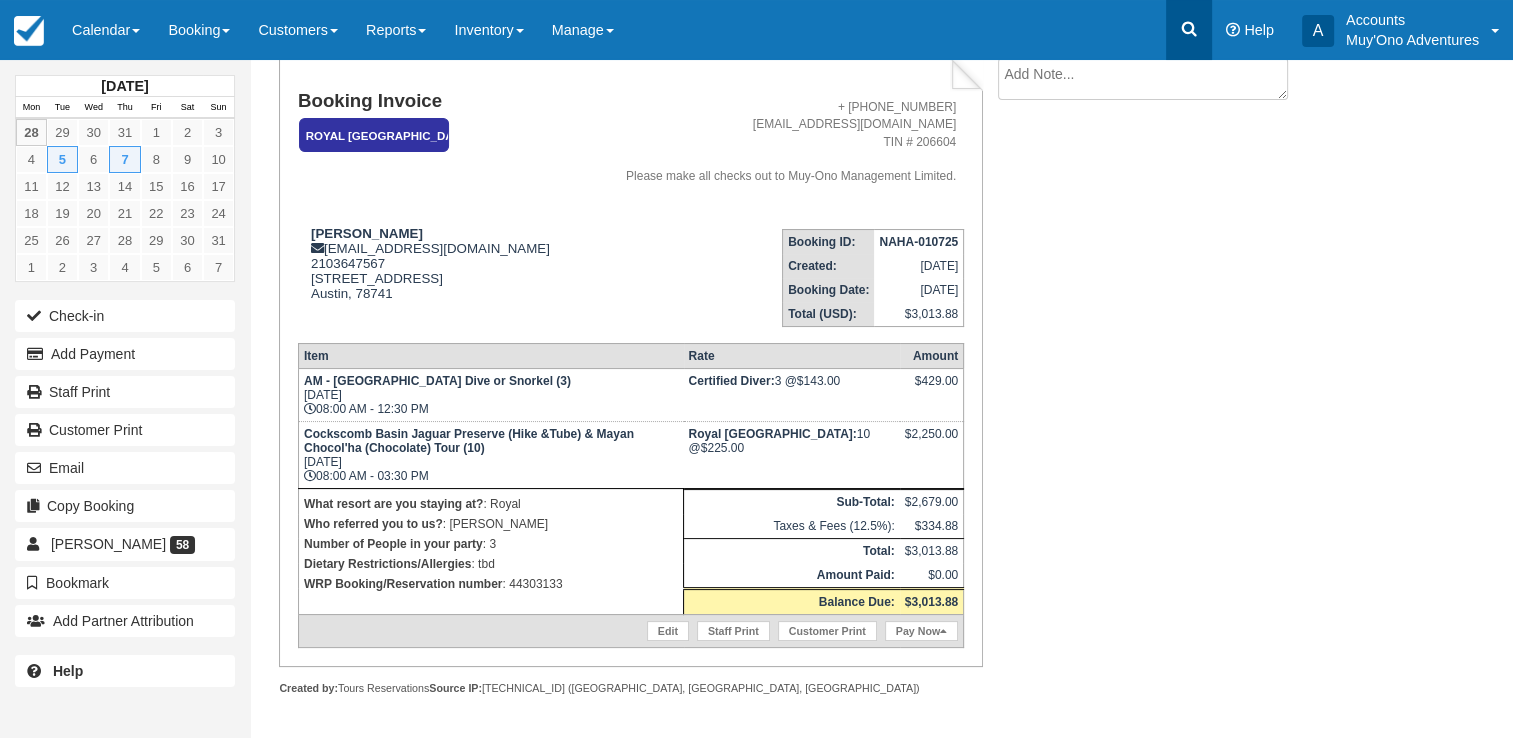 click 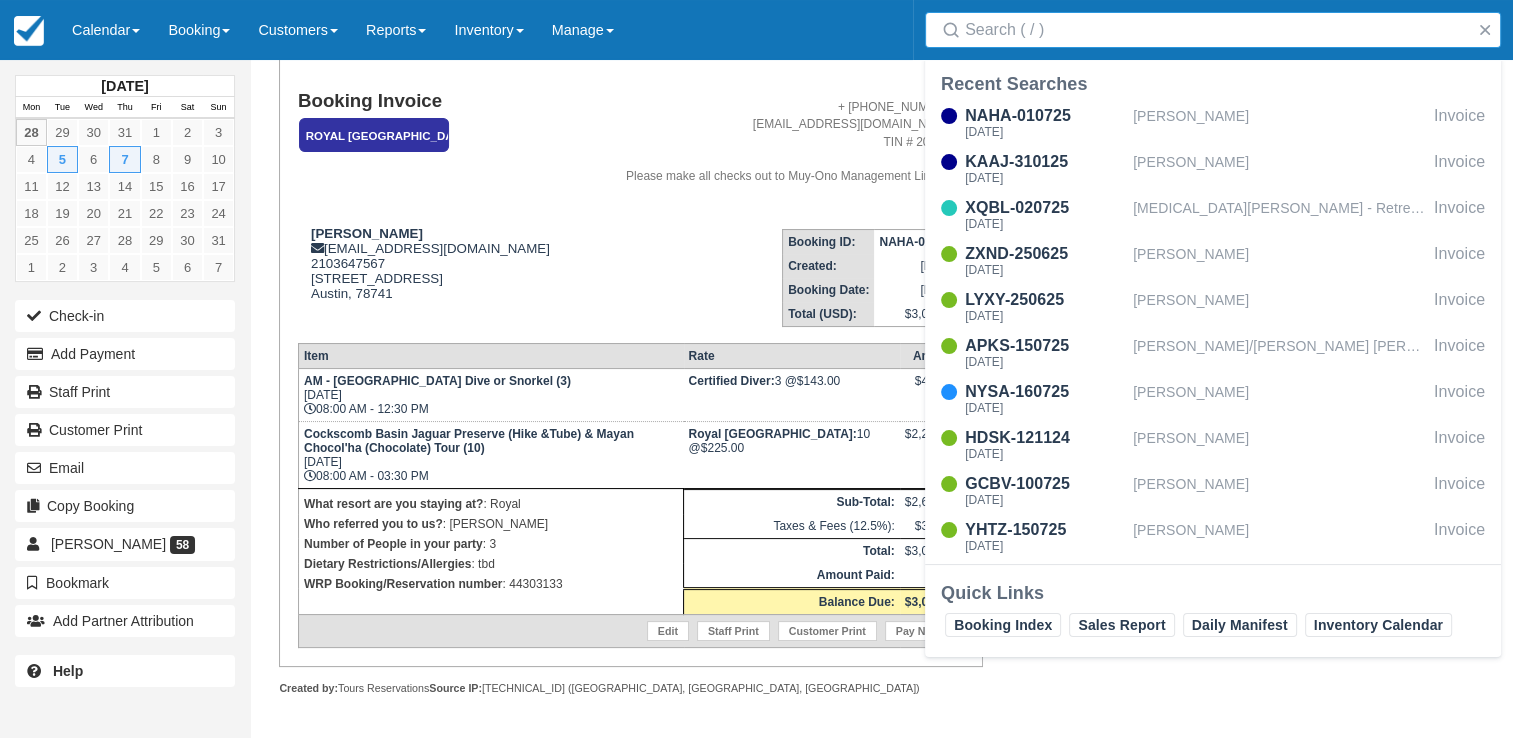 click on "Search" at bounding box center [1217, 30] 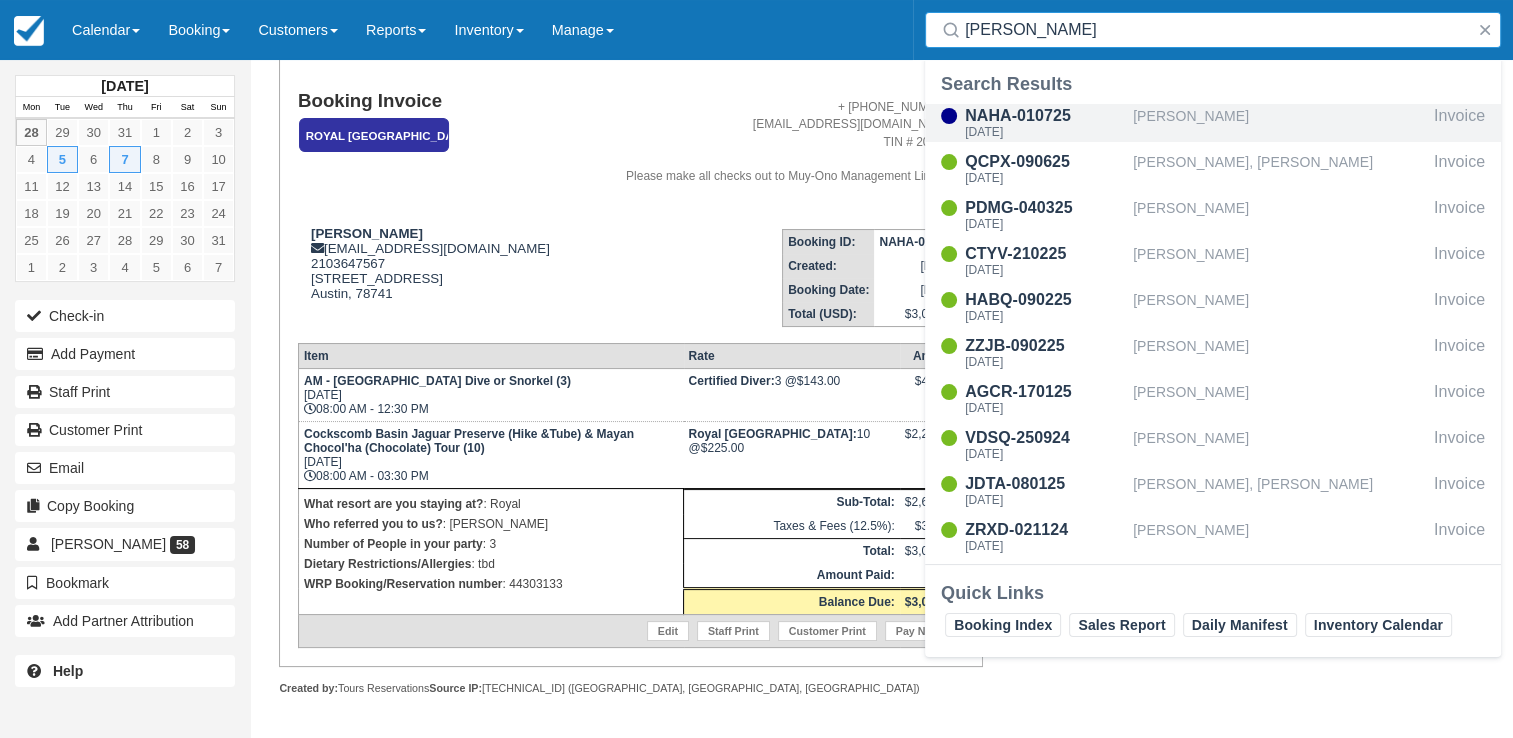 type on "ERIC" 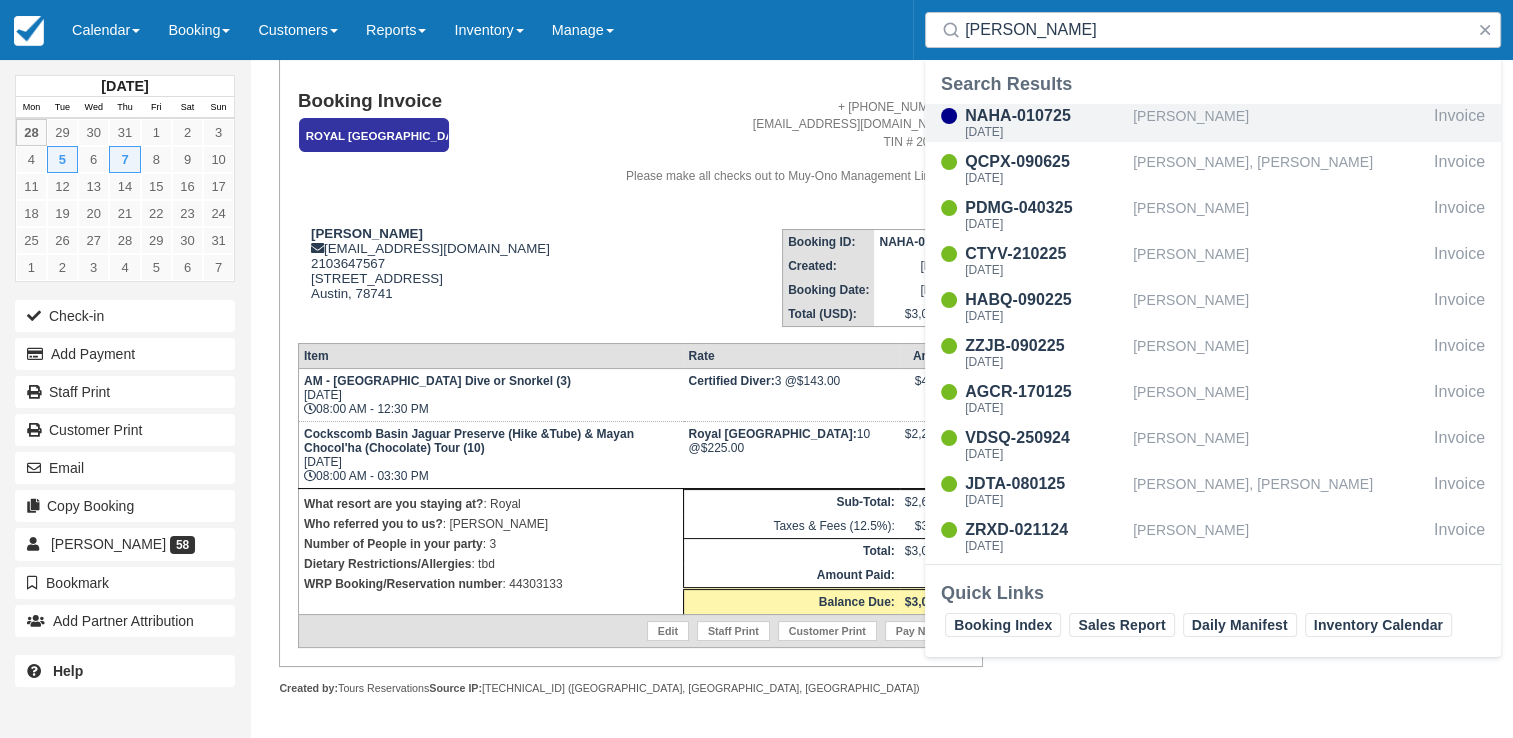 click on "[PERSON_NAME]" at bounding box center (1279, 123) 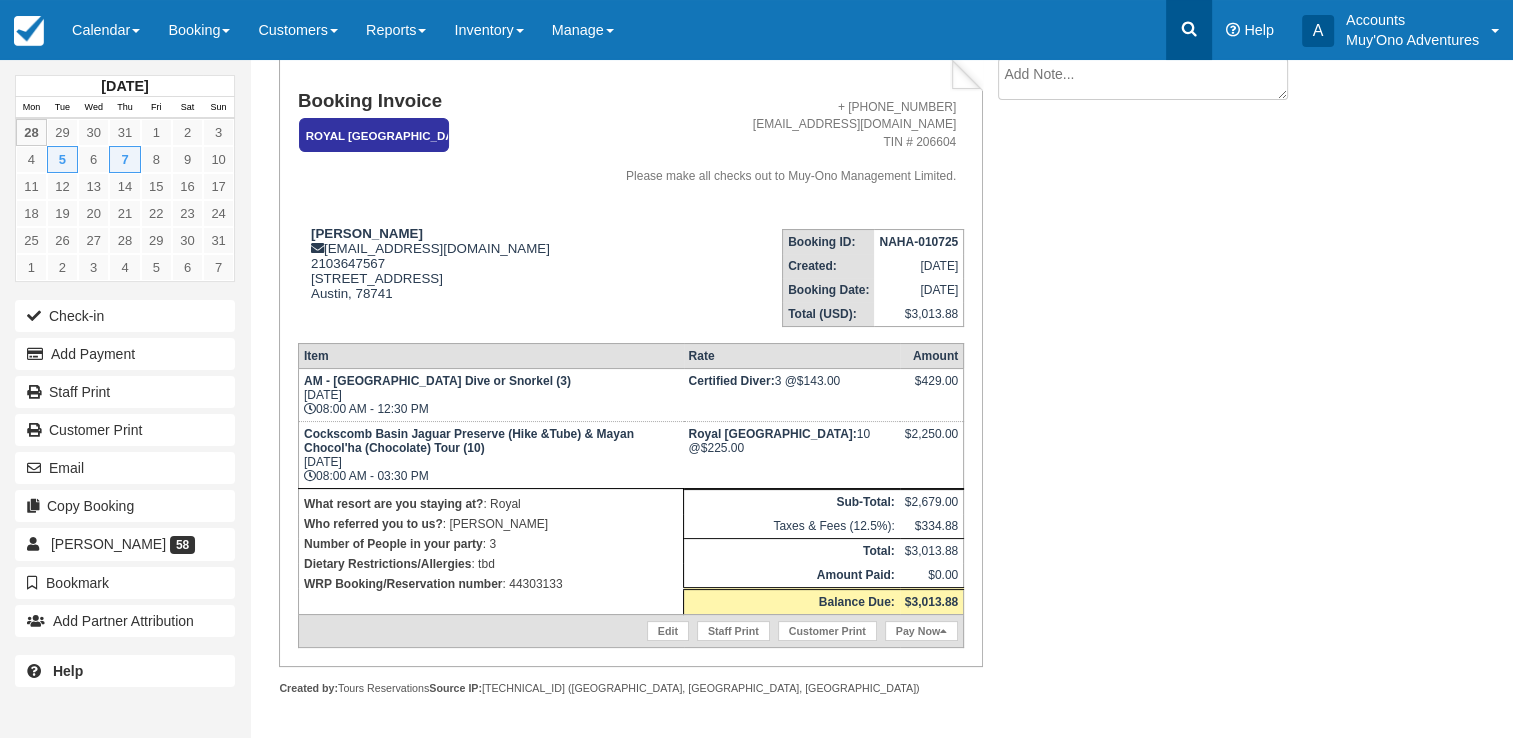 scroll, scrollTop: 0, scrollLeft: 0, axis: both 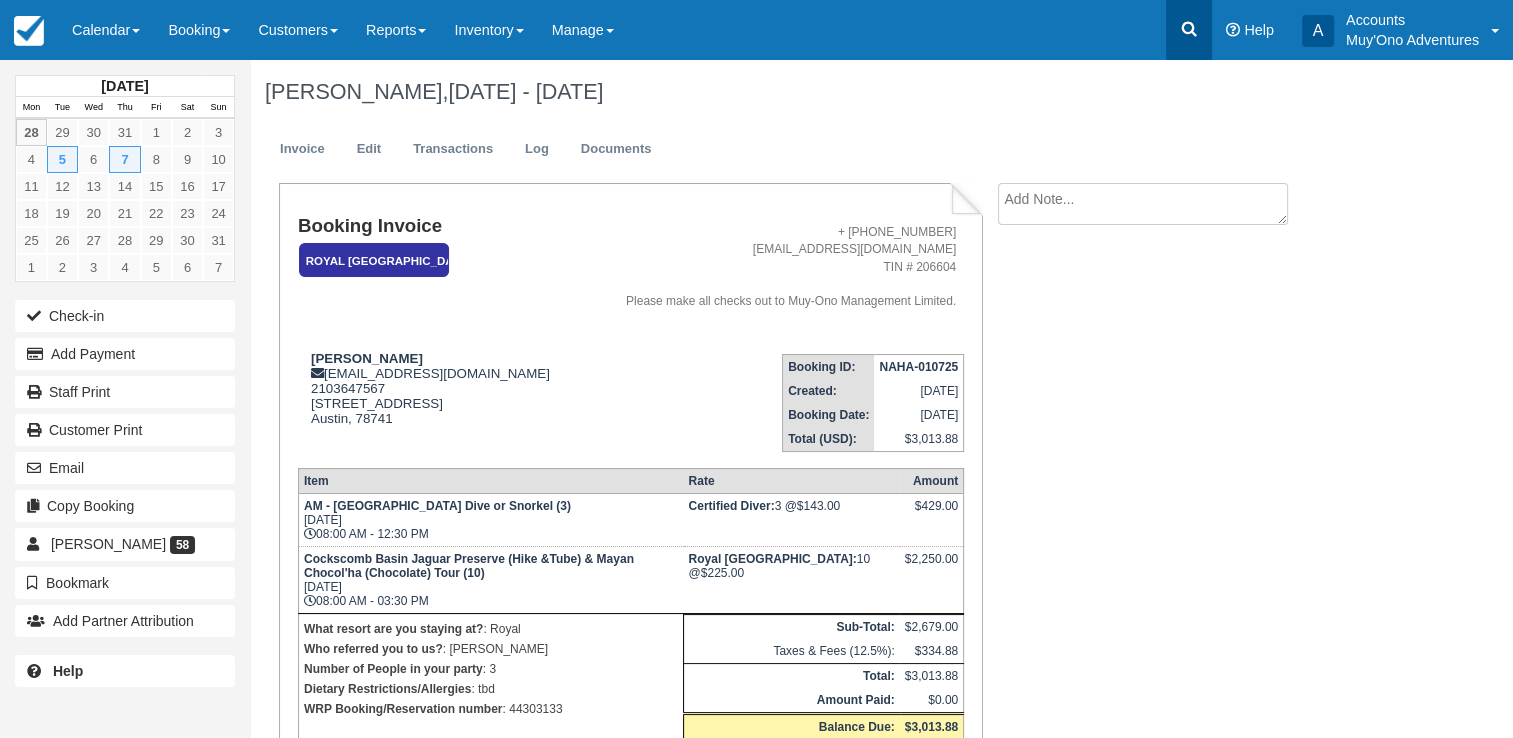 click 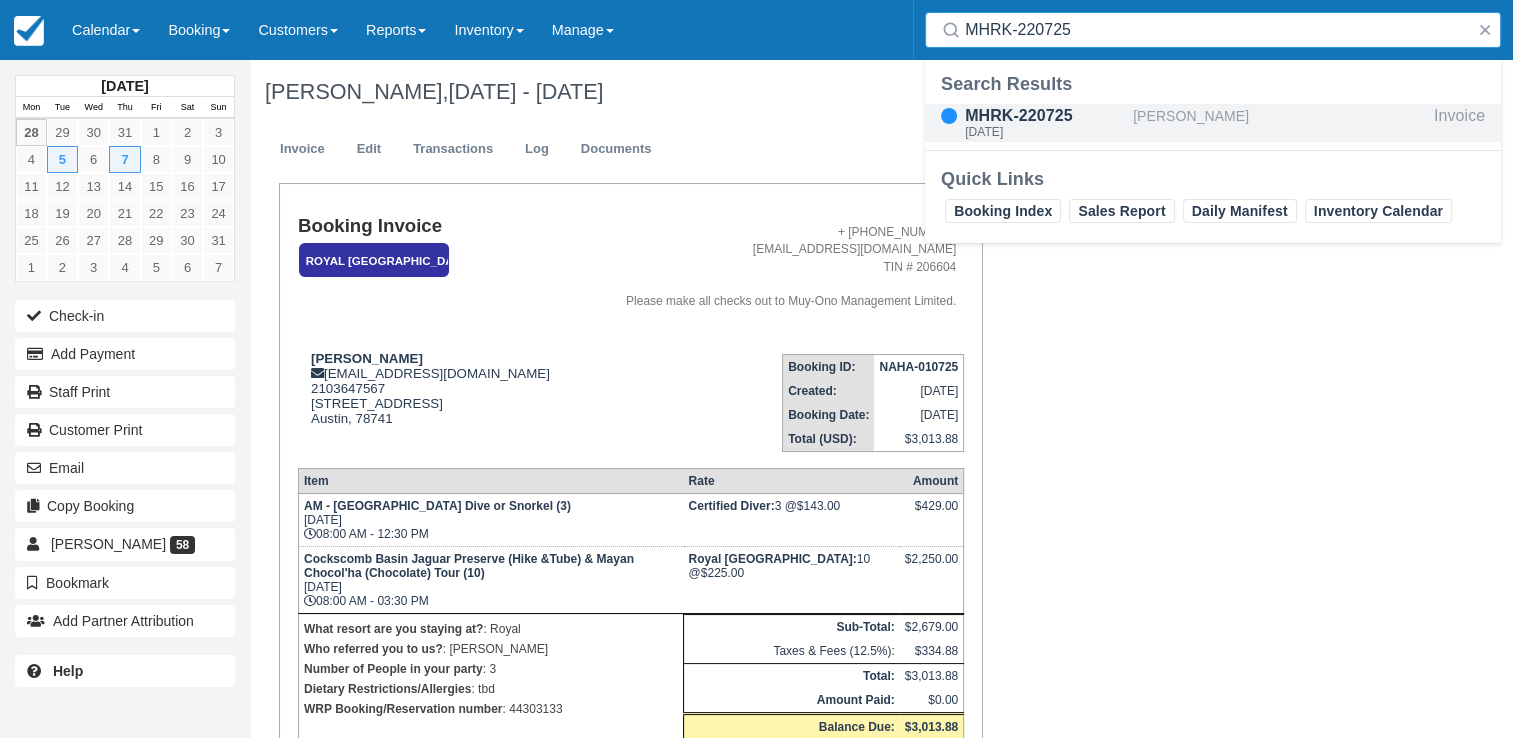 type on "MHRK-220725" 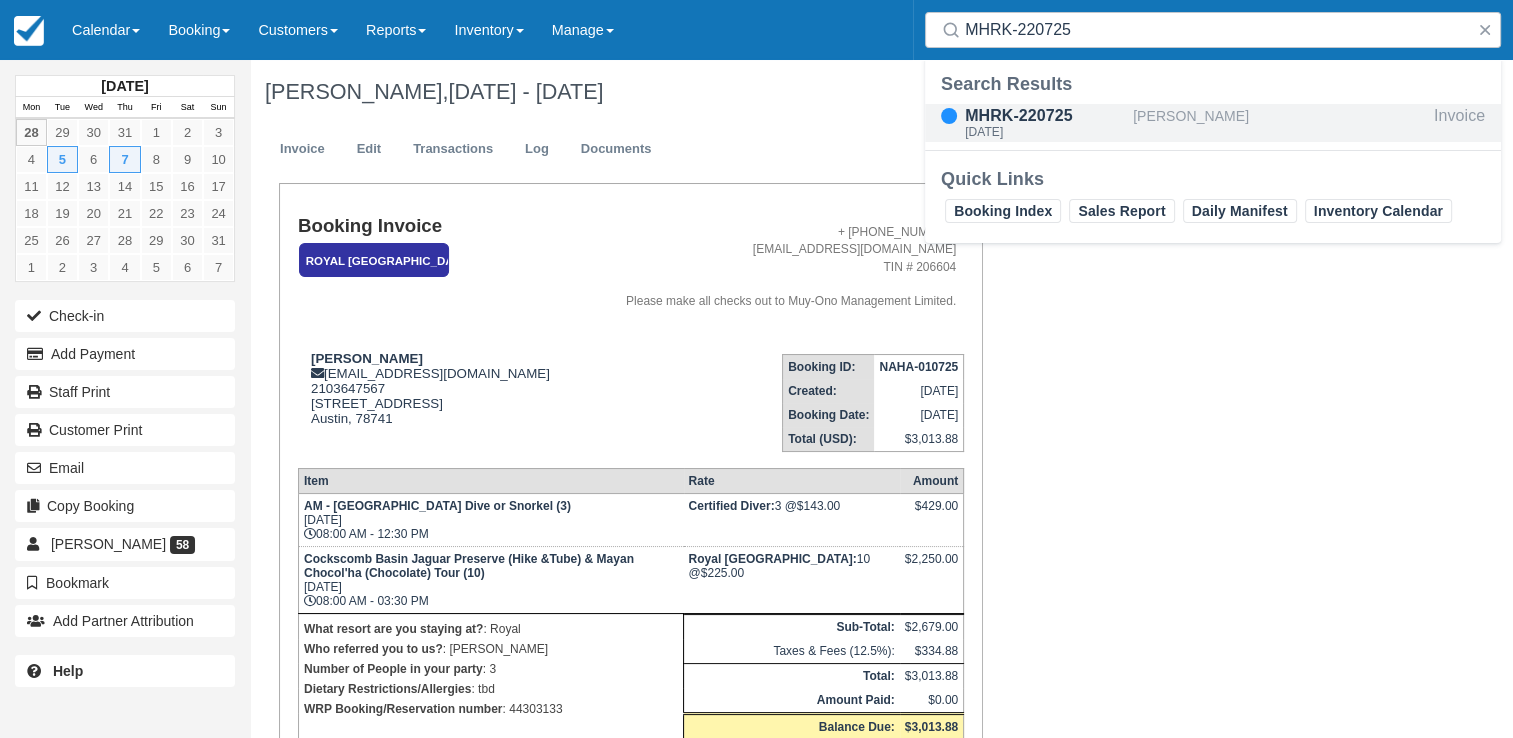 click on "[PERSON_NAME]" at bounding box center (1279, 123) 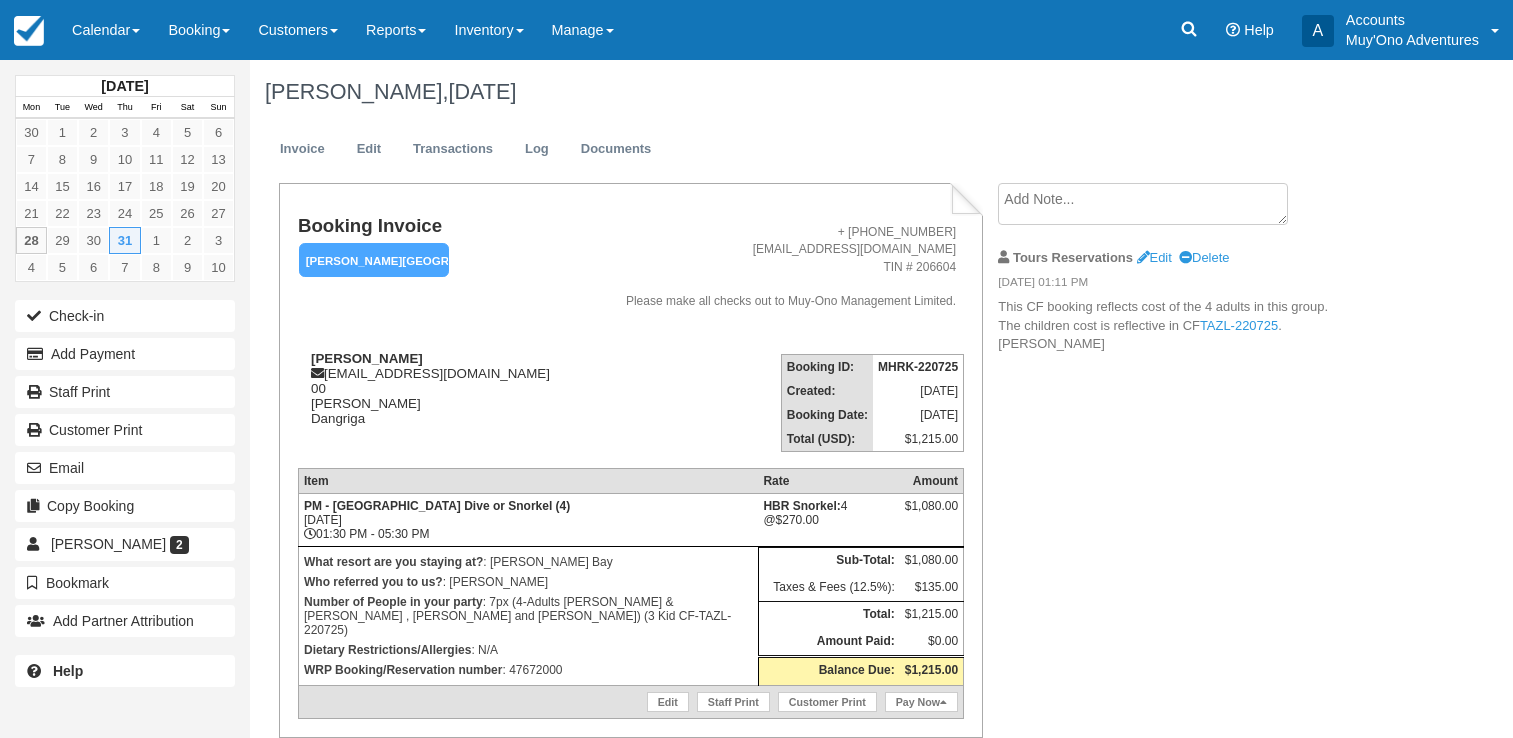 scroll, scrollTop: 0, scrollLeft: 0, axis: both 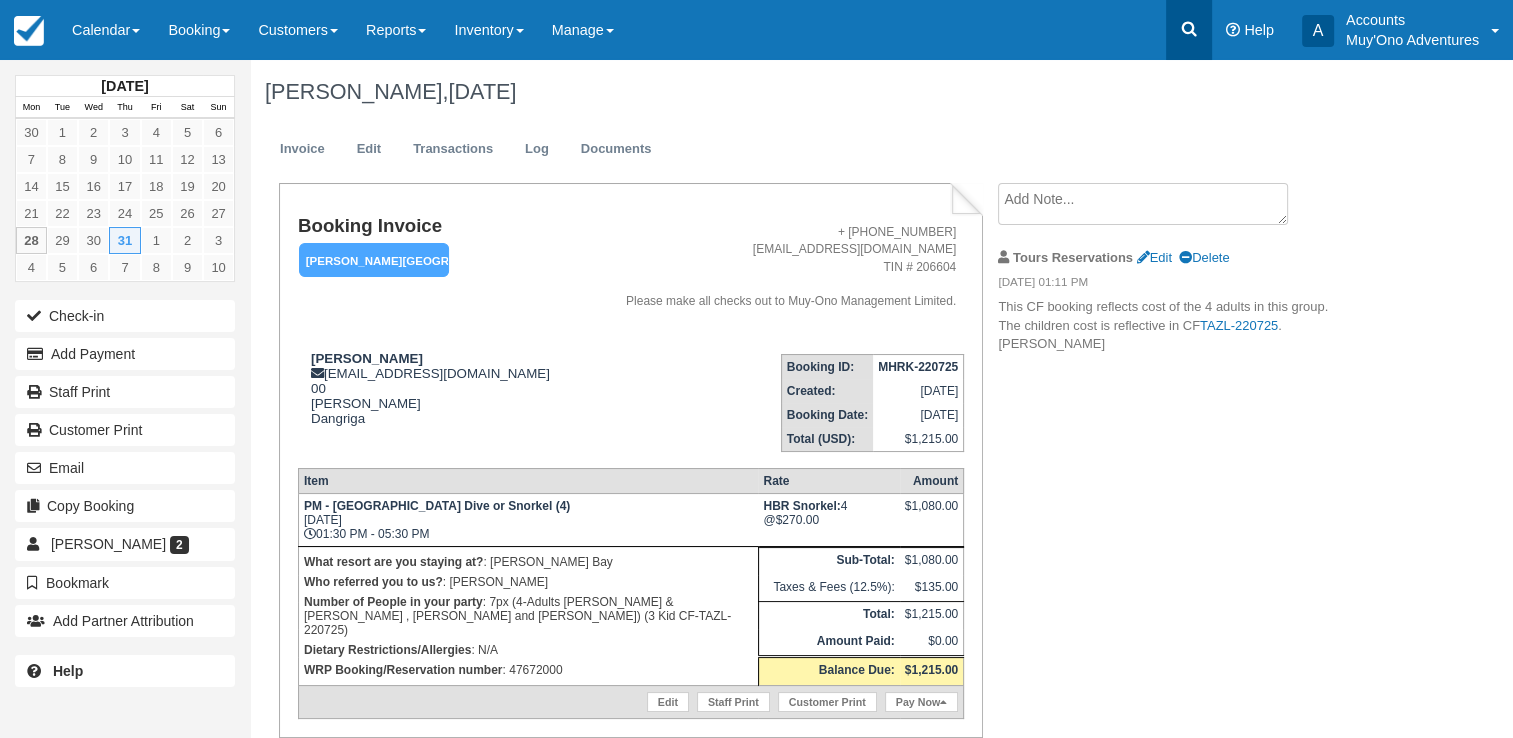 click 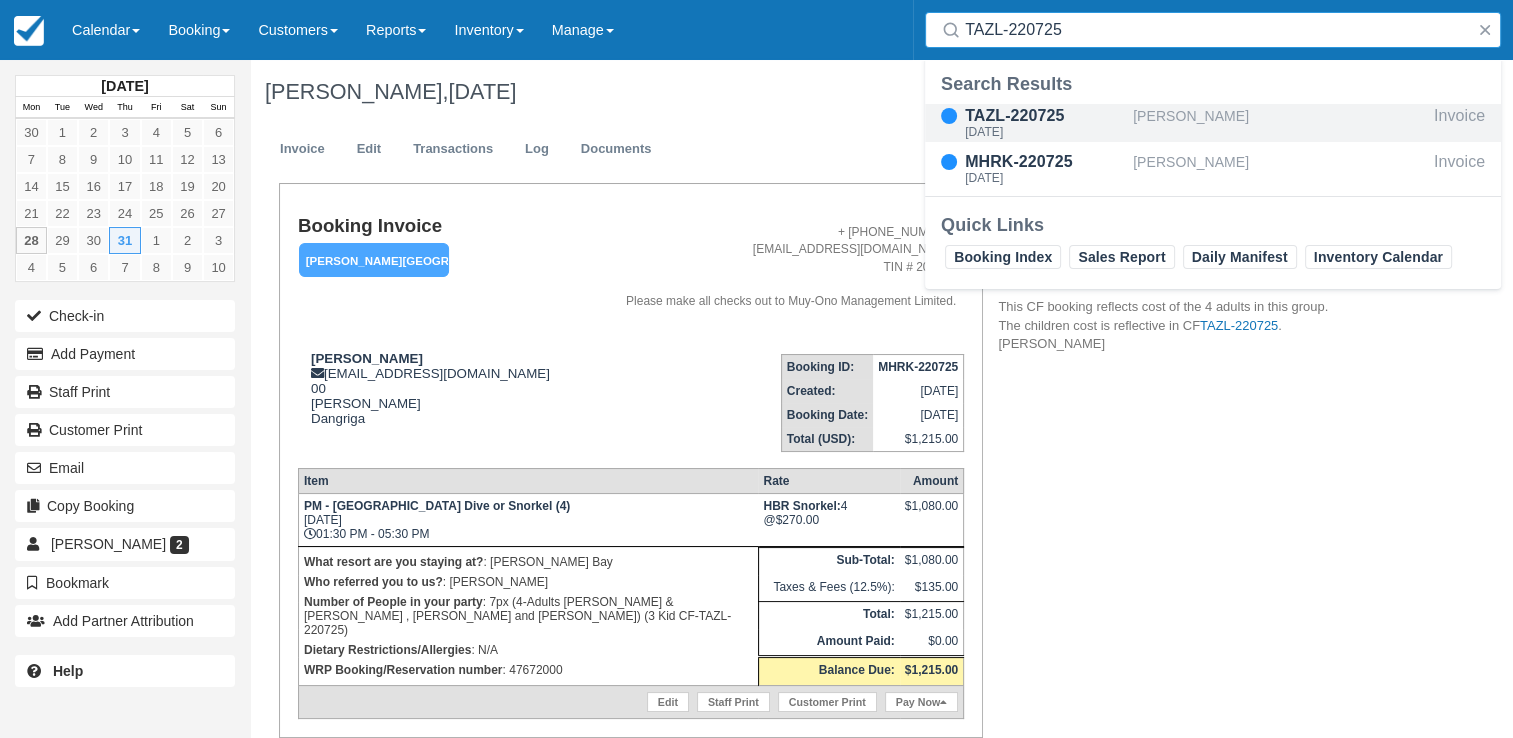 type on "TAZL-220725" 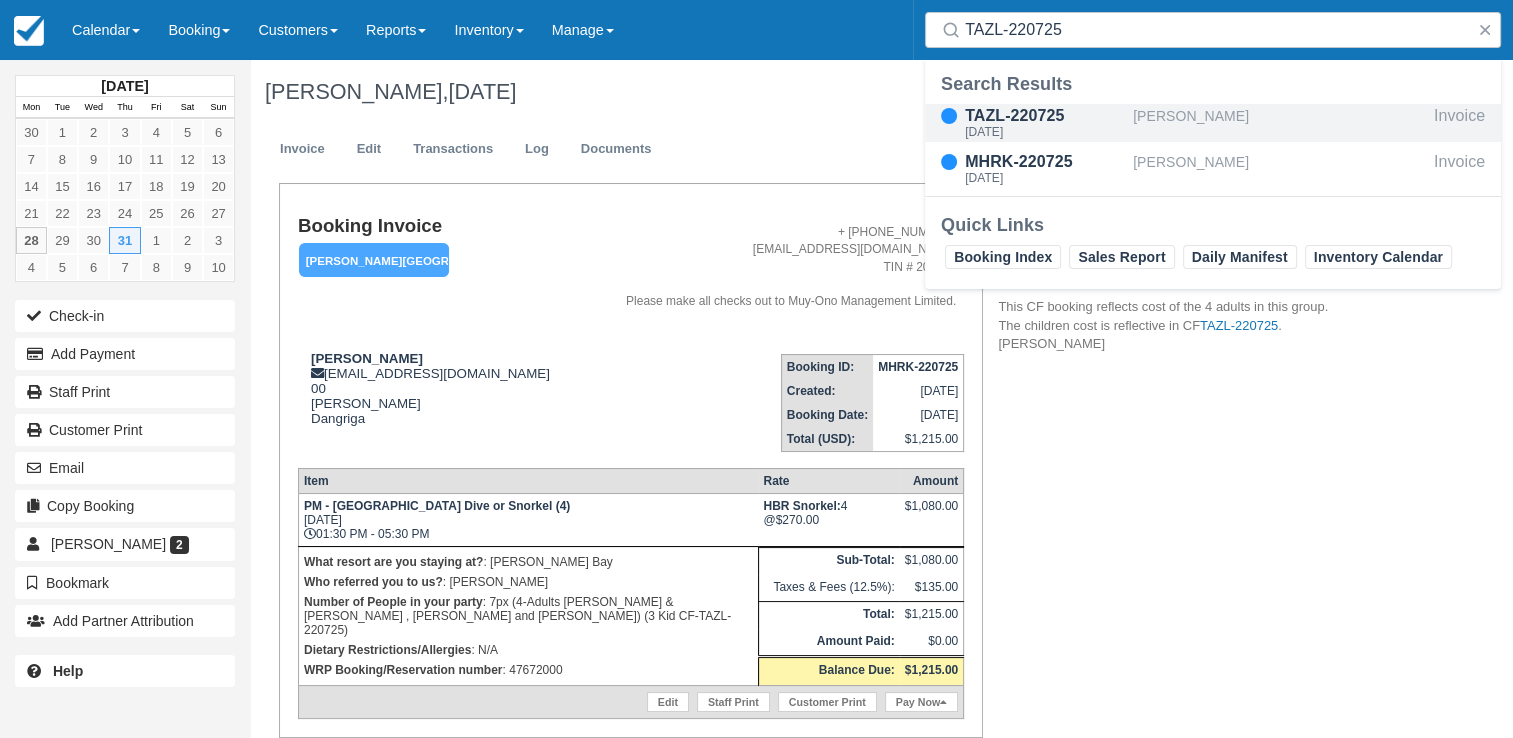 click on "[PERSON_NAME]" at bounding box center (1279, 123) 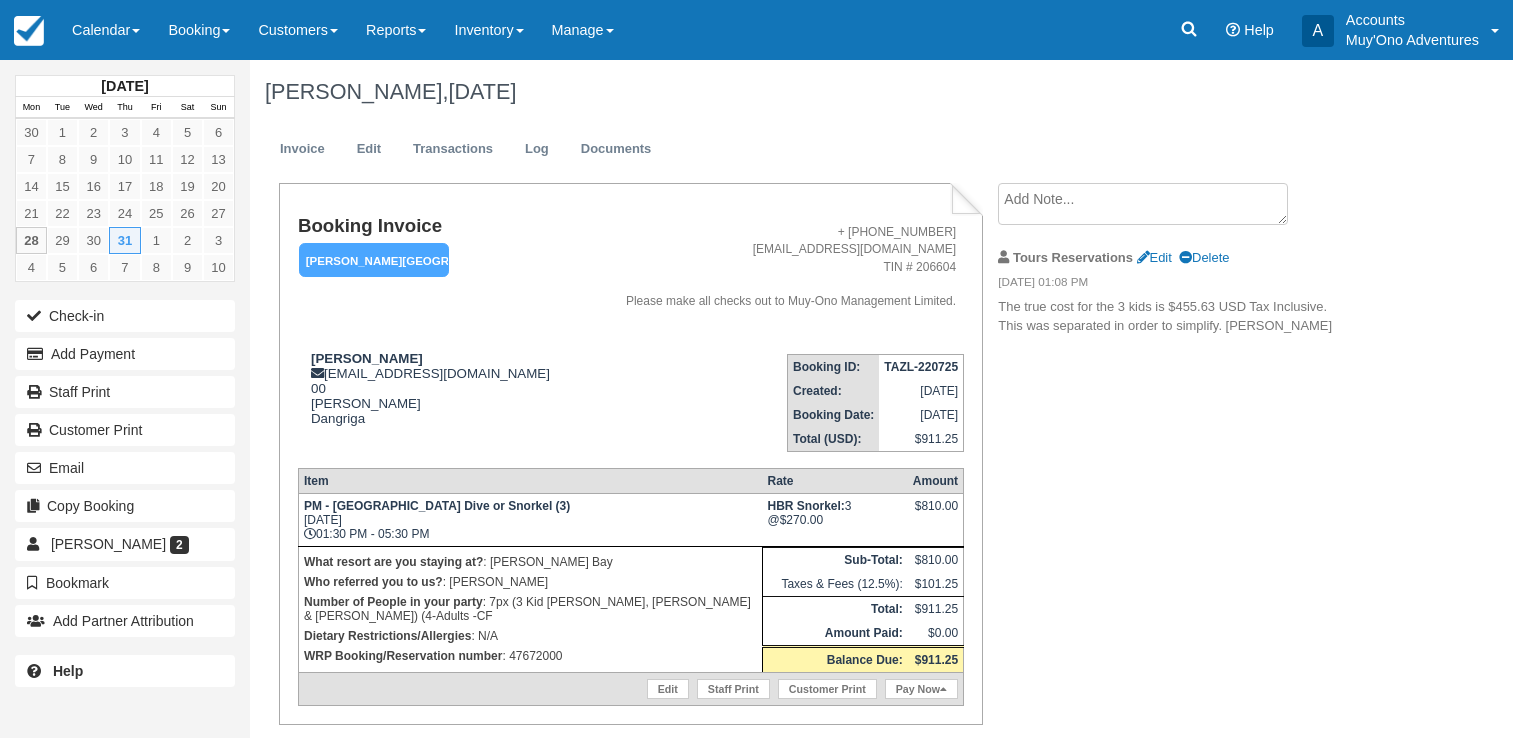 scroll, scrollTop: 0, scrollLeft: 0, axis: both 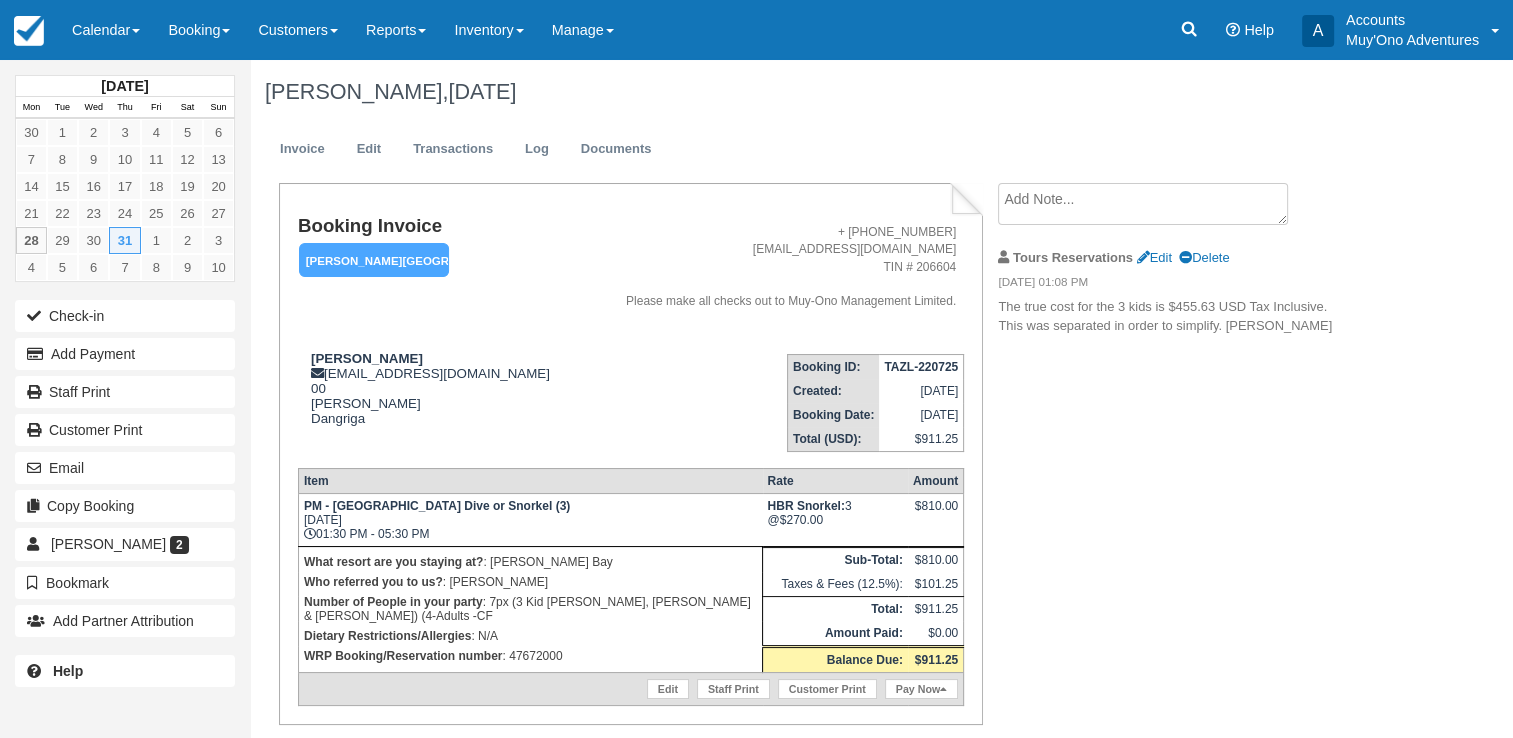 click on "WRP Booking/Reservation number : 47672000" at bounding box center (530, 656) 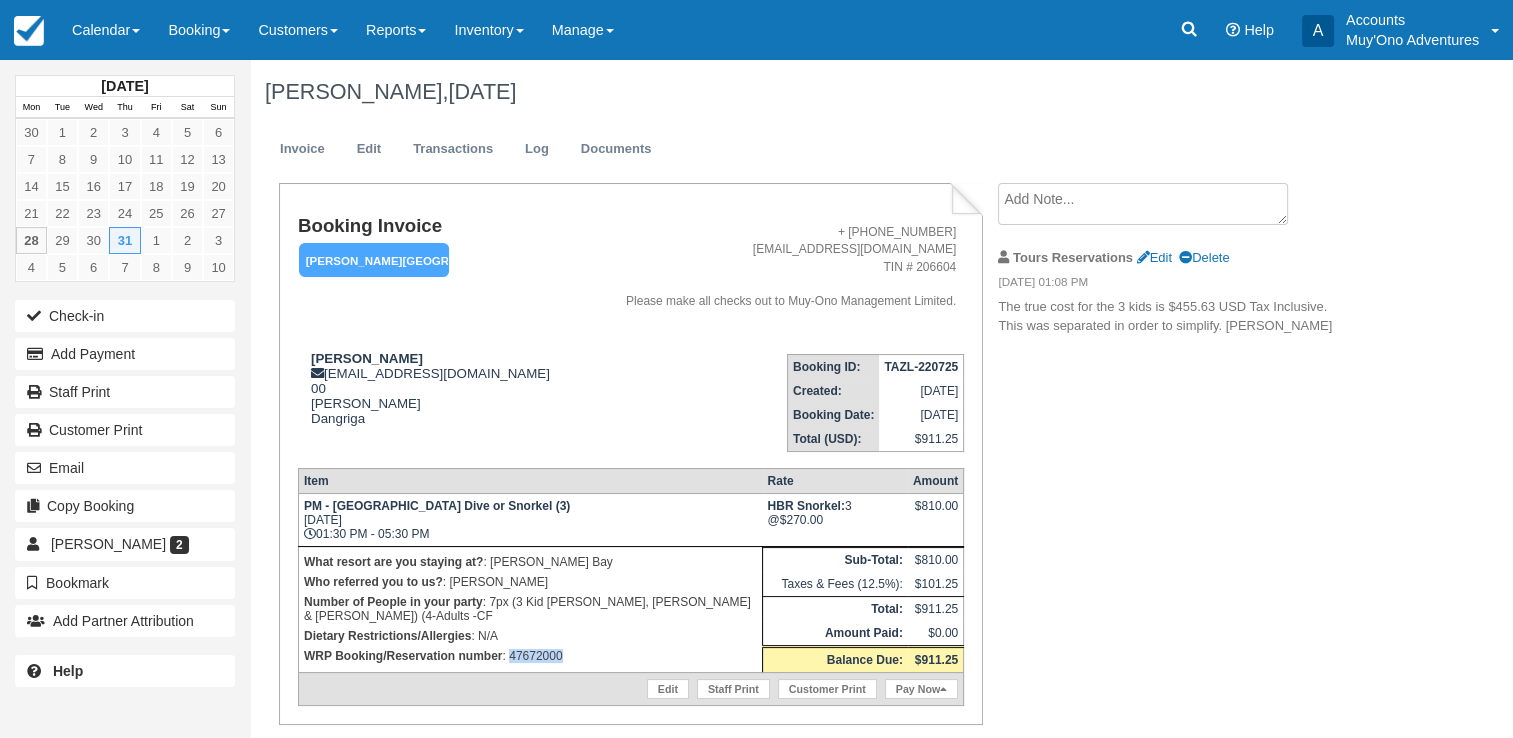 click on "WRP Booking/Reservation number : 47672000" at bounding box center (530, 656) 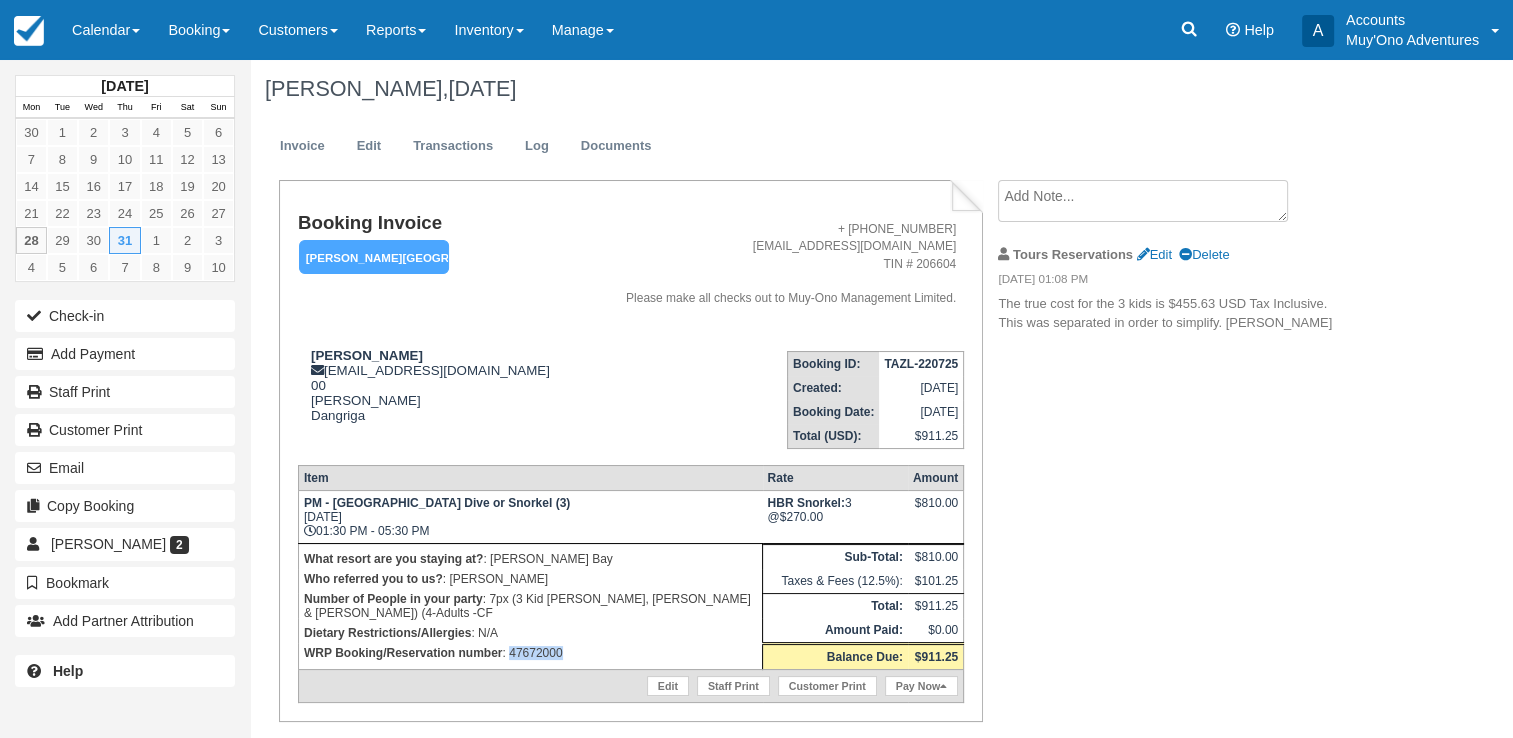 scroll, scrollTop: 0, scrollLeft: 0, axis: both 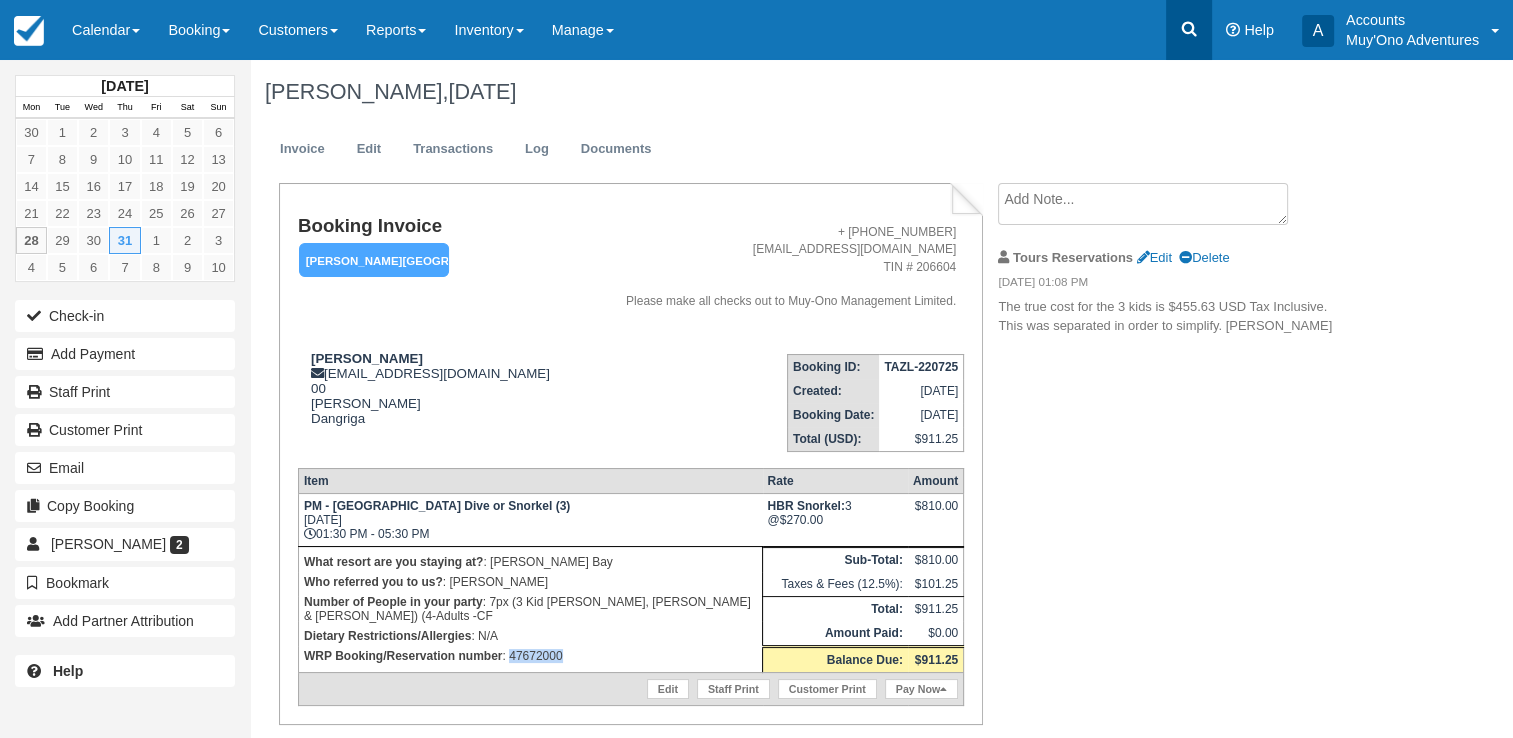 click 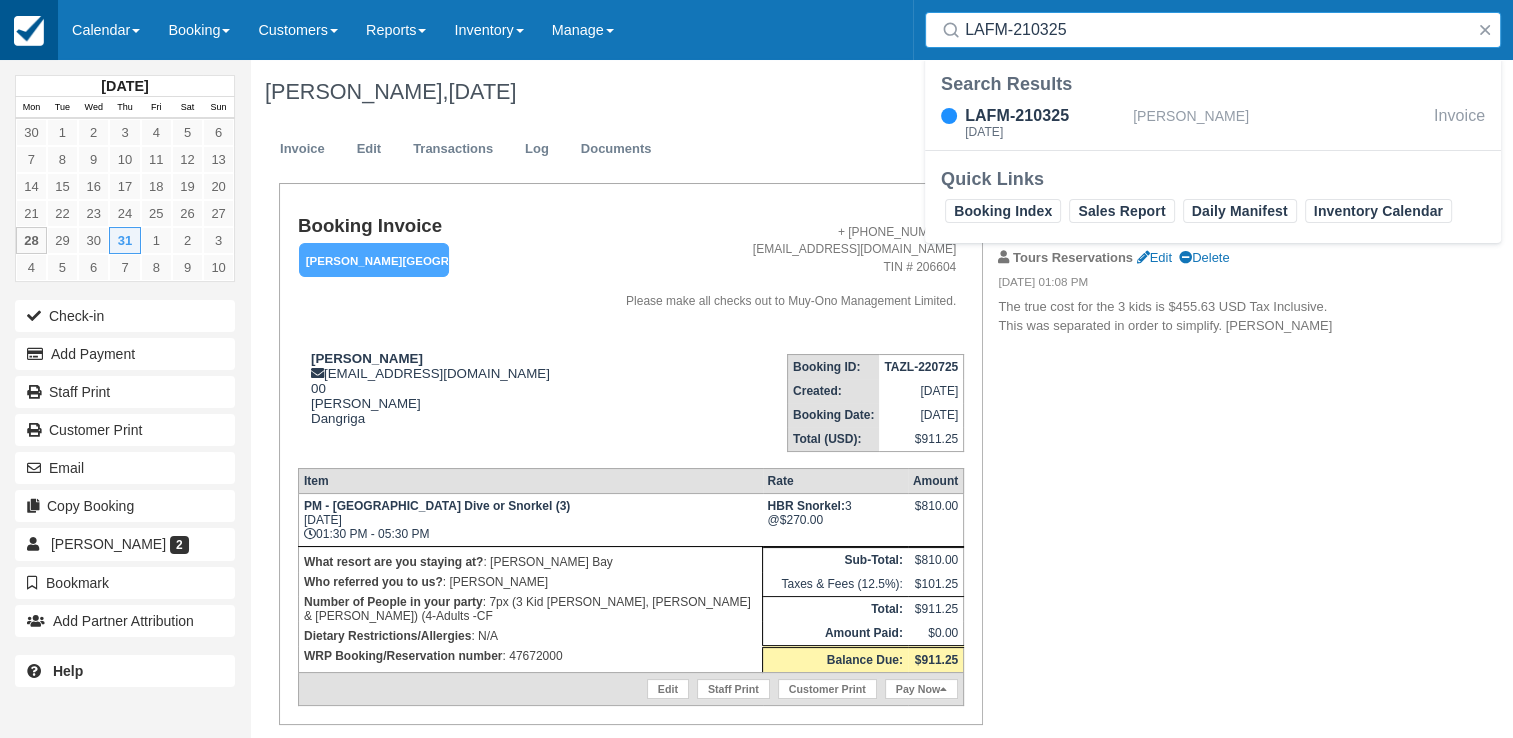 type on "LAFM-210325" 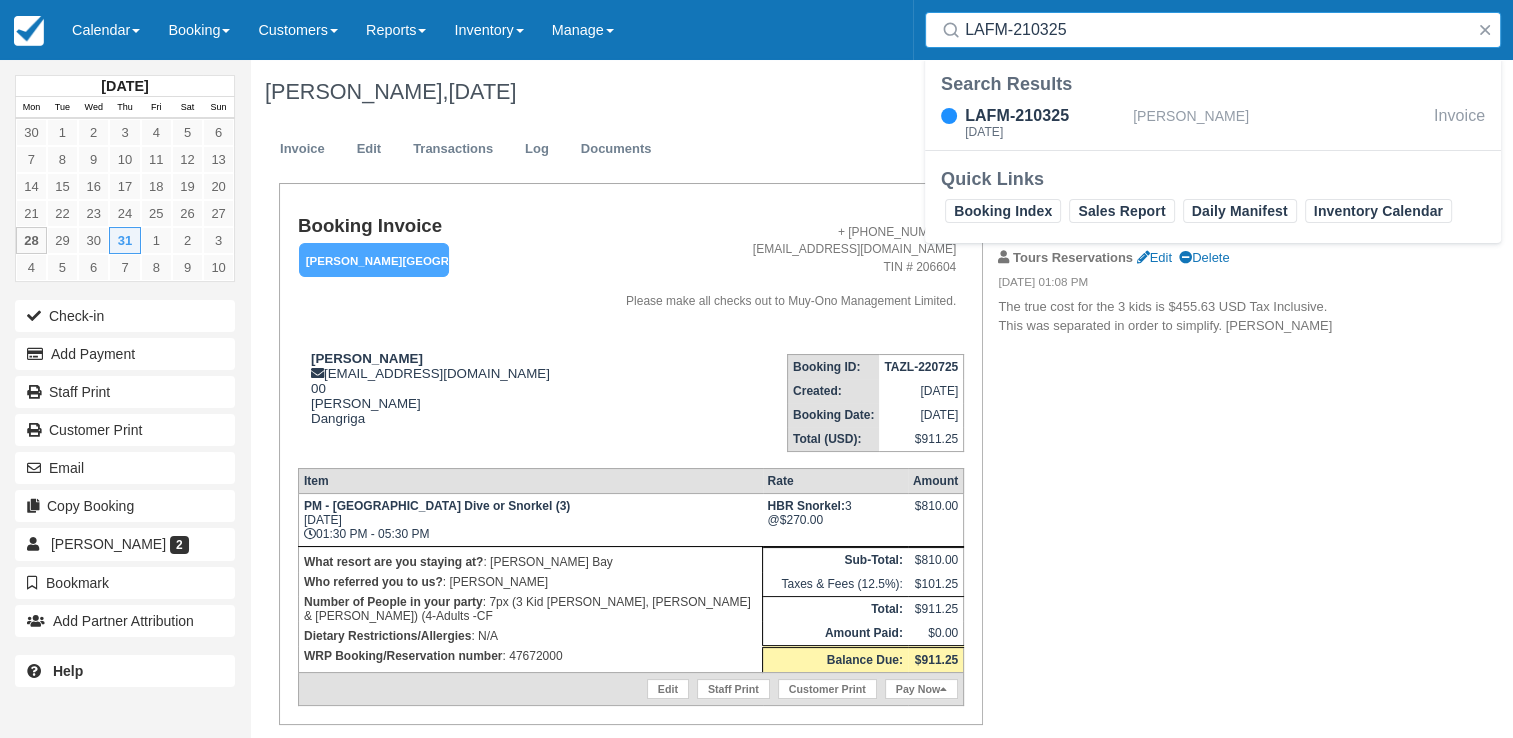 click on "LAFM-210325" at bounding box center (1217, 30) 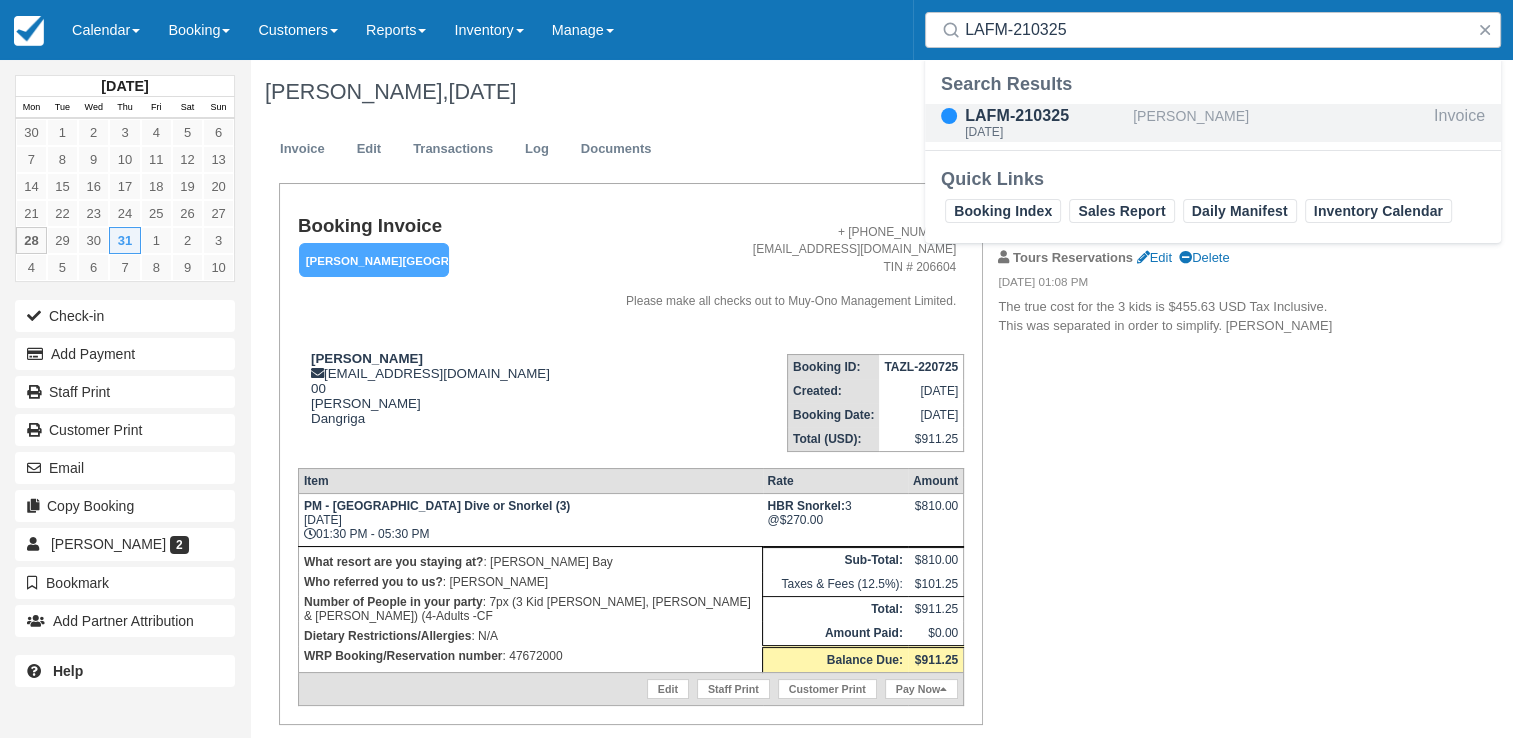 click on "Angel Carter" at bounding box center (1279, 123) 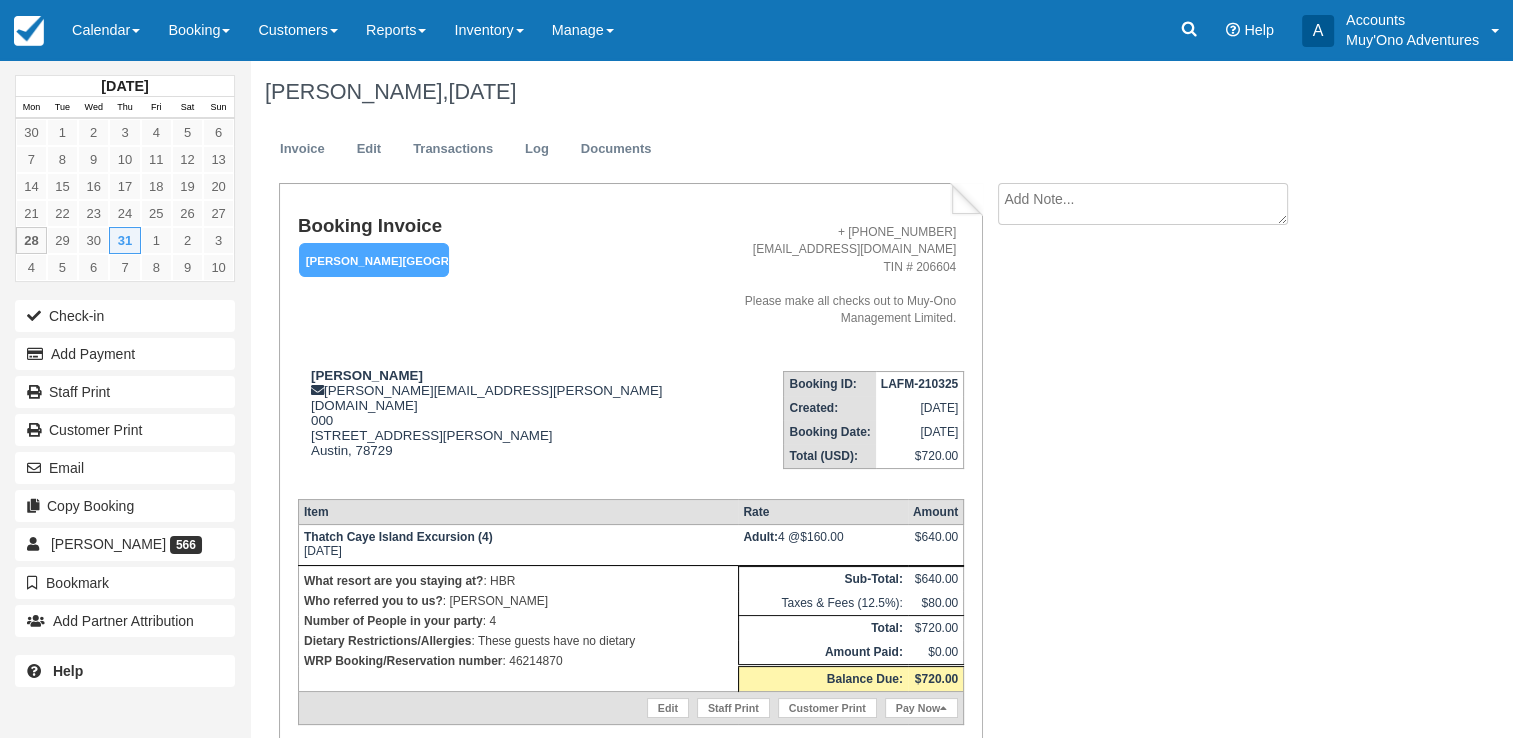 scroll, scrollTop: 49, scrollLeft: 0, axis: vertical 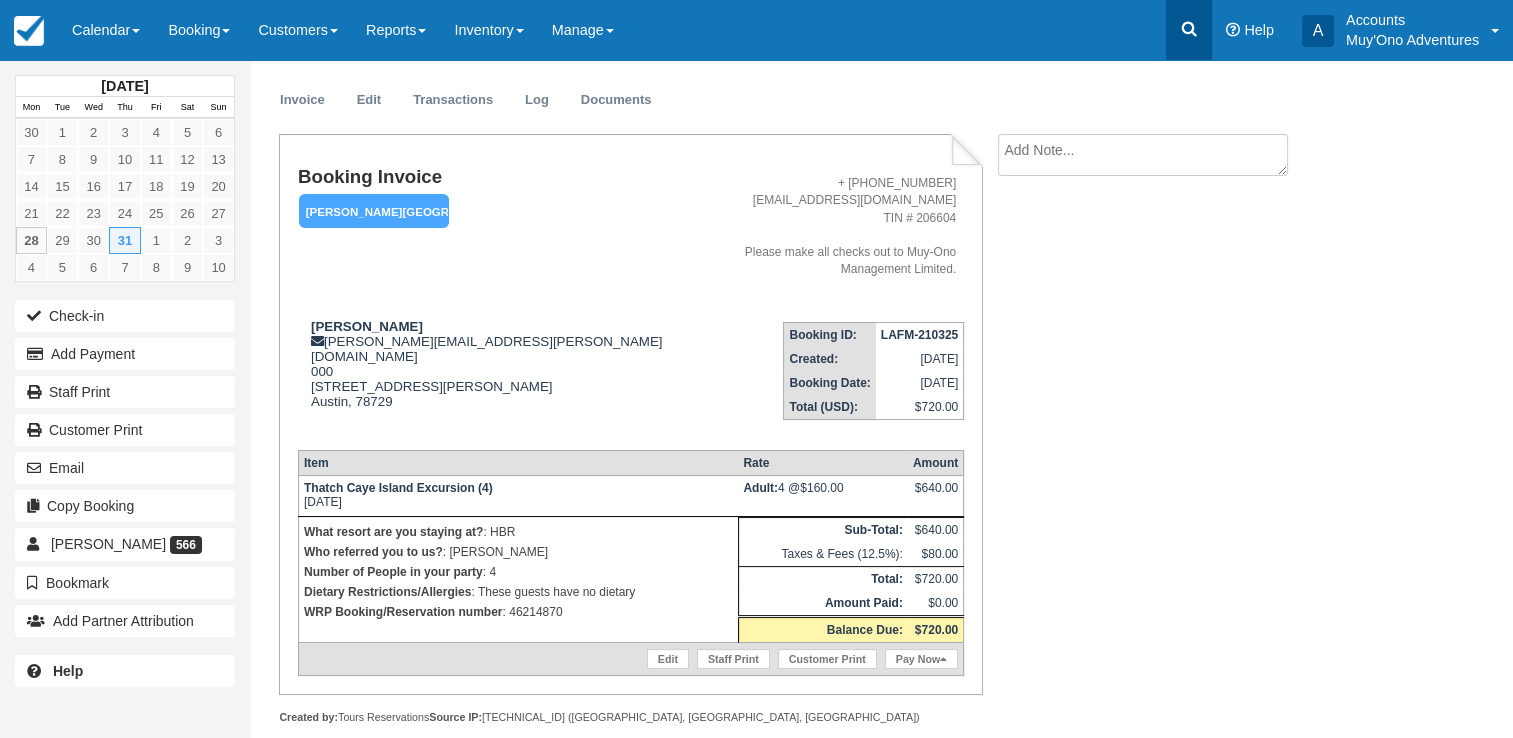 click 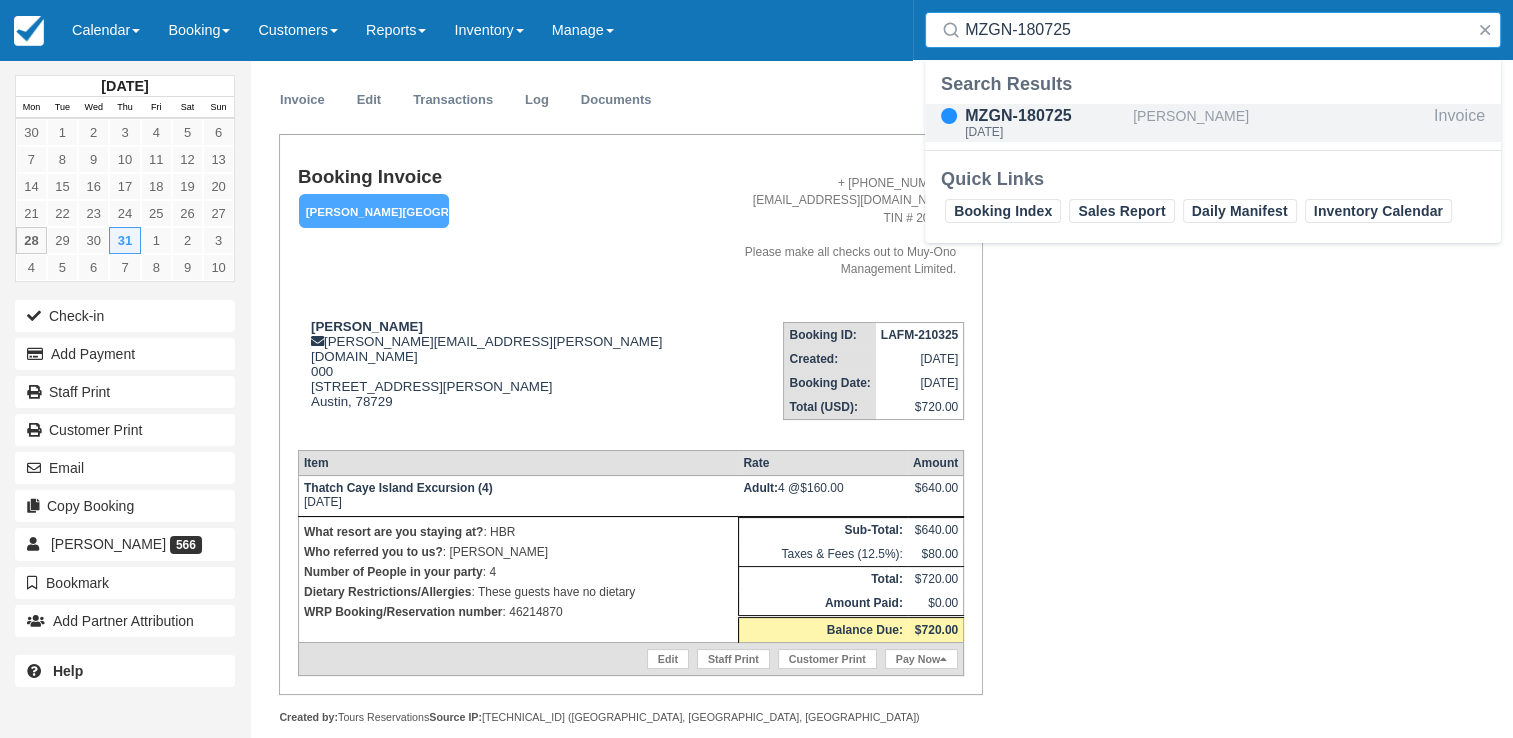 type on "MZGN-180725" 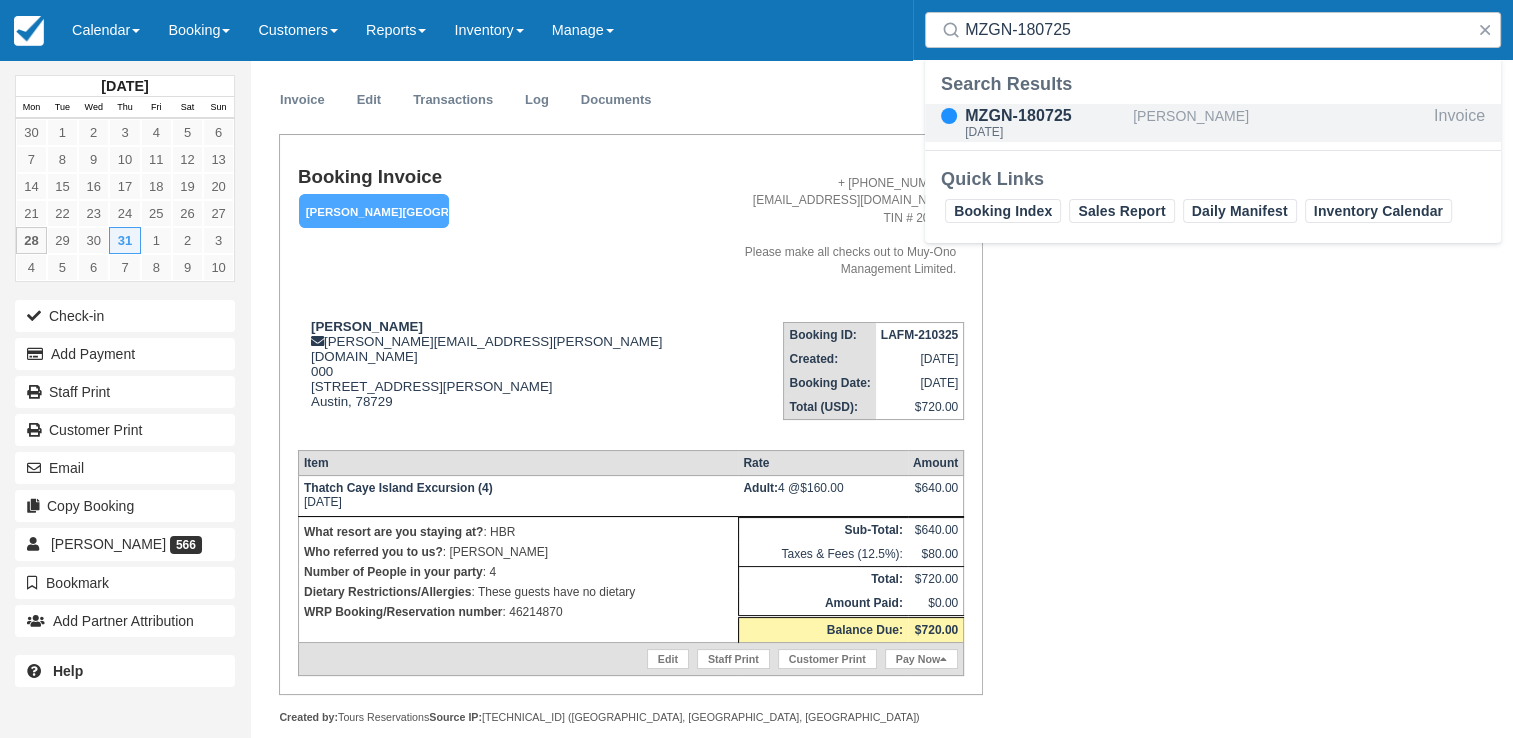 click on "[PERSON_NAME]" at bounding box center (1279, 123) 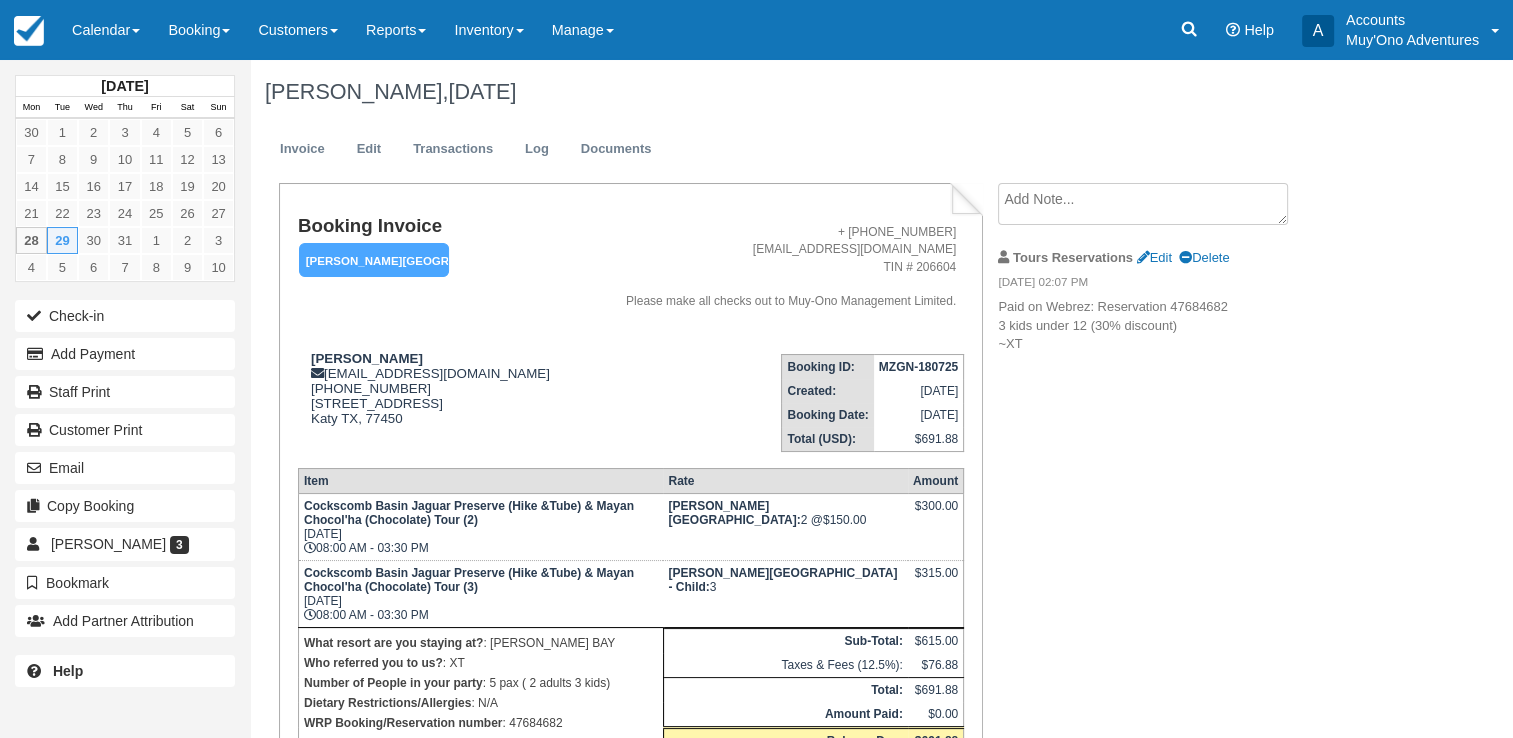 scroll, scrollTop: 139, scrollLeft: 0, axis: vertical 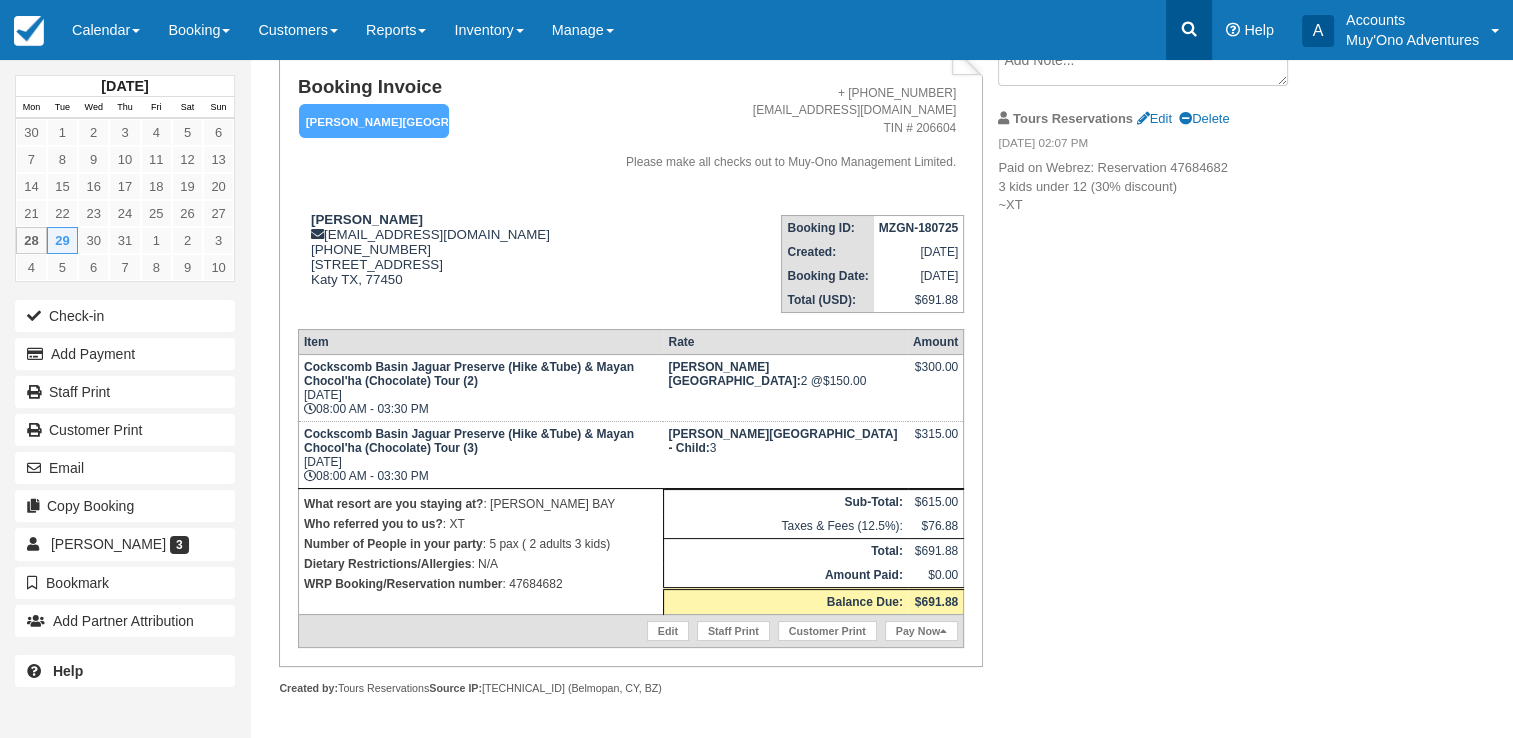 click at bounding box center [1189, 30] 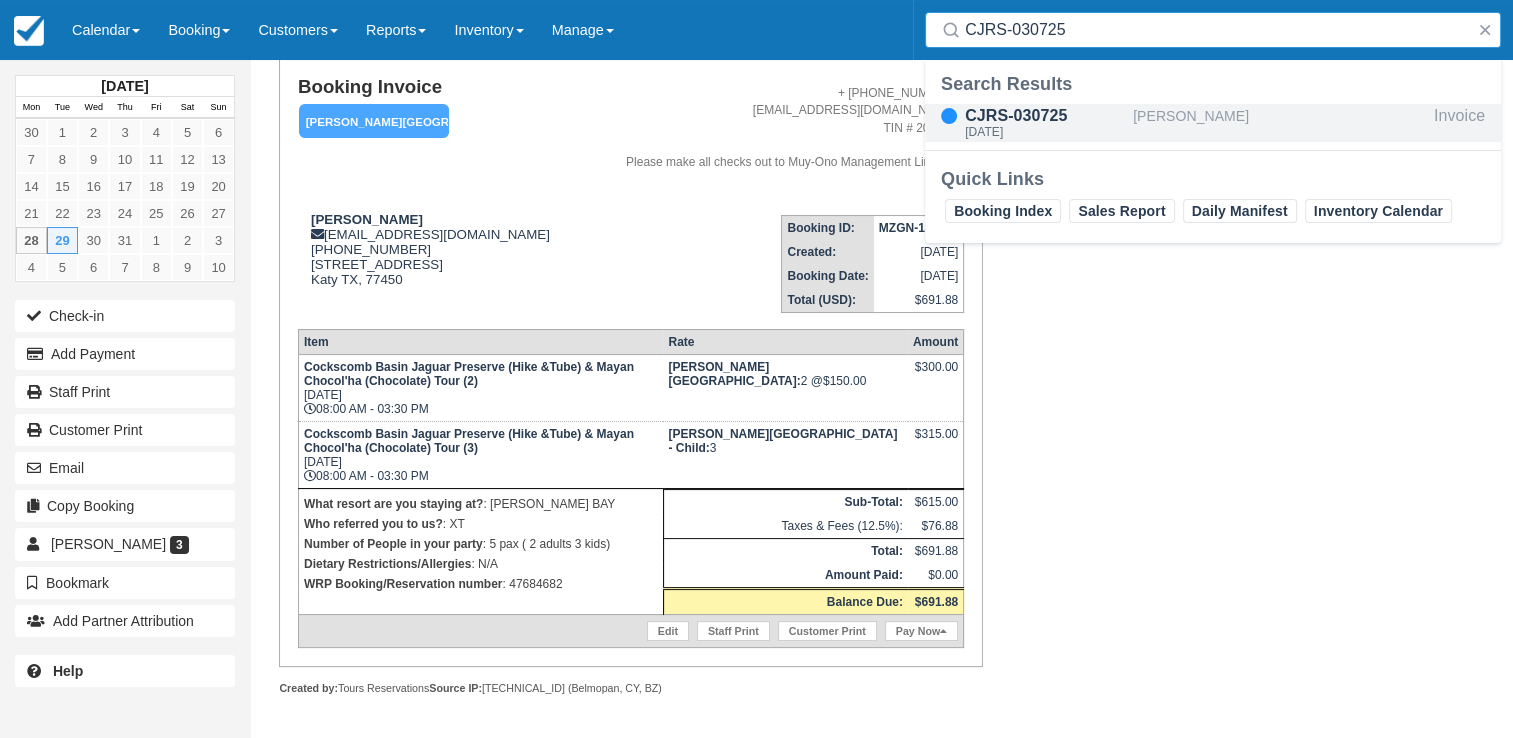 type on "CJRS-030725" 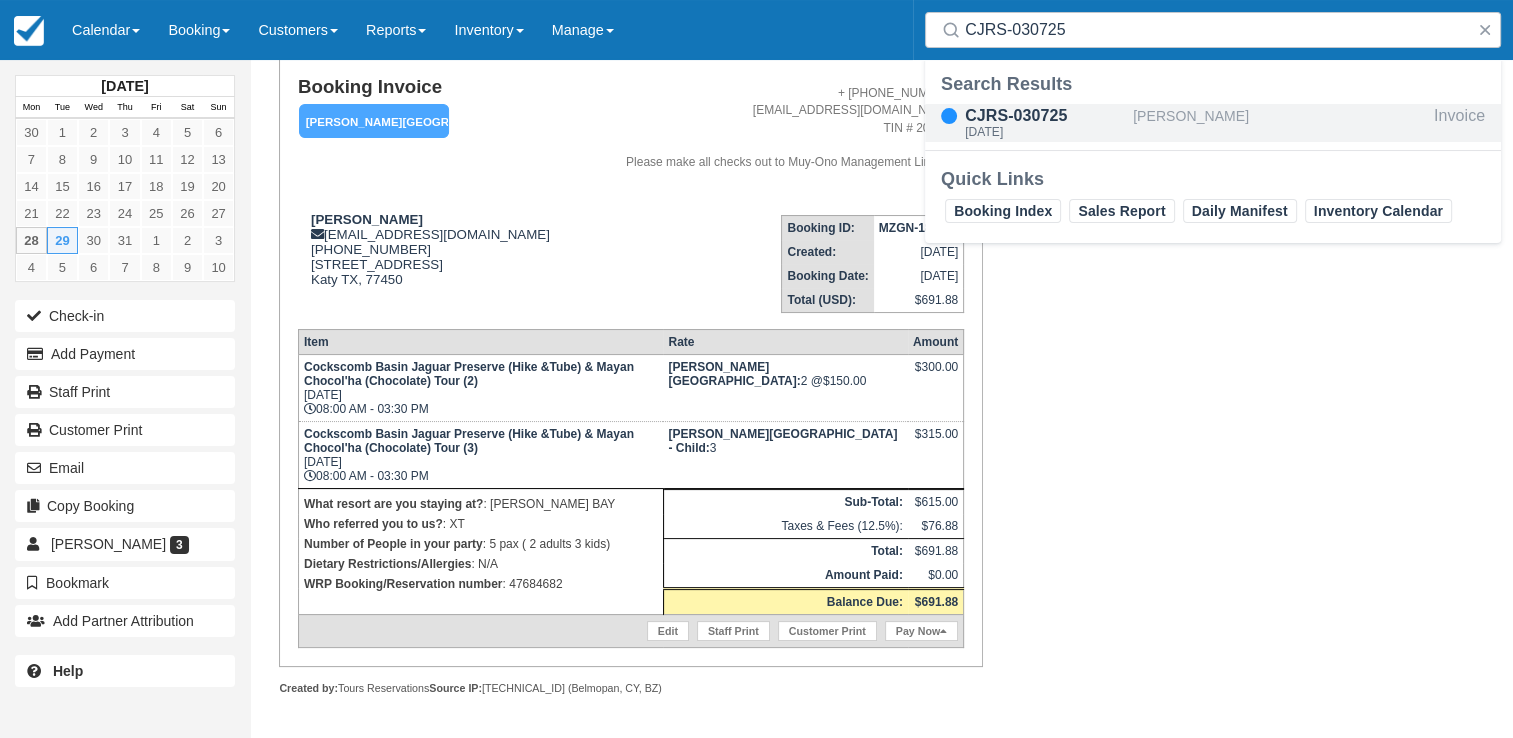 click on "Nelson Rowe" at bounding box center (1279, 123) 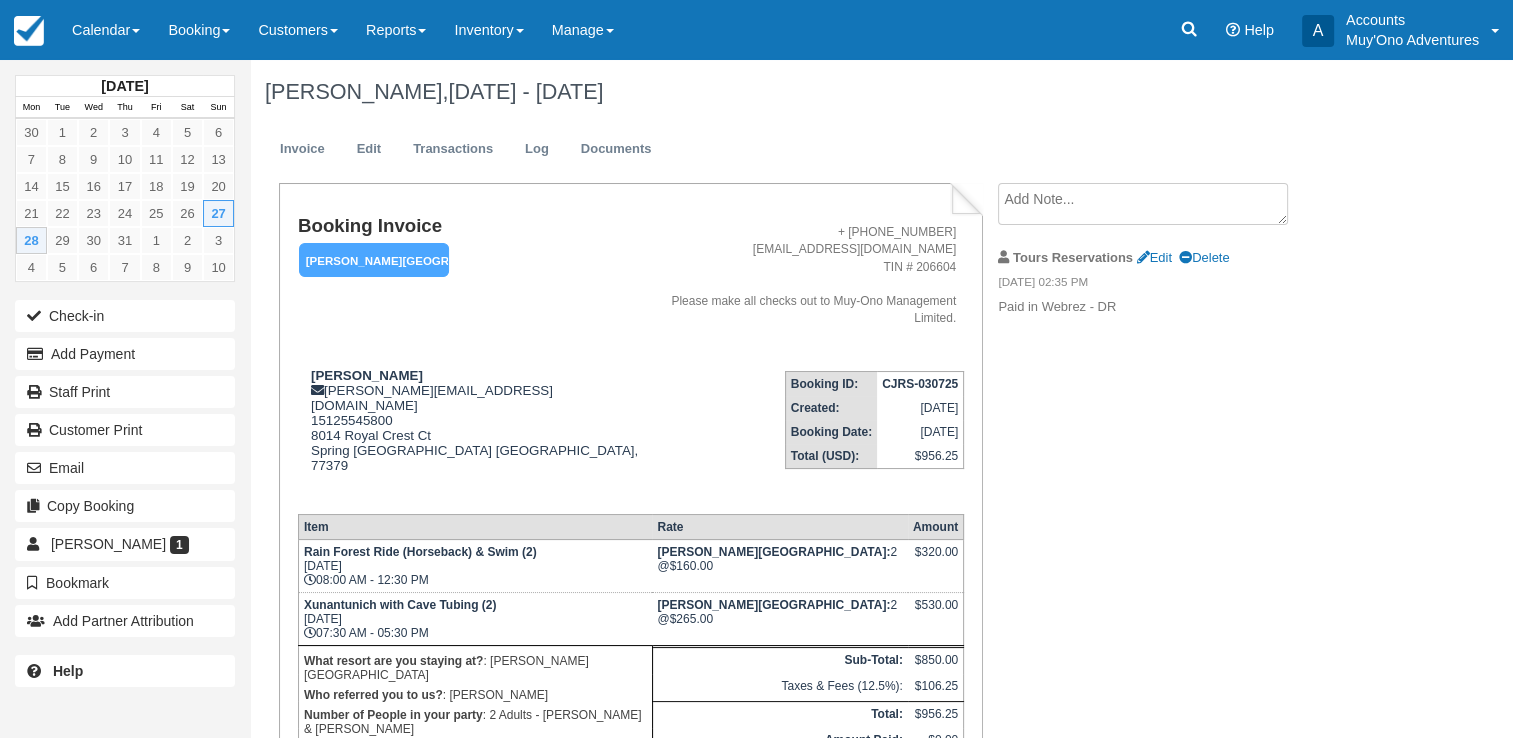 scroll, scrollTop: 112, scrollLeft: 0, axis: vertical 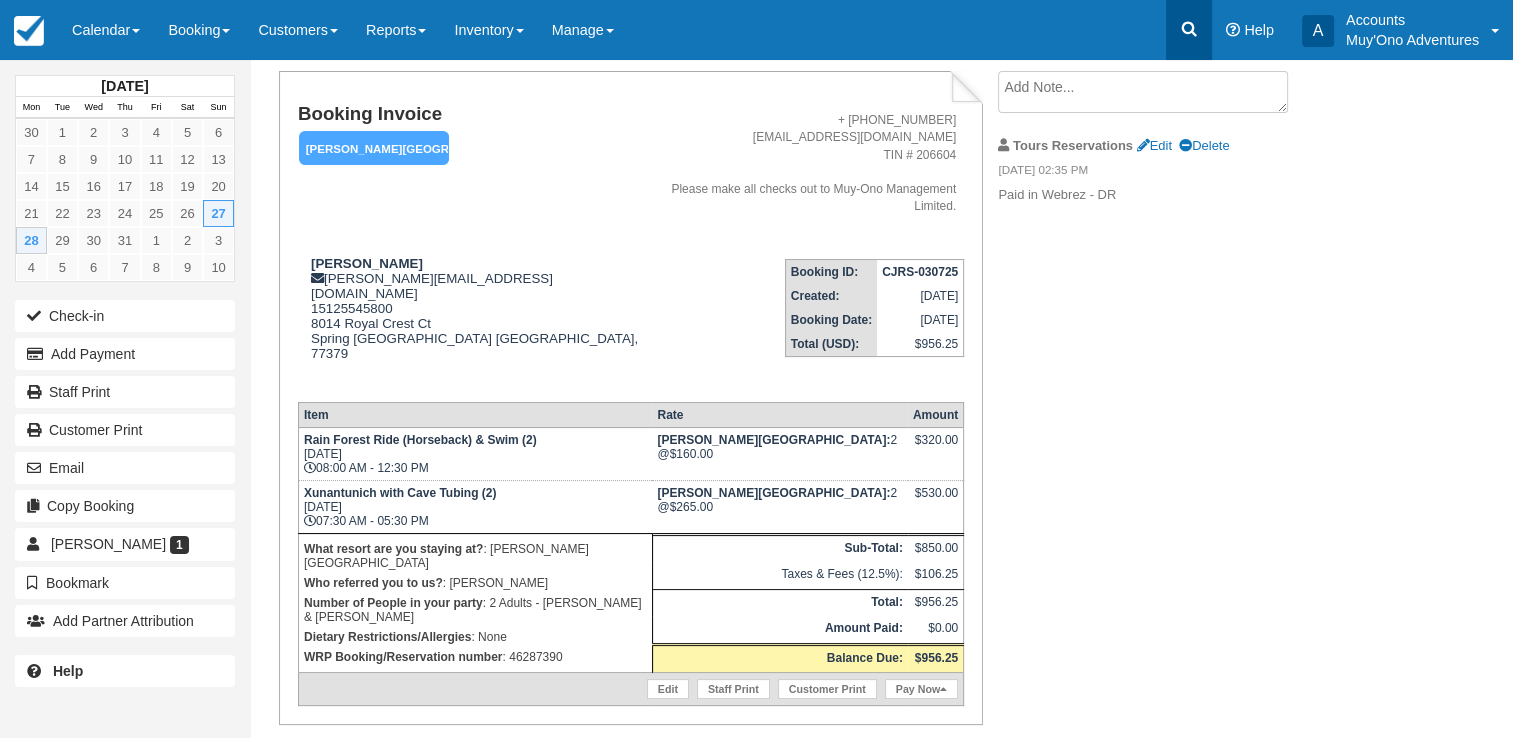 click 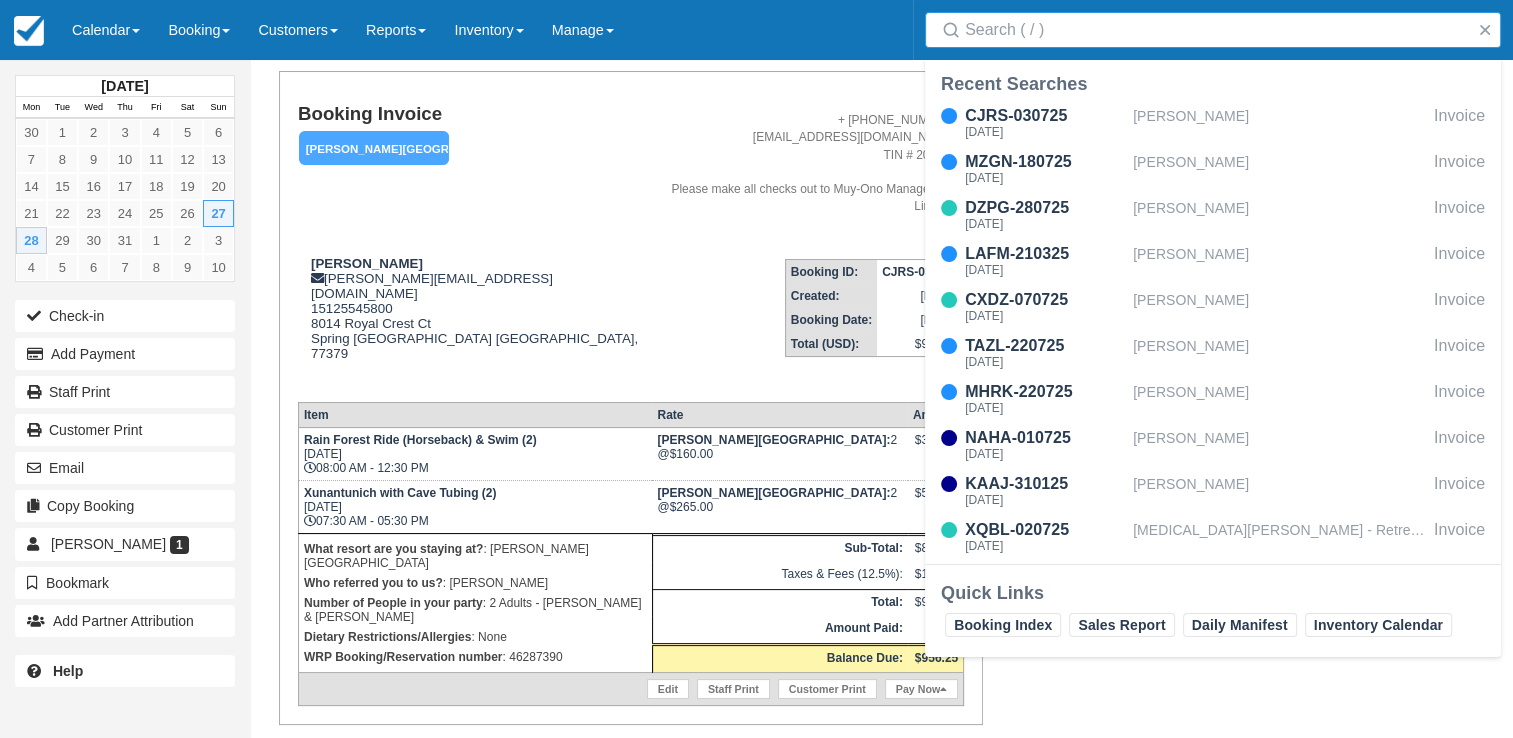 click on "Search" at bounding box center (1217, 30) 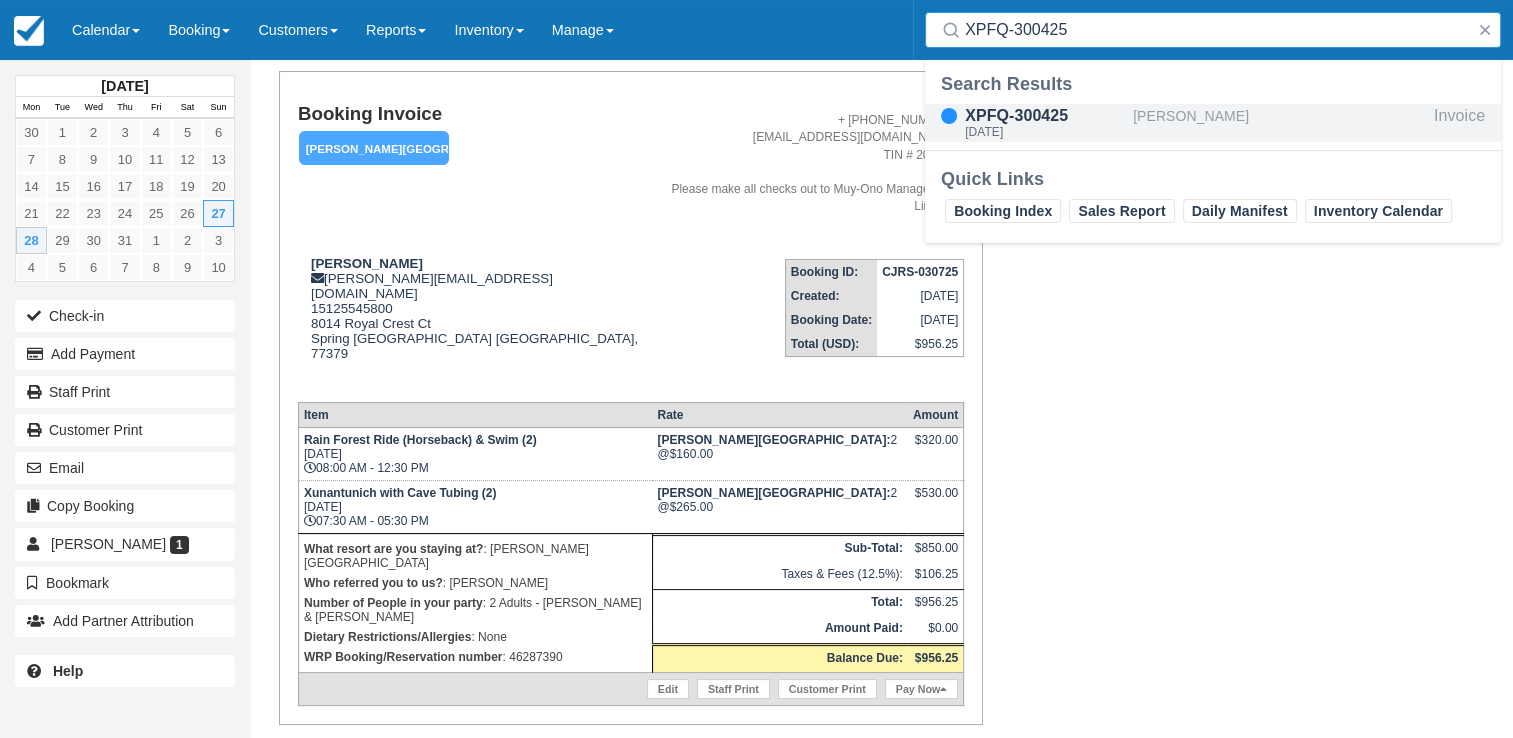 type on "XPFQ-300425" 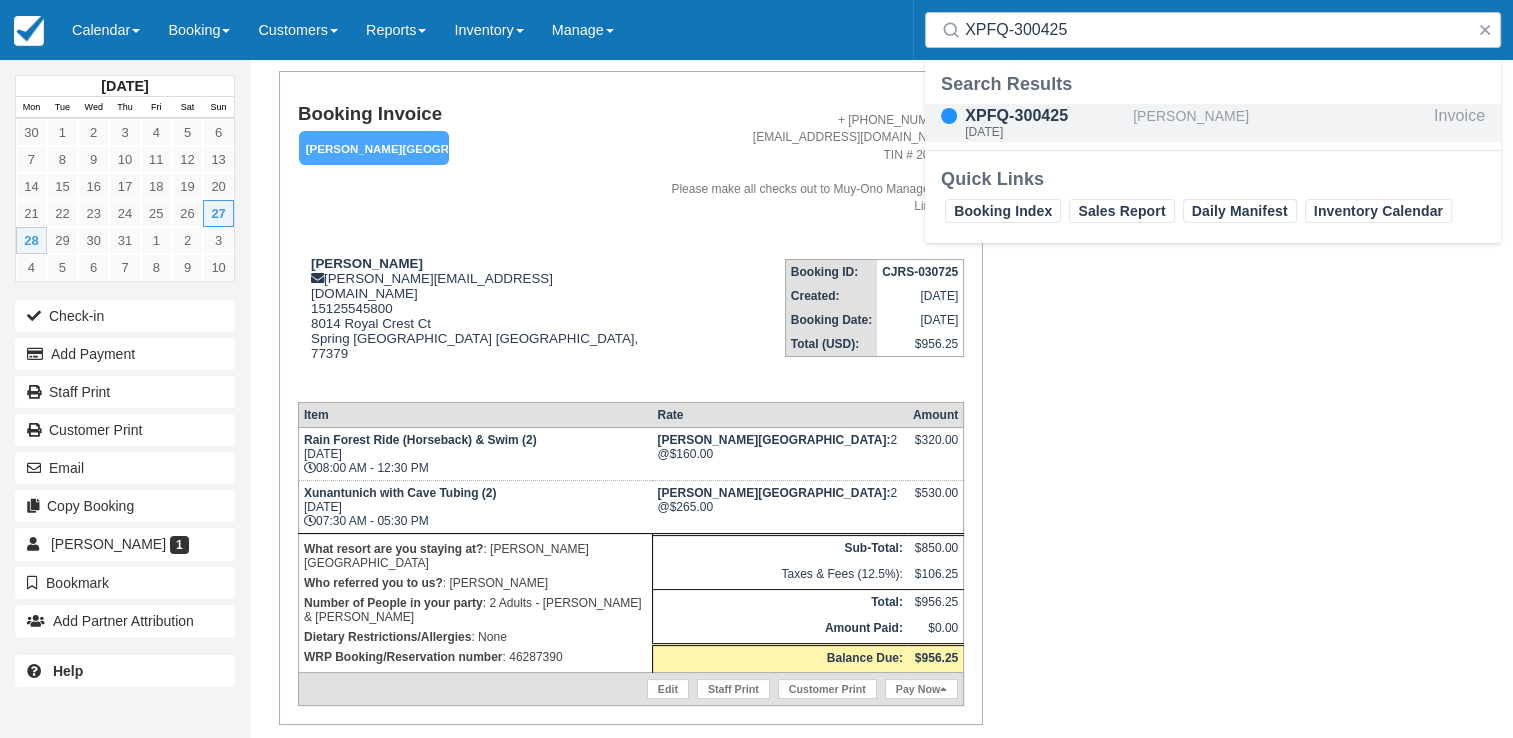 click on "[PERSON_NAME]" at bounding box center [1279, 123] 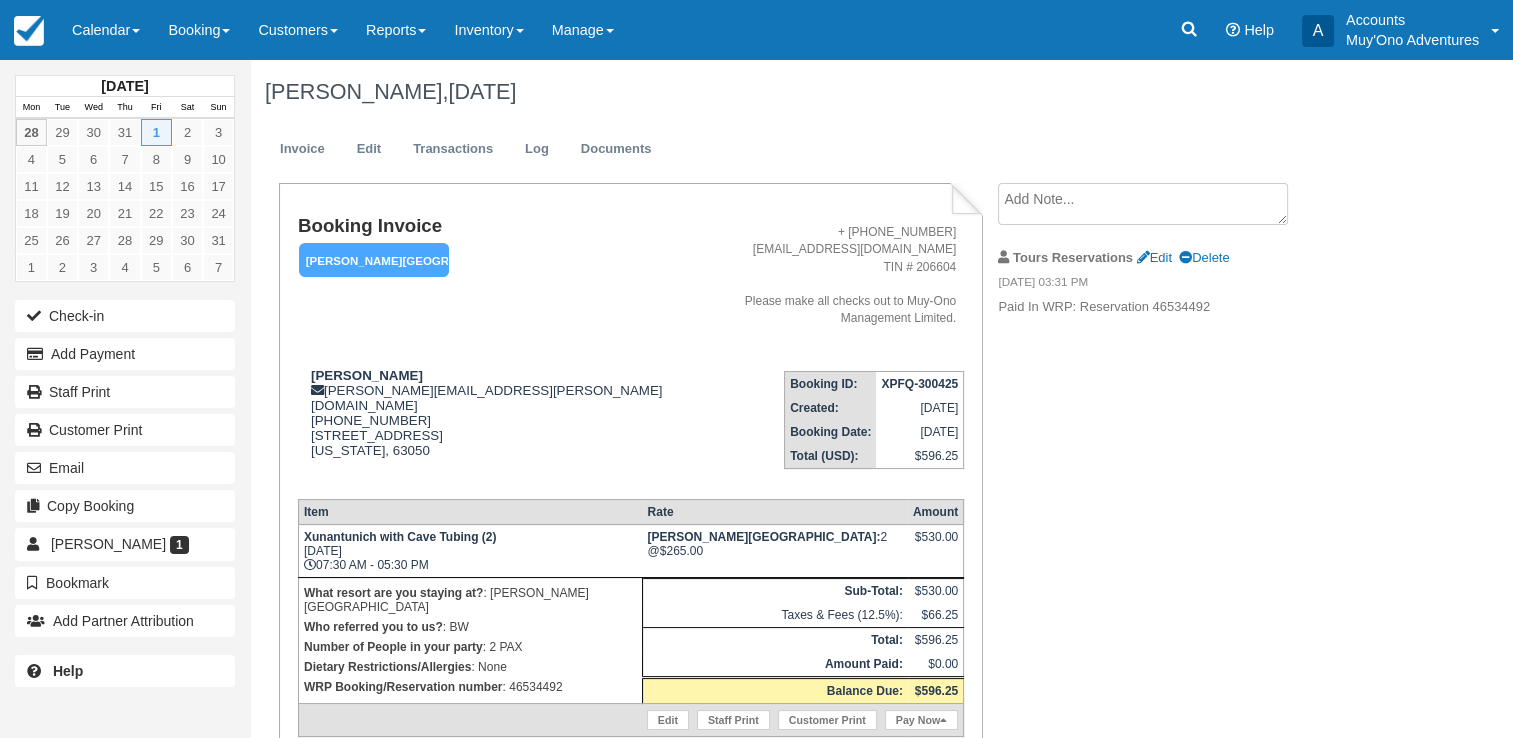scroll, scrollTop: 60, scrollLeft: 0, axis: vertical 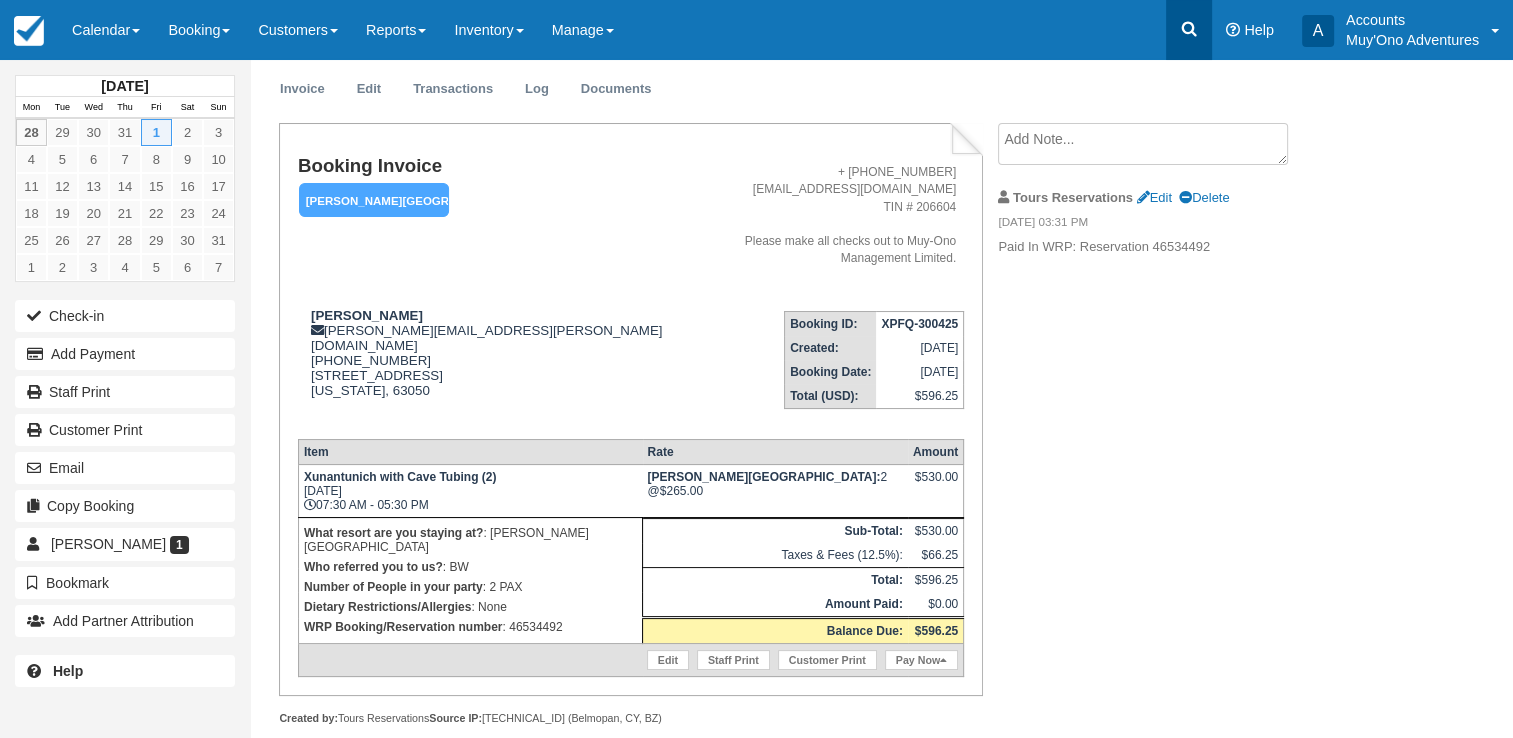 click 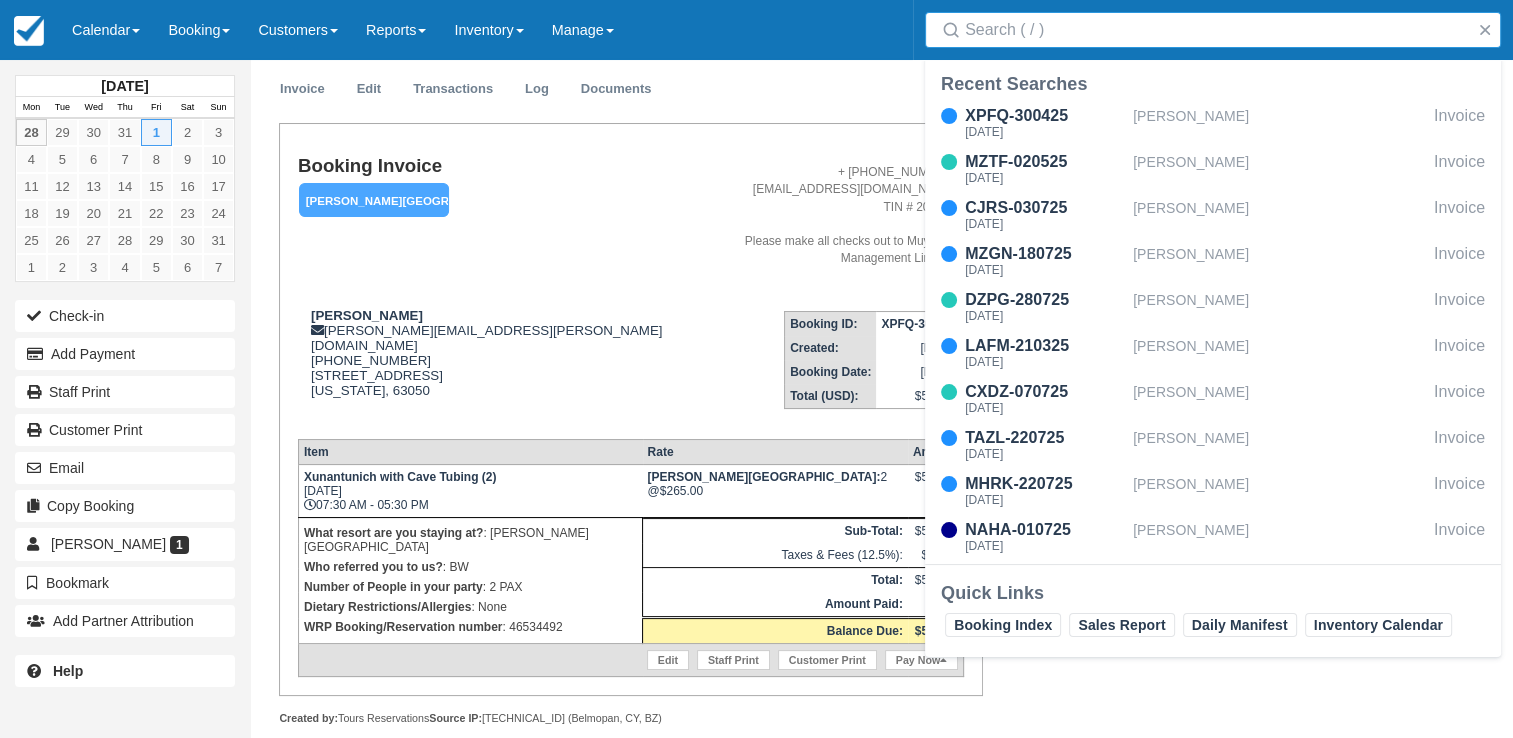 click on "Search" at bounding box center (1217, 30) 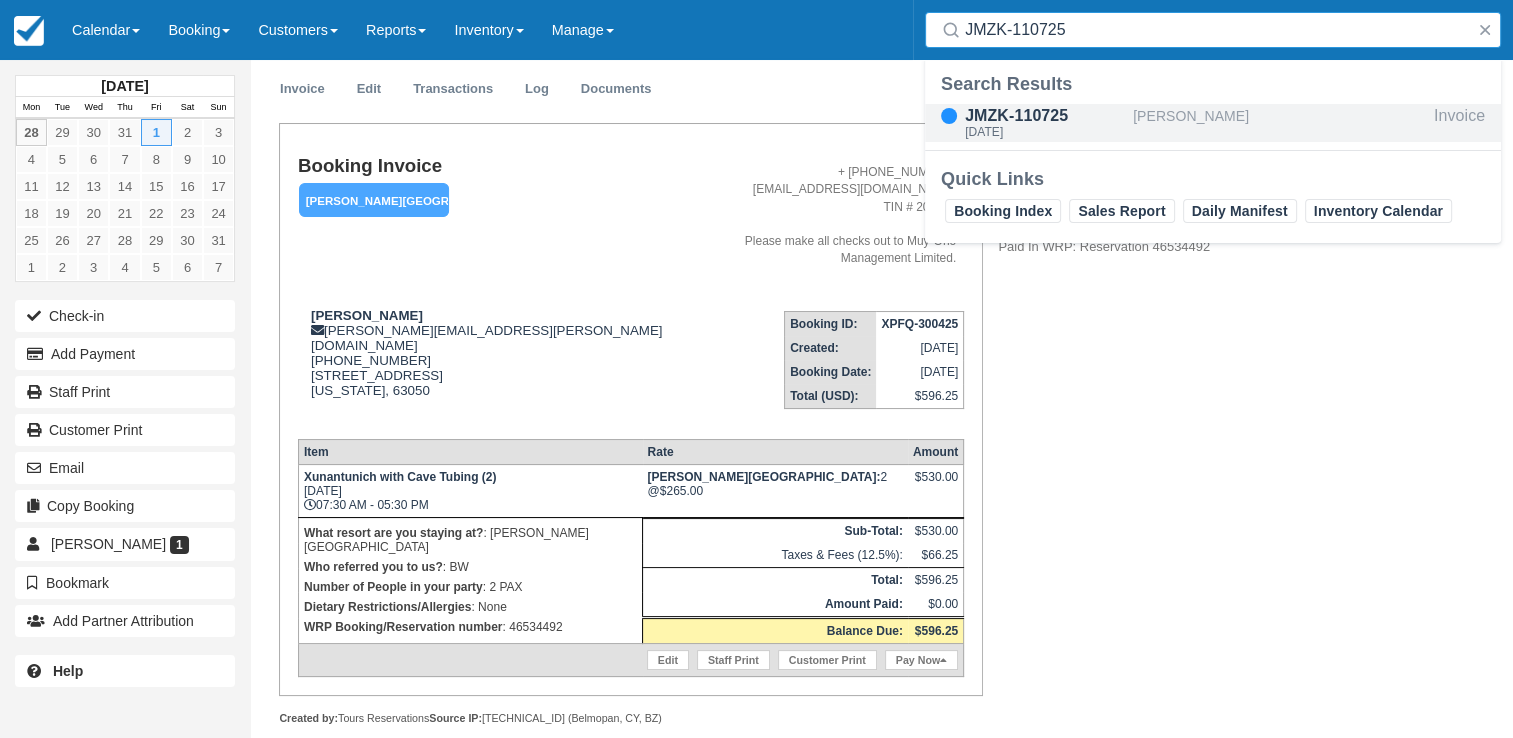 type on "JMZK-110725" 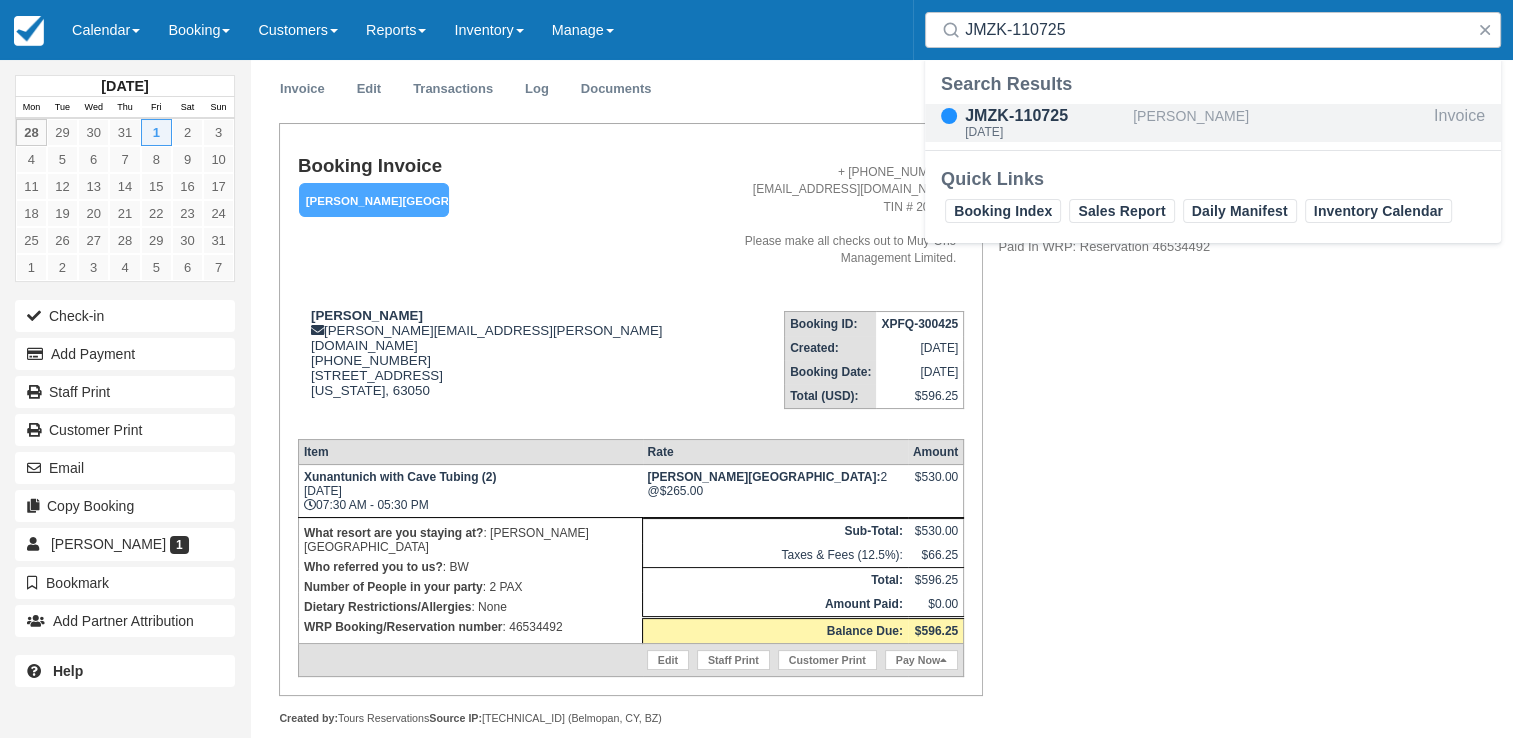 click on "[PERSON_NAME]" at bounding box center (1279, 123) 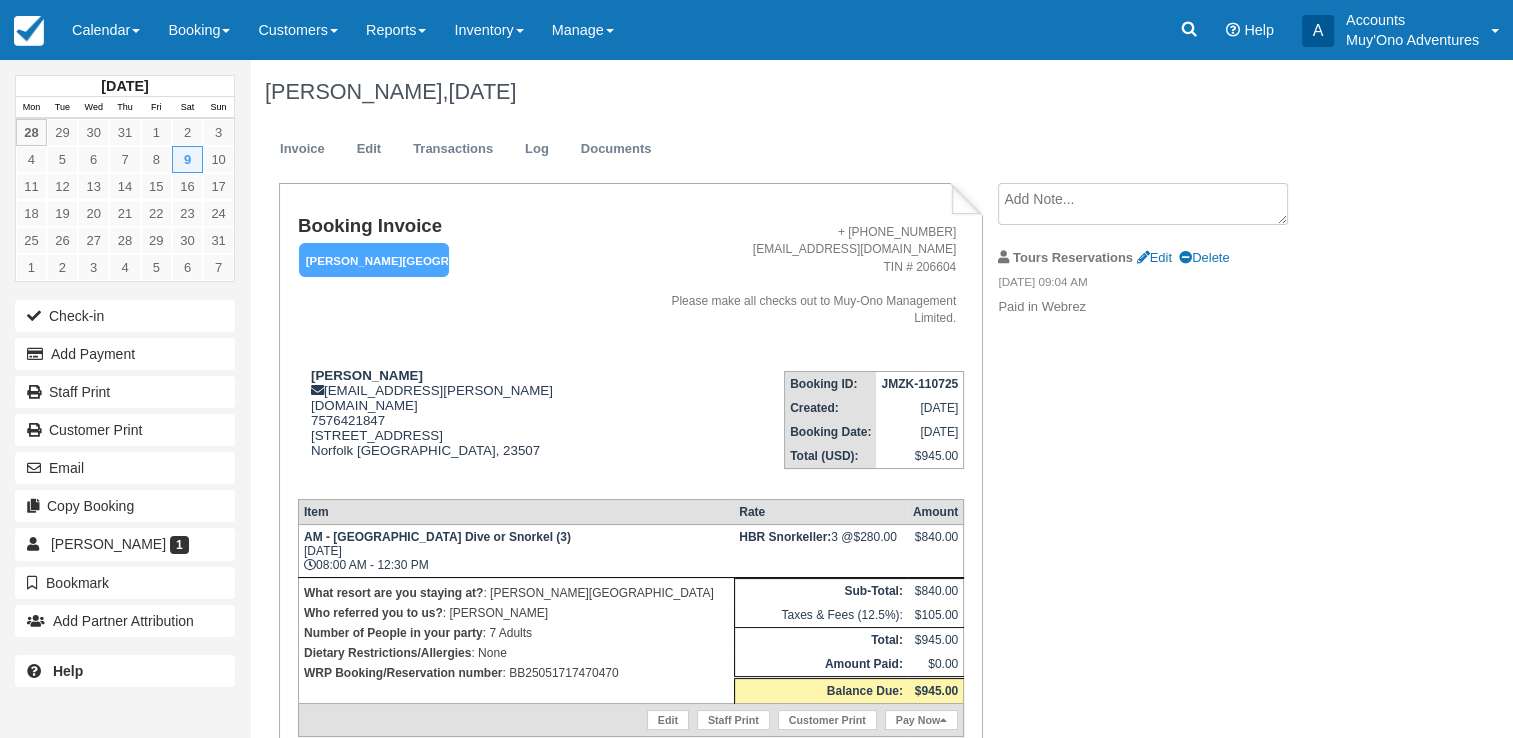 scroll, scrollTop: 60, scrollLeft: 0, axis: vertical 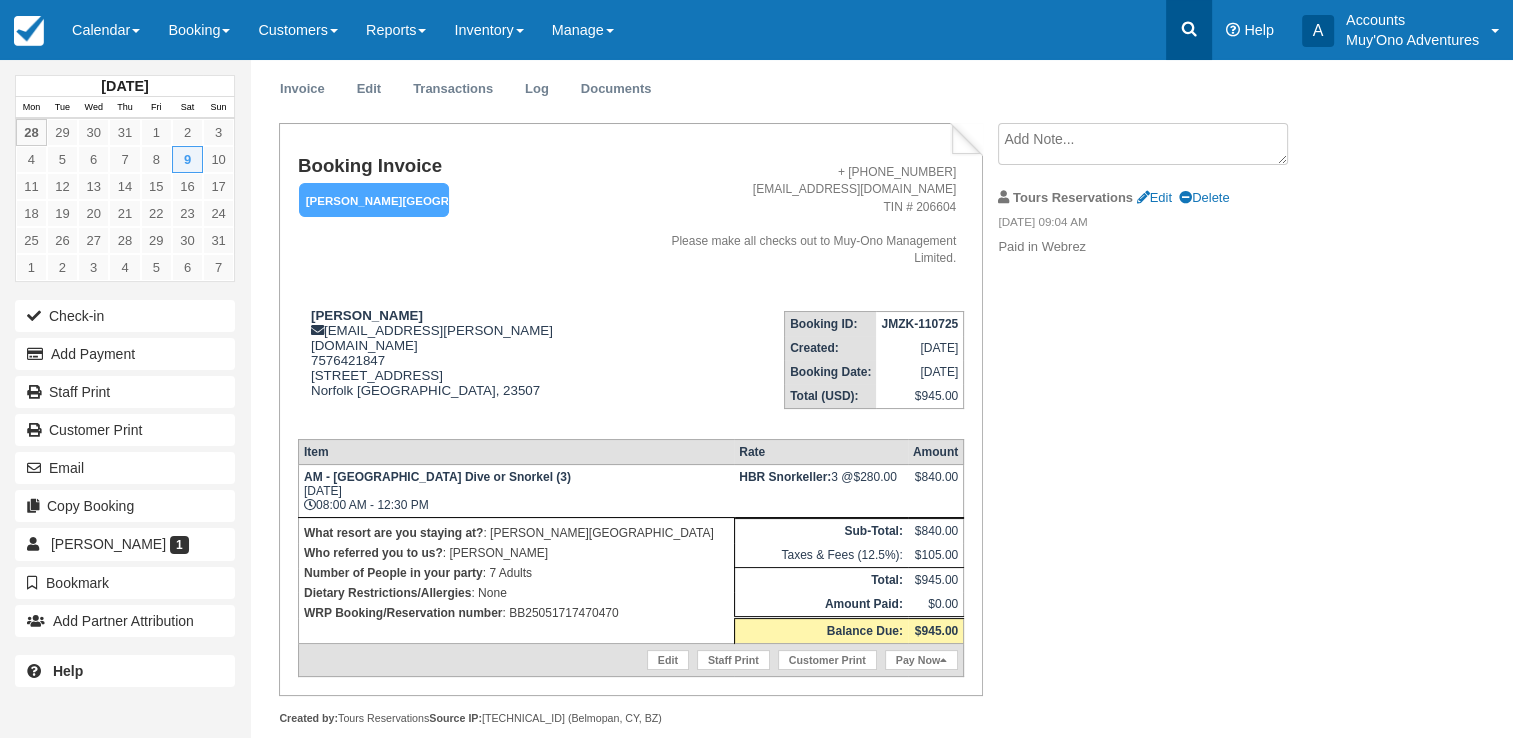 click 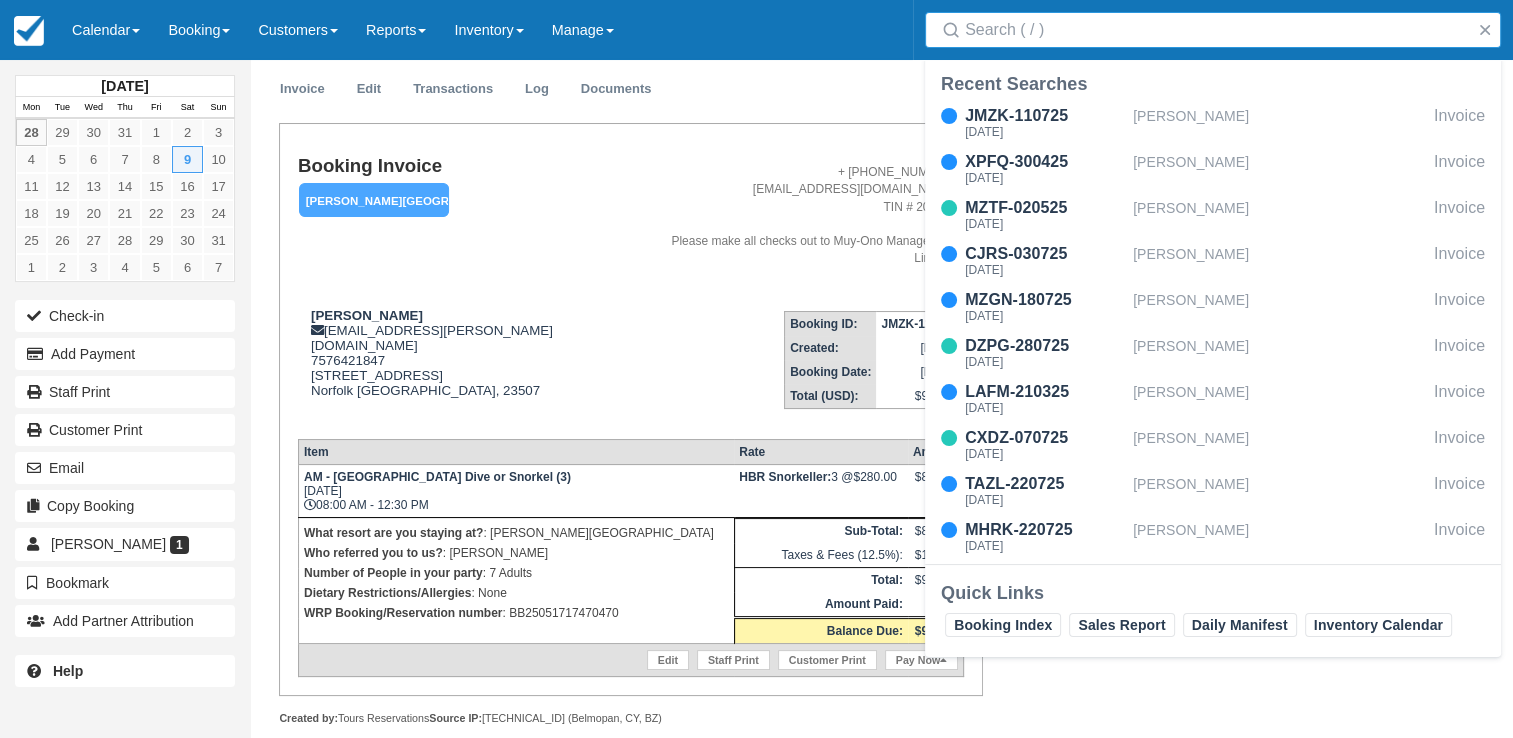 click on "Search" at bounding box center [1217, 30] 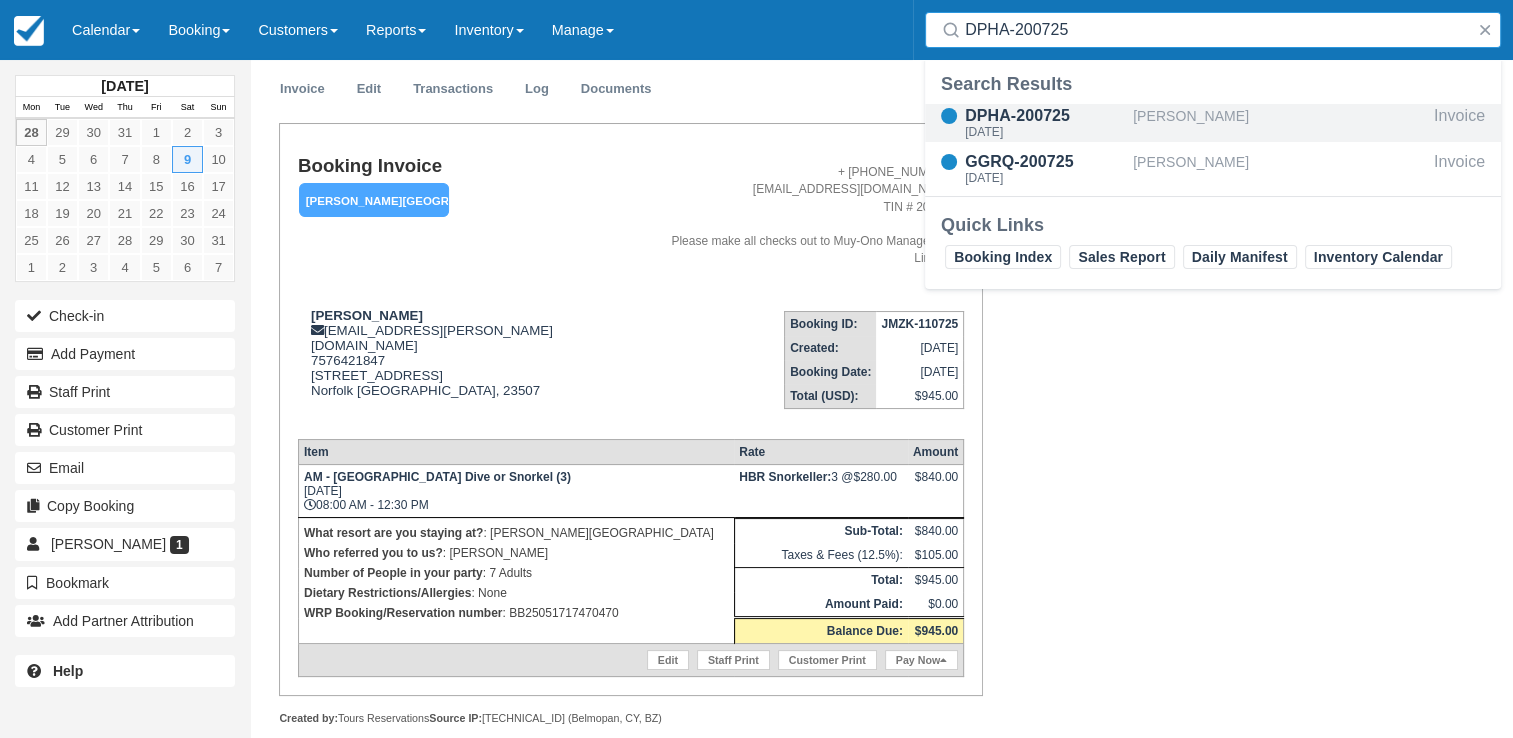 type on "DPHA-200725" 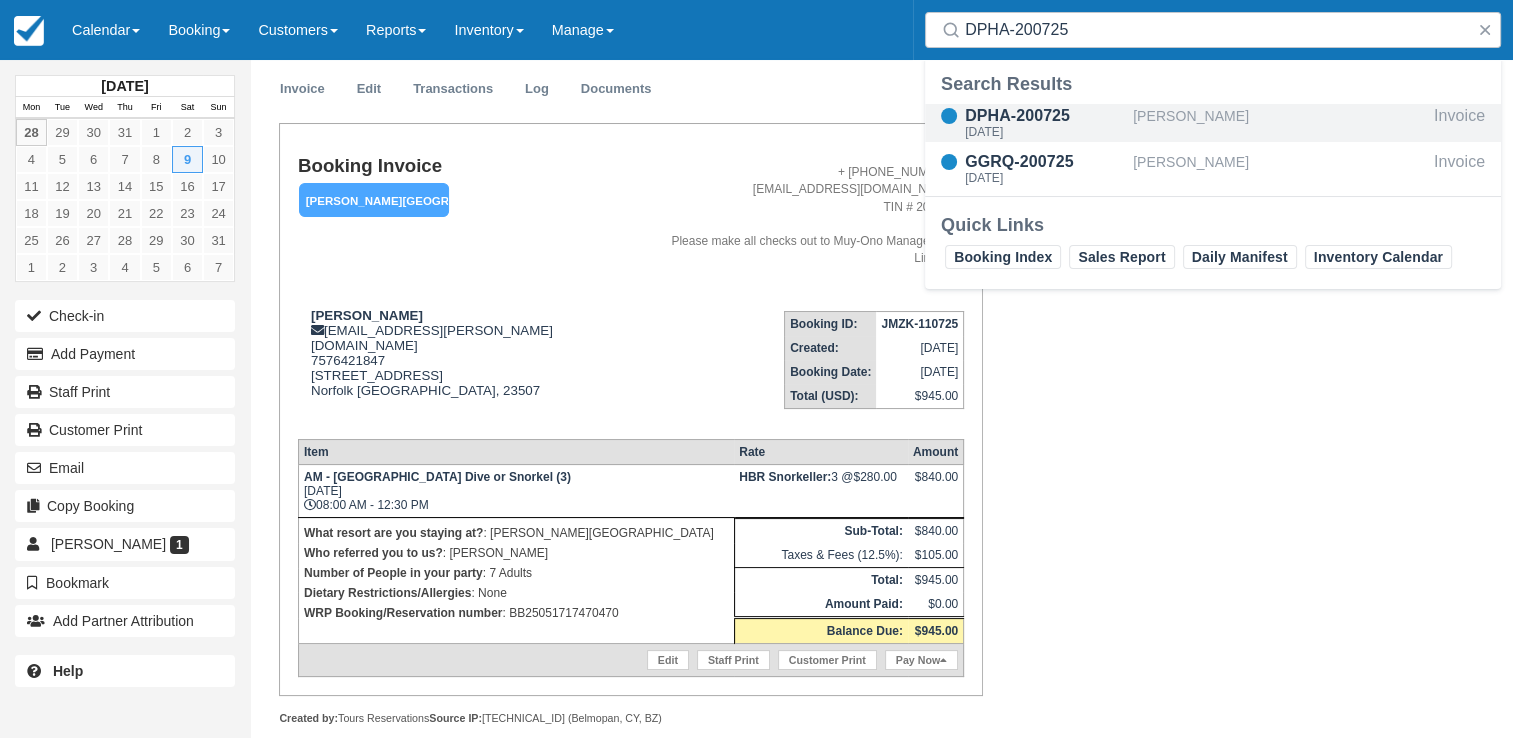 click on "[PERSON_NAME]" at bounding box center [1279, 123] 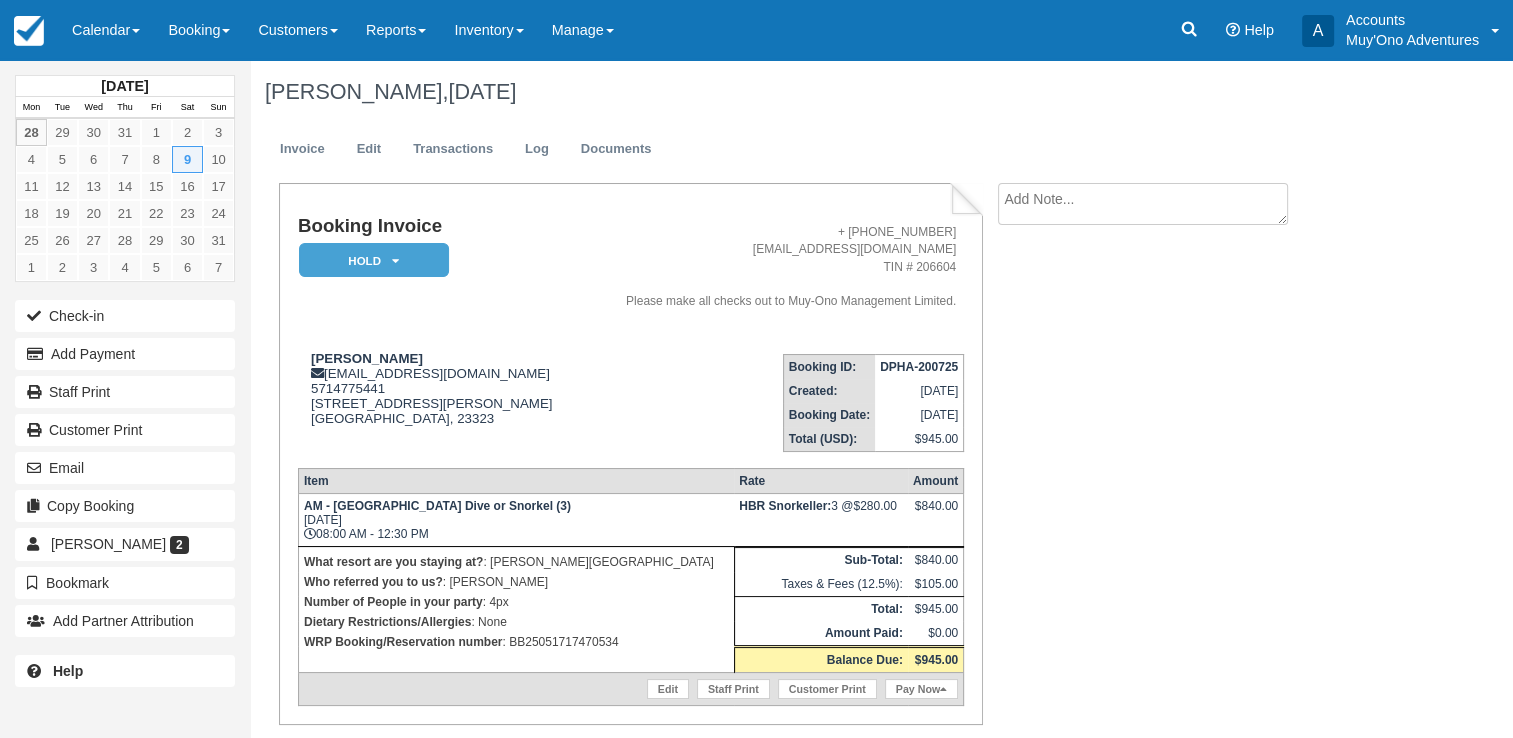 scroll, scrollTop: 60, scrollLeft: 0, axis: vertical 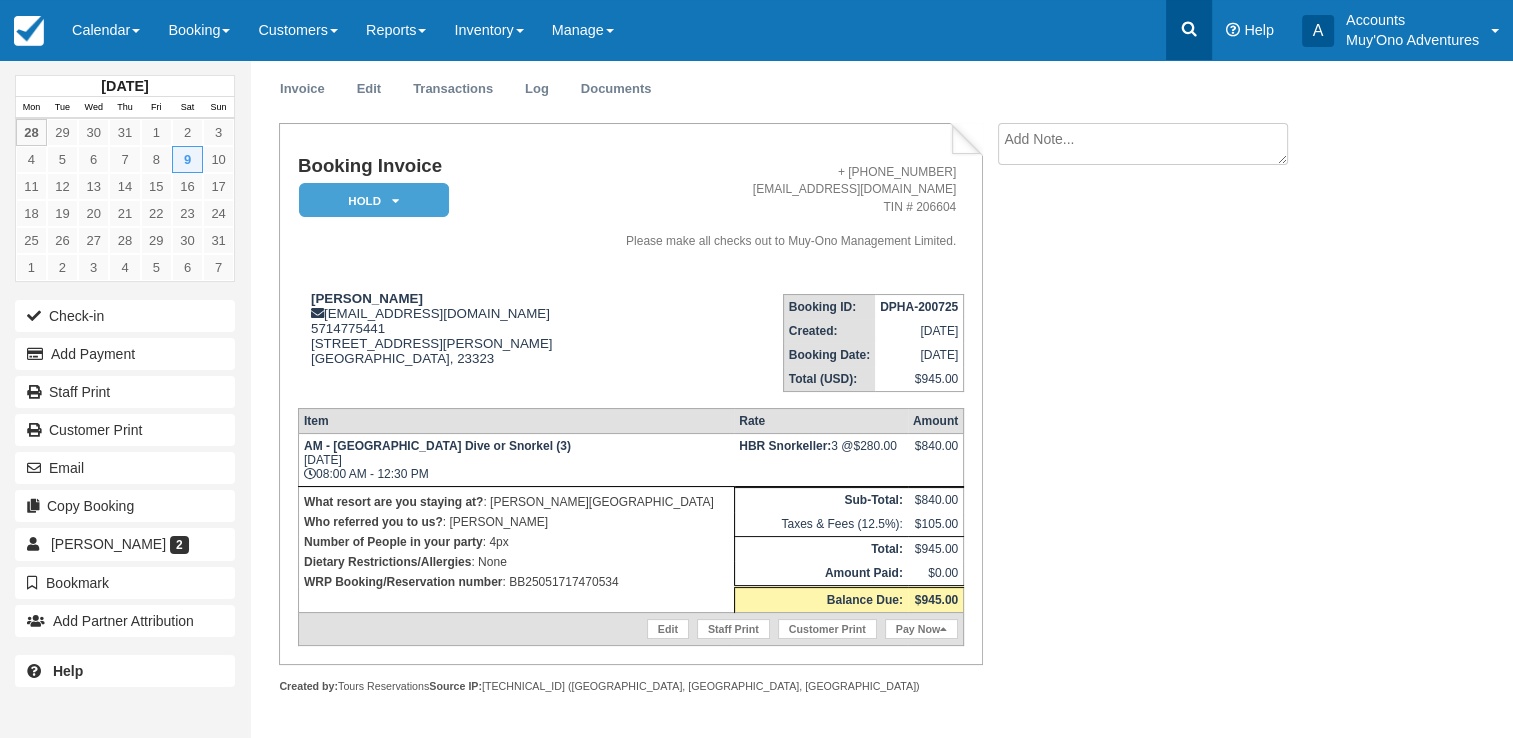 click 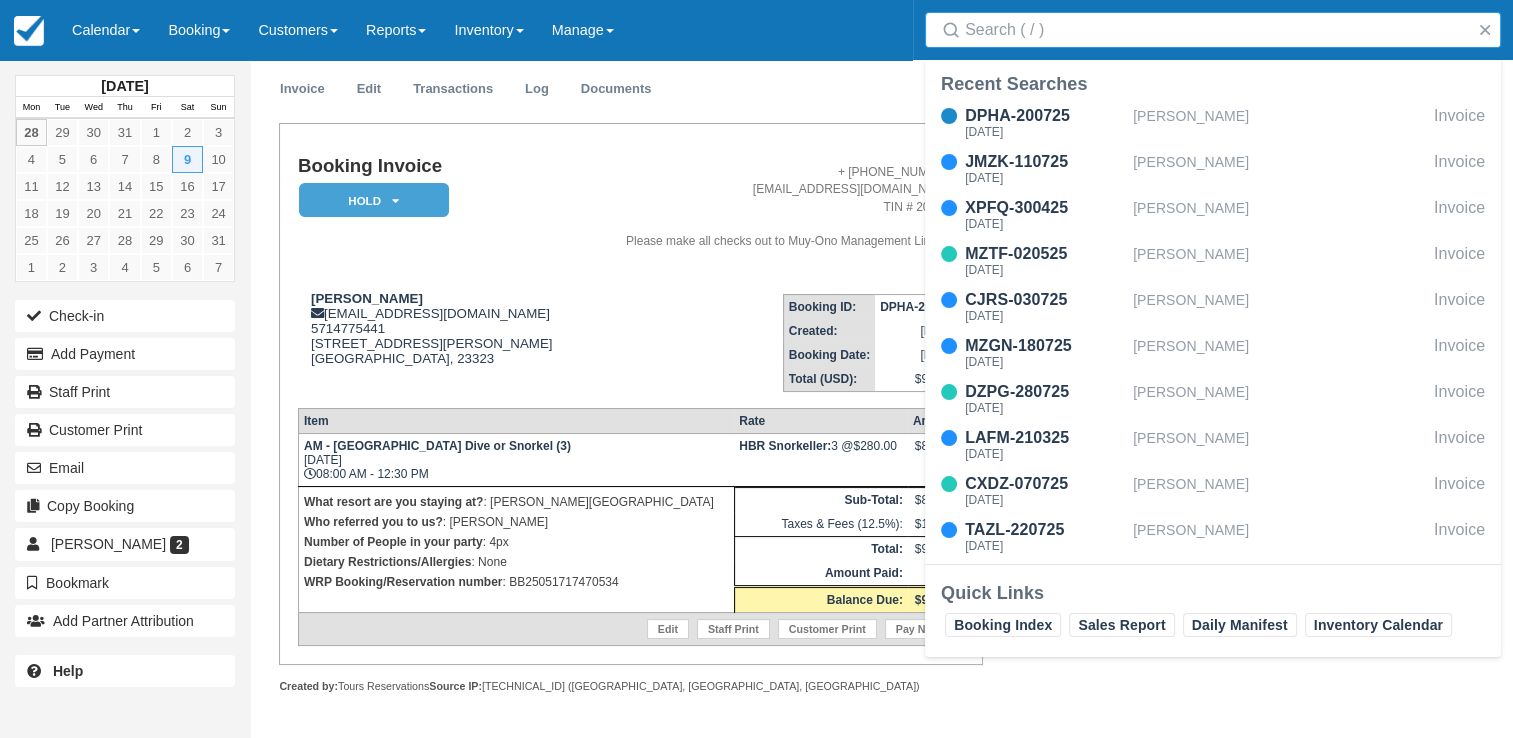 click on "Search" at bounding box center [1217, 30] 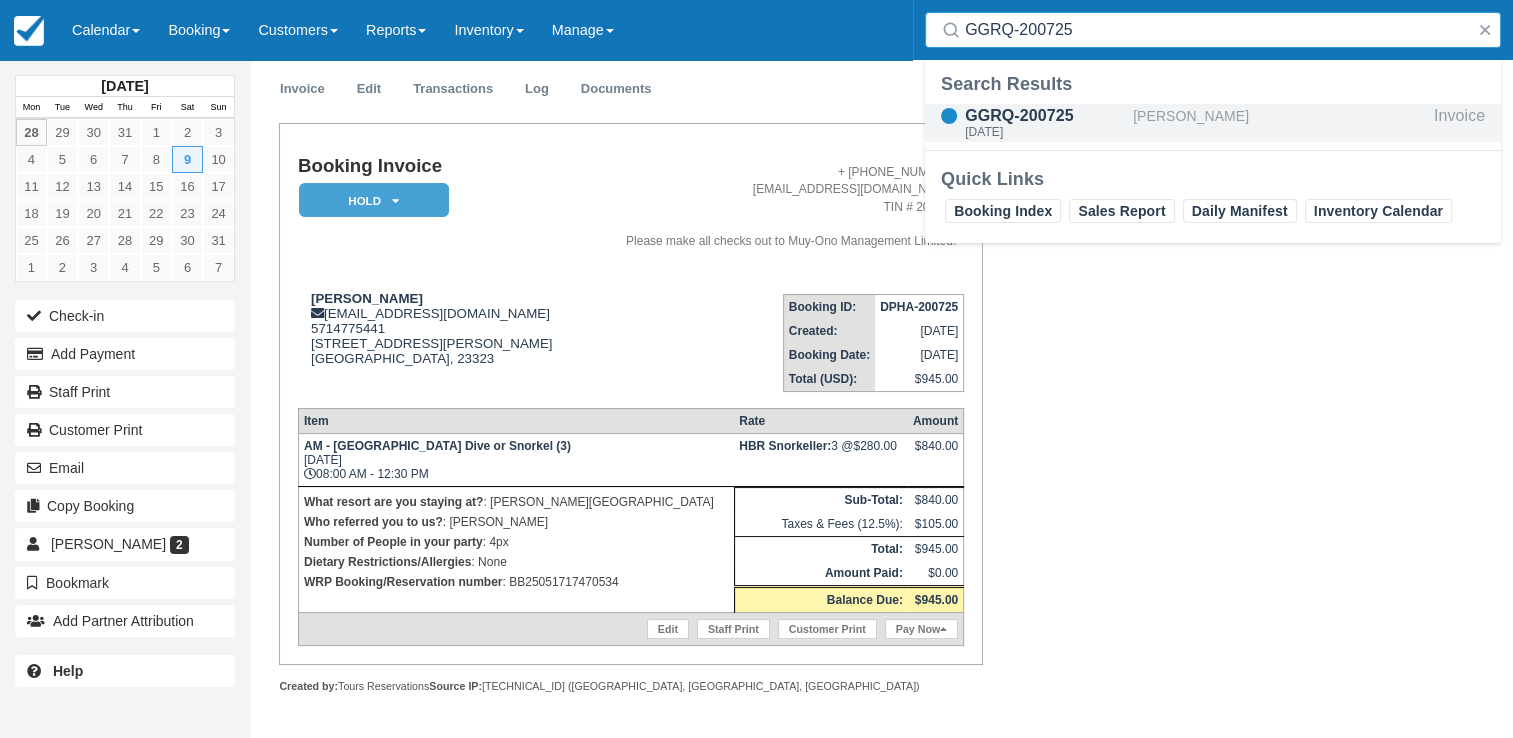 type on "GGRQ-200725" 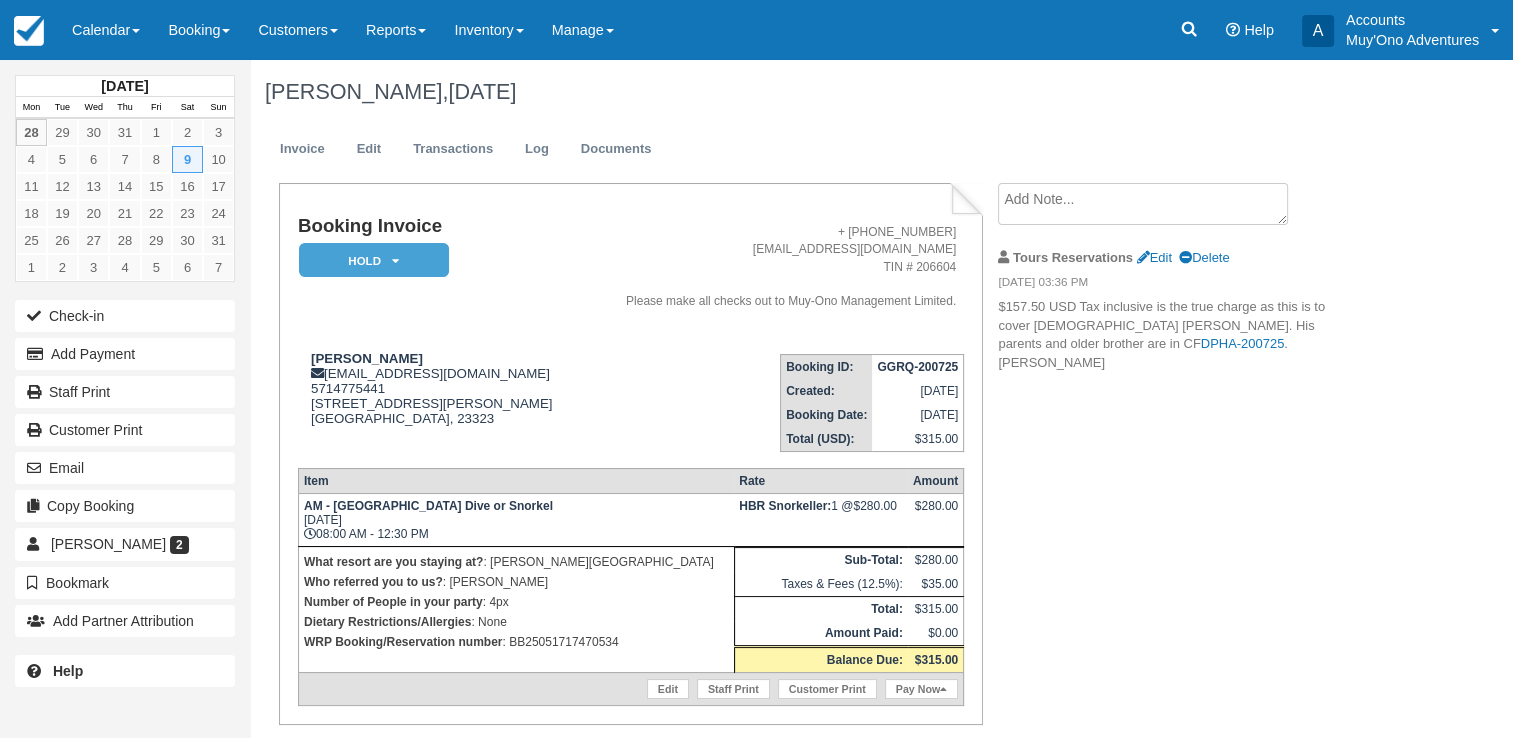 scroll, scrollTop: 60, scrollLeft: 0, axis: vertical 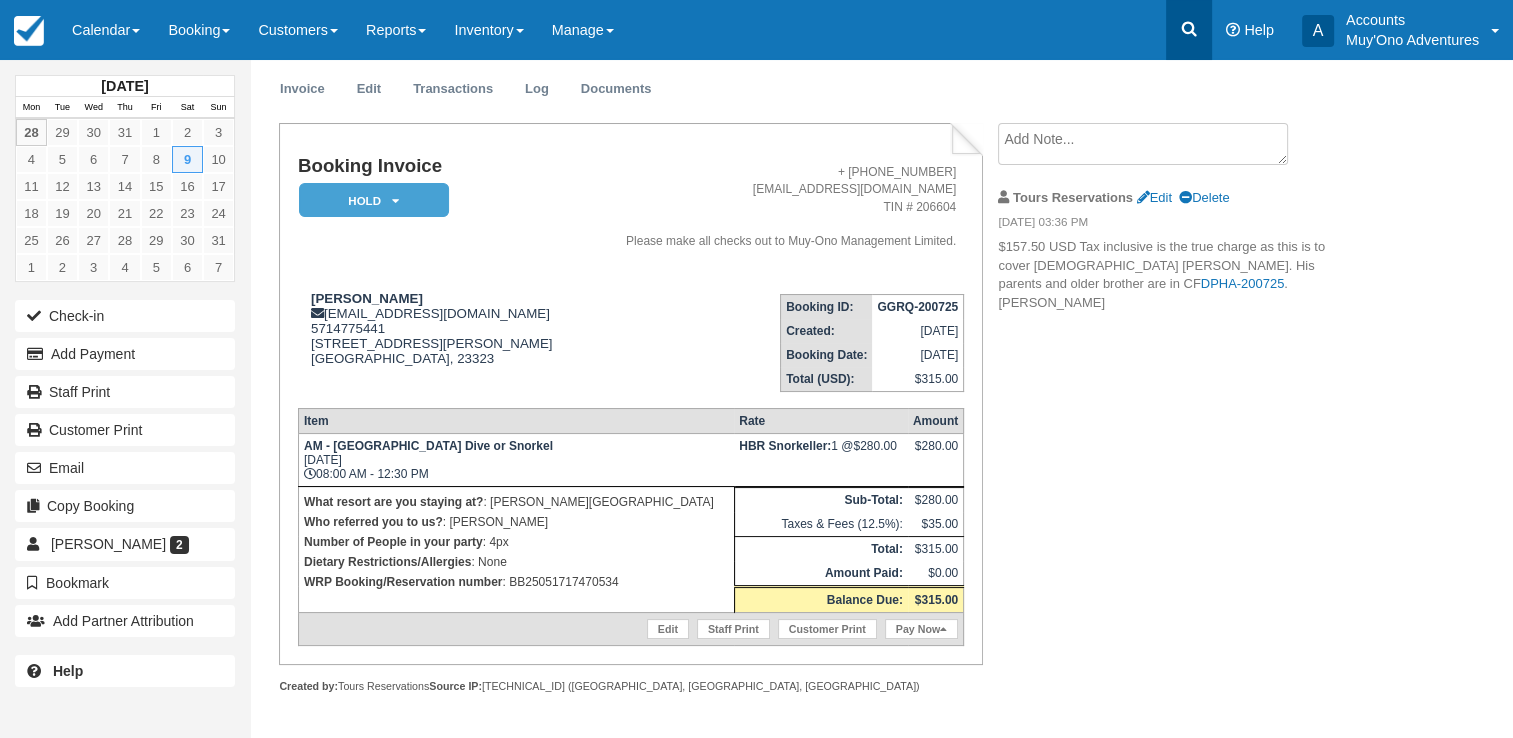 click 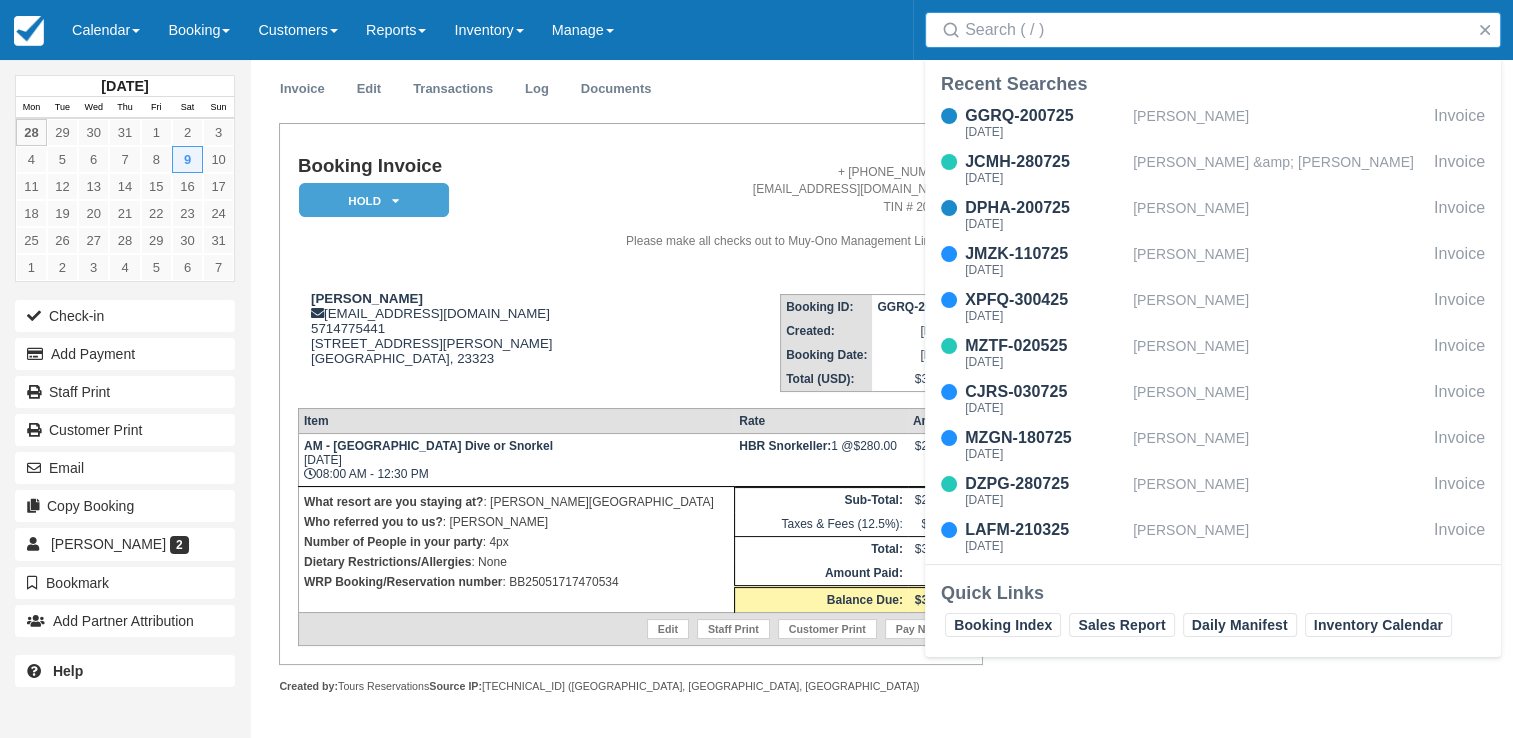 click on "Search" at bounding box center [1217, 30] 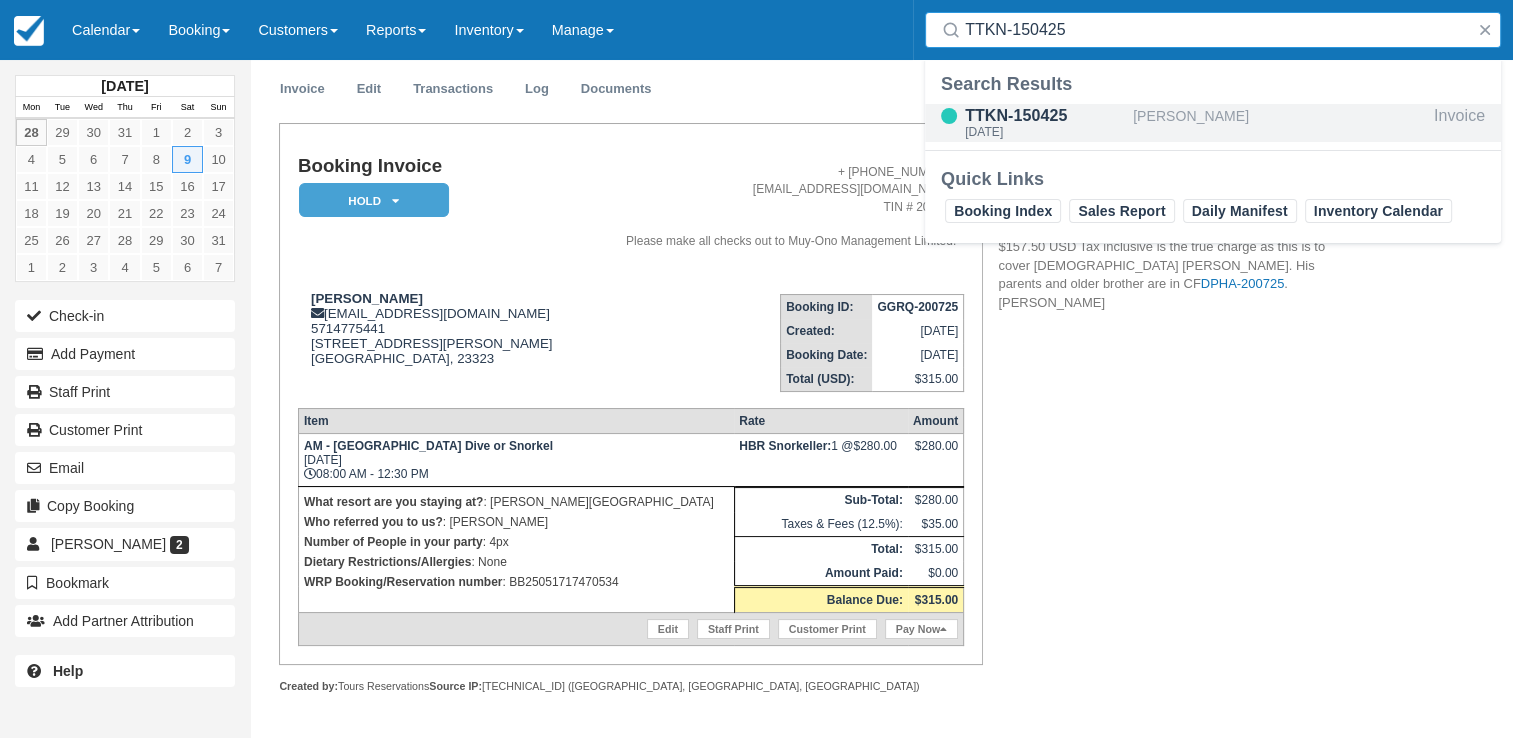 type on "TTKN-150425" 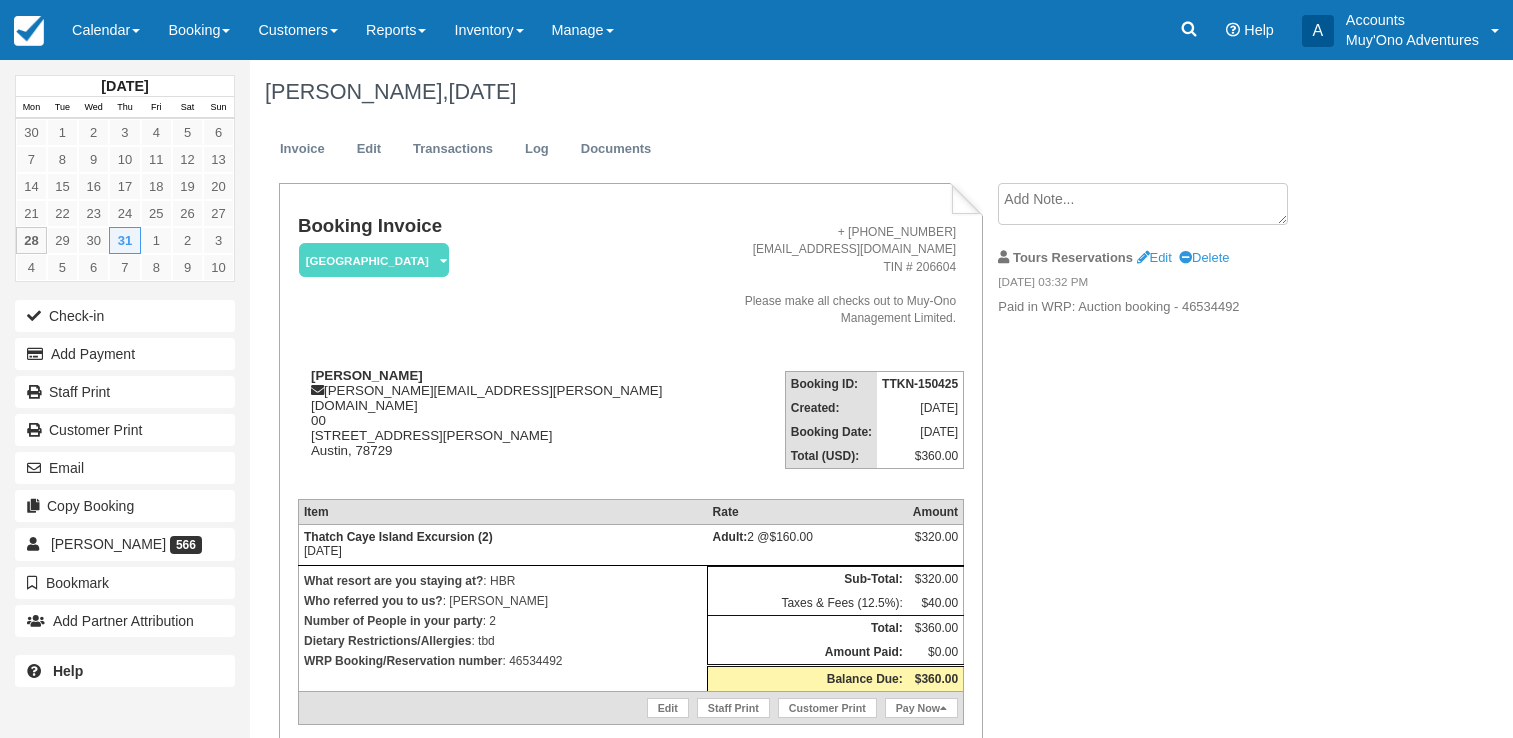 scroll, scrollTop: 0, scrollLeft: 0, axis: both 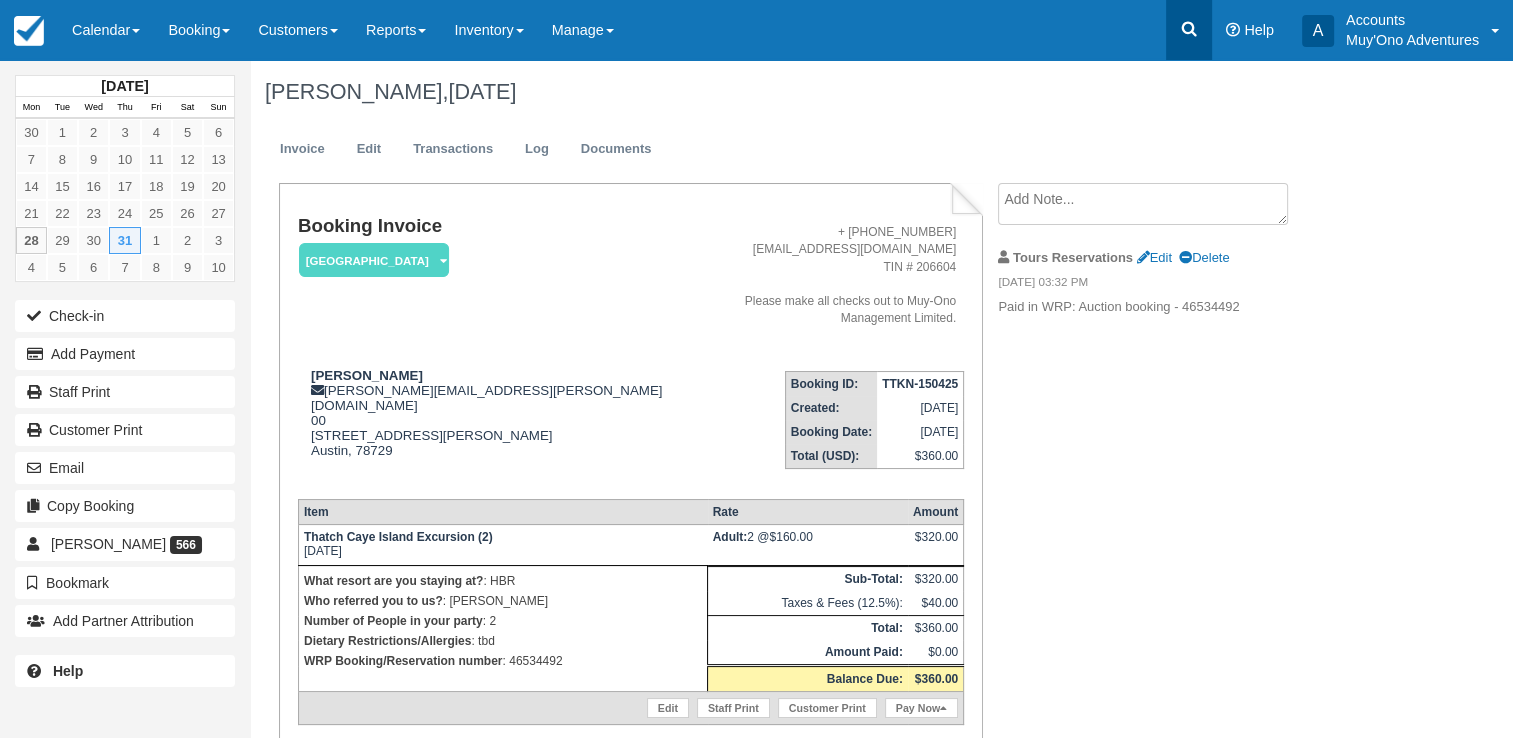 click 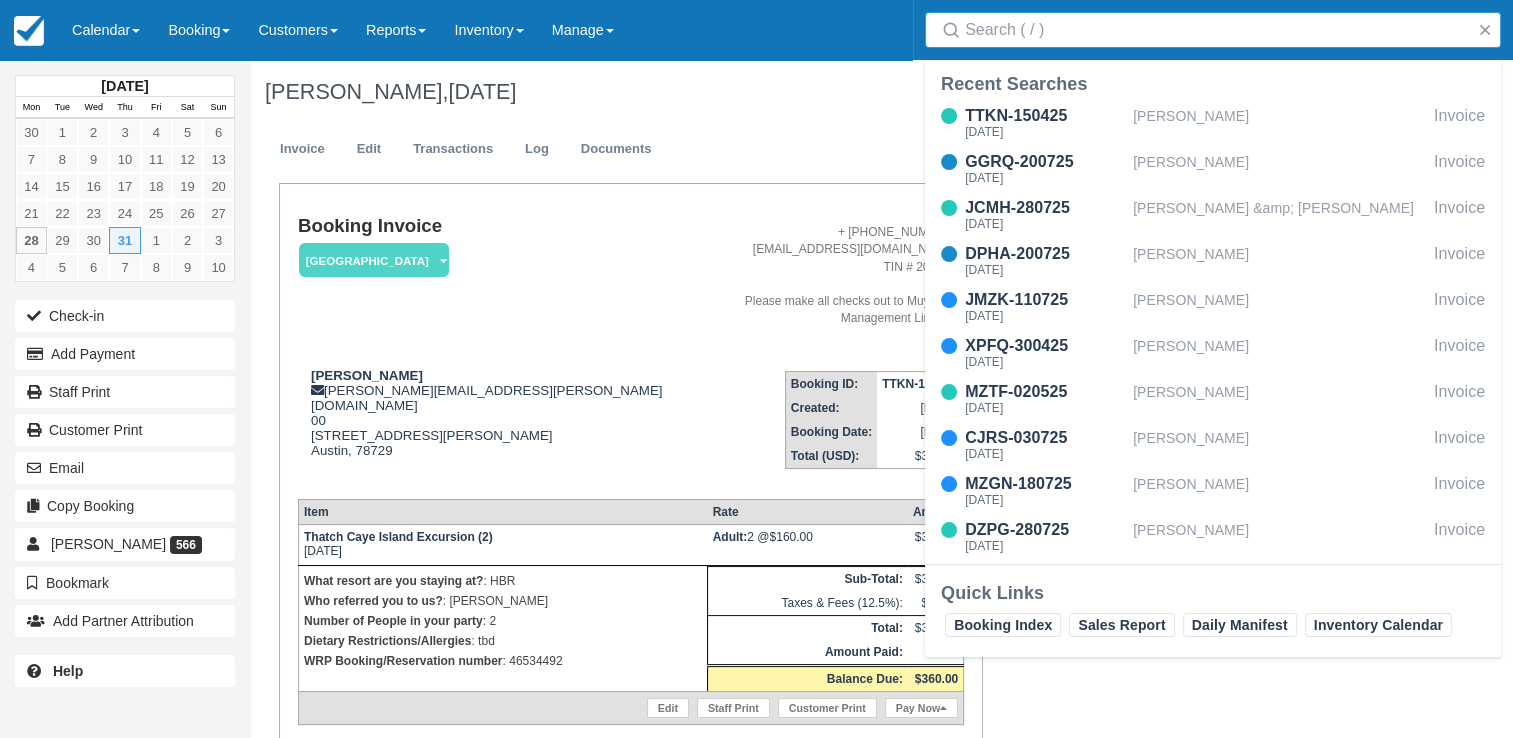 click on "Search" at bounding box center (1217, 30) 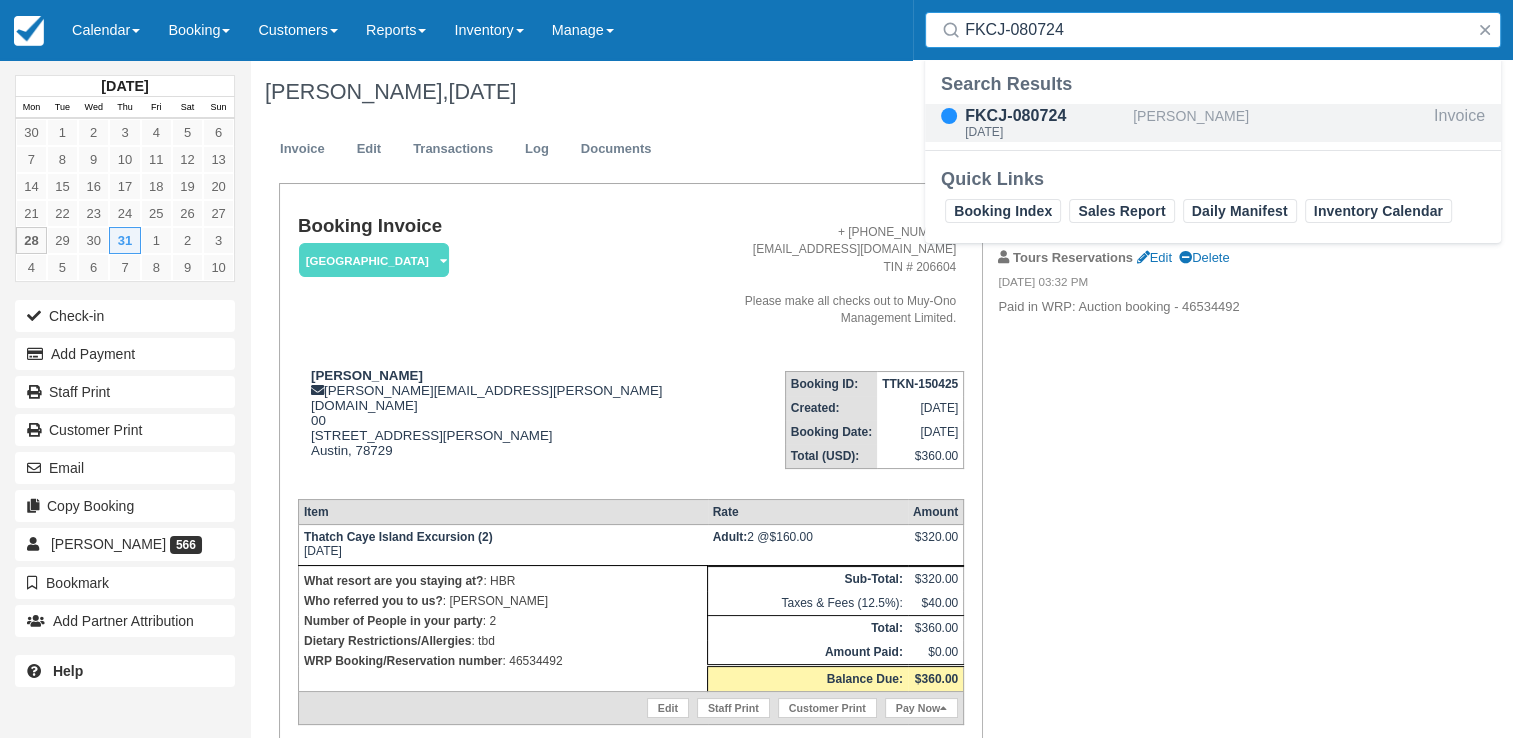 type on "FKCJ-080724" 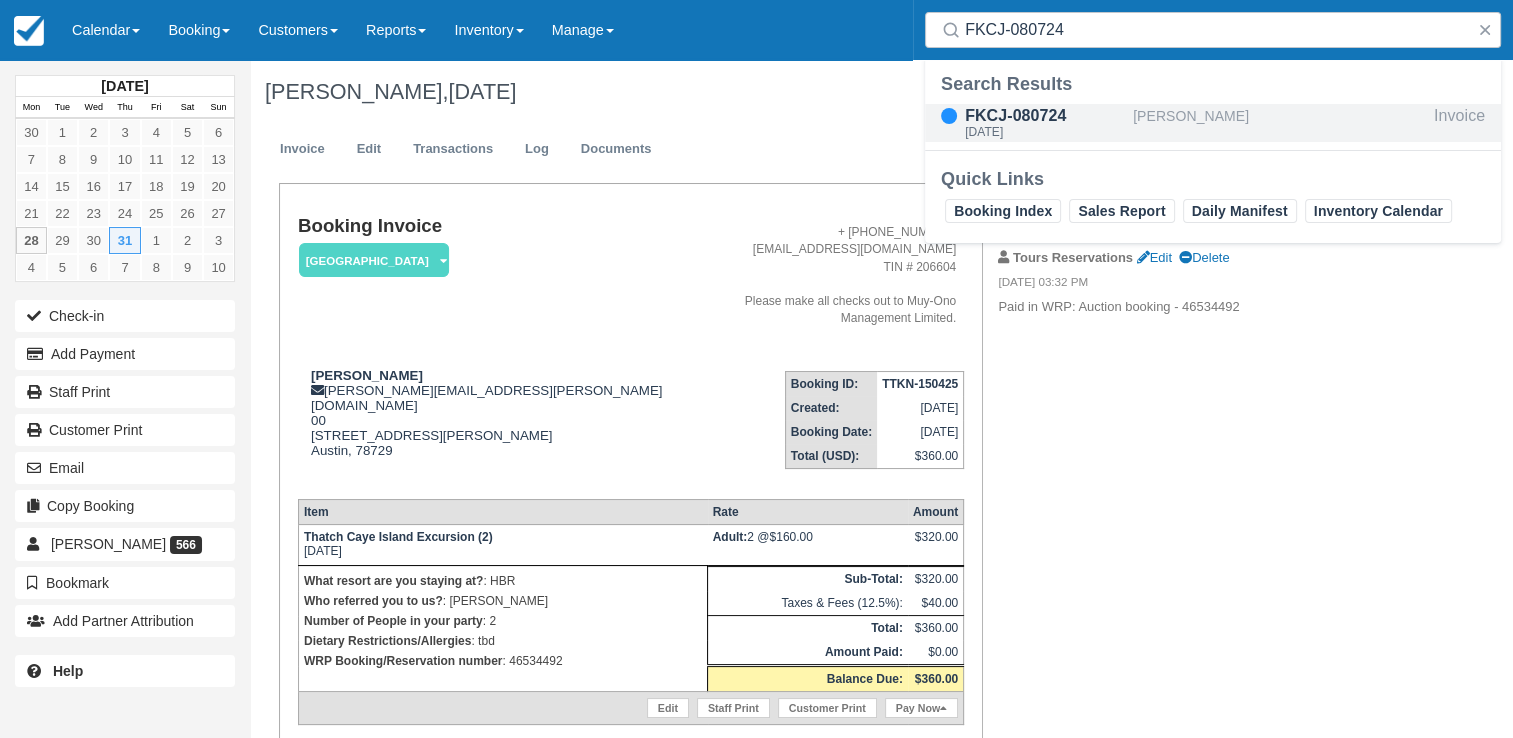 click on "Kenneth Harlow" at bounding box center (1279, 123) 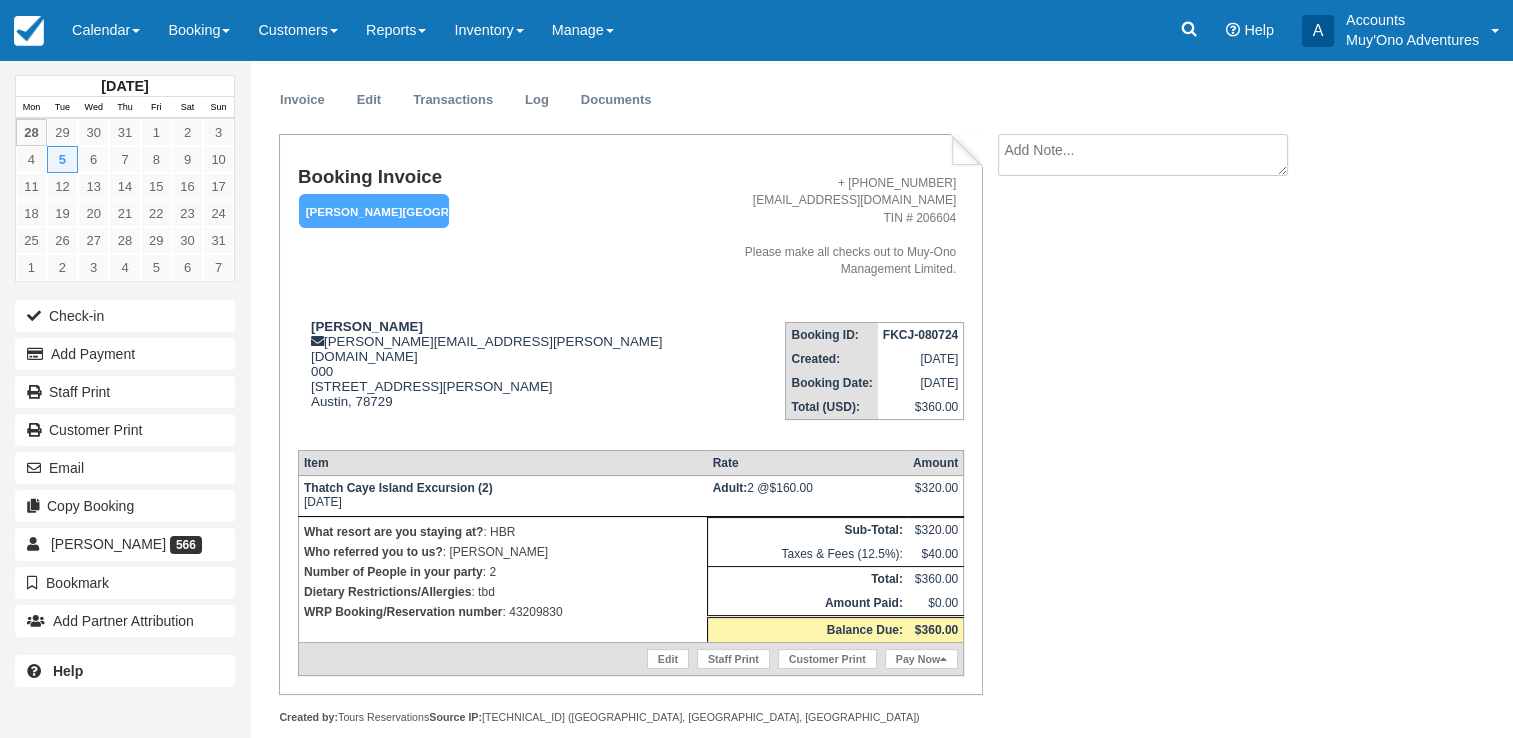 scroll, scrollTop: 0, scrollLeft: 0, axis: both 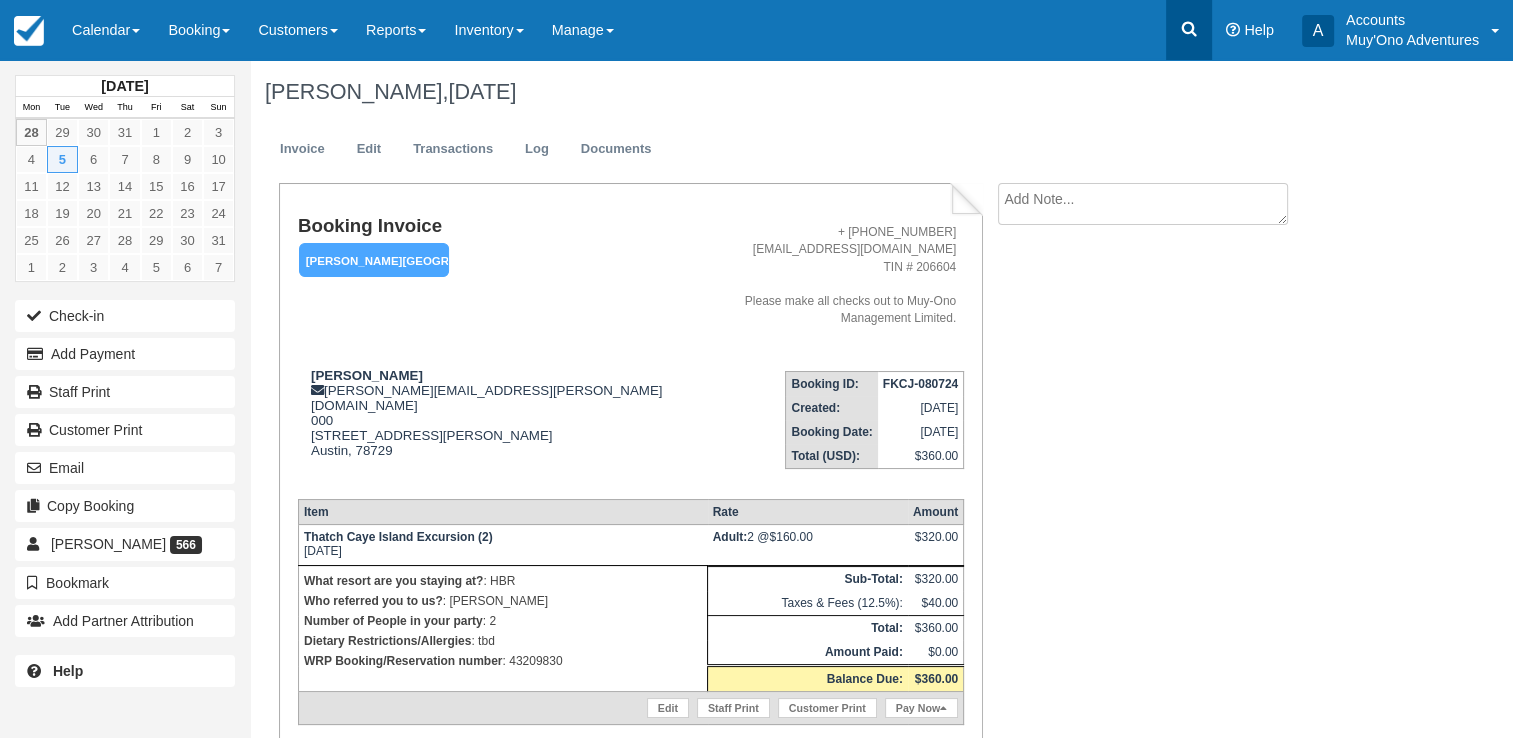 click at bounding box center (1189, 30) 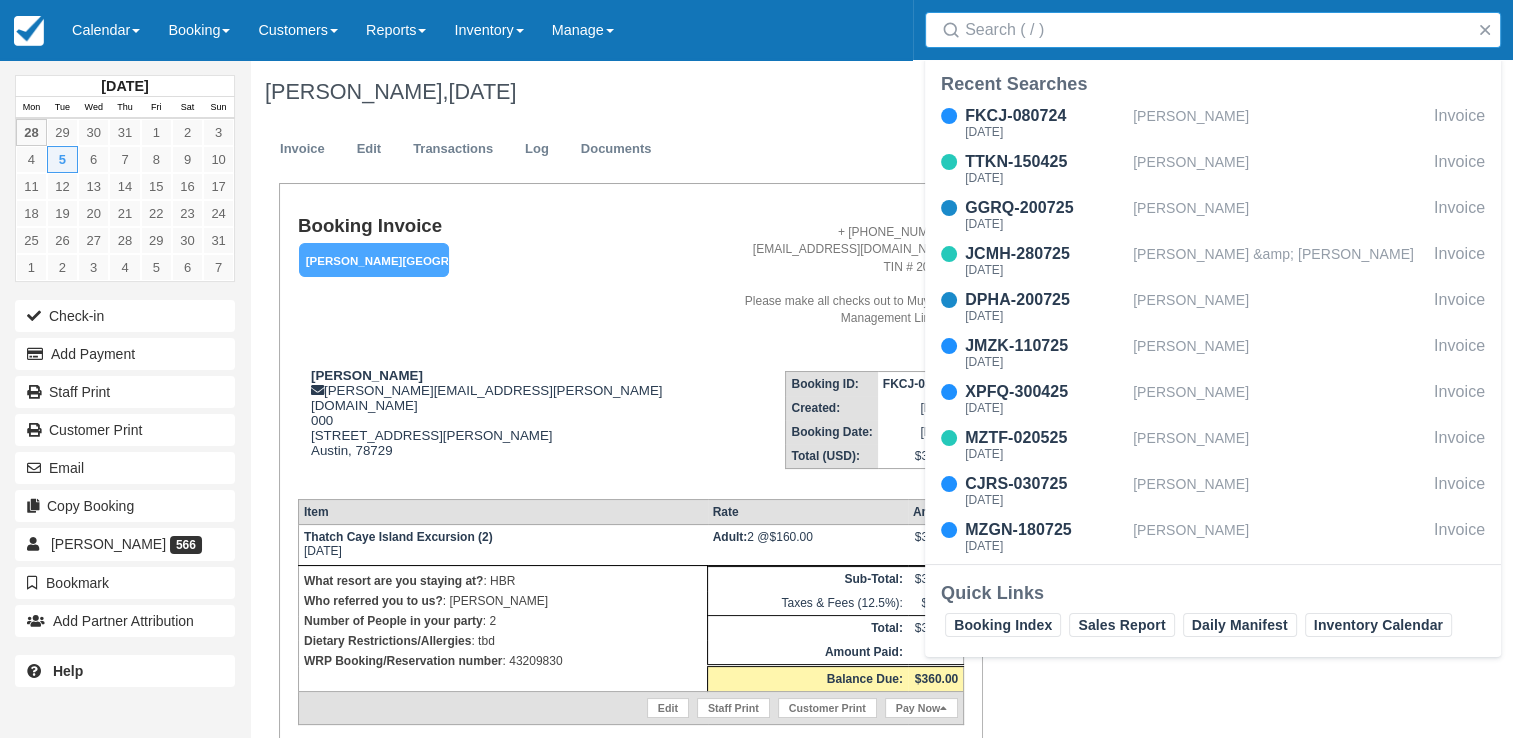 click on "Search" at bounding box center (1217, 30) 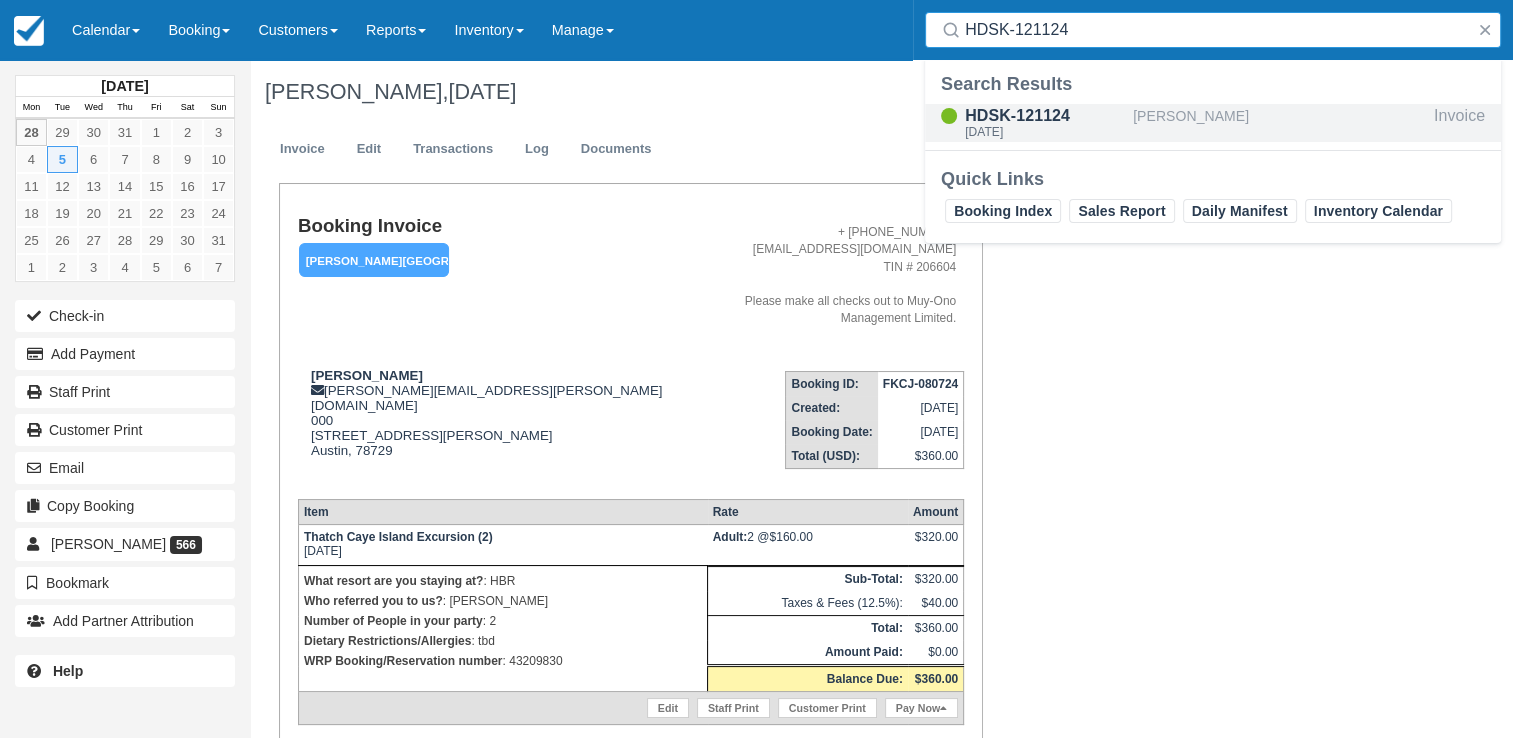 type on "HDSK-121124" 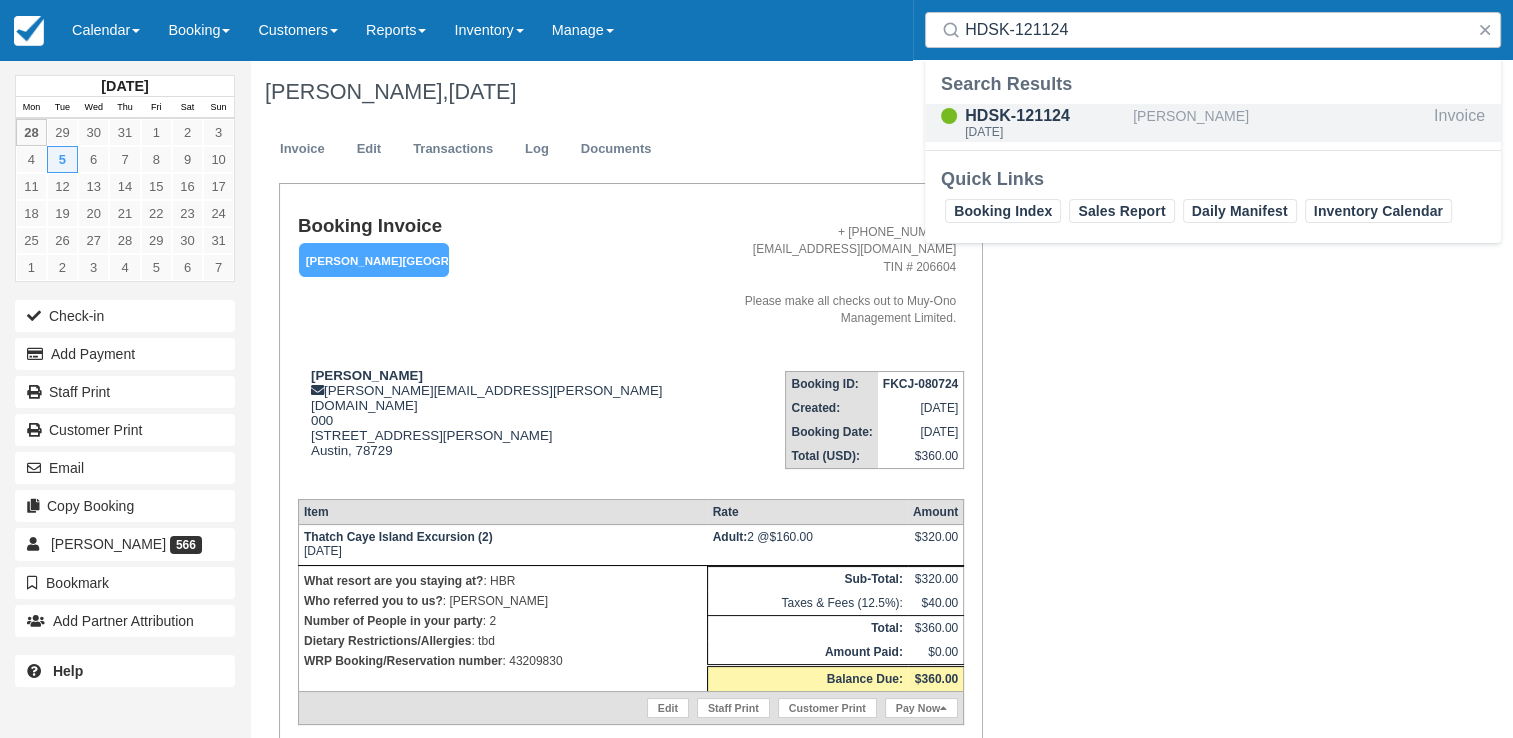 click on "[PERSON_NAME]" at bounding box center (1279, 123) 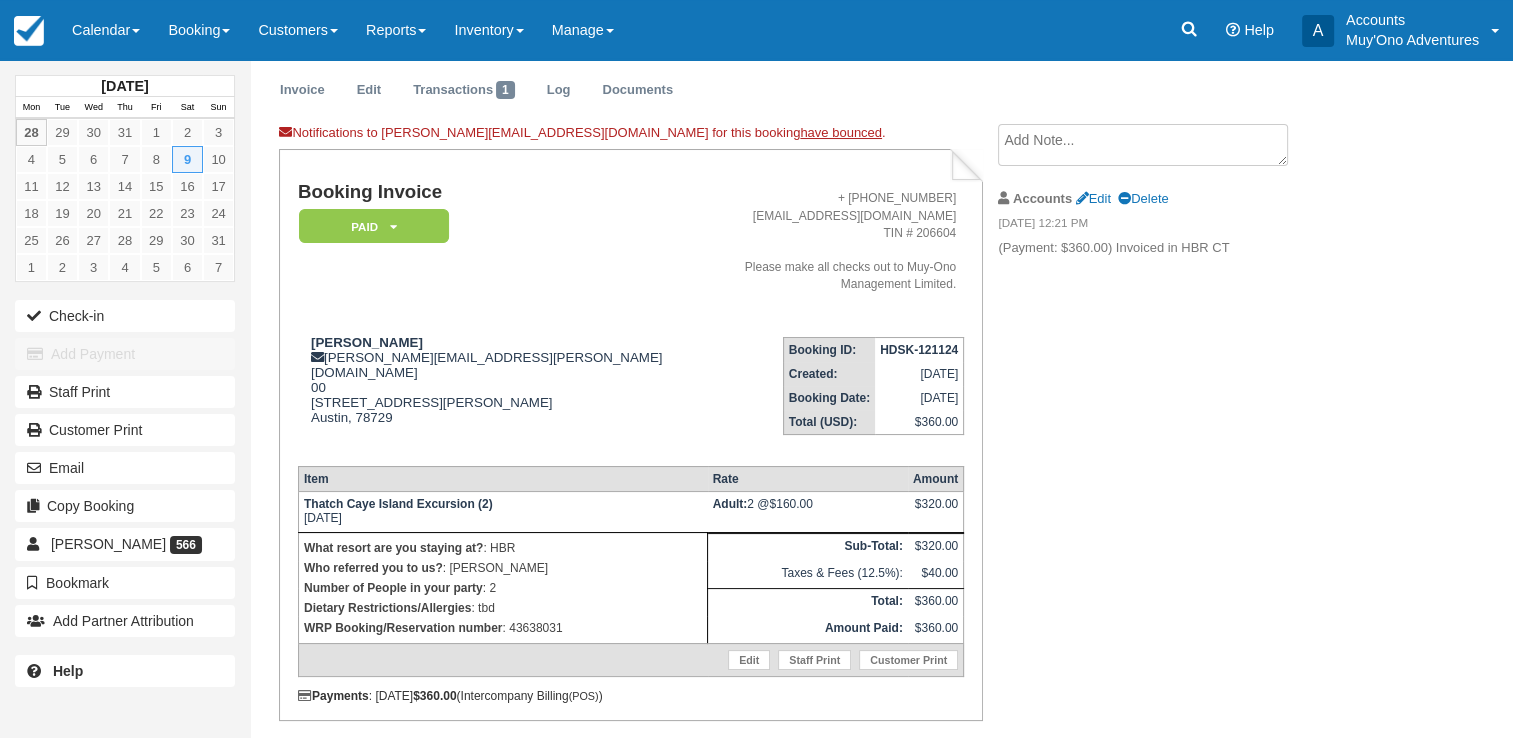 scroll, scrollTop: 87, scrollLeft: 0, axis: vertical 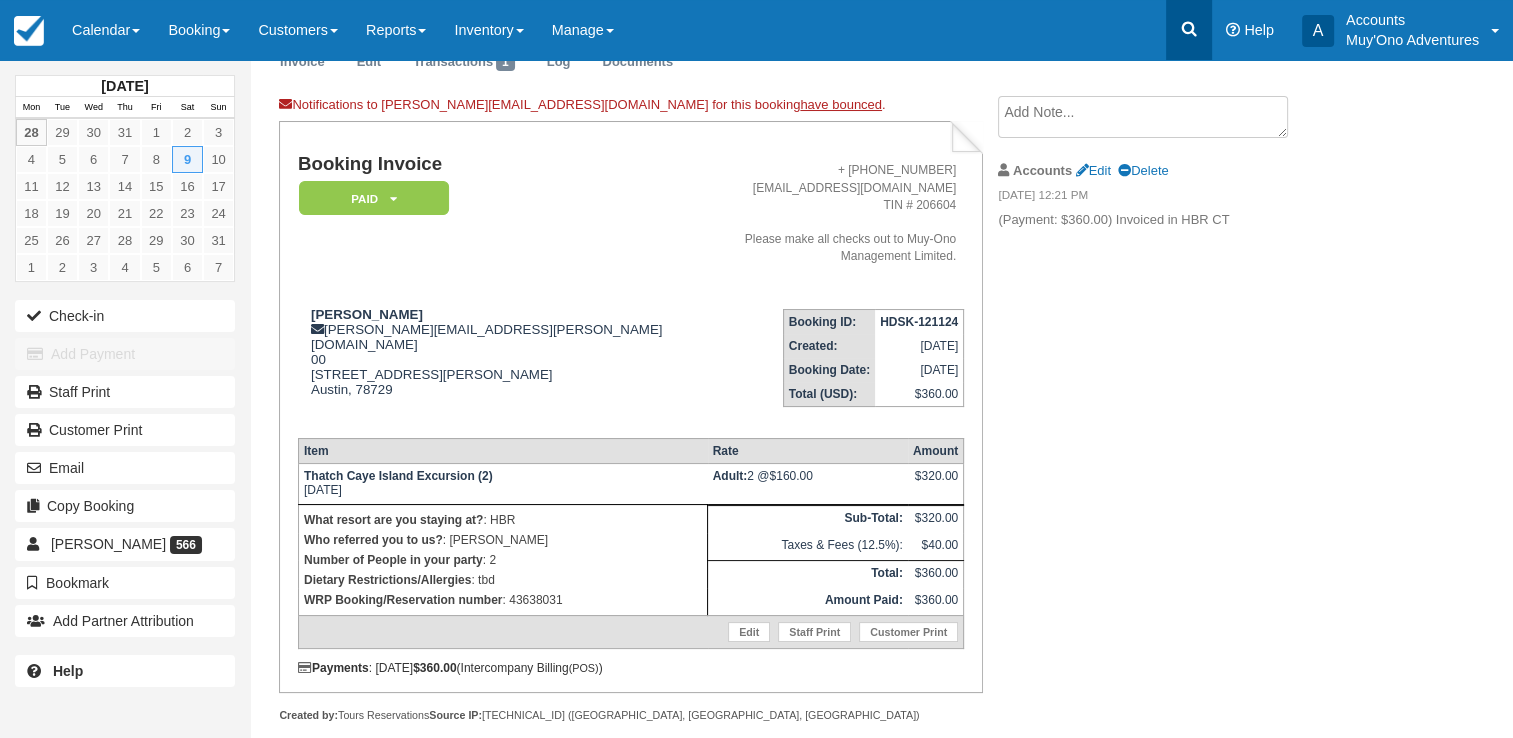 click 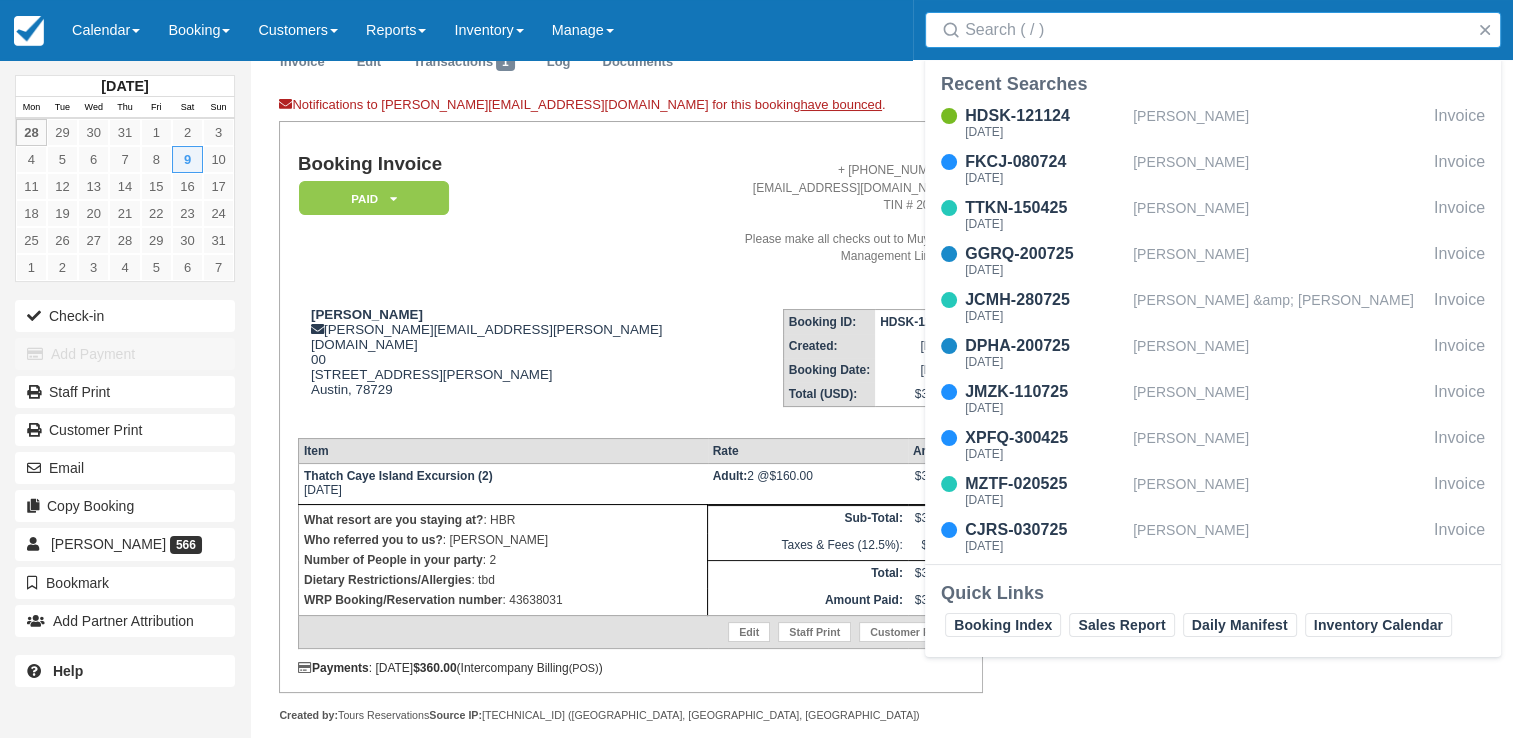 click on "Search" at bounding box center [1217, 30] 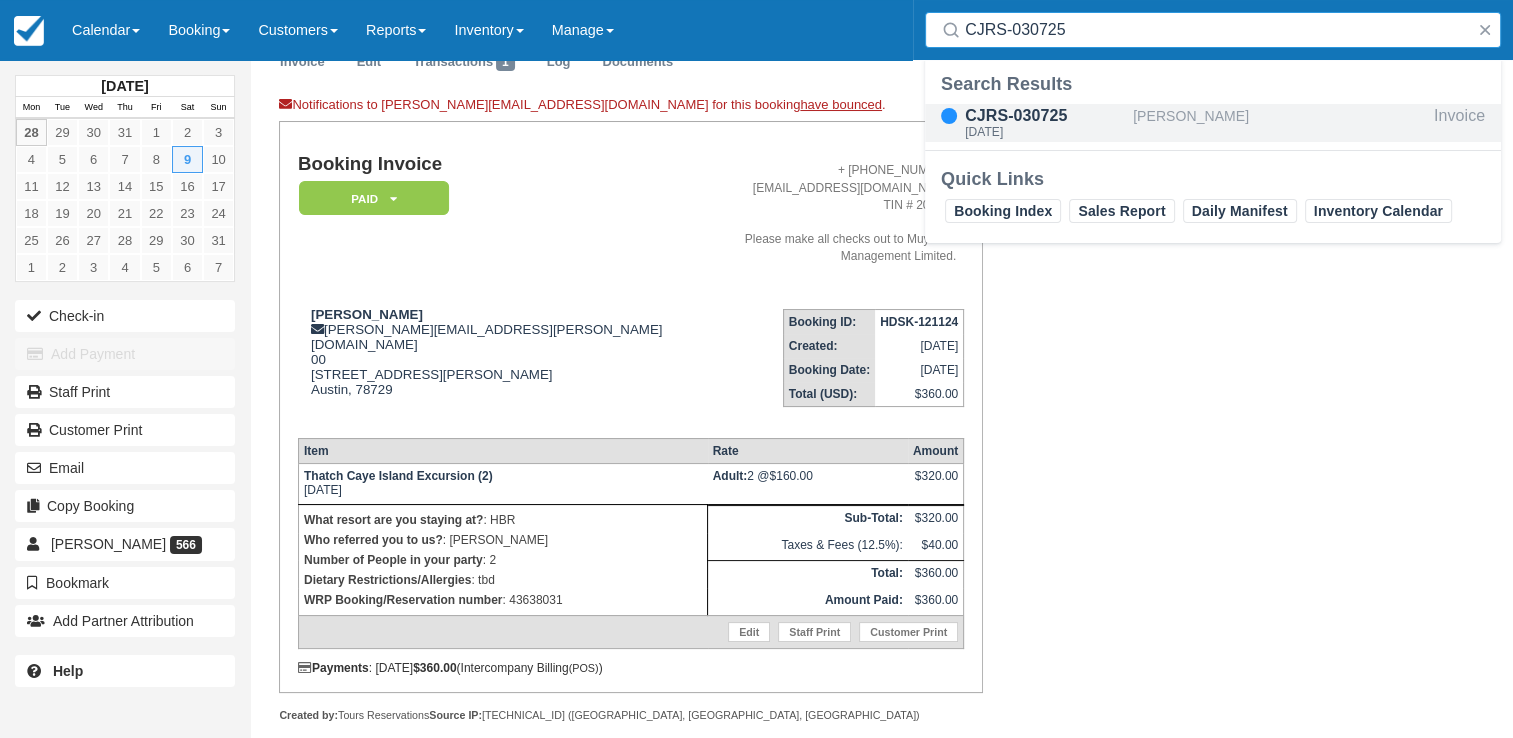 type on "CJRS-030725" 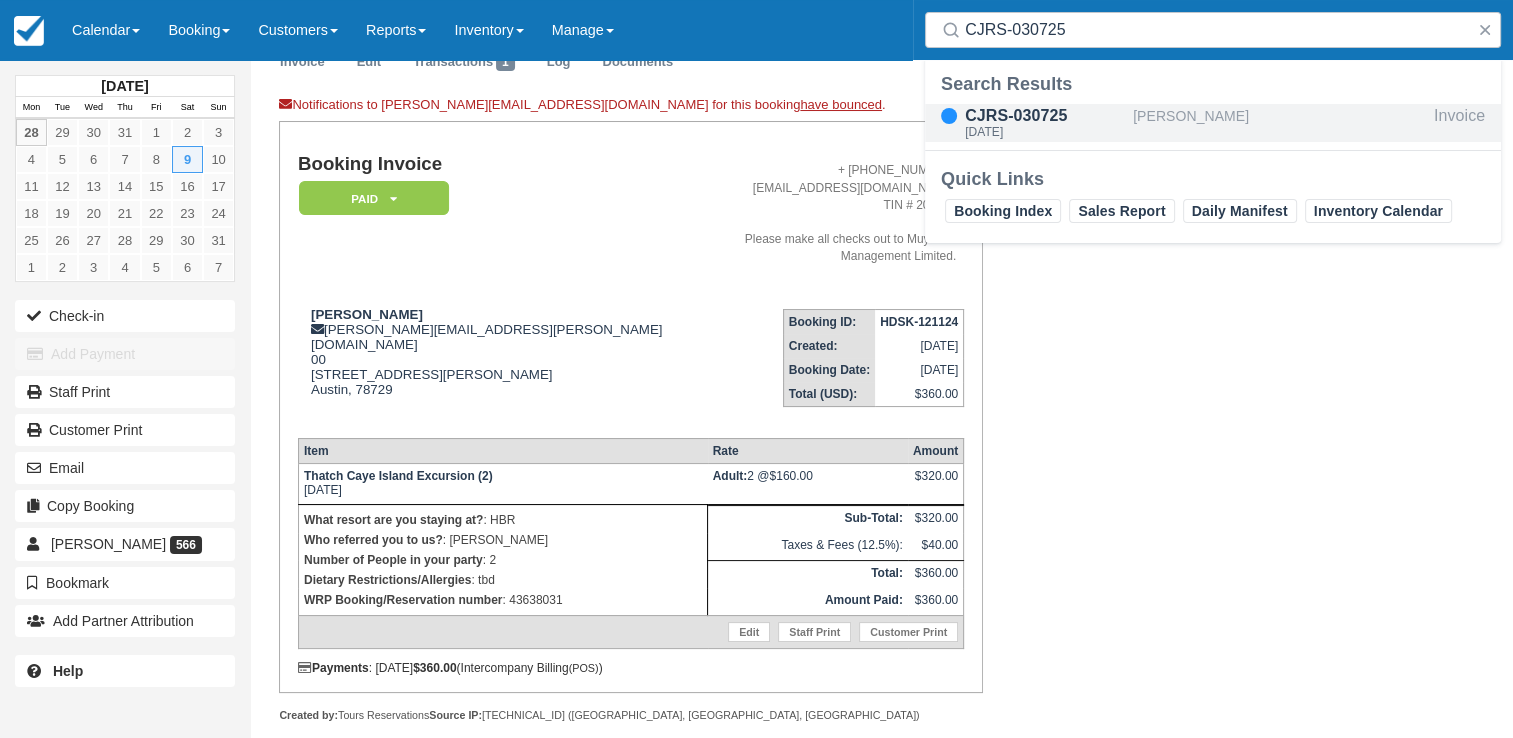 click on "CJRS-030725" at bounding box center (1045, 116) 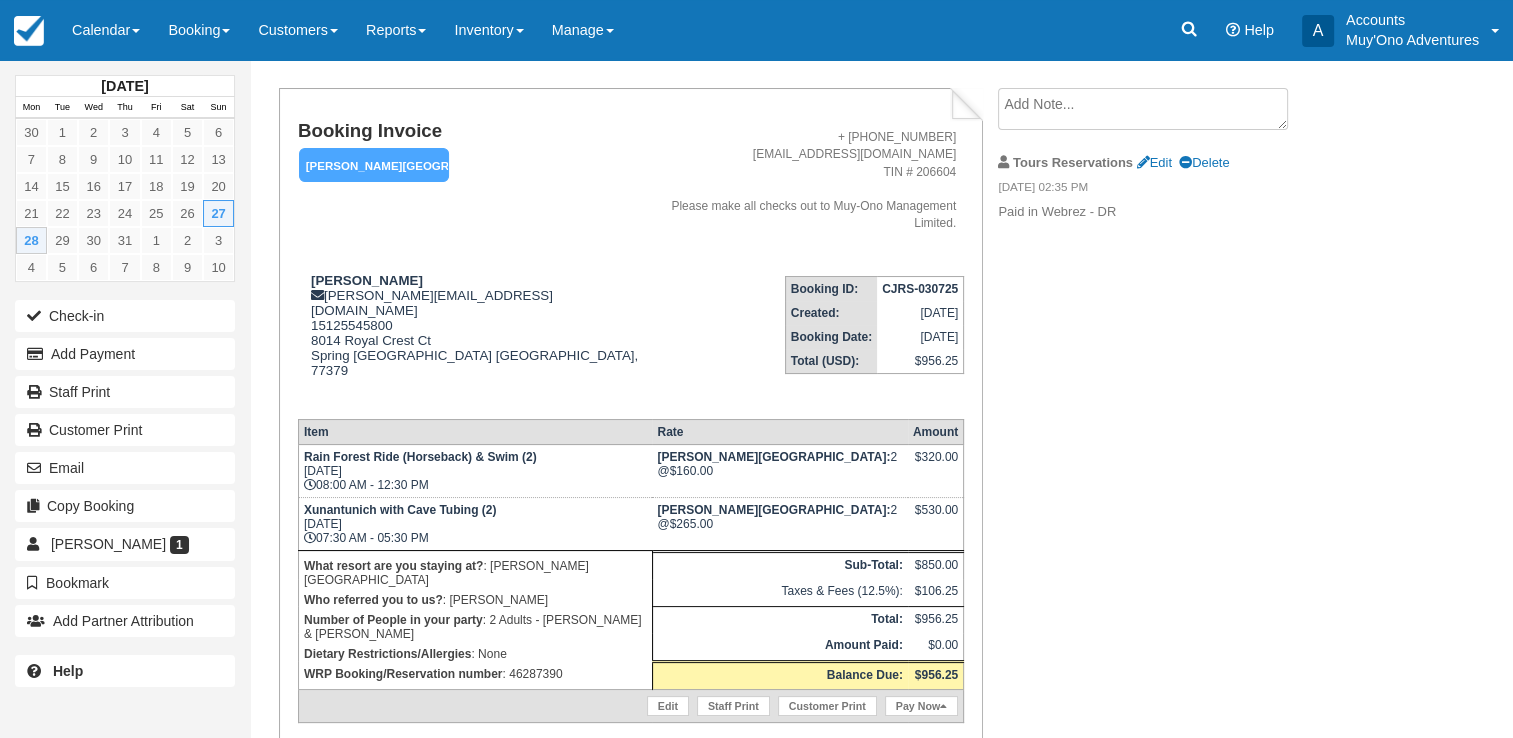 scroll, scrollTop: 96, scrollLeft: 0, axis: vertical 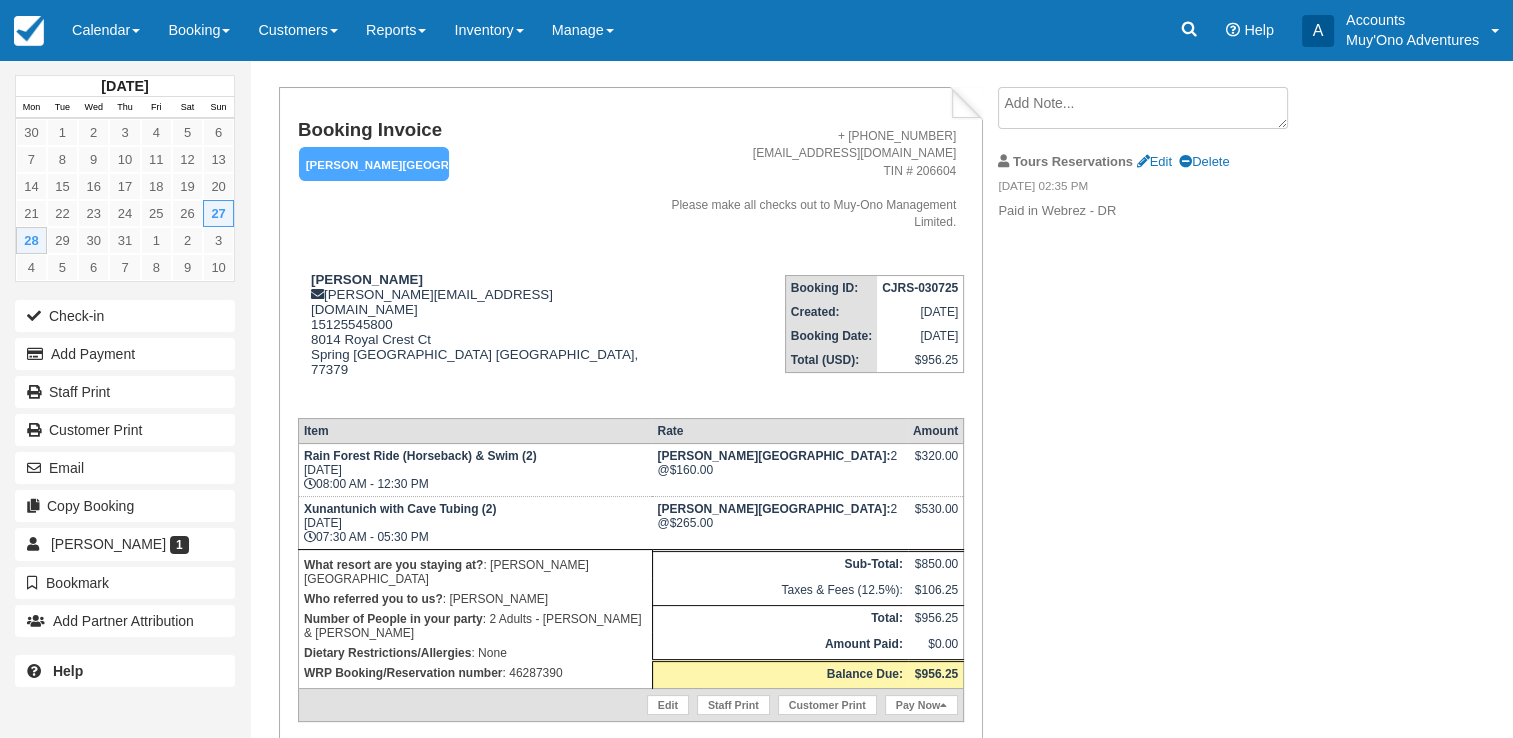click on "WRP Booking/Reservation number : 46287390" at bounding box center [475, 673] 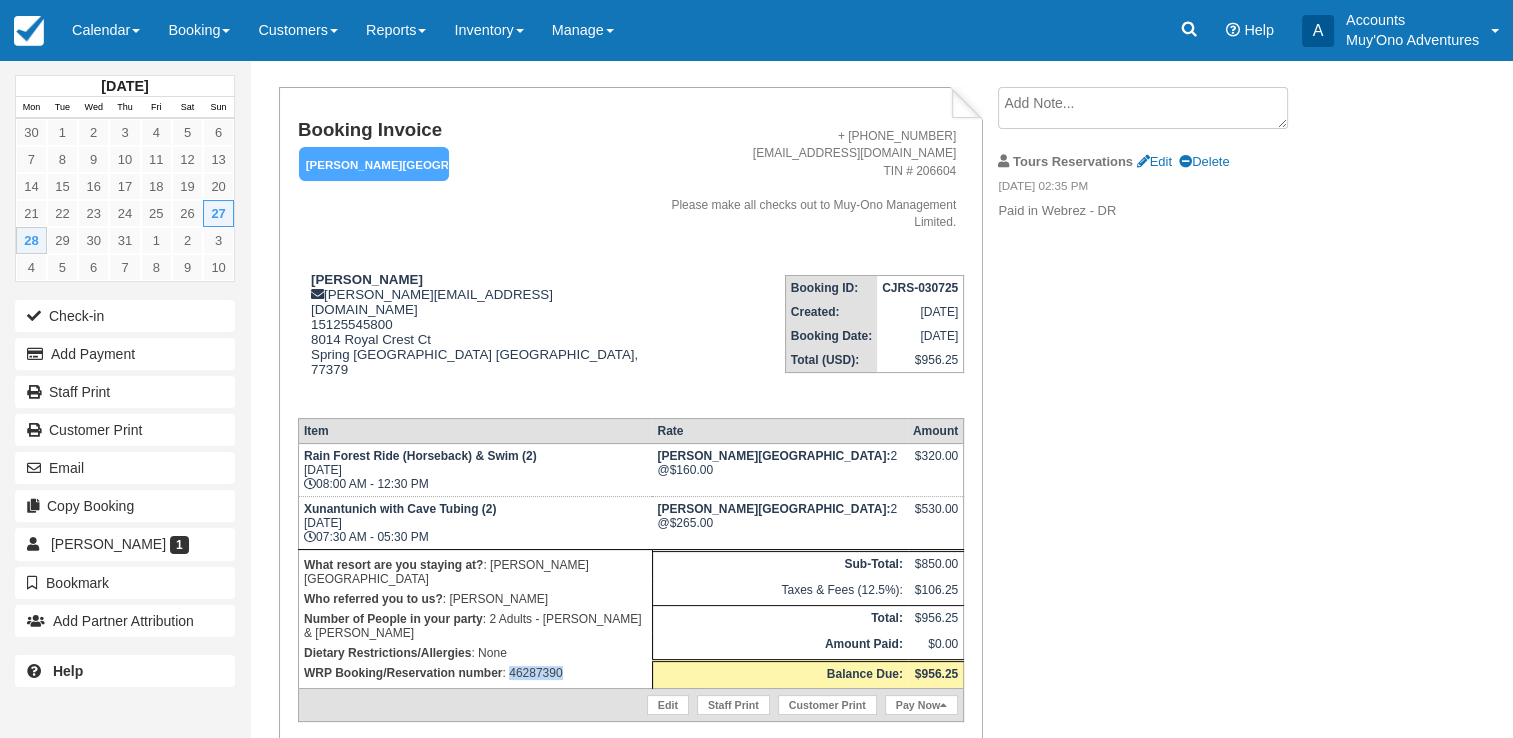 click on "WRP Booking/Reservation number : 46287390" at bounding box center (475, 673) 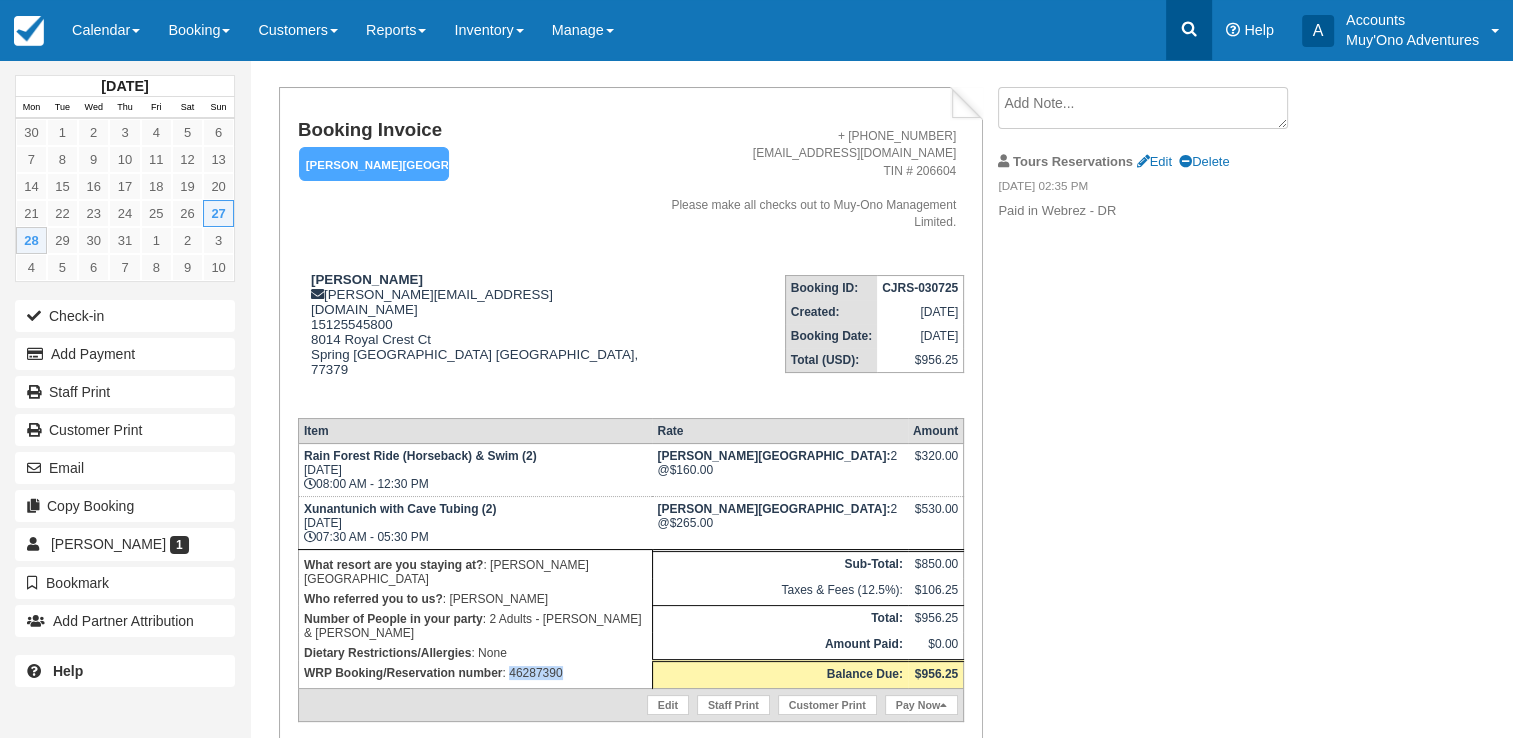 click at bounding box center (1189, 30) 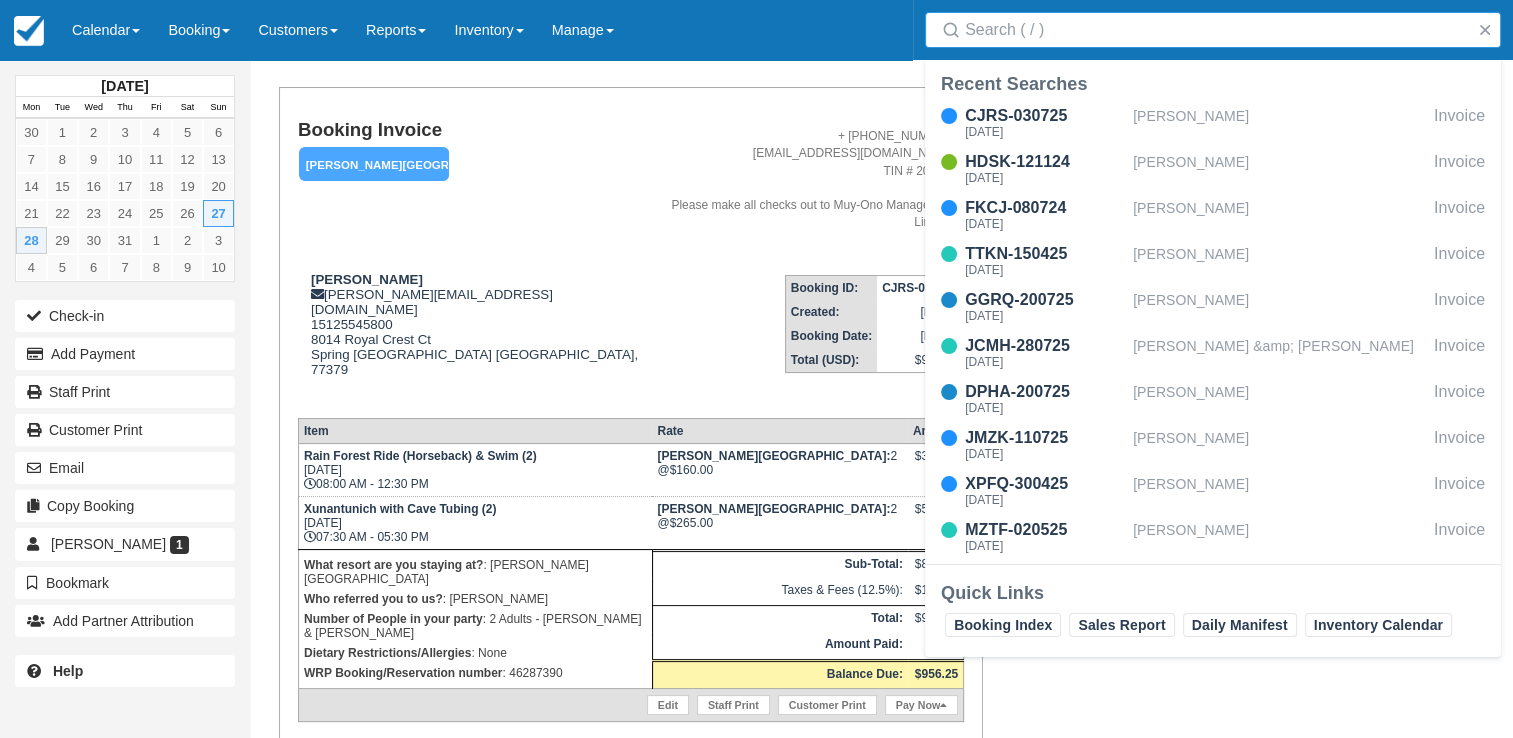 click on "Search" at bounding box center [1217, 30] 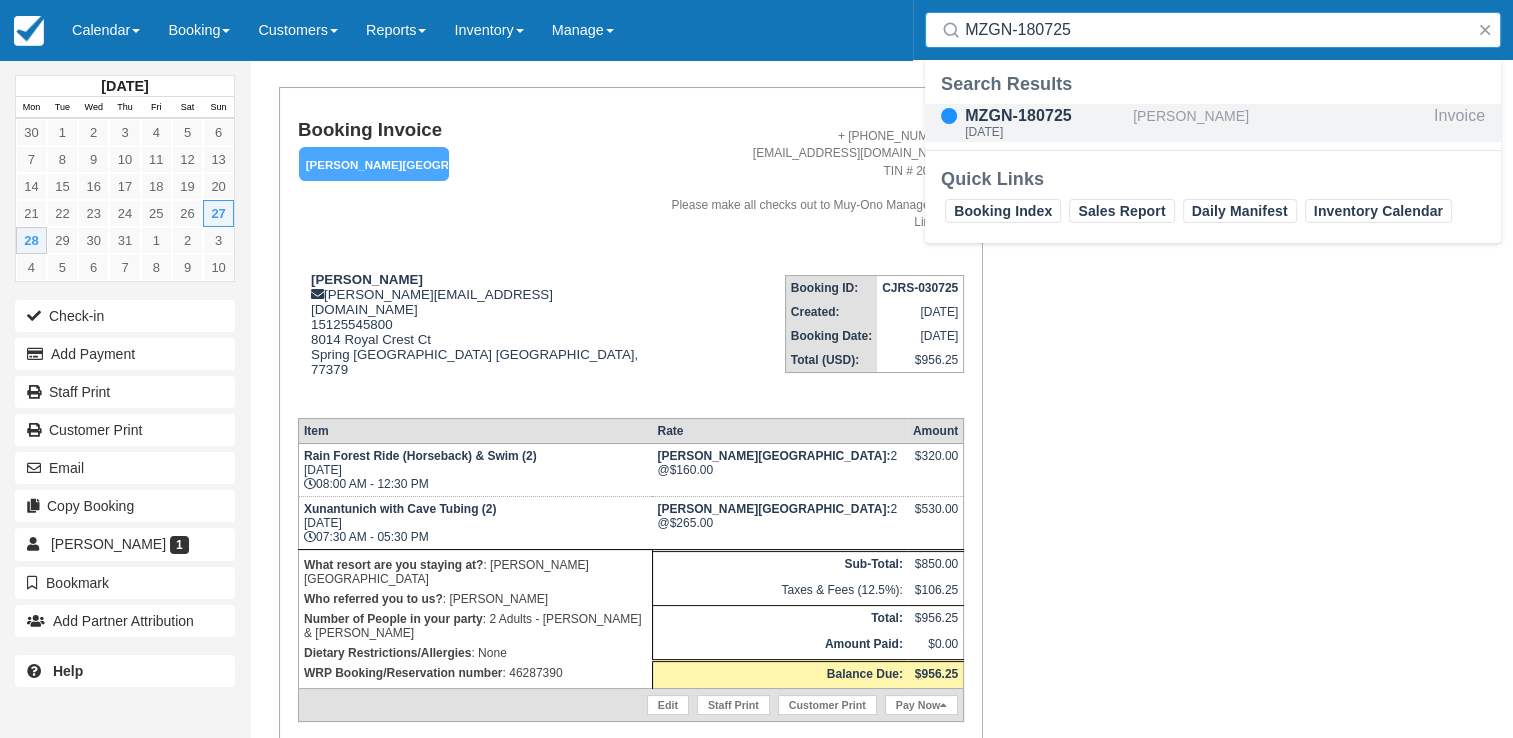 type on "MZGN-180725" 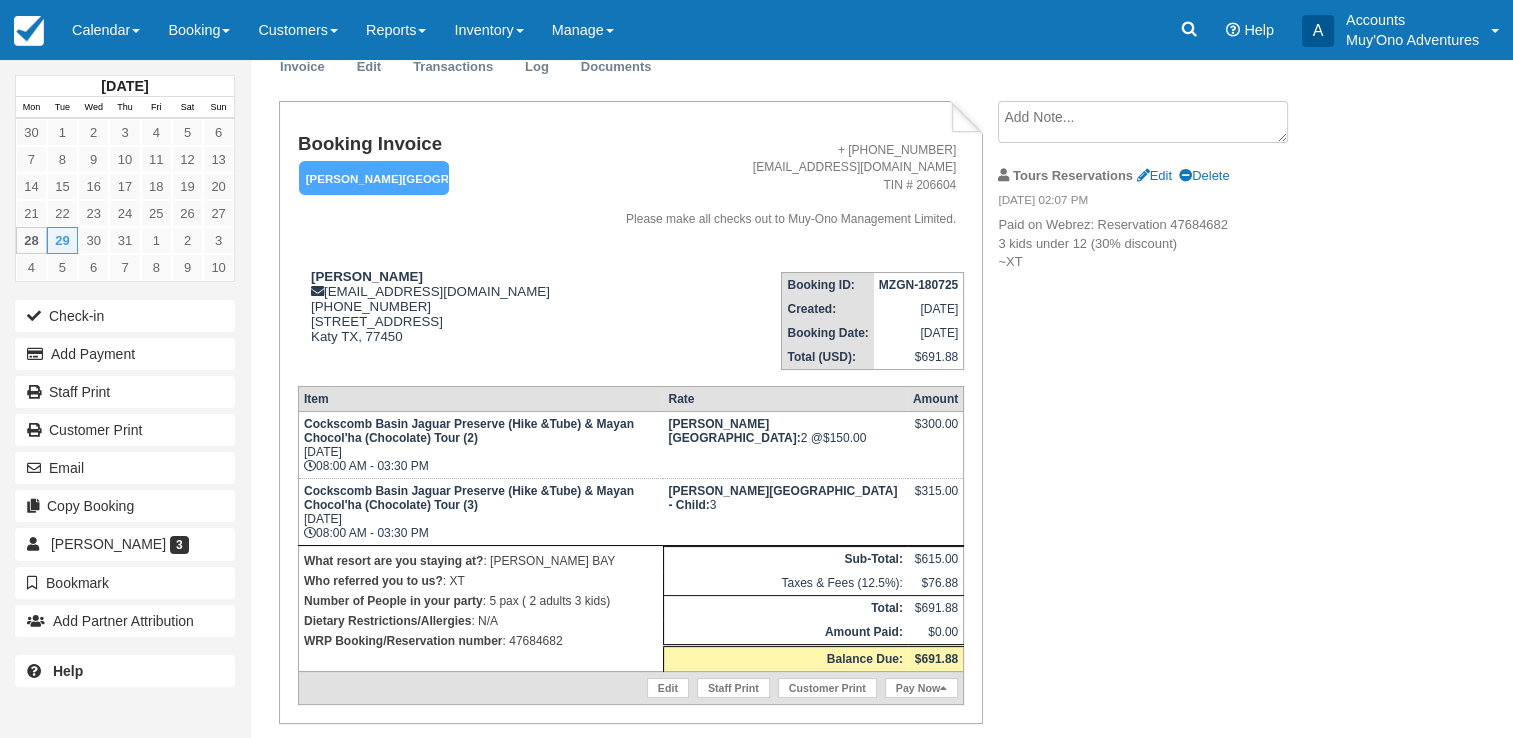 scroll, scrollTop: 139, scrollLeft: 0, axis: vertical 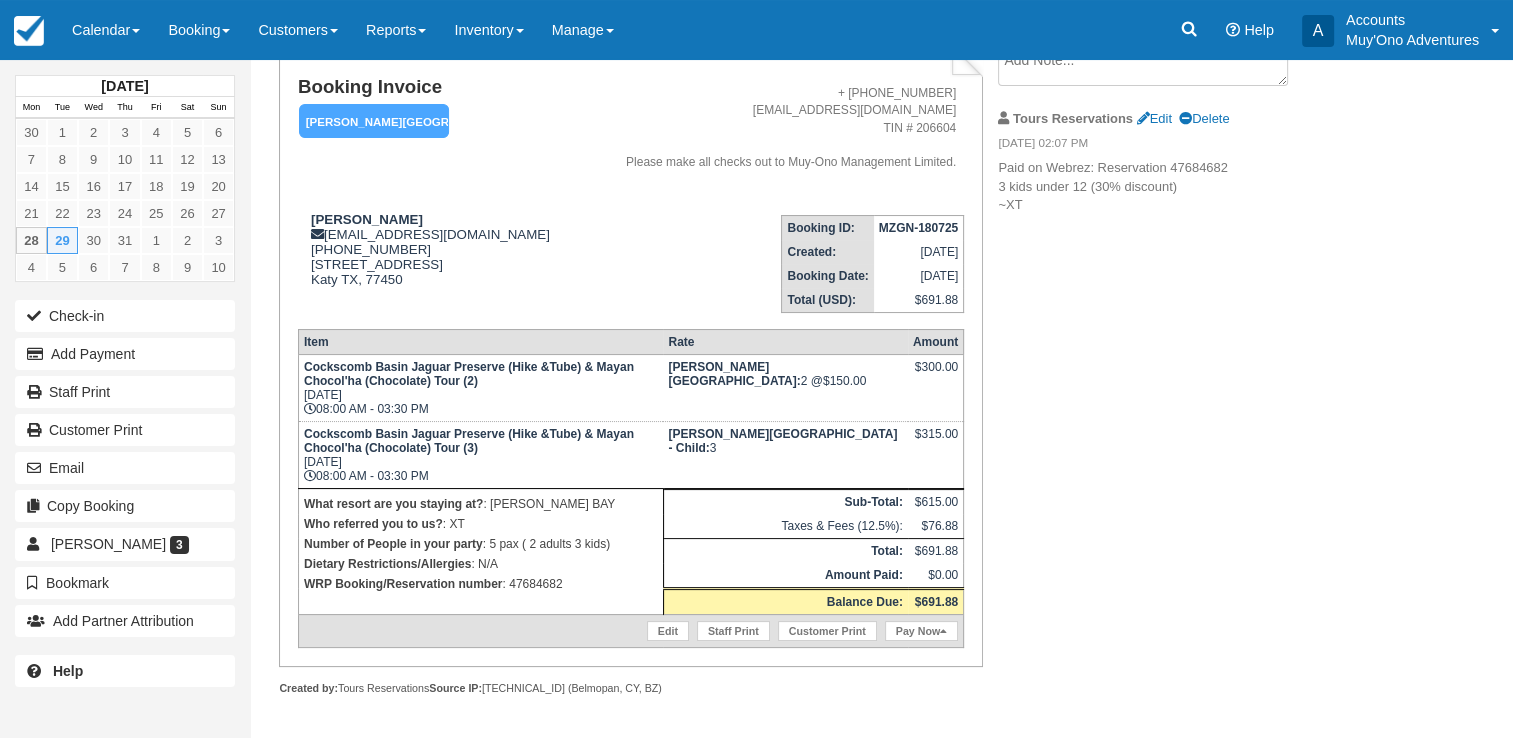 click on "WRP Booking/Reservation number : 47684682" at bounding box center (481, 584) 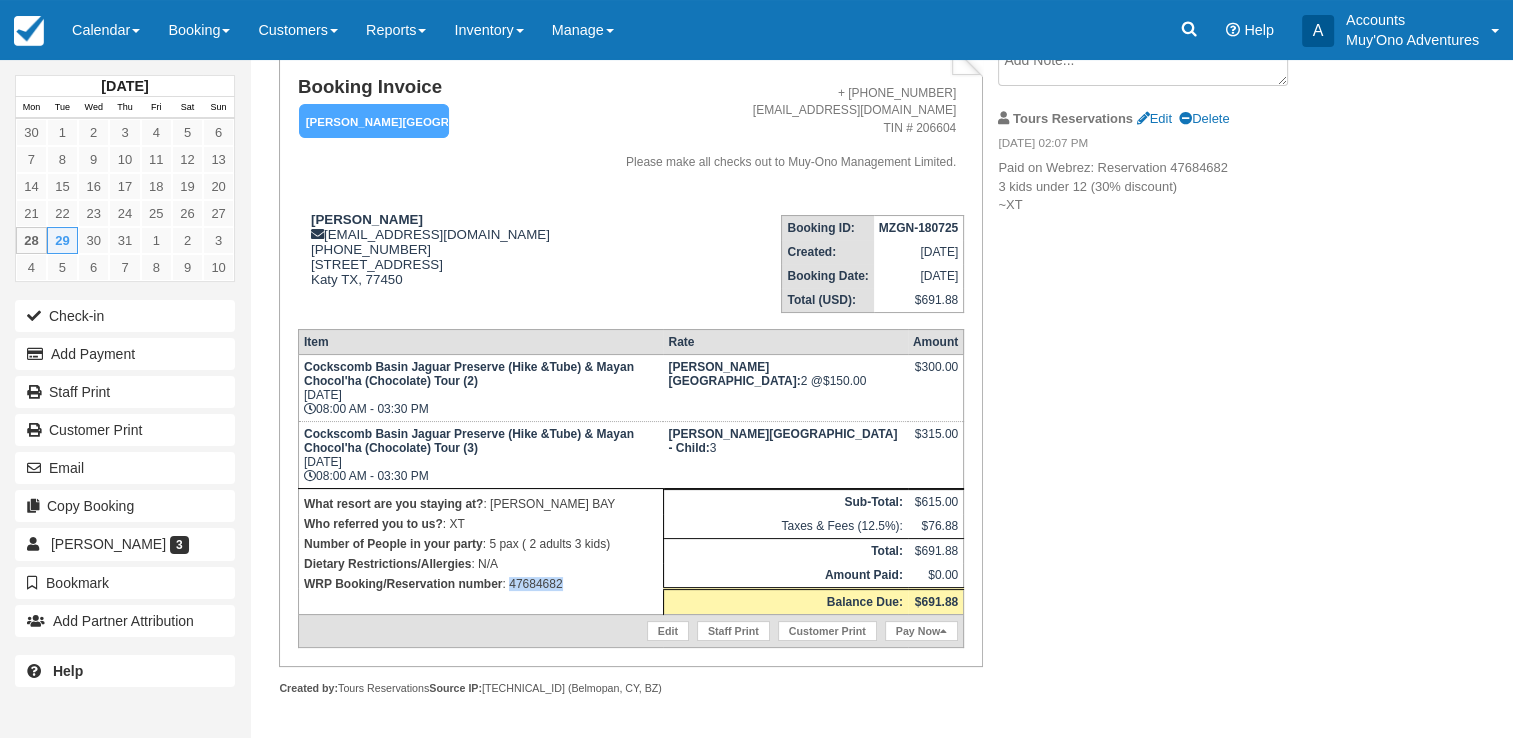 click on "WRP Booking/Reservation number : 47684682" at bounding box center (481, 584) 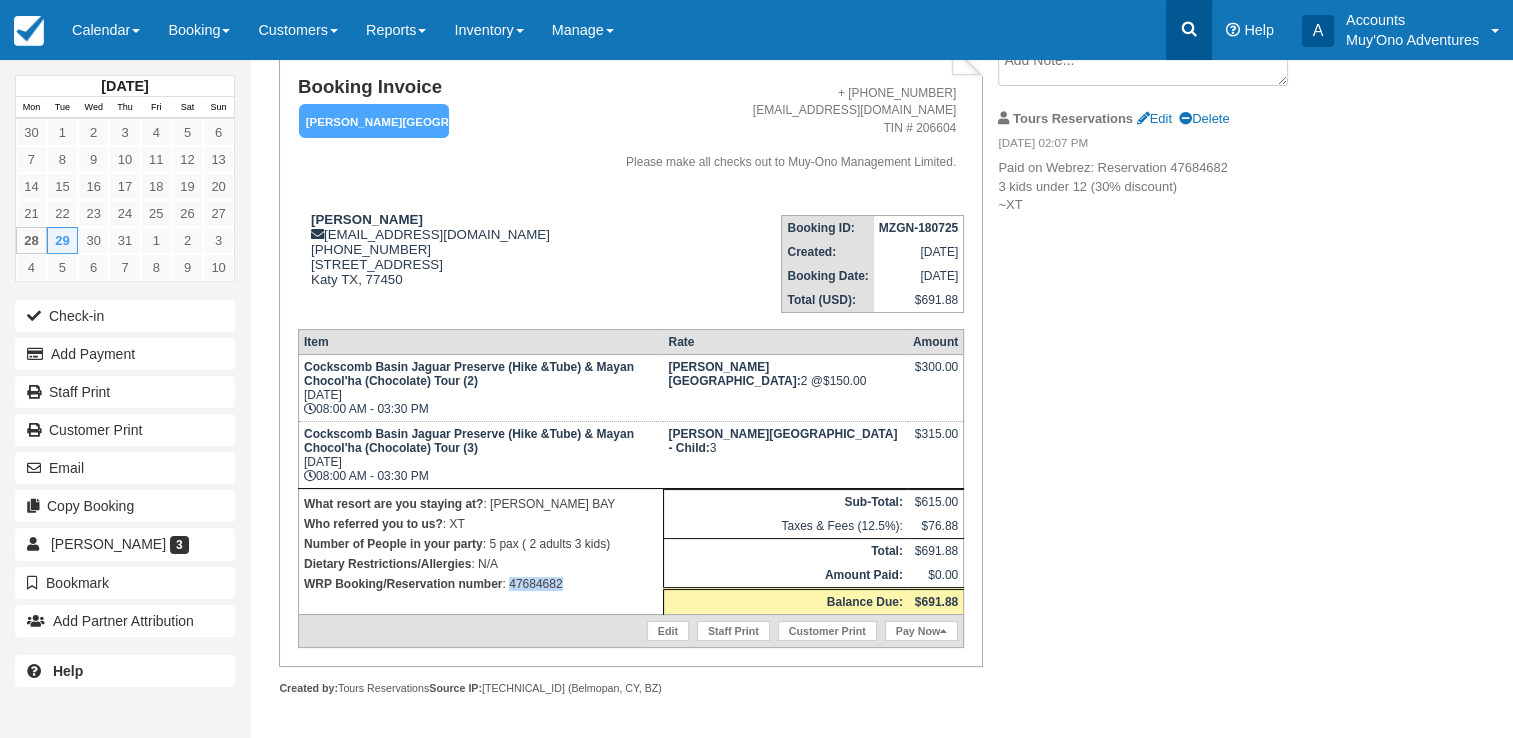 click 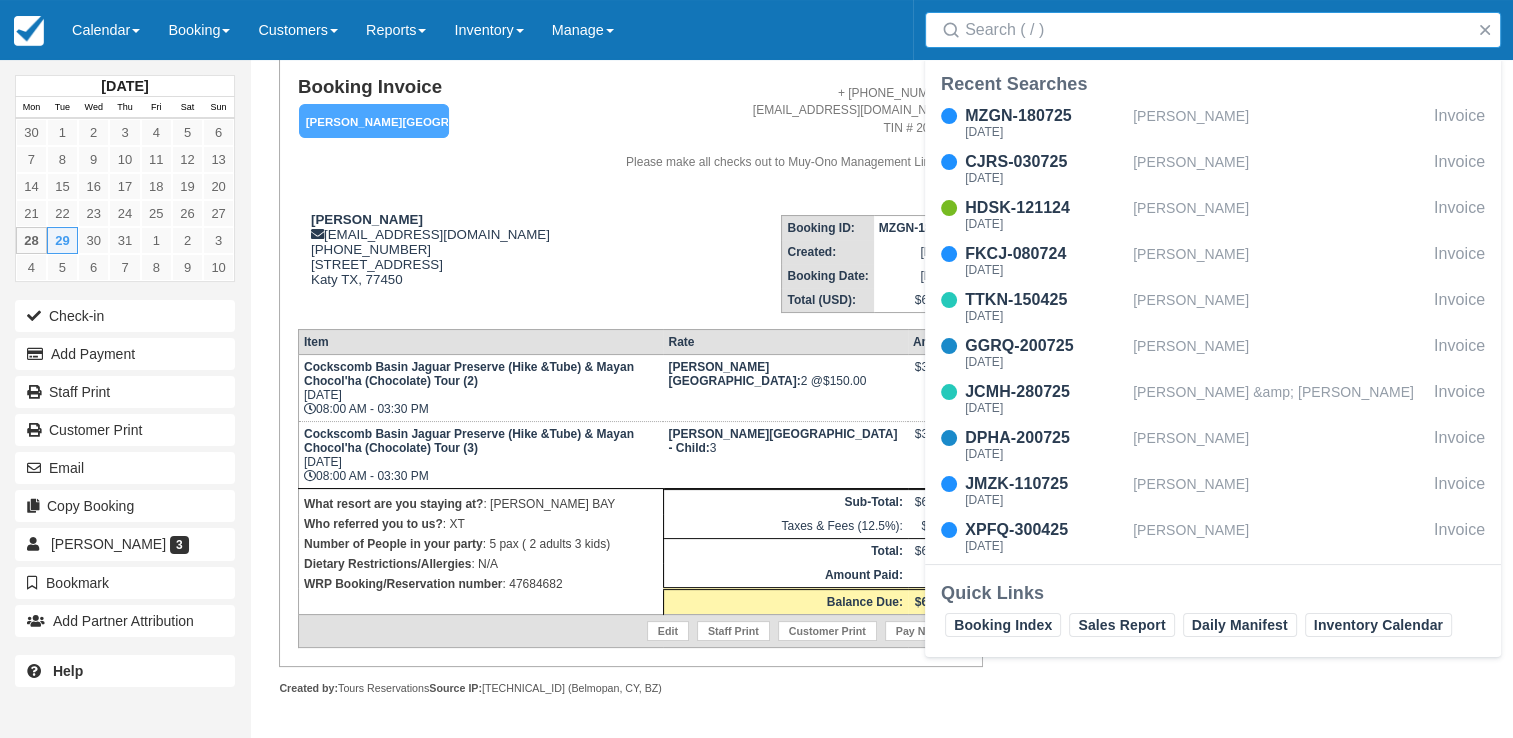 click on "Search" at bounding box center [1217, 30] 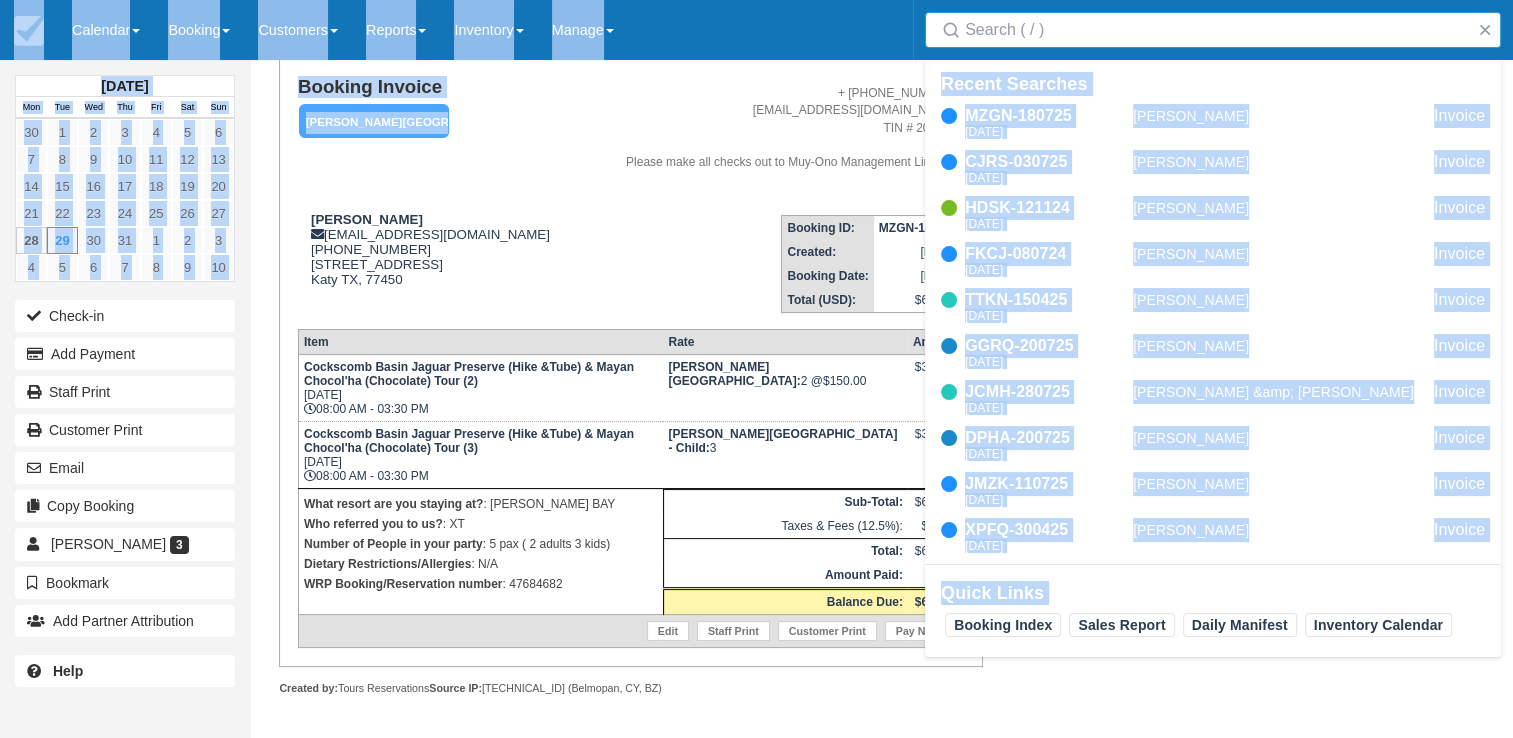 scroll, scrollTop: 0, scrollLeft: 0, axis: both 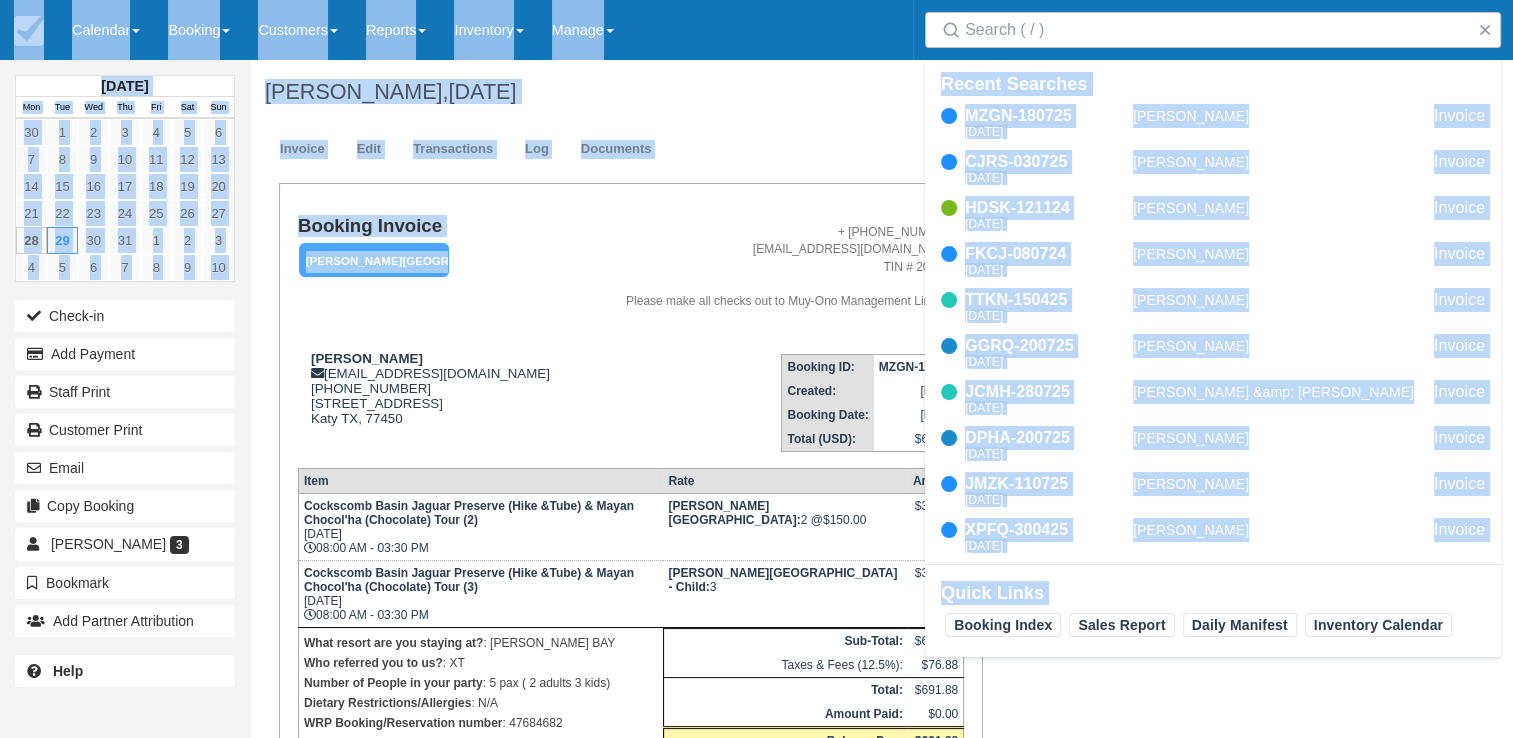 drag, startPoint x: 1164, startPoint y: 26, endPoint x: 1033, endPoint y: -74, distance: 164.80595 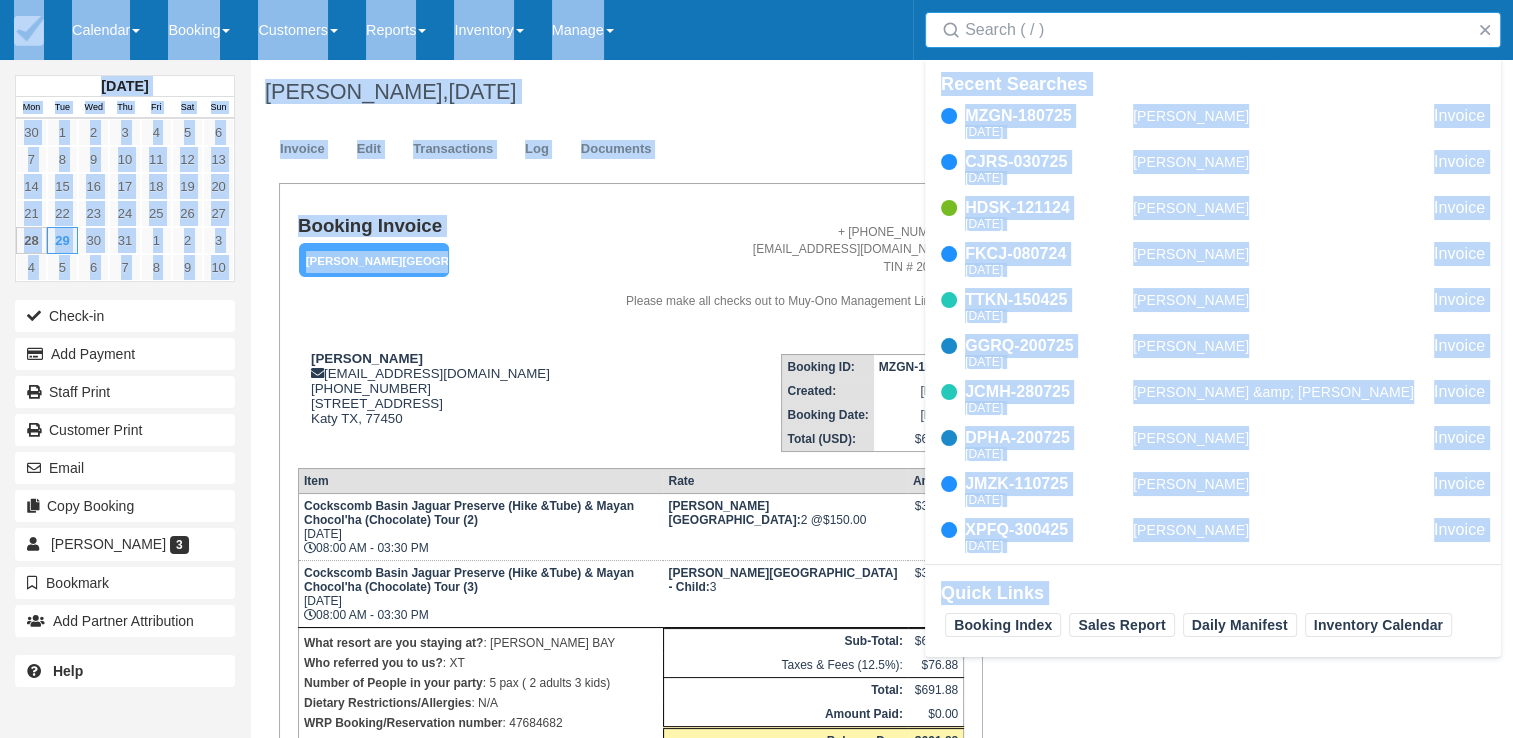 click on "Search" at bounding box center [1217, 30] 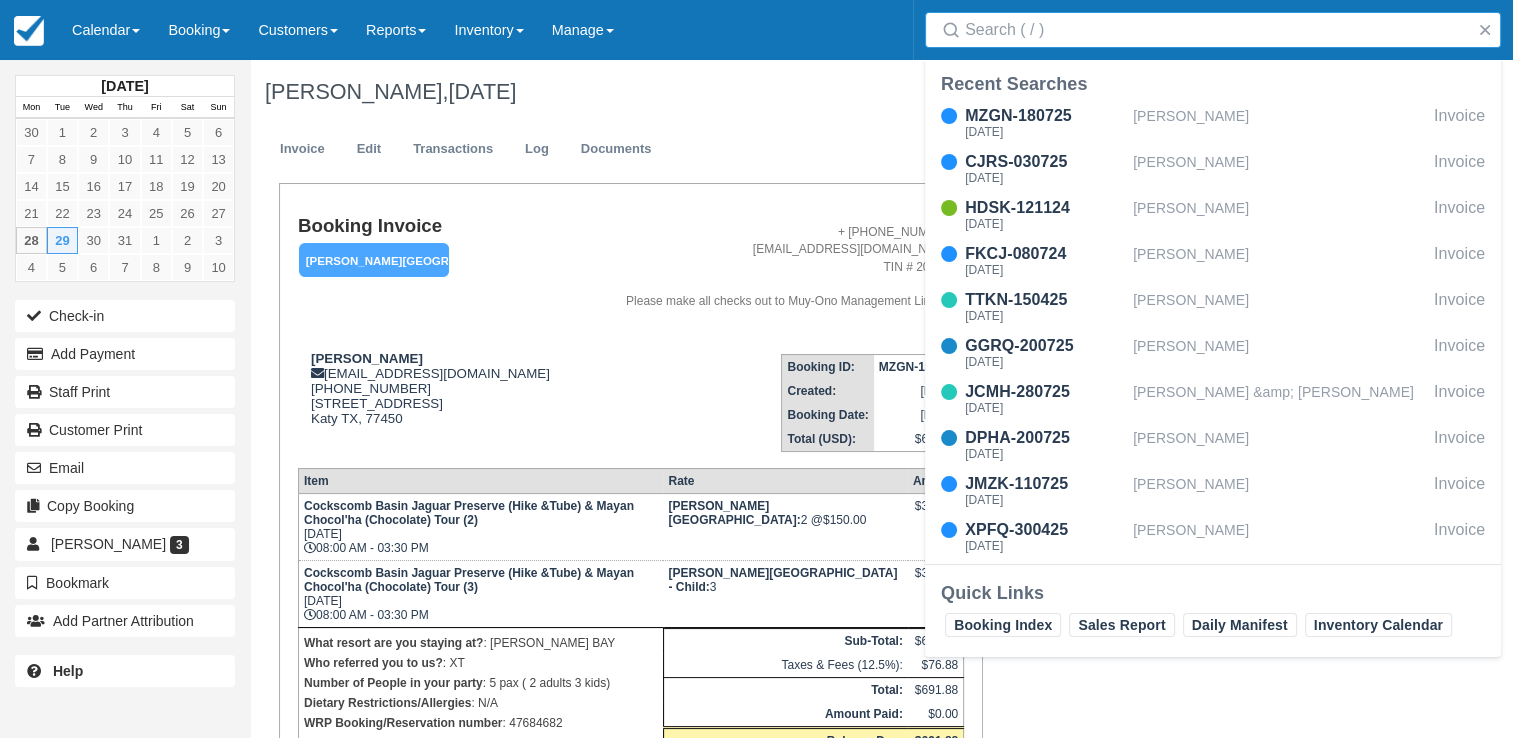 click on "Search" at bounding box center [1217, 30] 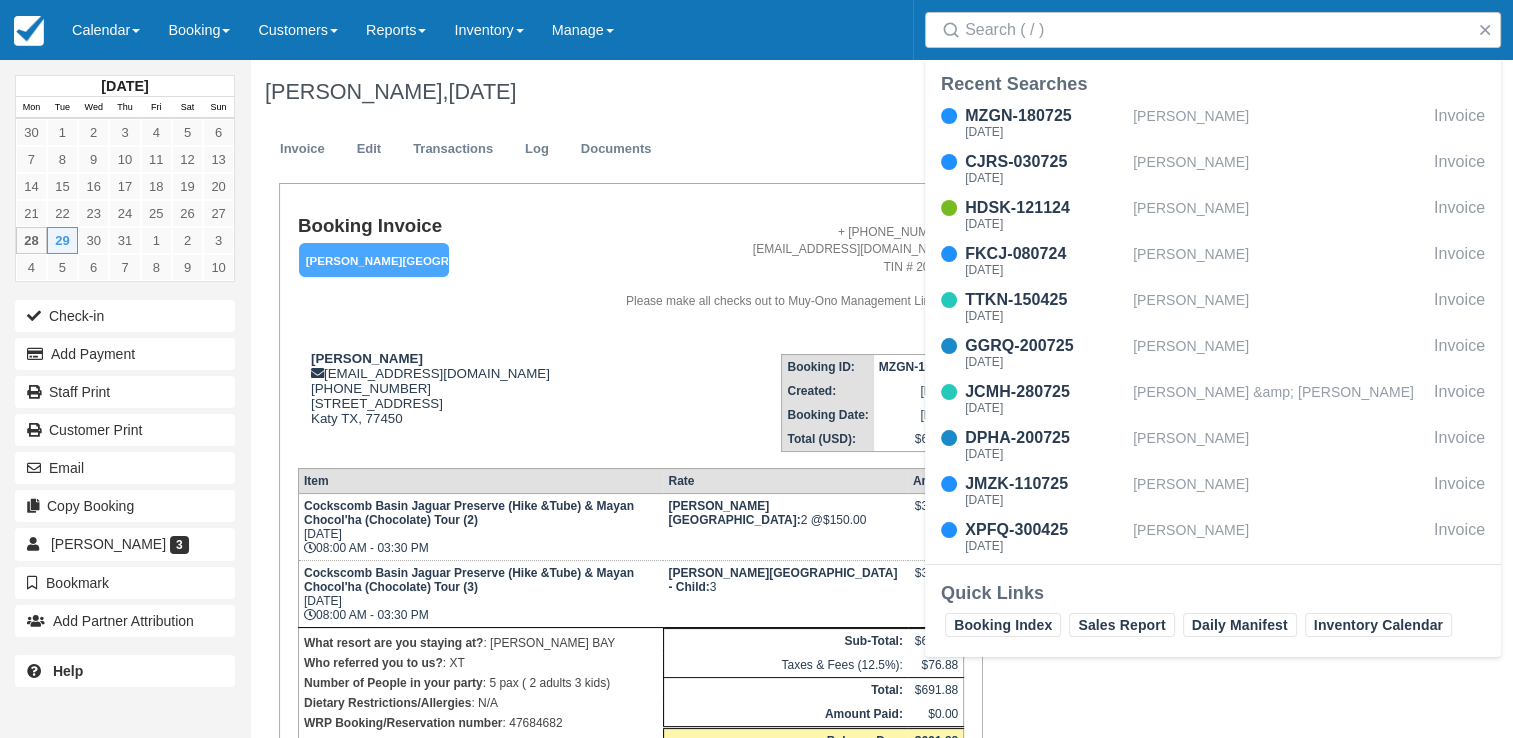 drag, startPoint x: 1232, startPoint y: 36, endPoint x: 989, endPoint y: -74, distance: 266.7377 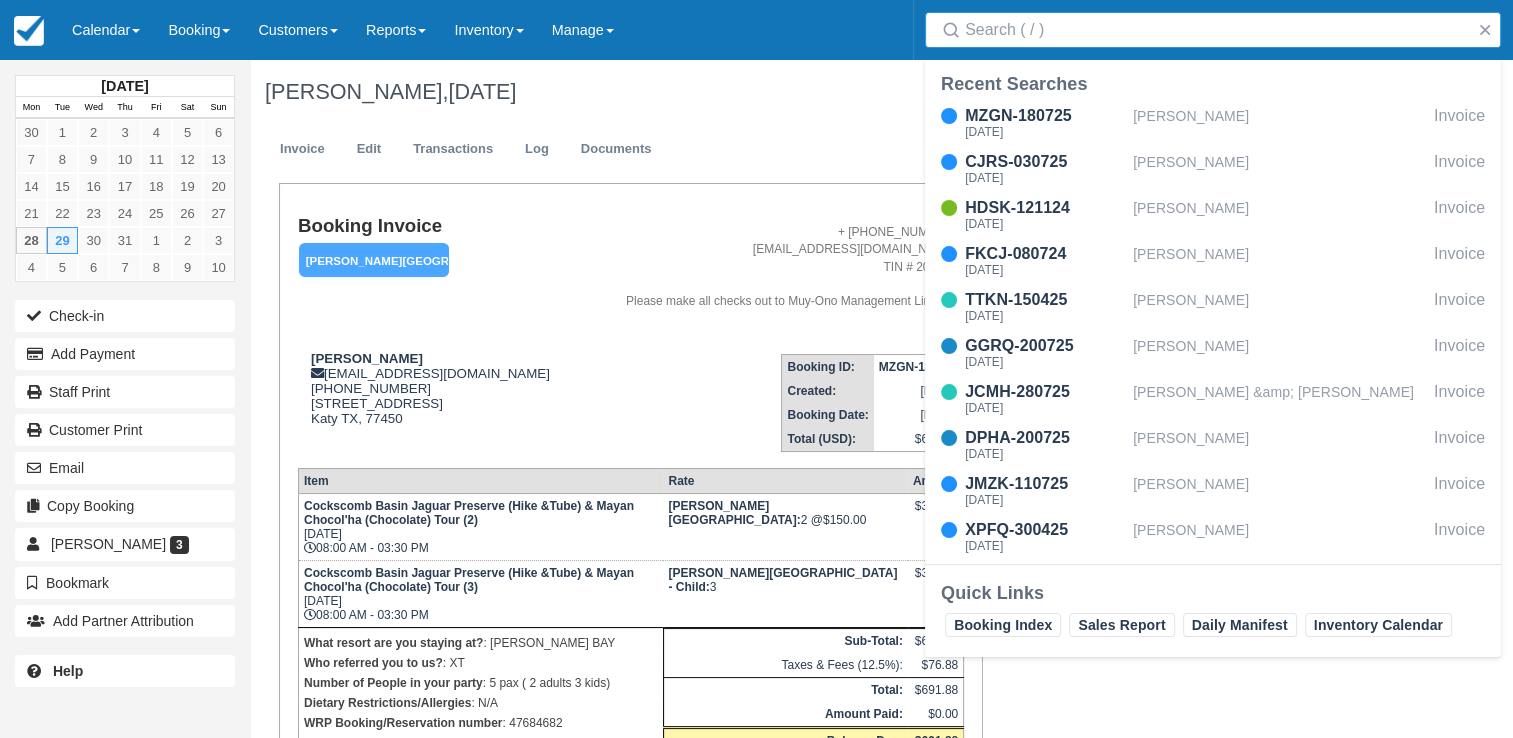 click on "Search" at bounding box center [1217, 30] 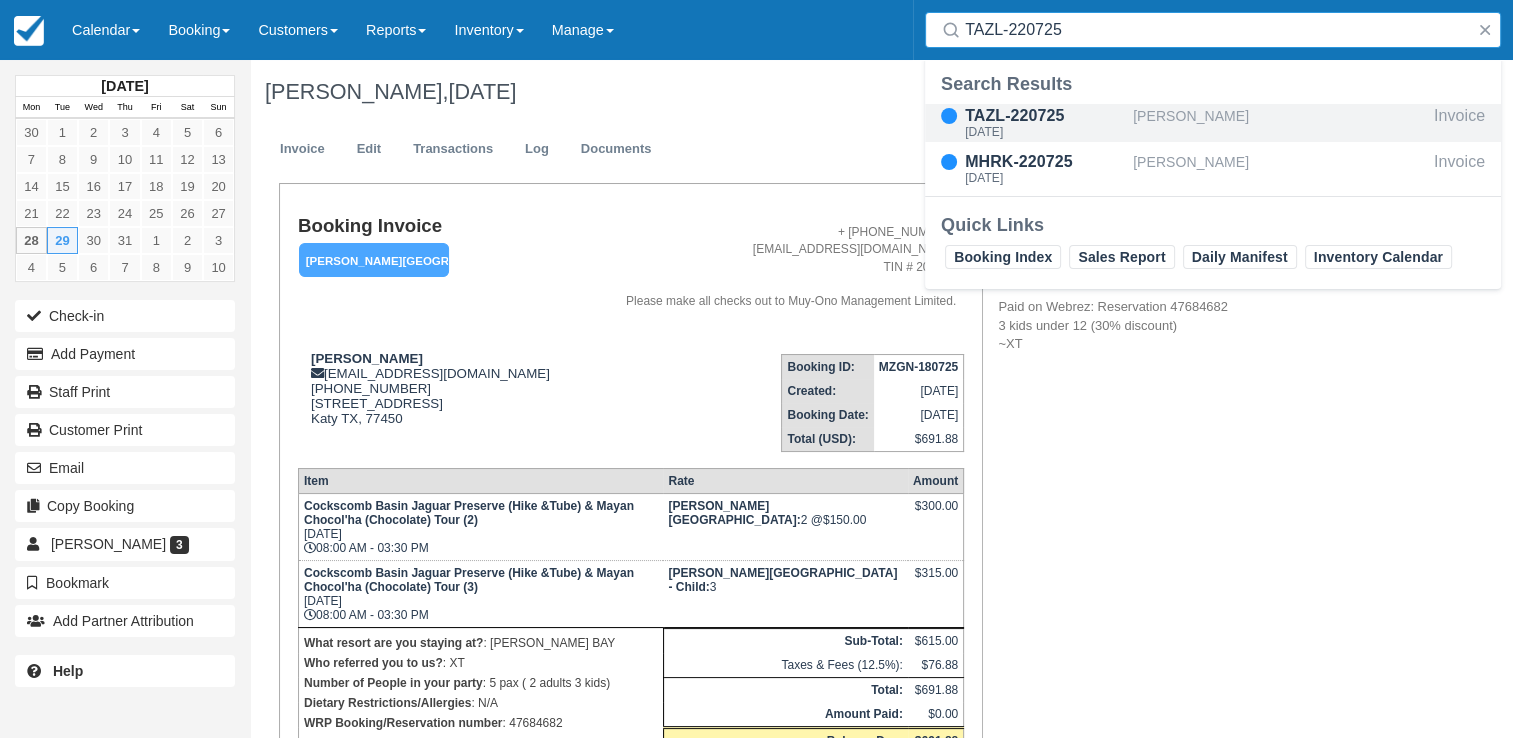 type on "TAZL-220725" 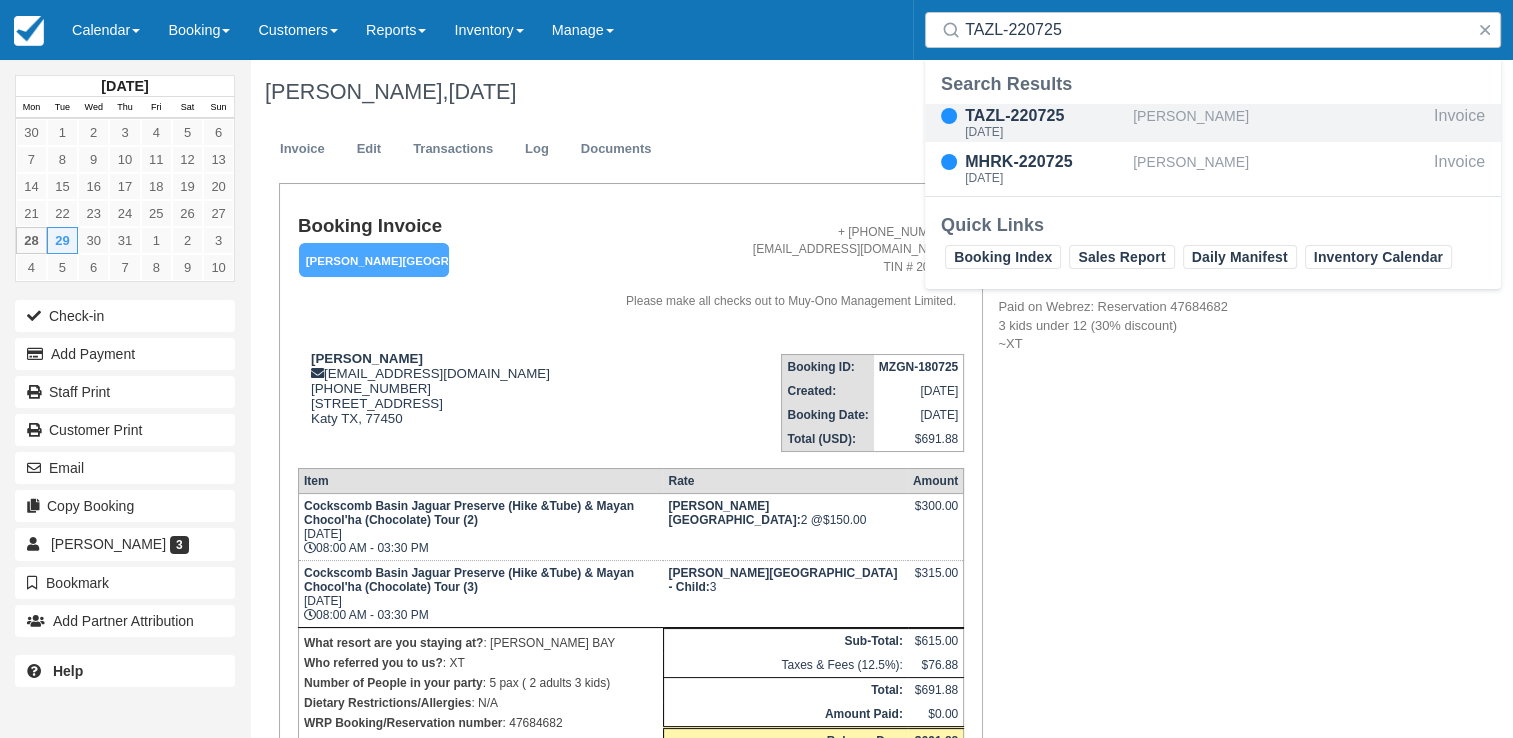 click on "TAZL-220725" at bounding box center (1045, 116) 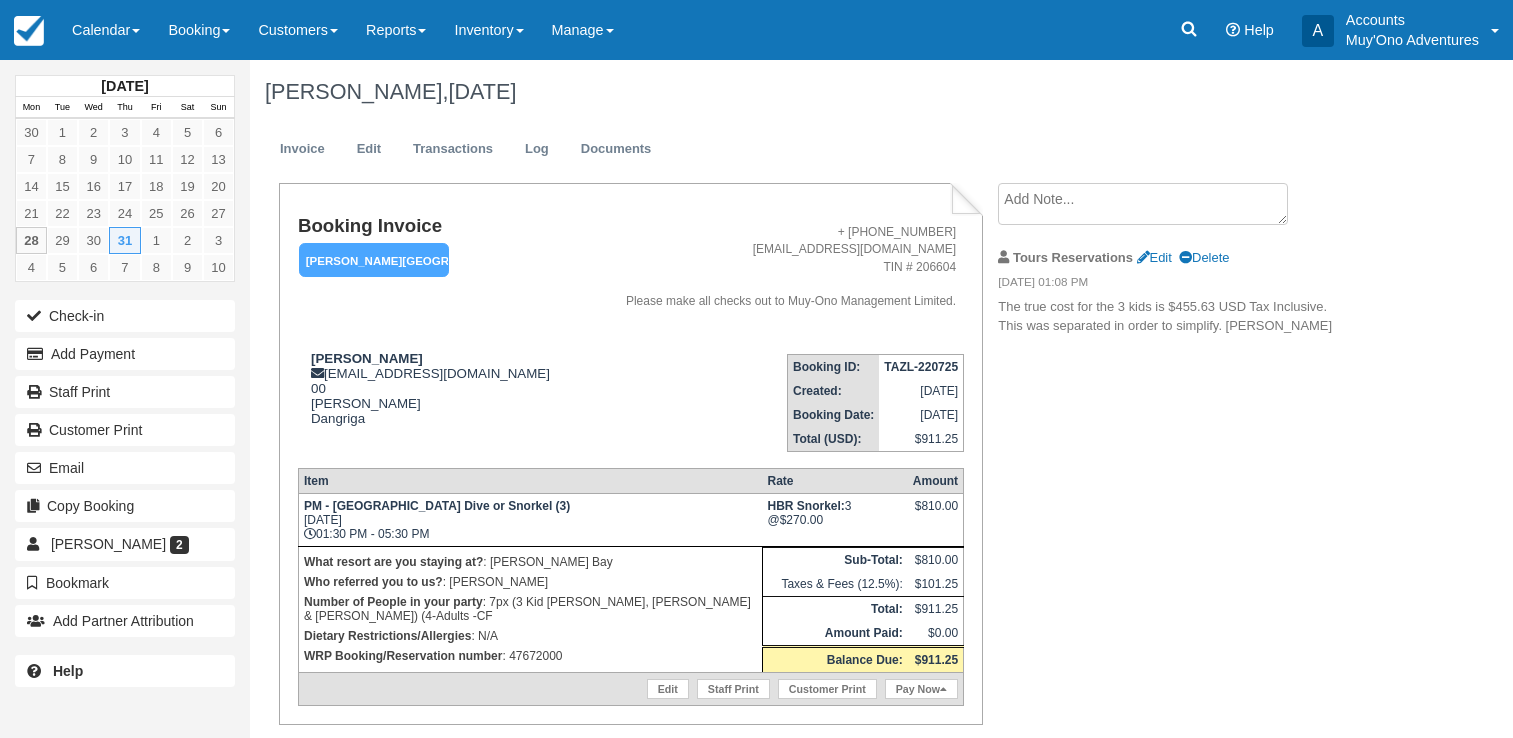 scroll, scrollTop: 0, scrollLeft: 0, axis: both 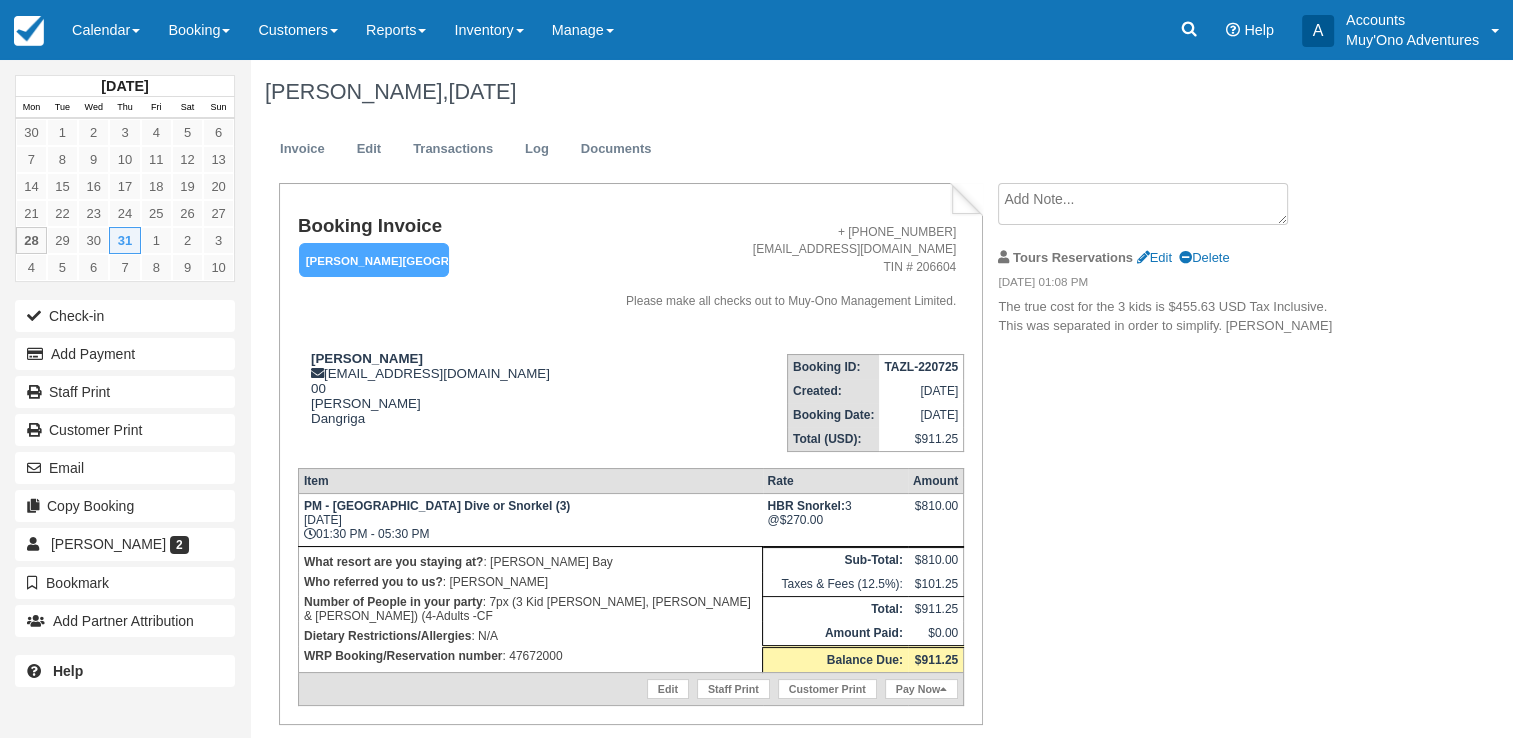 click on "WRP Booking/Reservation number : 47672000" at bounding box center (530, 656) 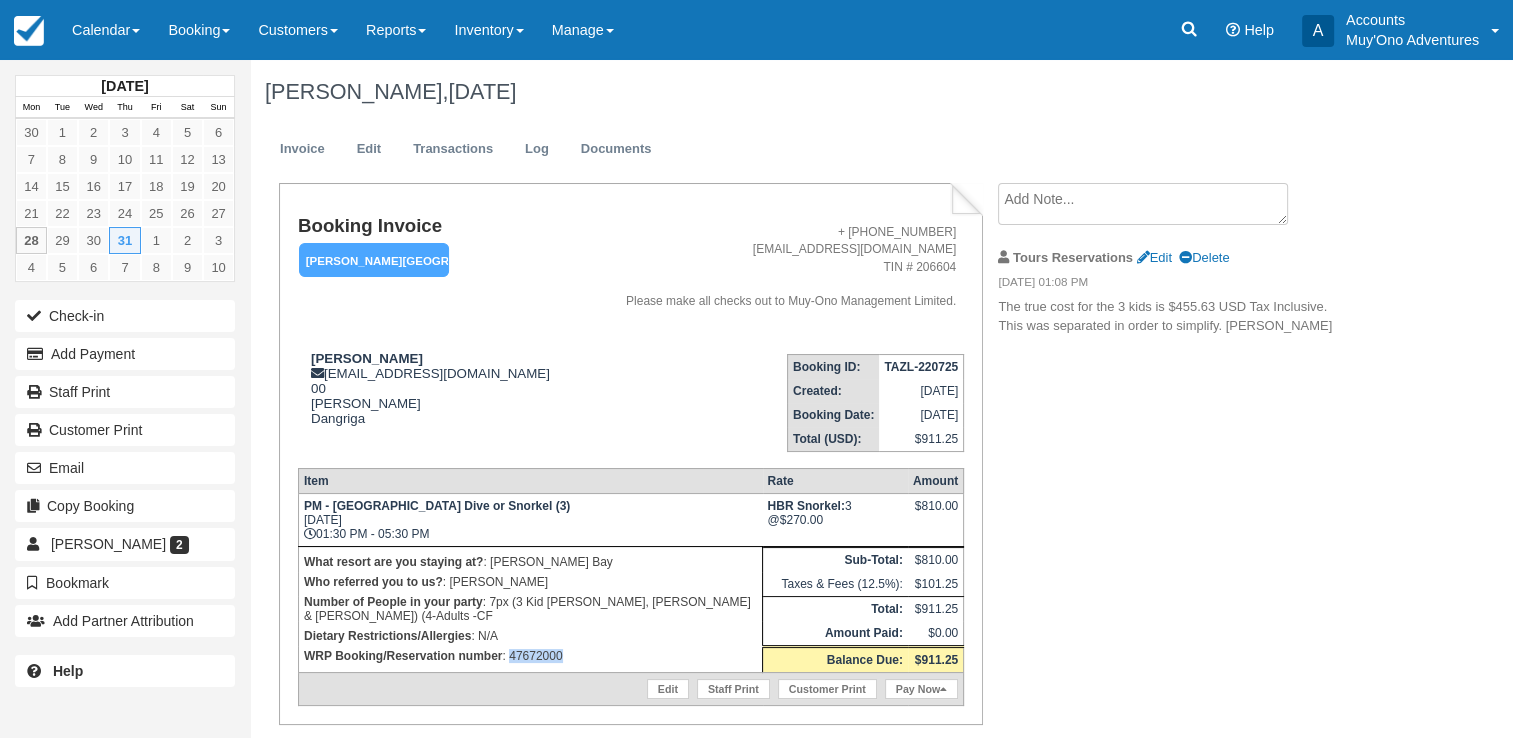 click on "WRP Booking/Reservation number : 47672000" at bounding box center [530, 656] 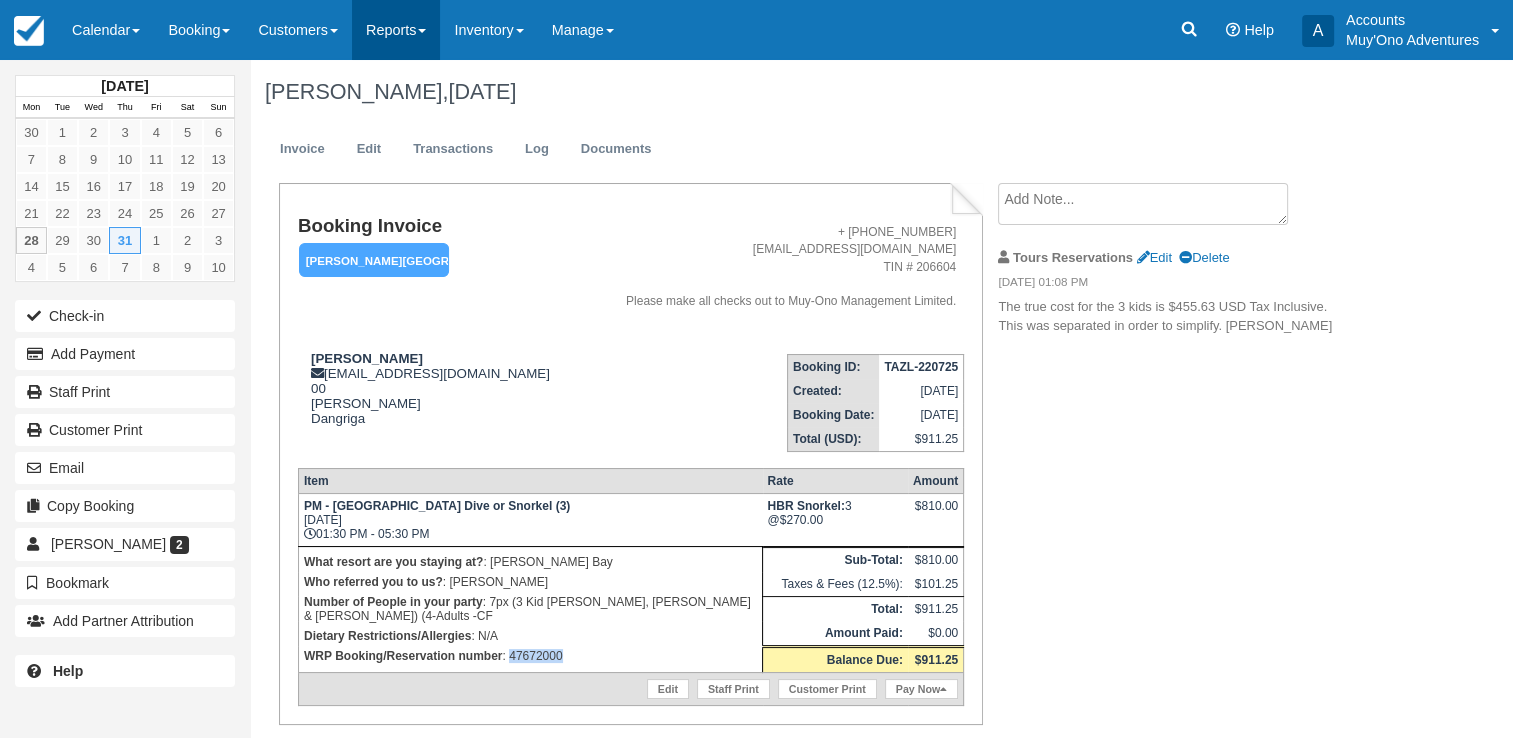 click on "Reports" at bounding box center (396, 30) 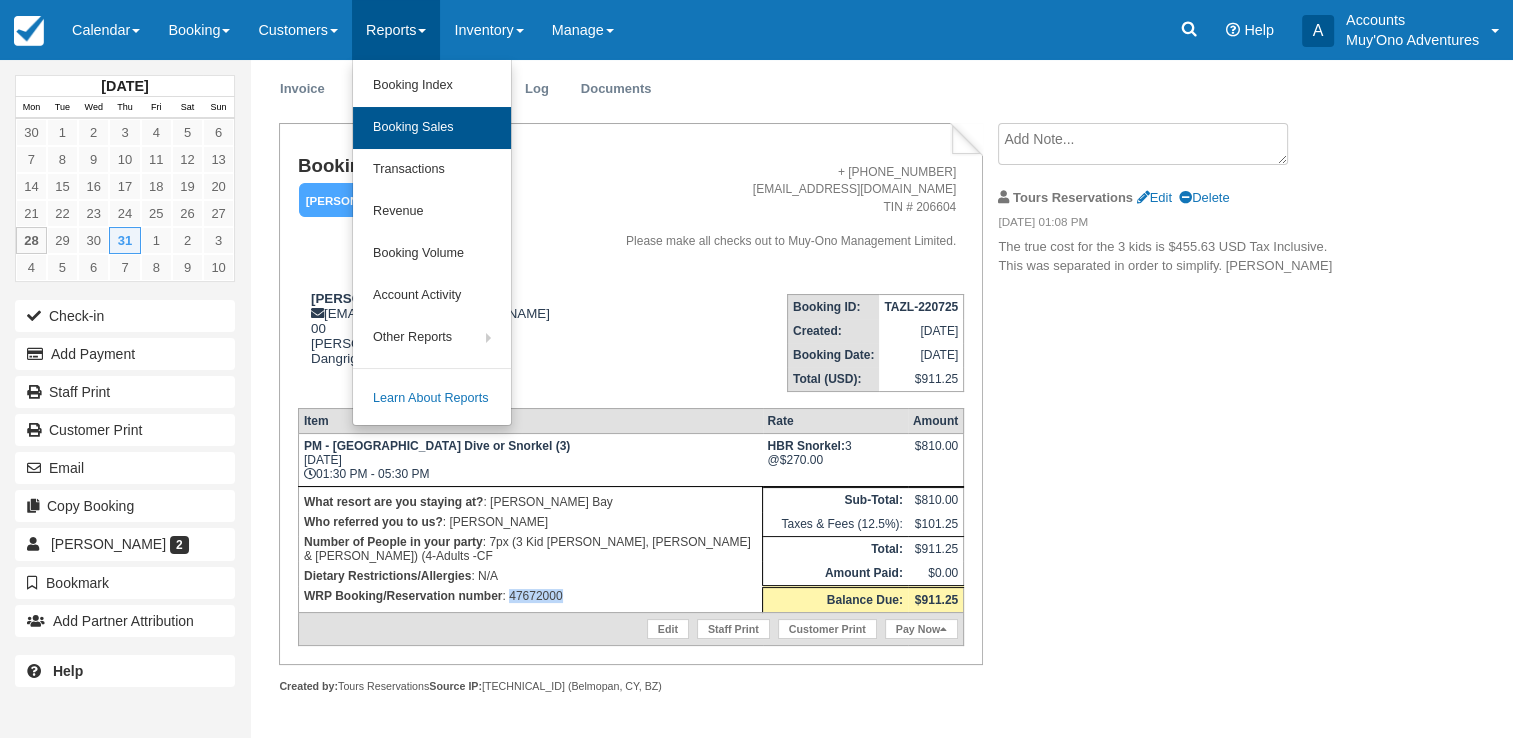 scroll, scrollTop: 0, scrollLeft: 0, axis: both 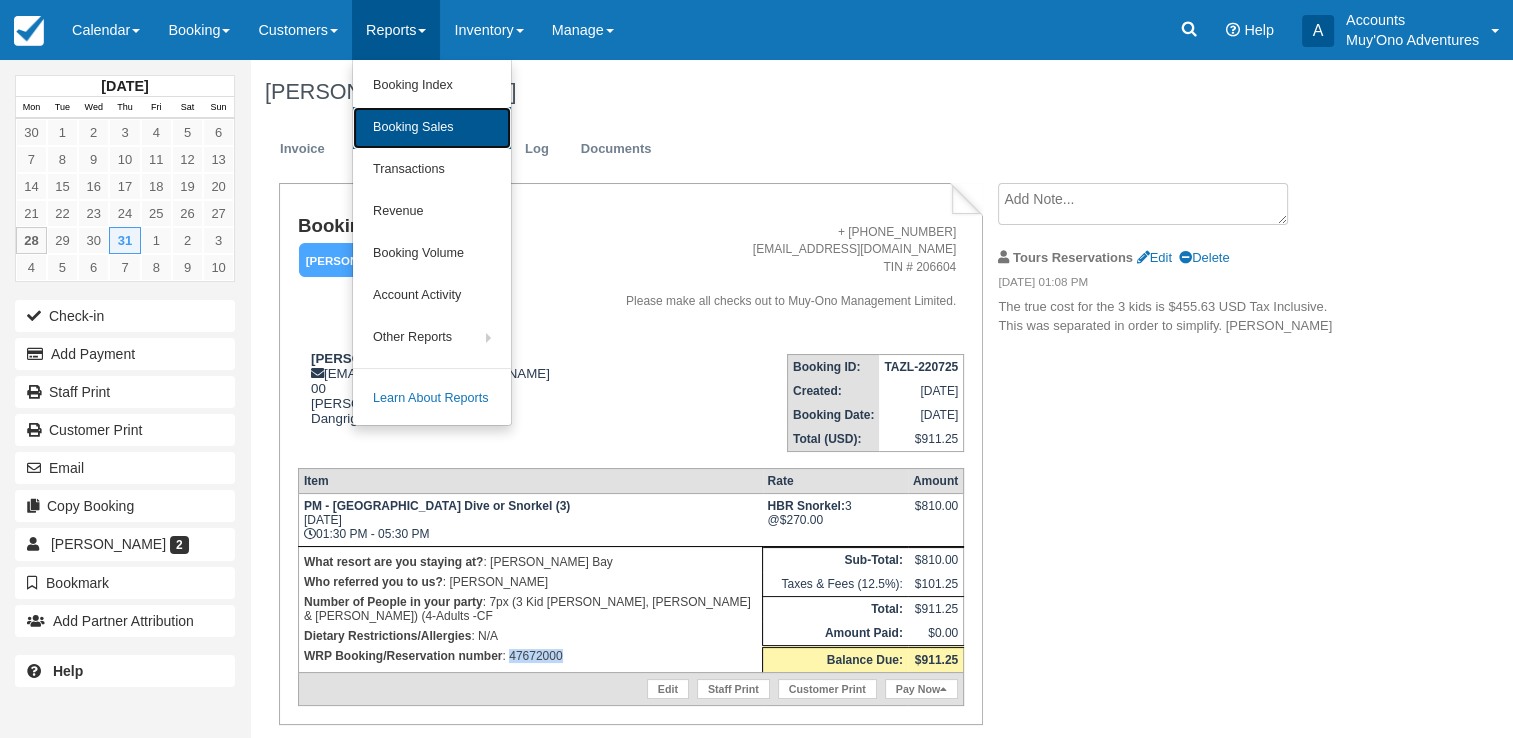 click on "Booking Sales" at bounding box center (432, 128) 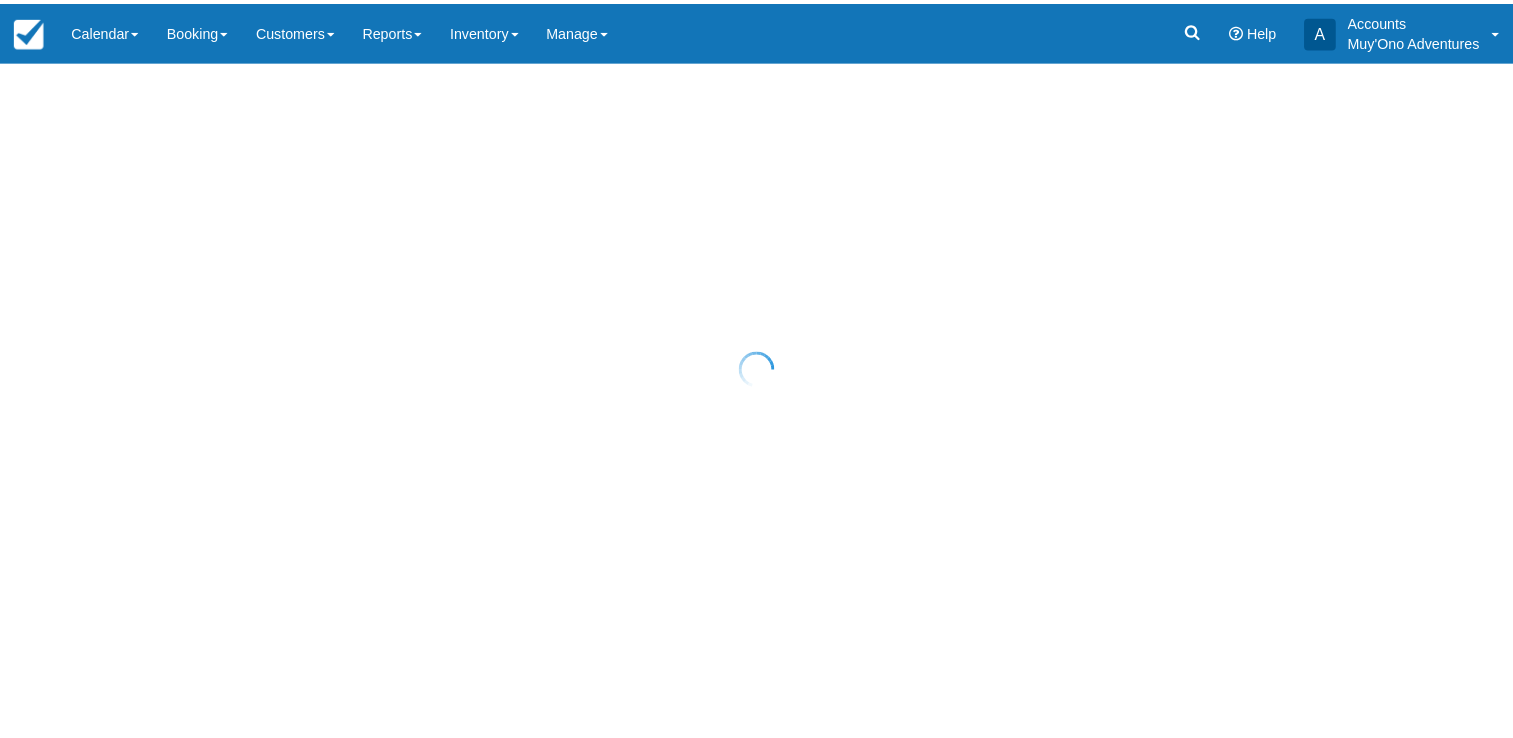 scroll, scrollTop: 0, scrollLeft: 0, axis: both 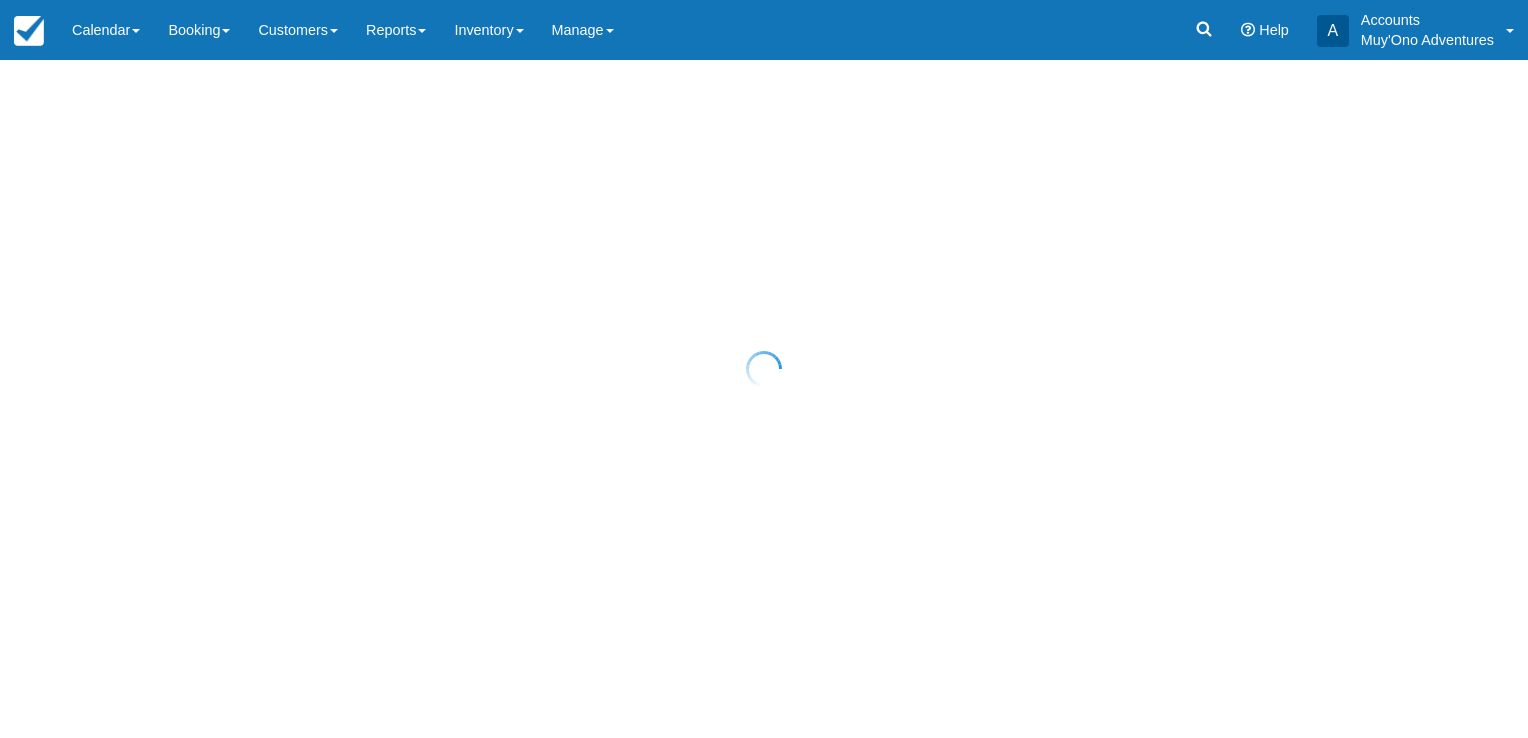 select on "20" 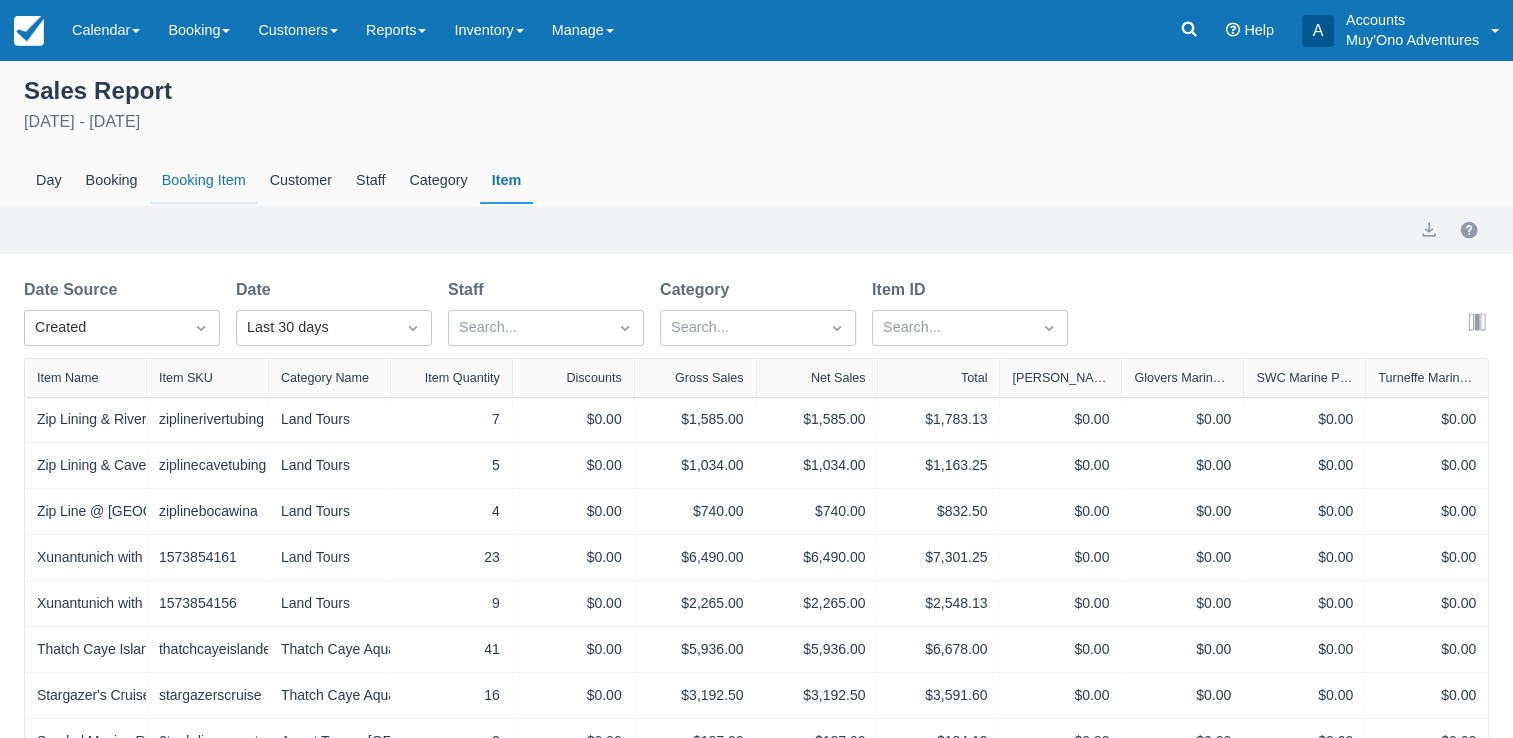 click on "Booking Item" at bounding box center [204, 181] 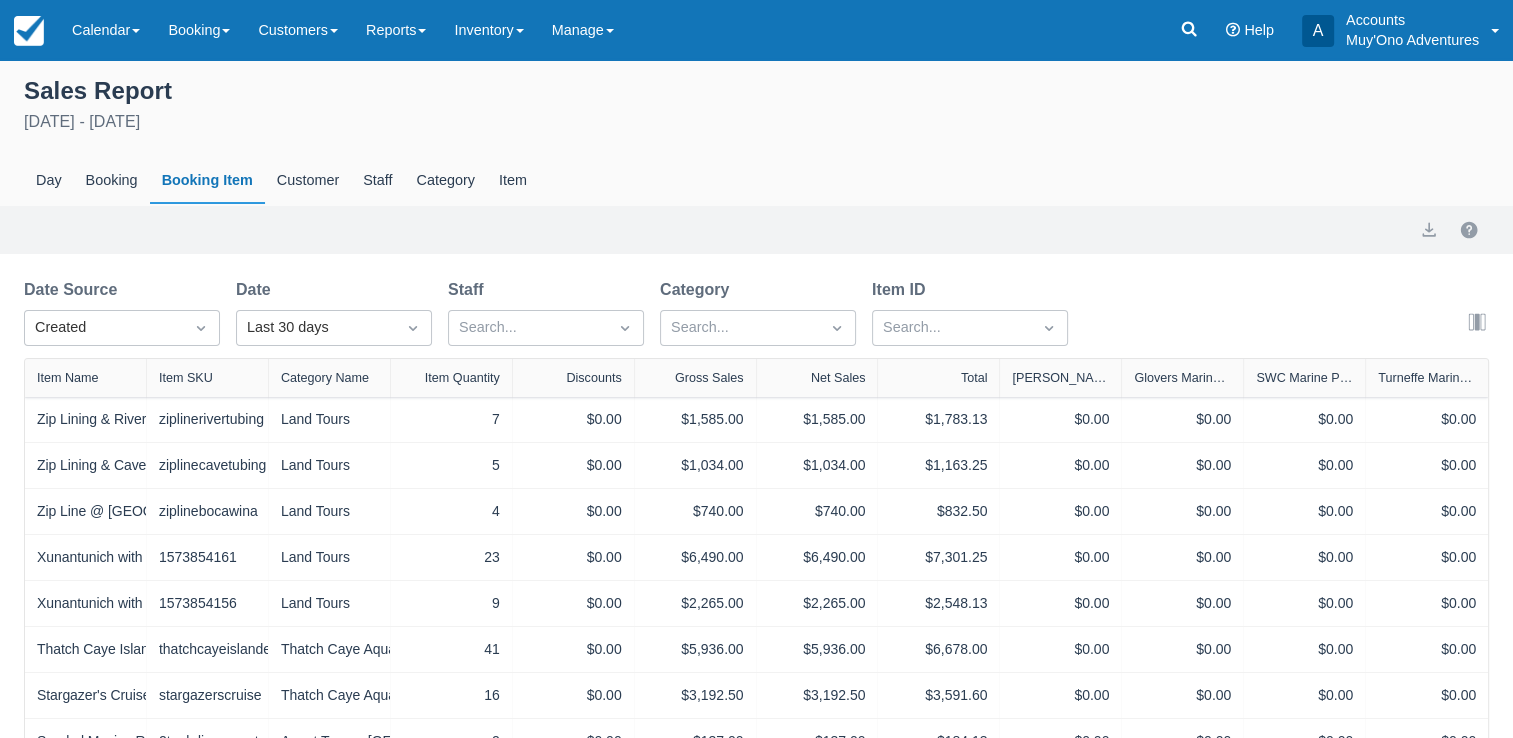 select on "20" 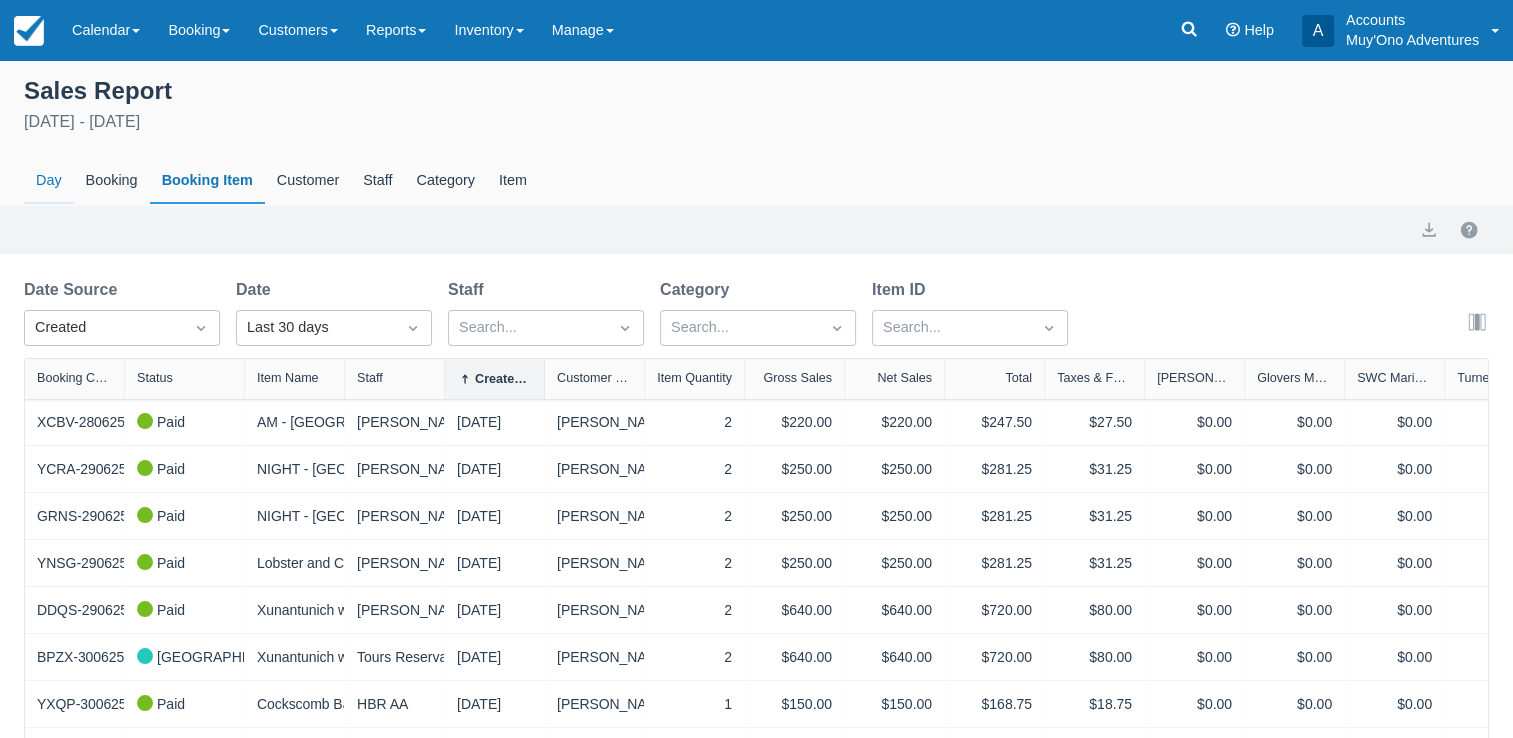click on "Day" at bounding box center [49, 181] 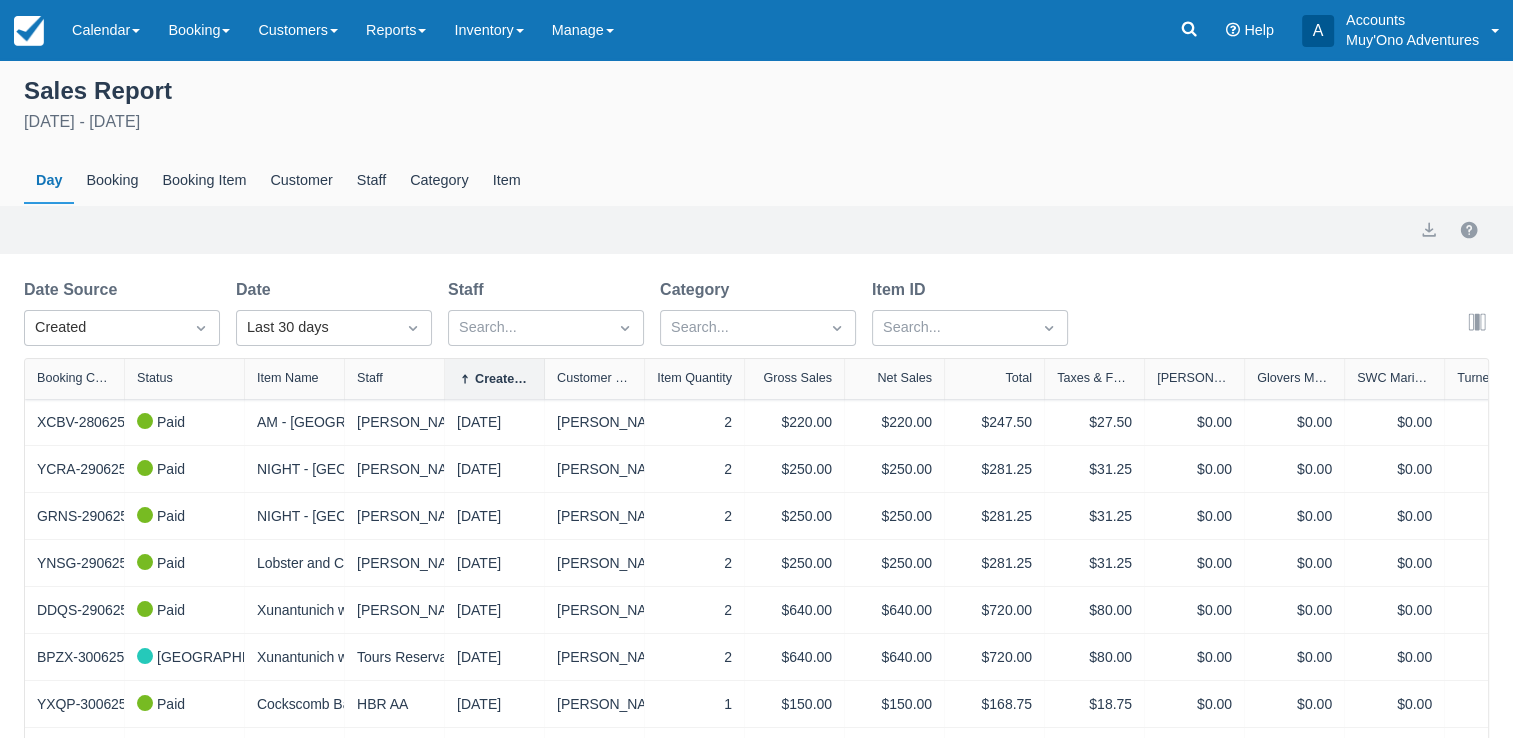 select on "20" 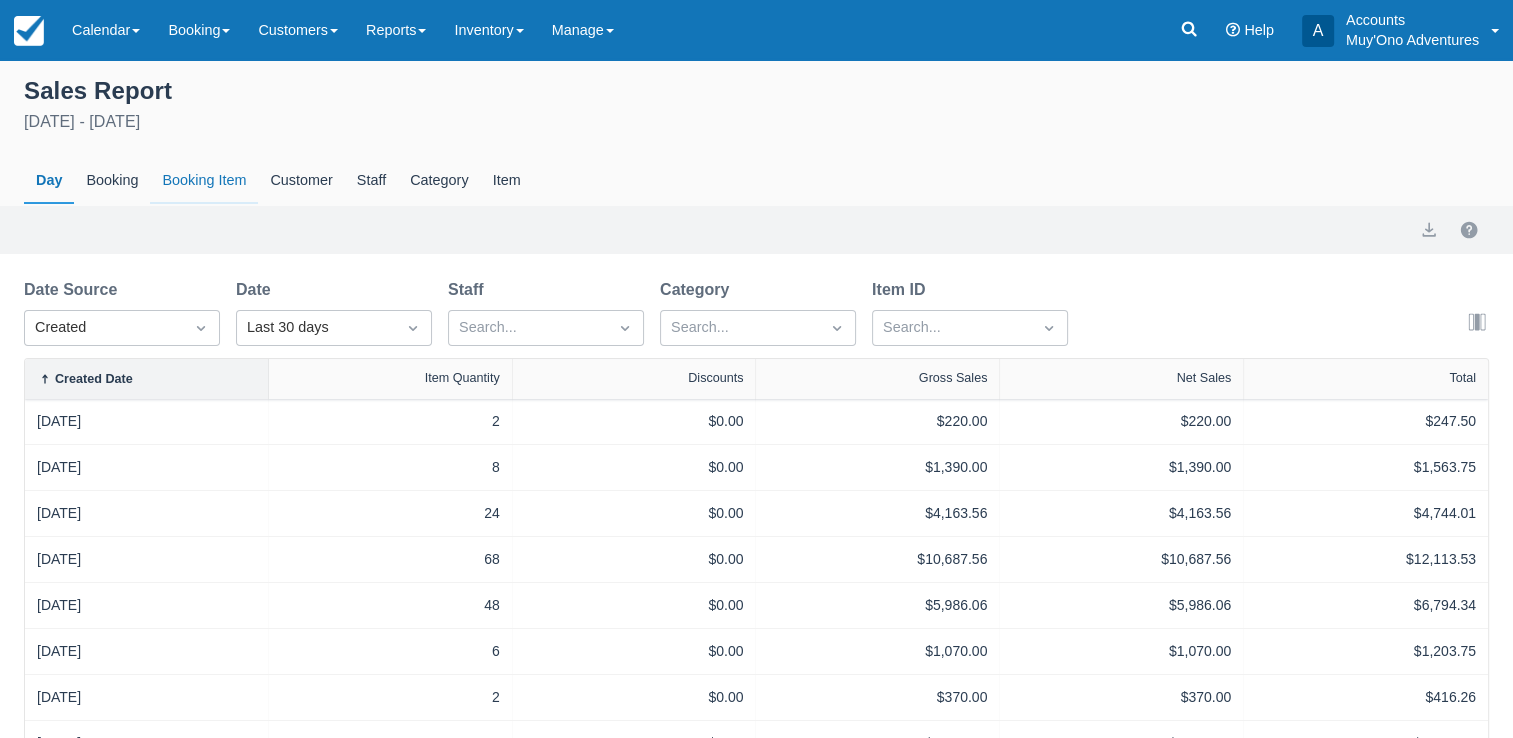 click on "Booking Item" at bounding box center (204, 181) 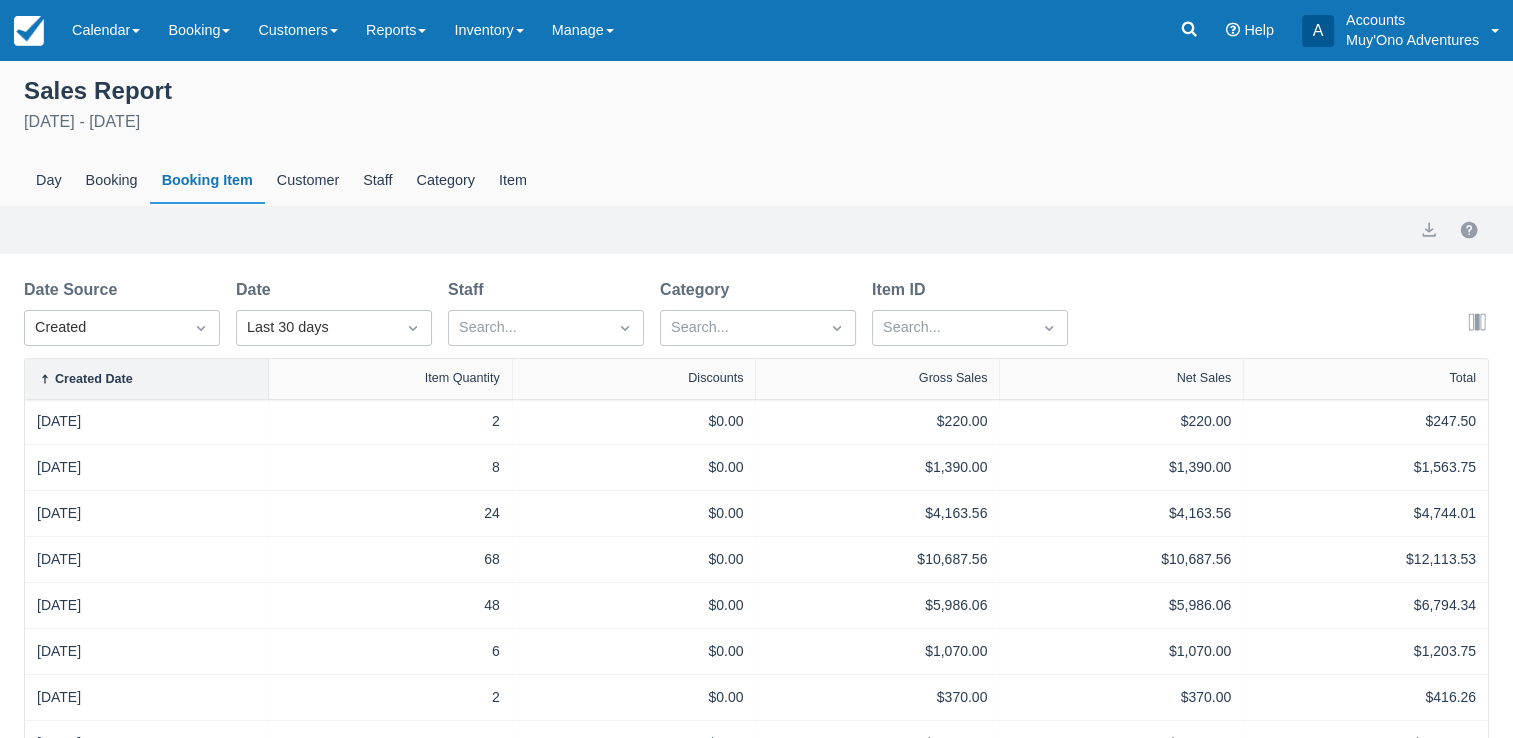 select on "20" 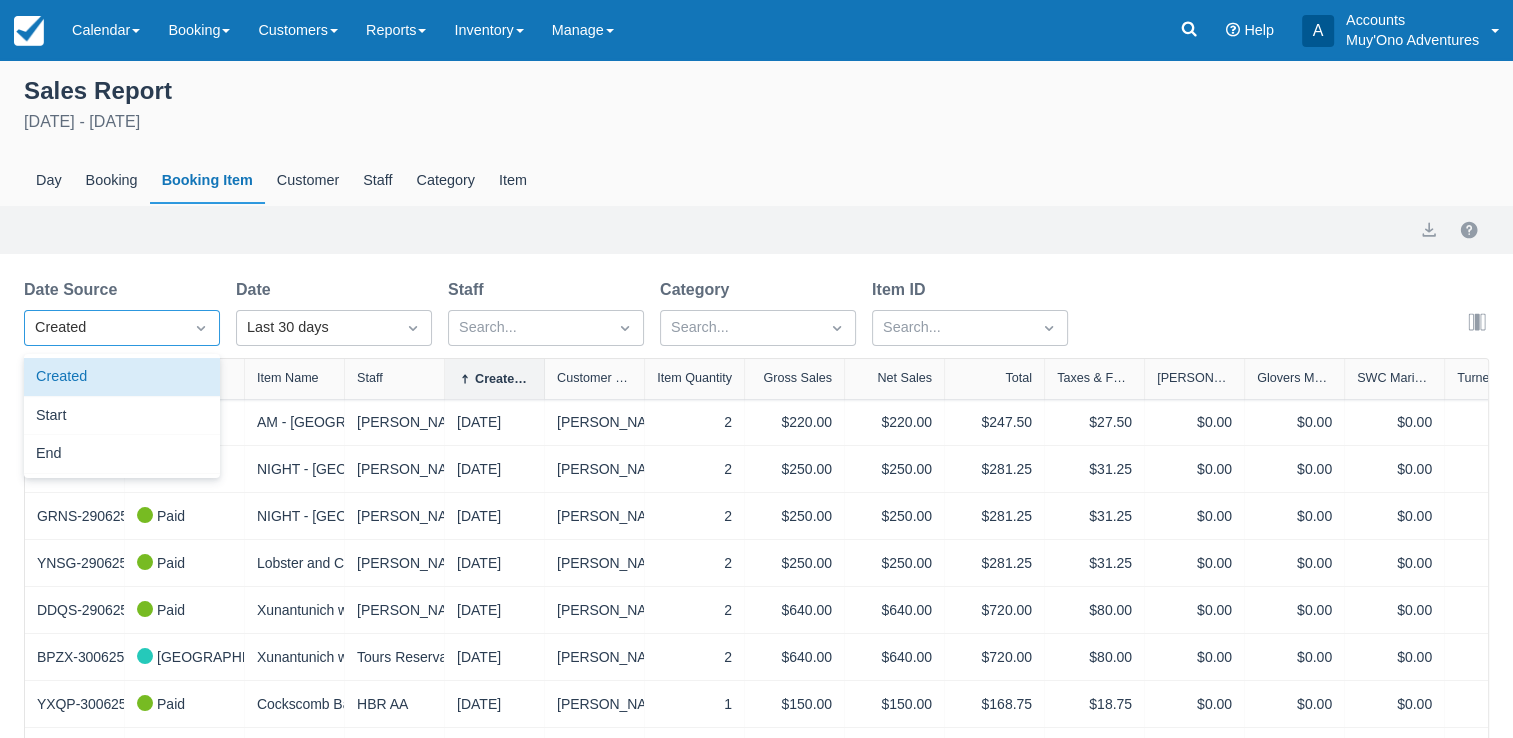 click 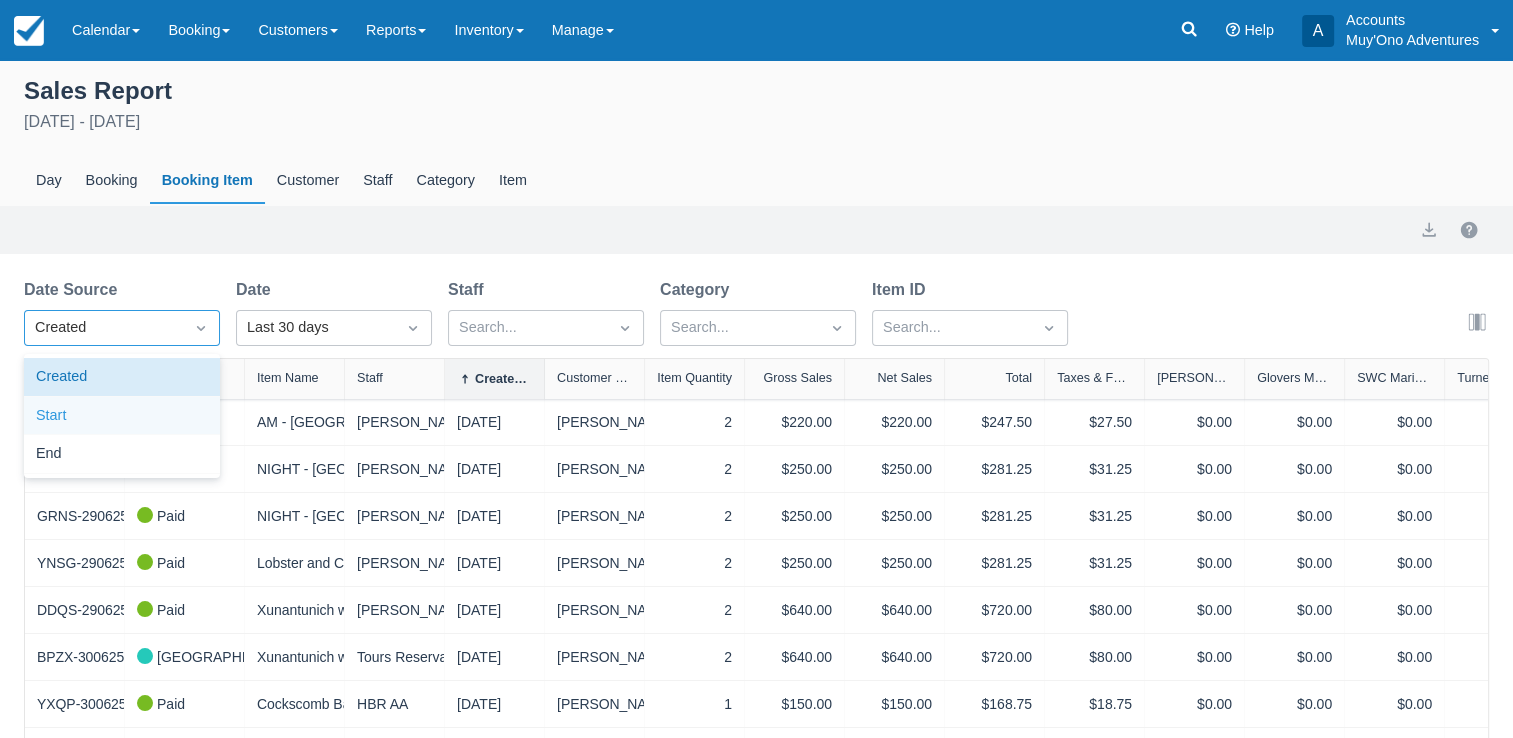 click on "Start" at bounding box center (122, 416) 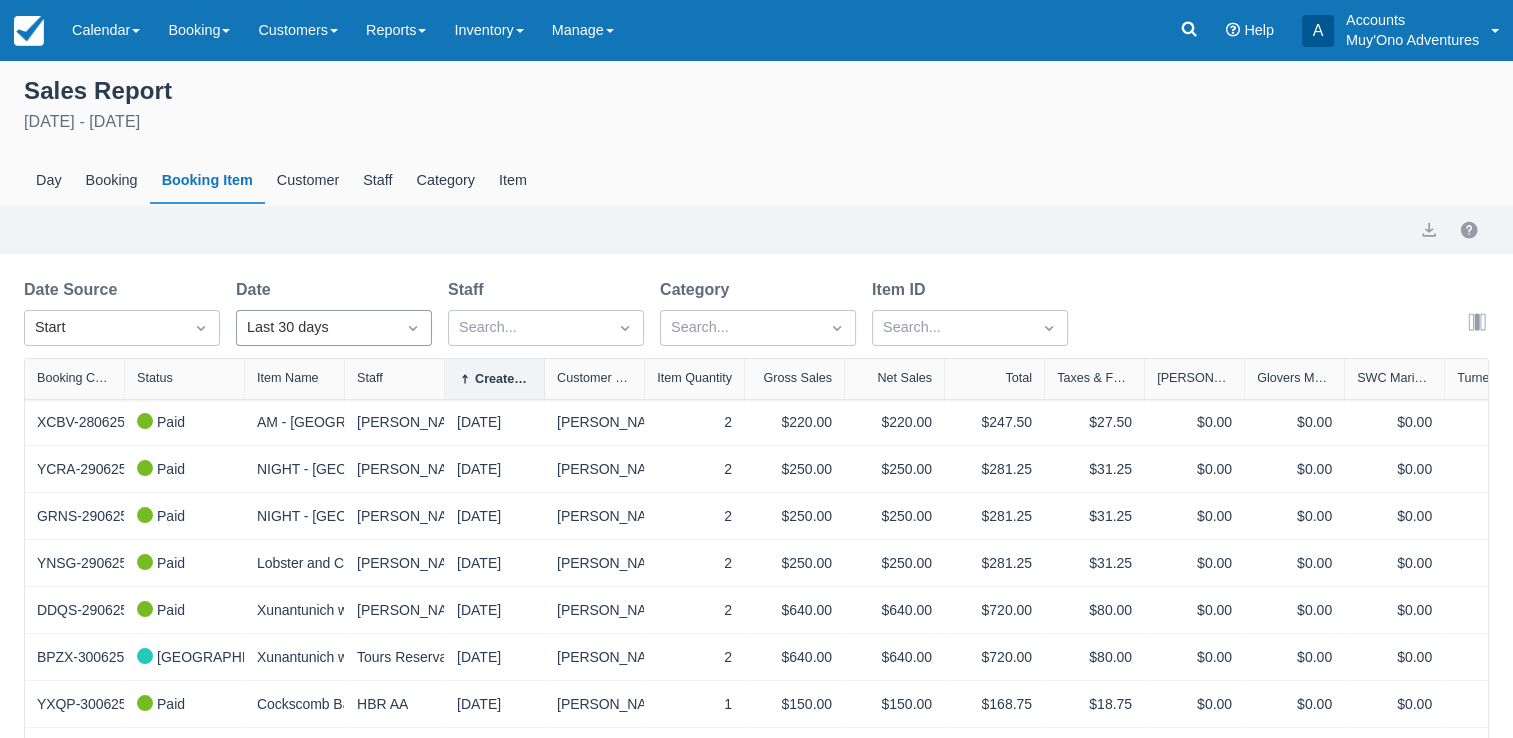 select on "20" 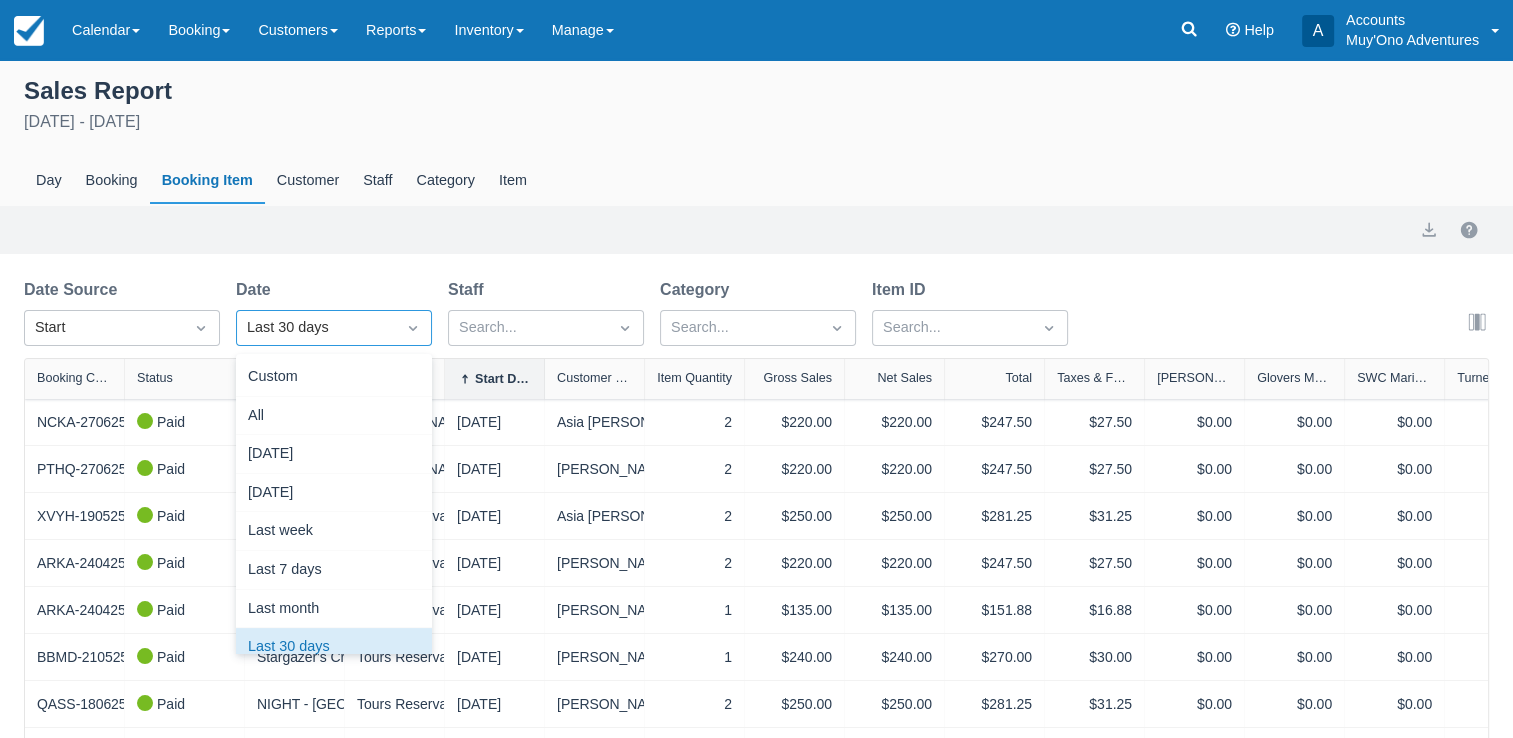 click 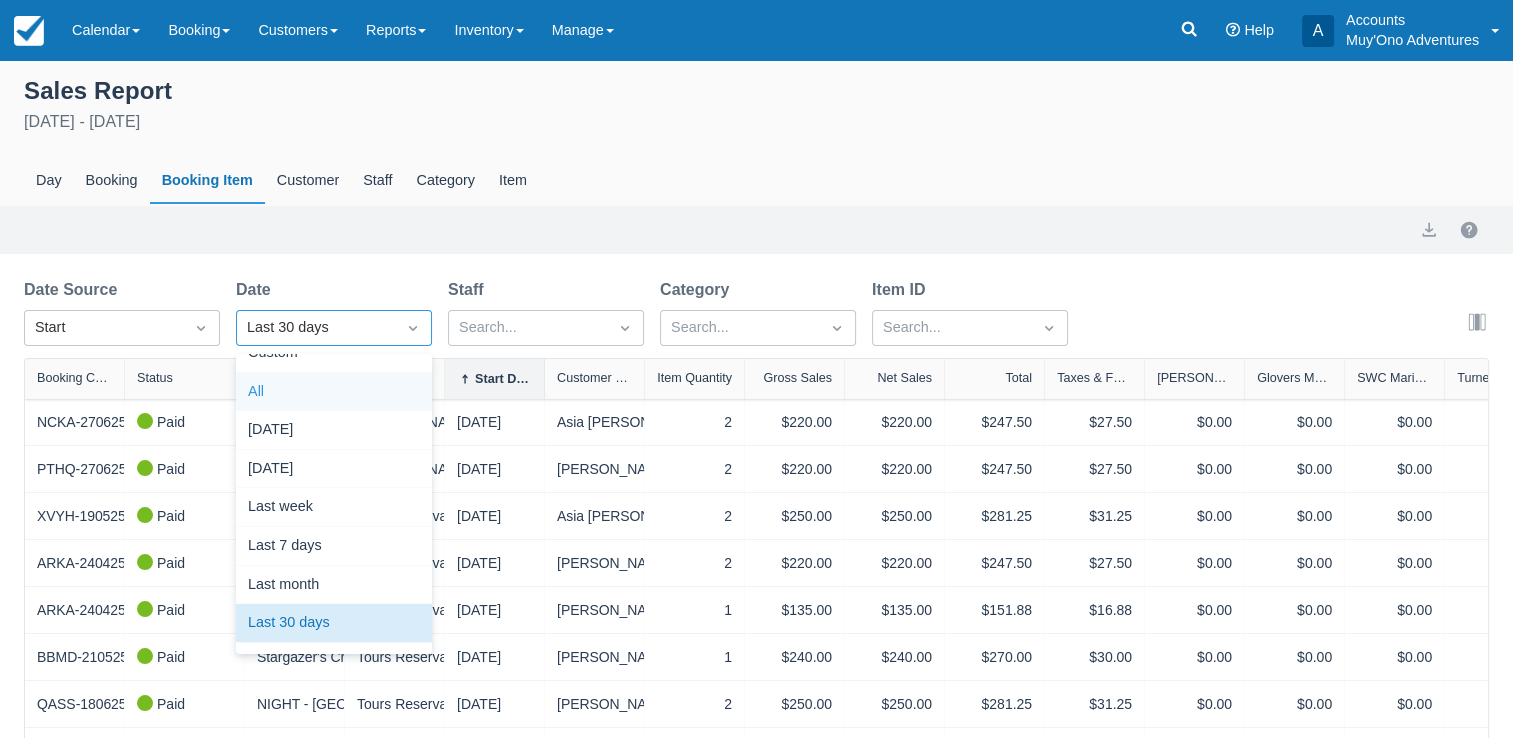 select on "20" 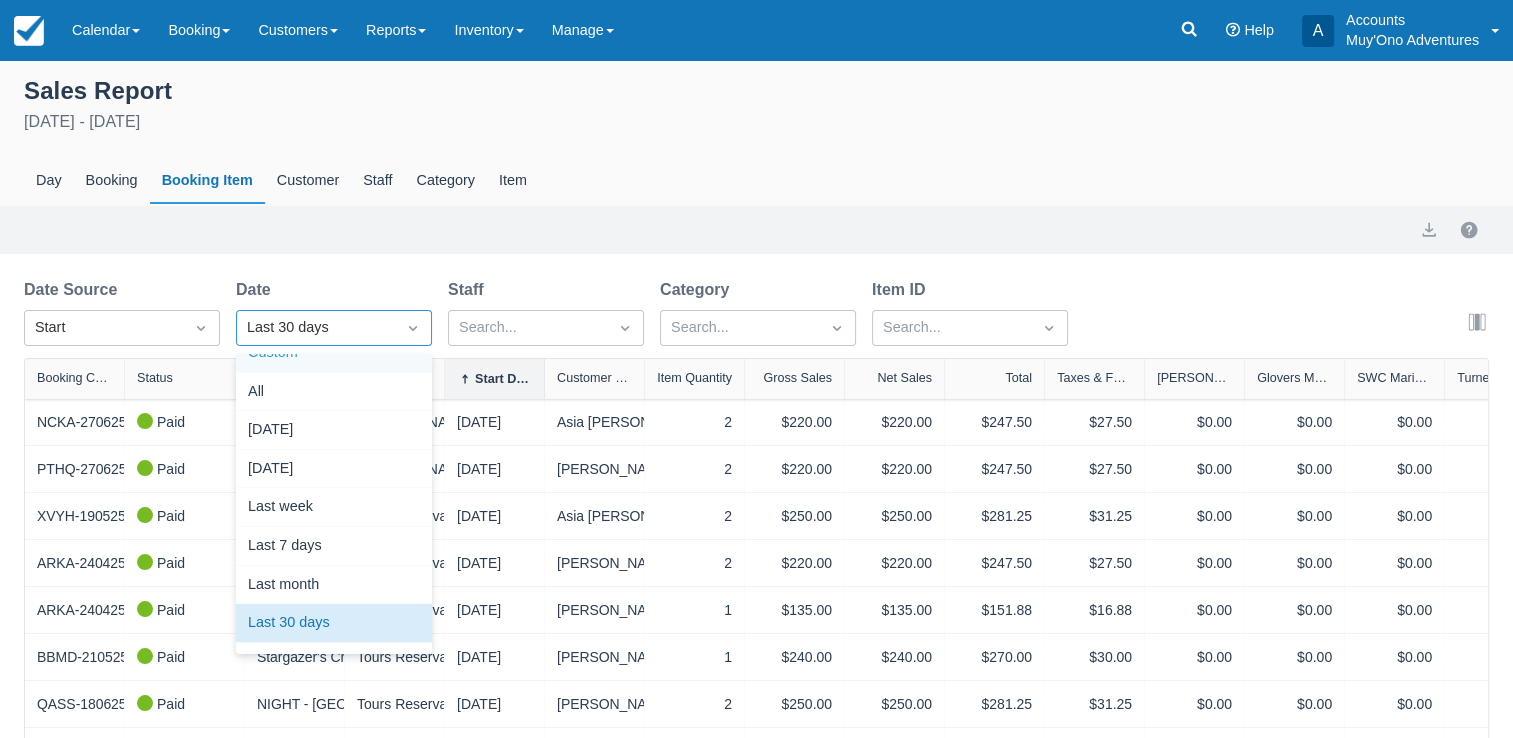 scroll, scrollTop: 0, scrollLeft: 0, axis: both 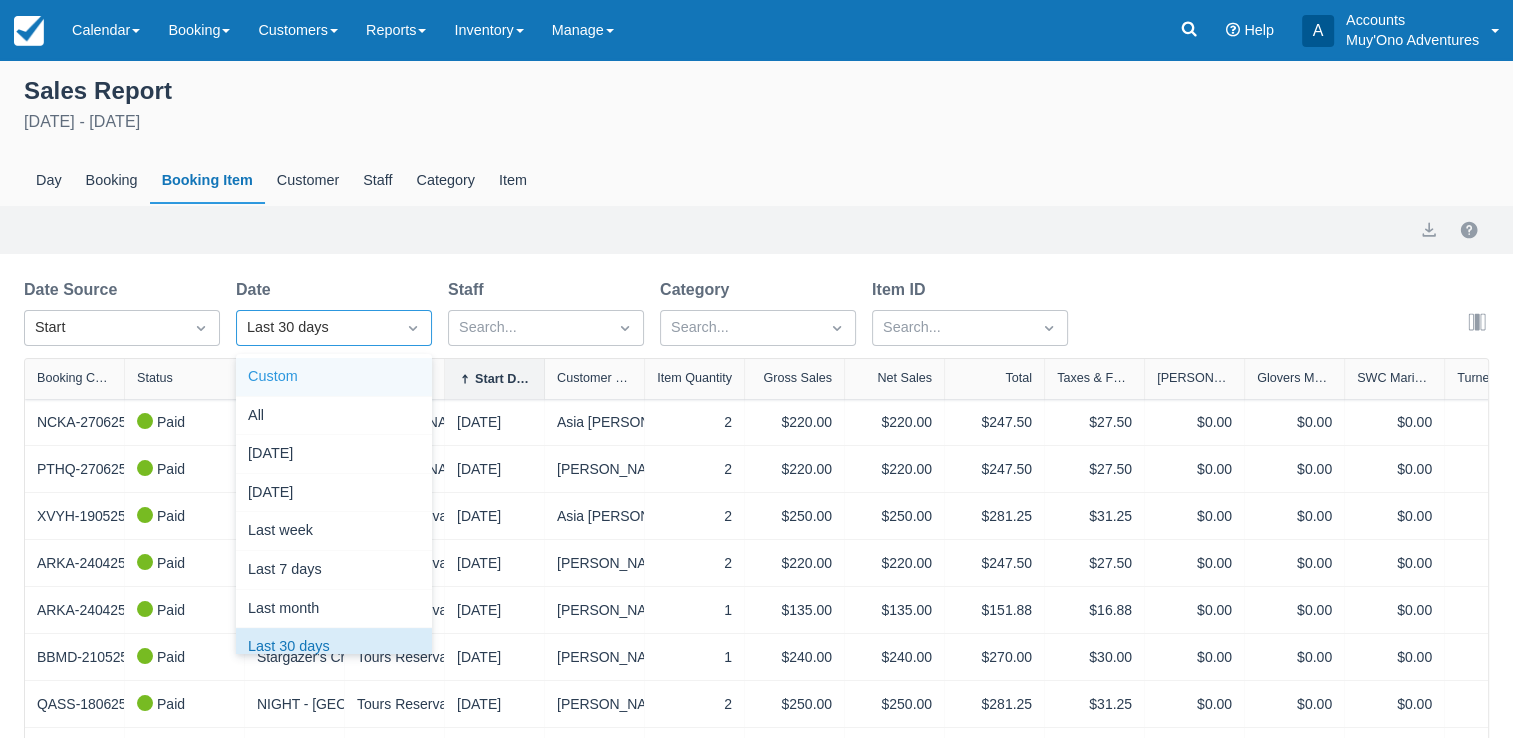 click on "Custom" at bounding box center [334, 377] 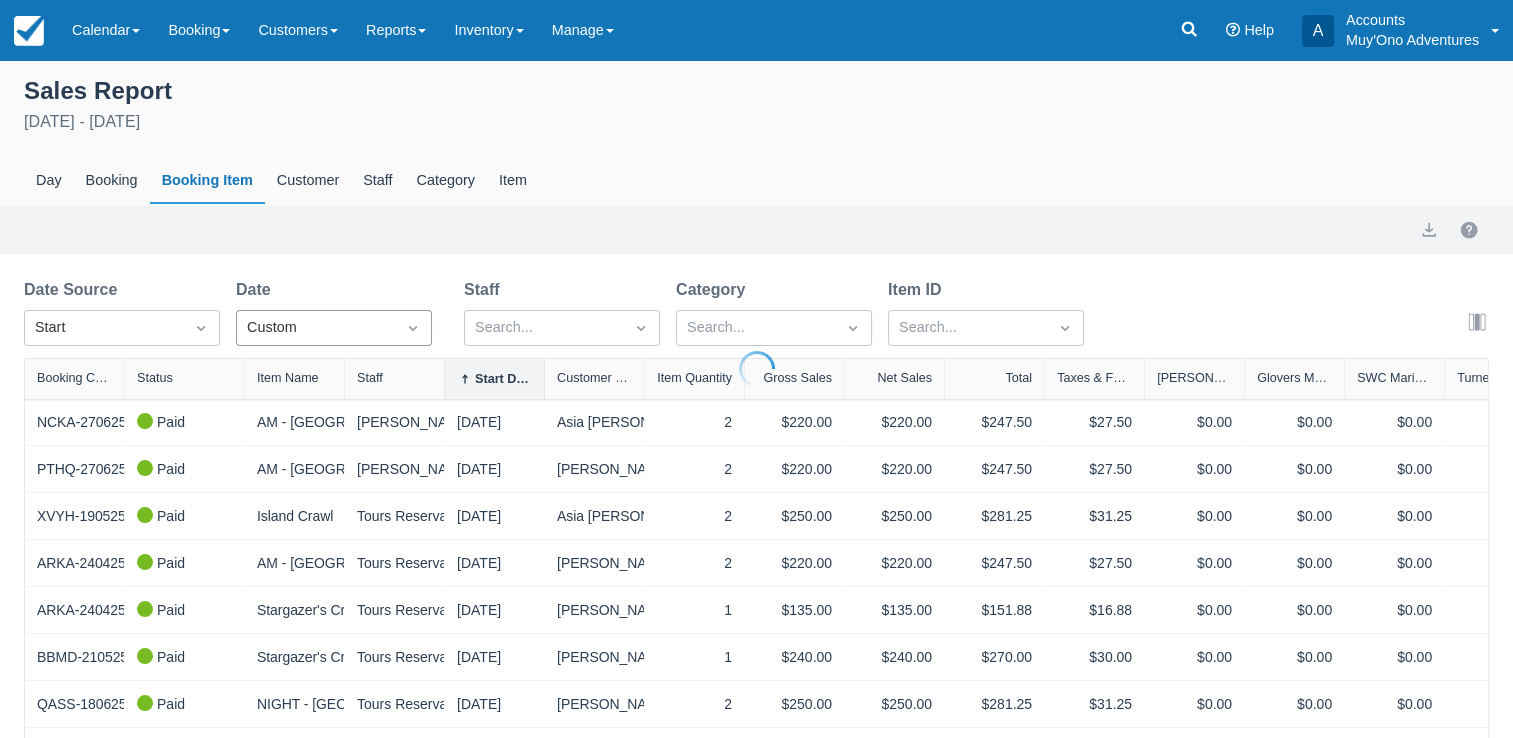 select on "20" 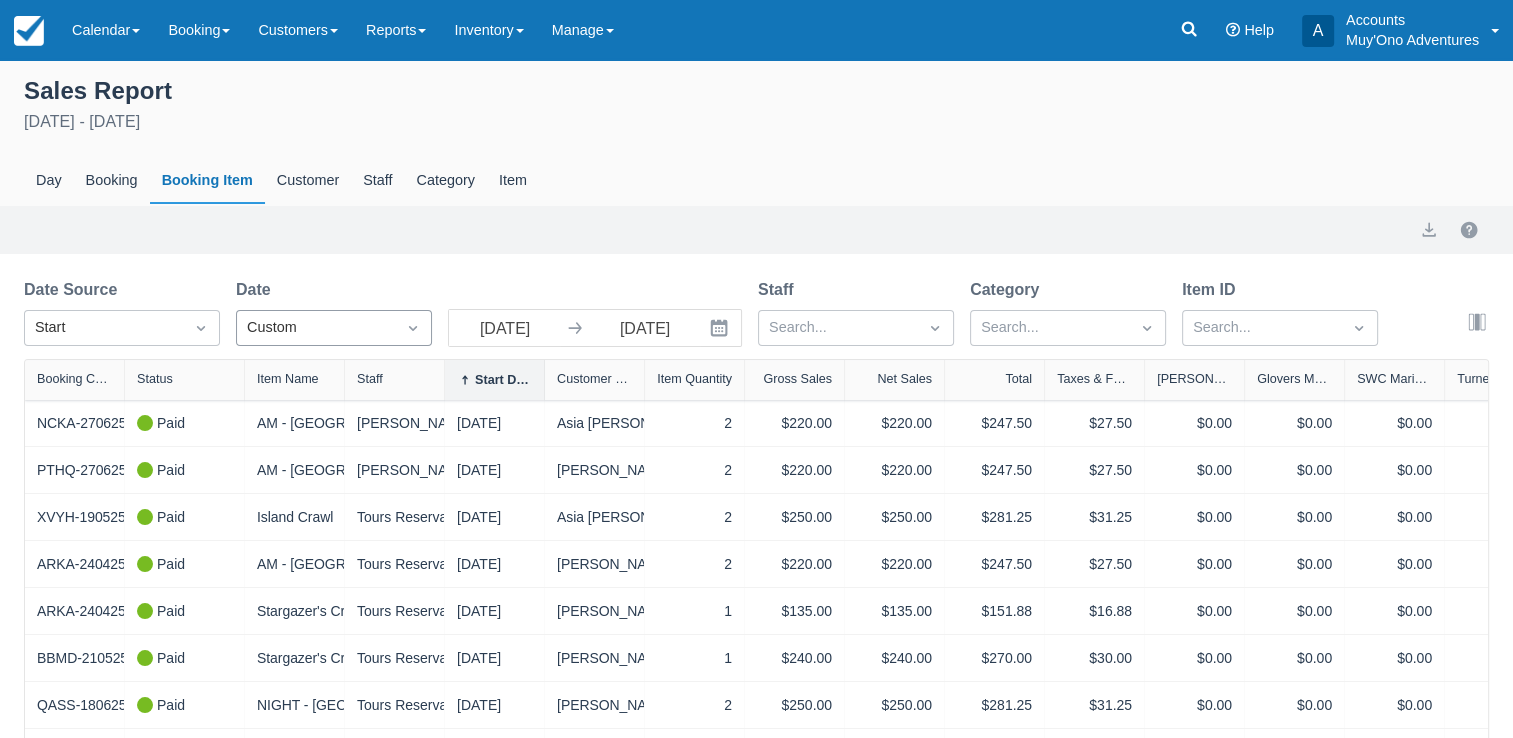 click 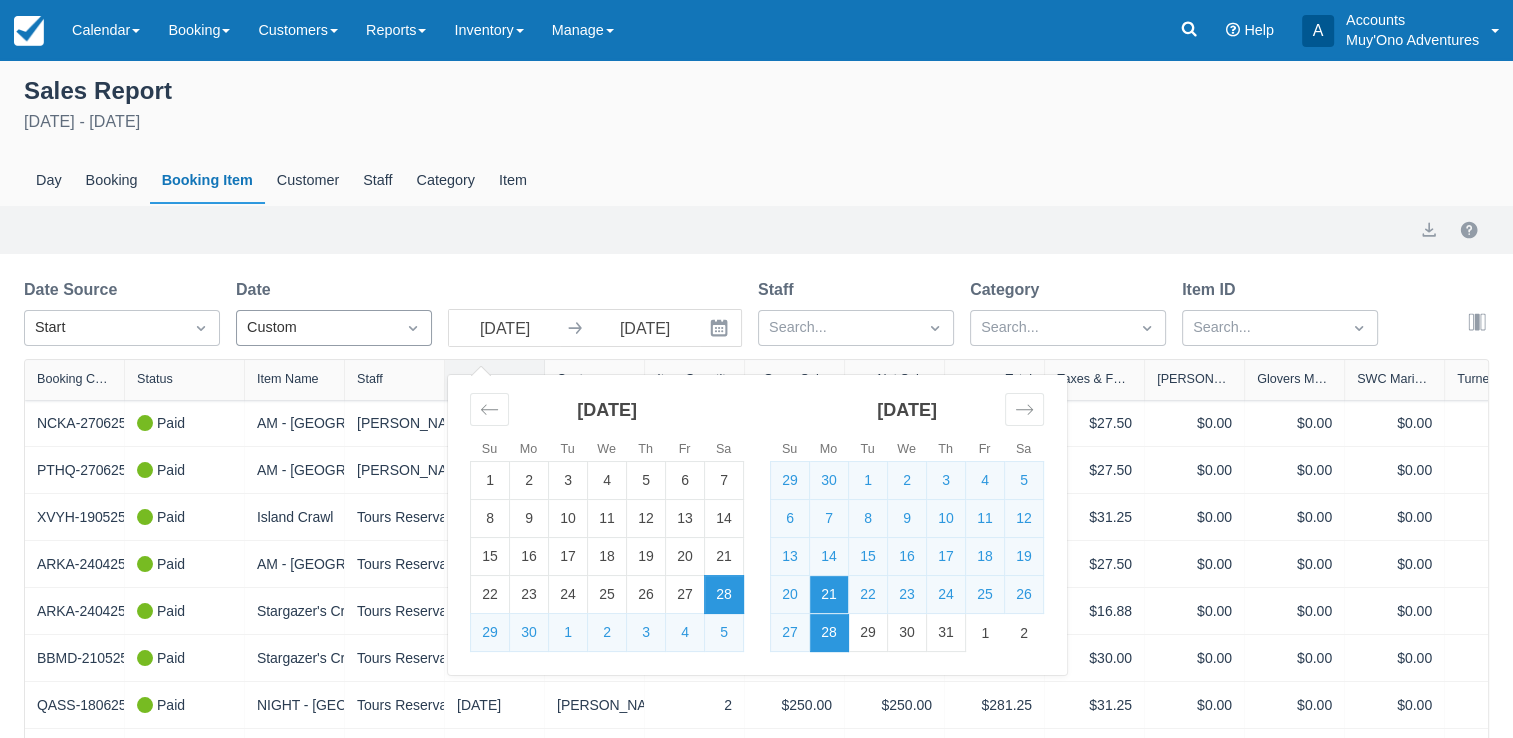 click on "21" at bounding box center [829, 595] 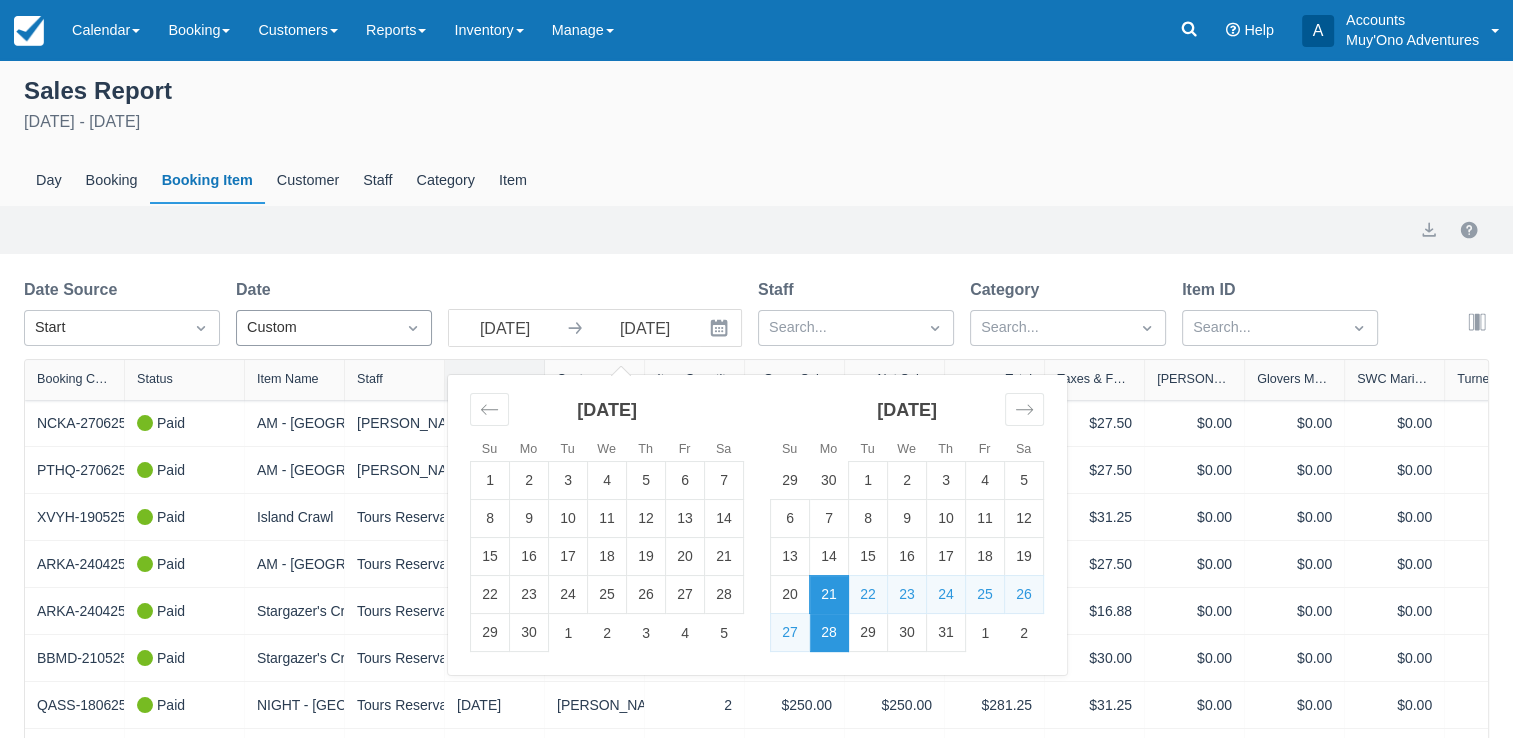 select on "20" 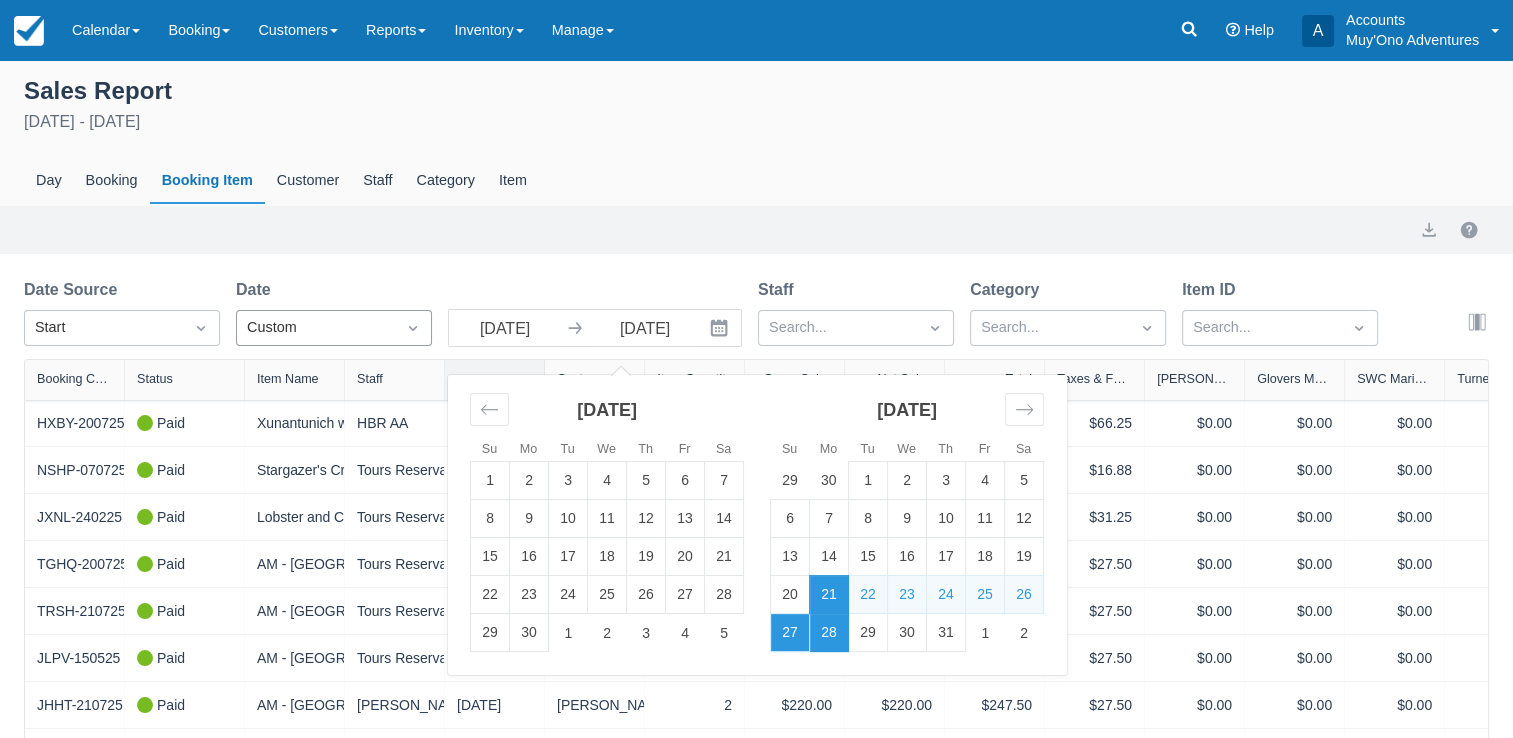 click on "27" at bounding box center [790, 633] 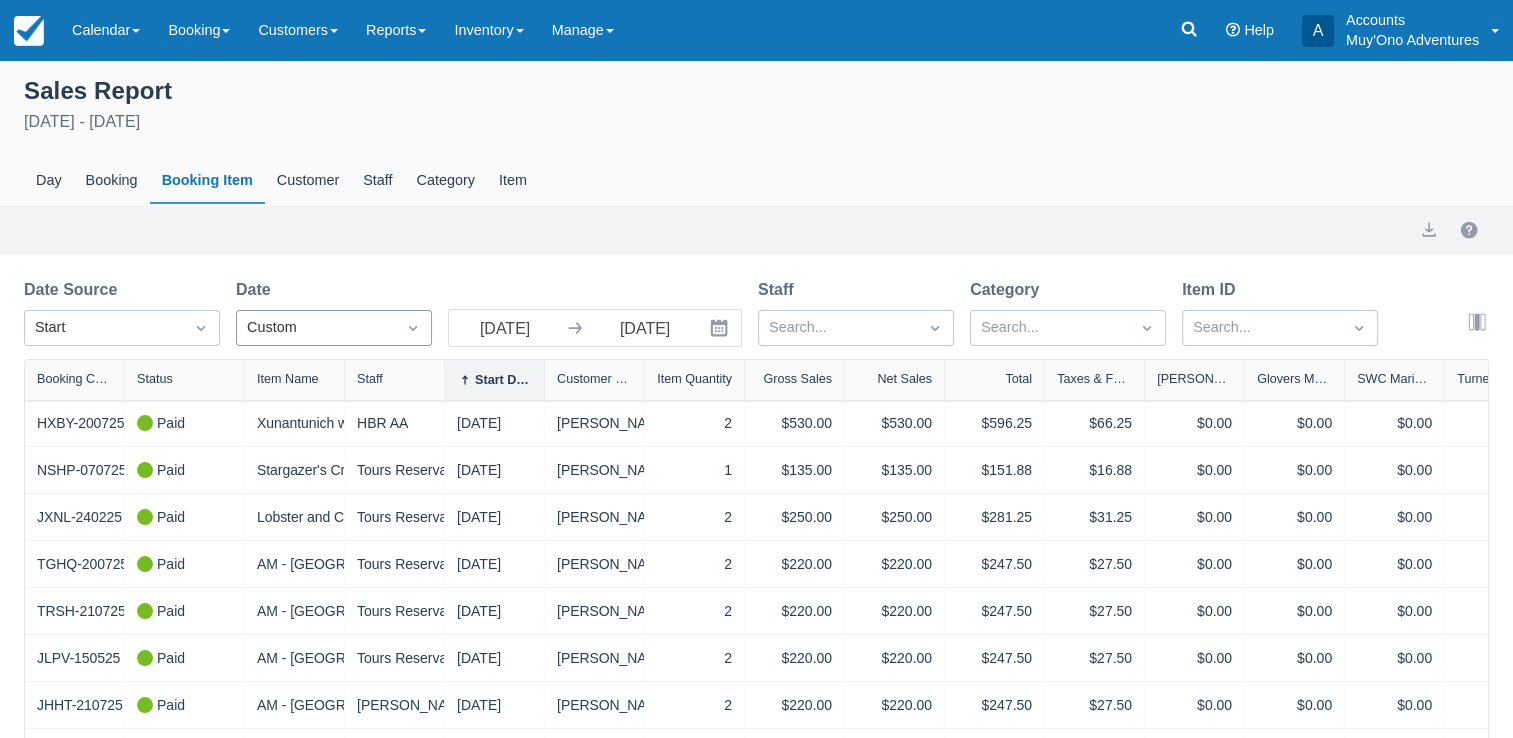 select on "20" 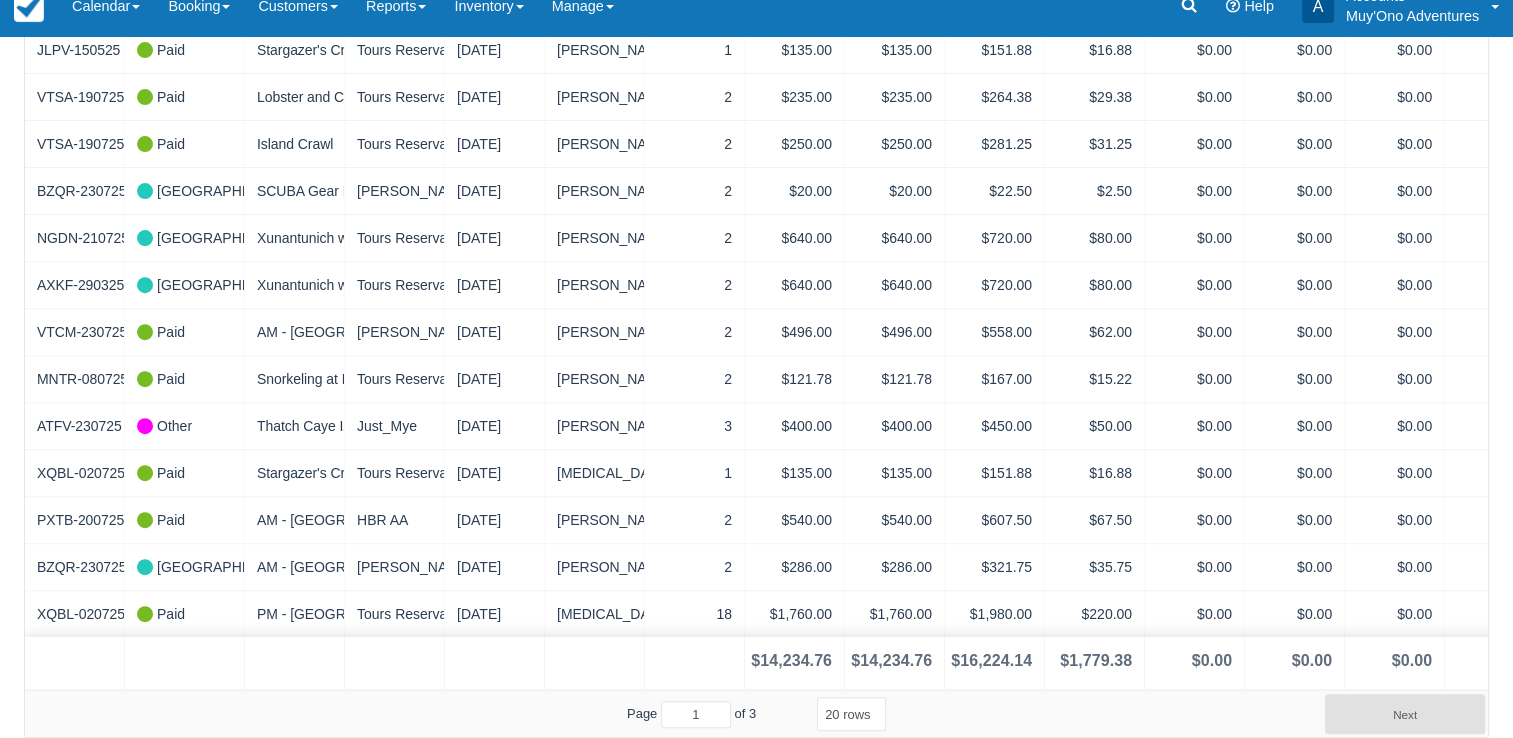 scroll, scrollTop: 0, scrollLeft: 0, axis: both 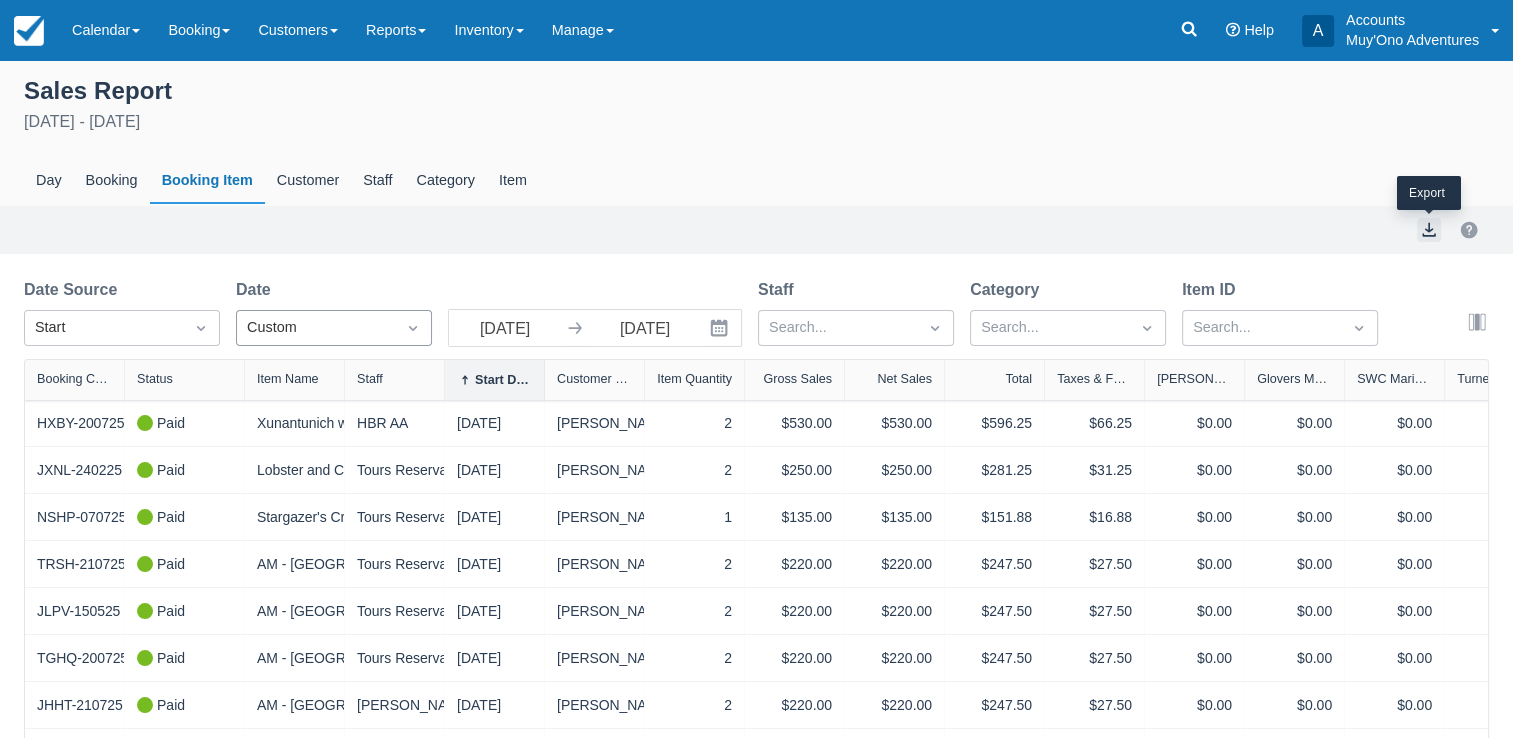click at bounding box center [1429, 230] 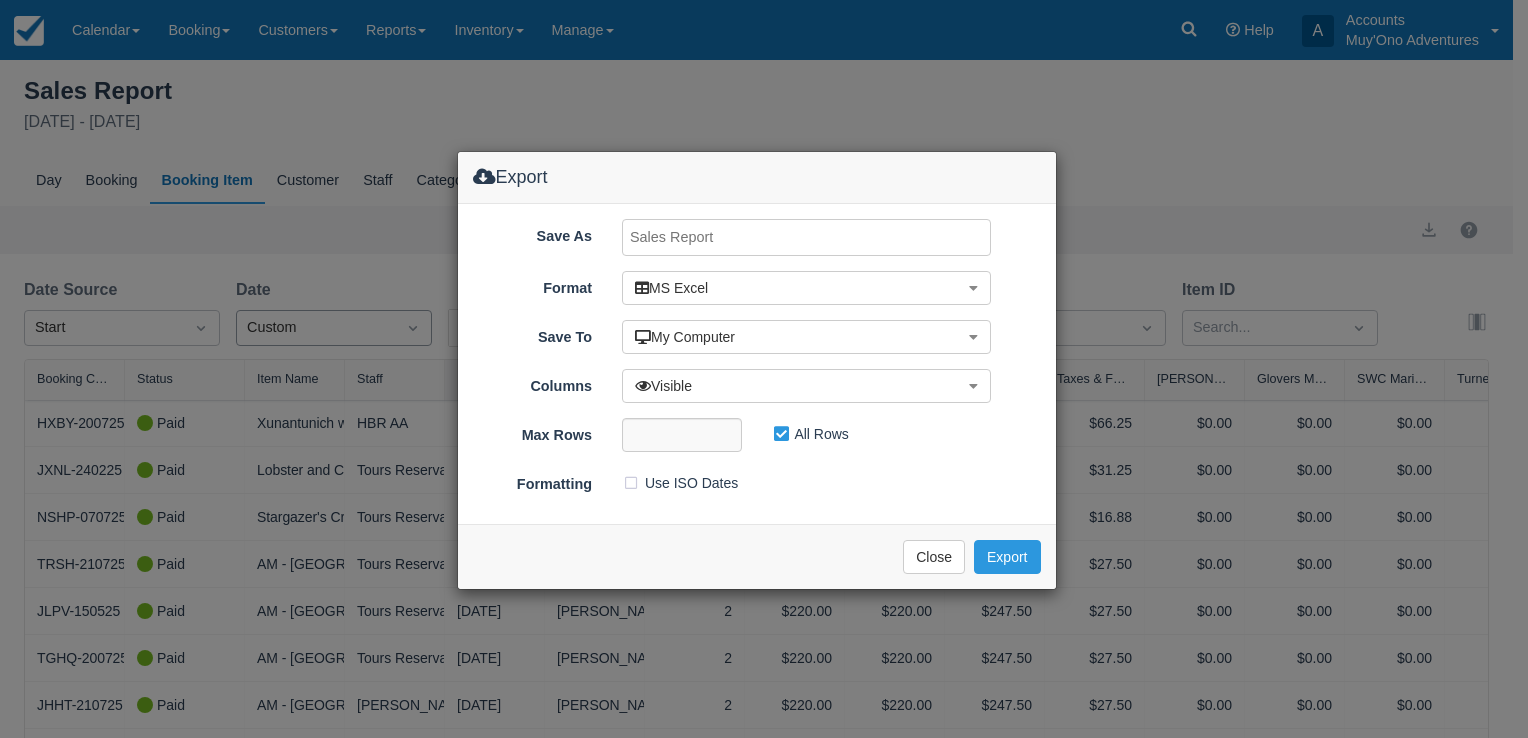 click on "Save As" at bounding box center (806, 237) 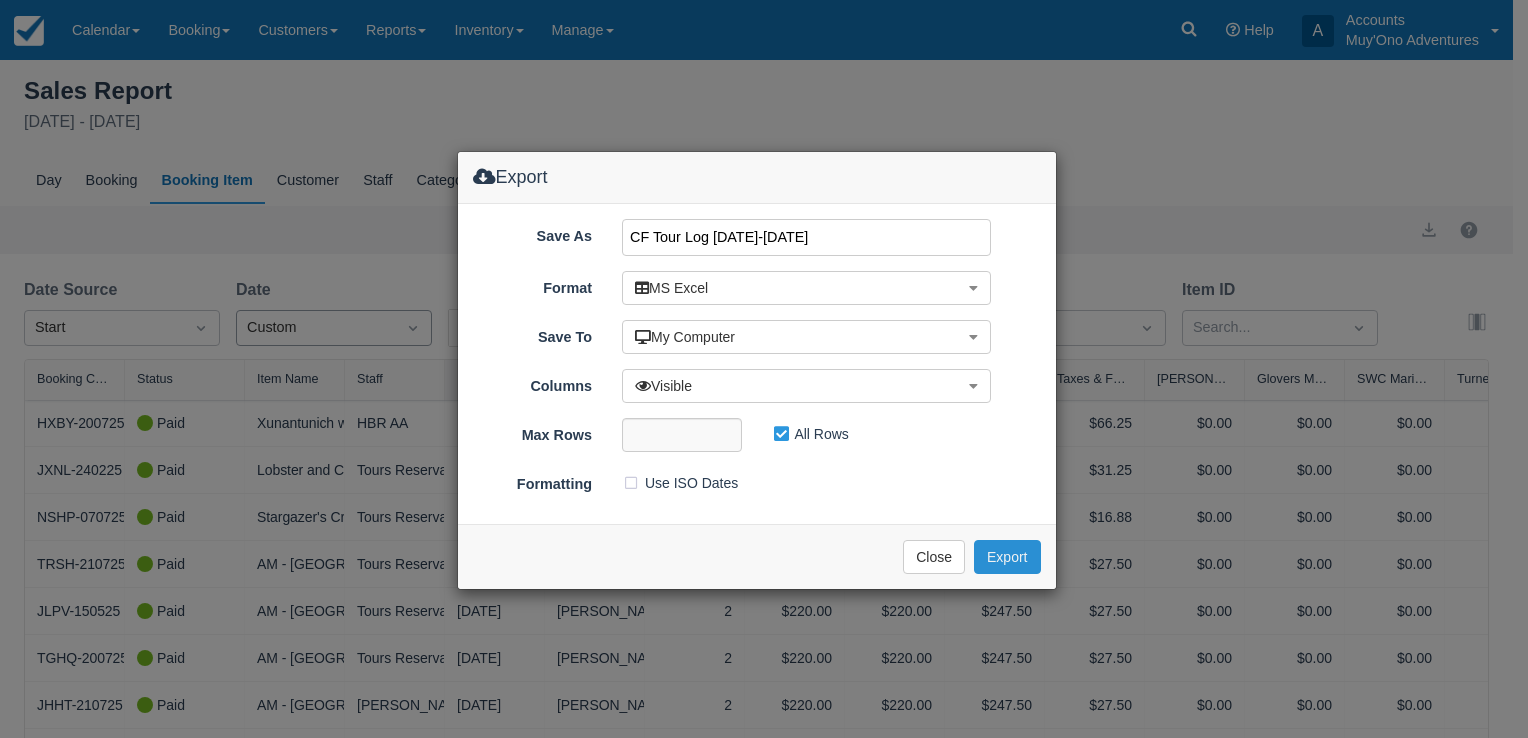 type on "CF Tour Log July 21-27,2025" 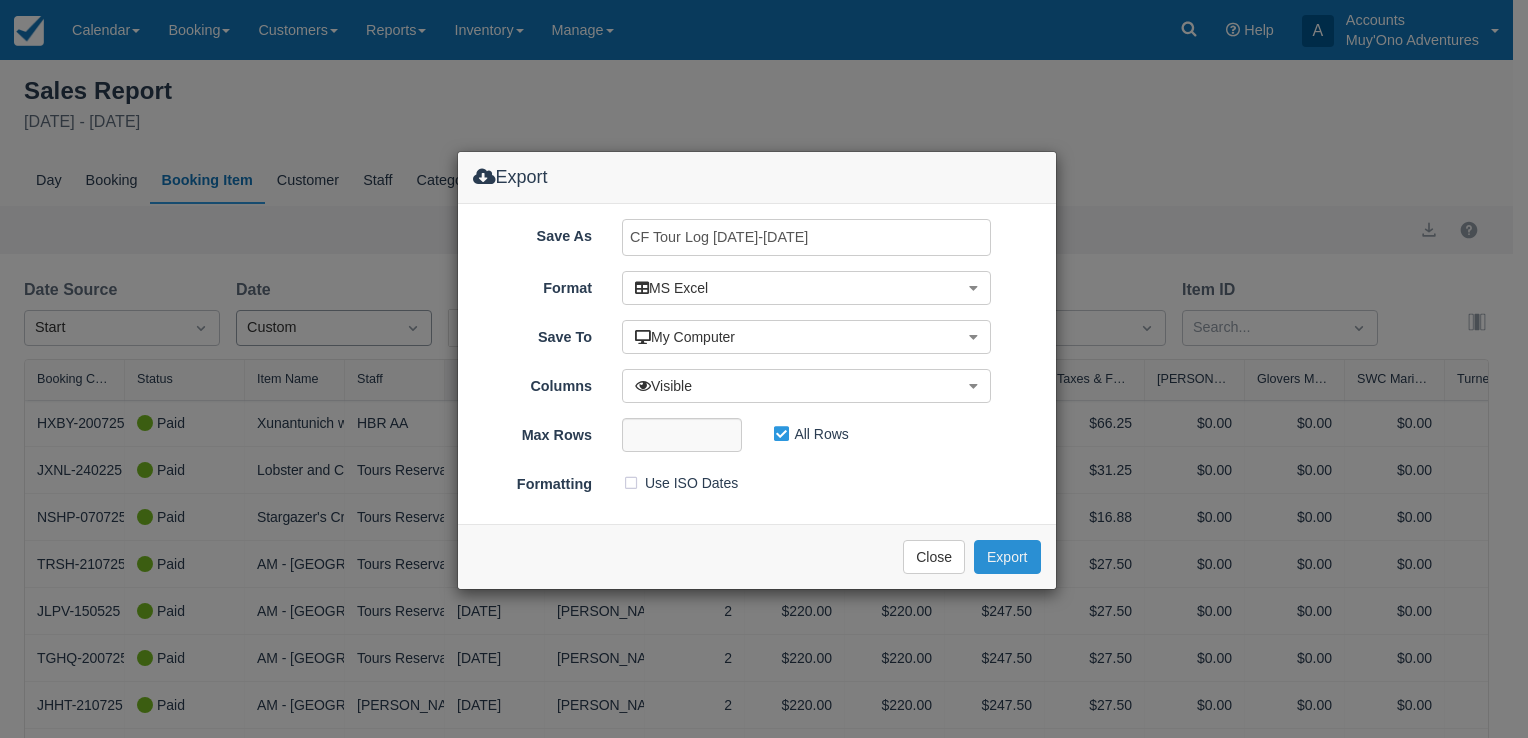 click on "Export" at bounding box center [1007, 557] 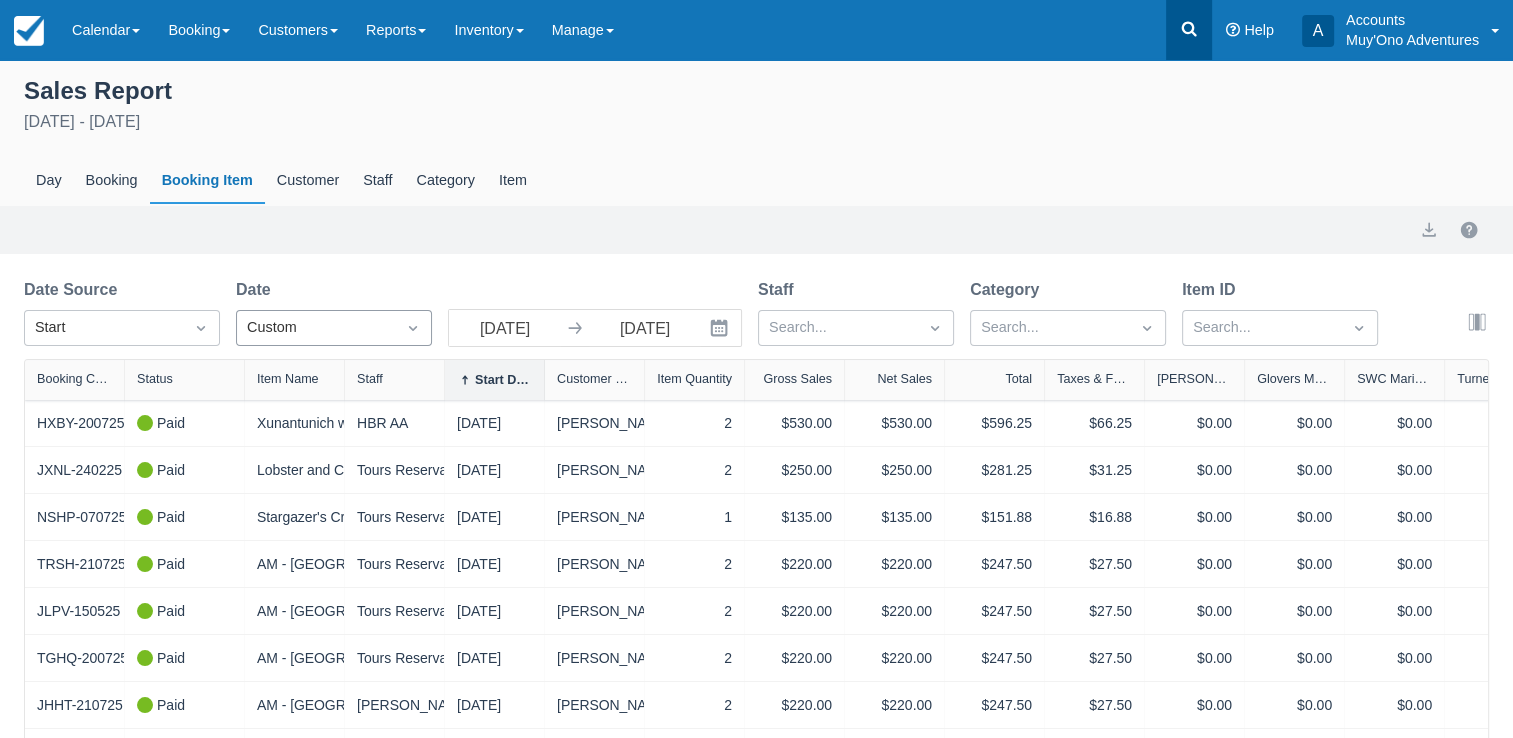 click at bounding box center [1189, 30] 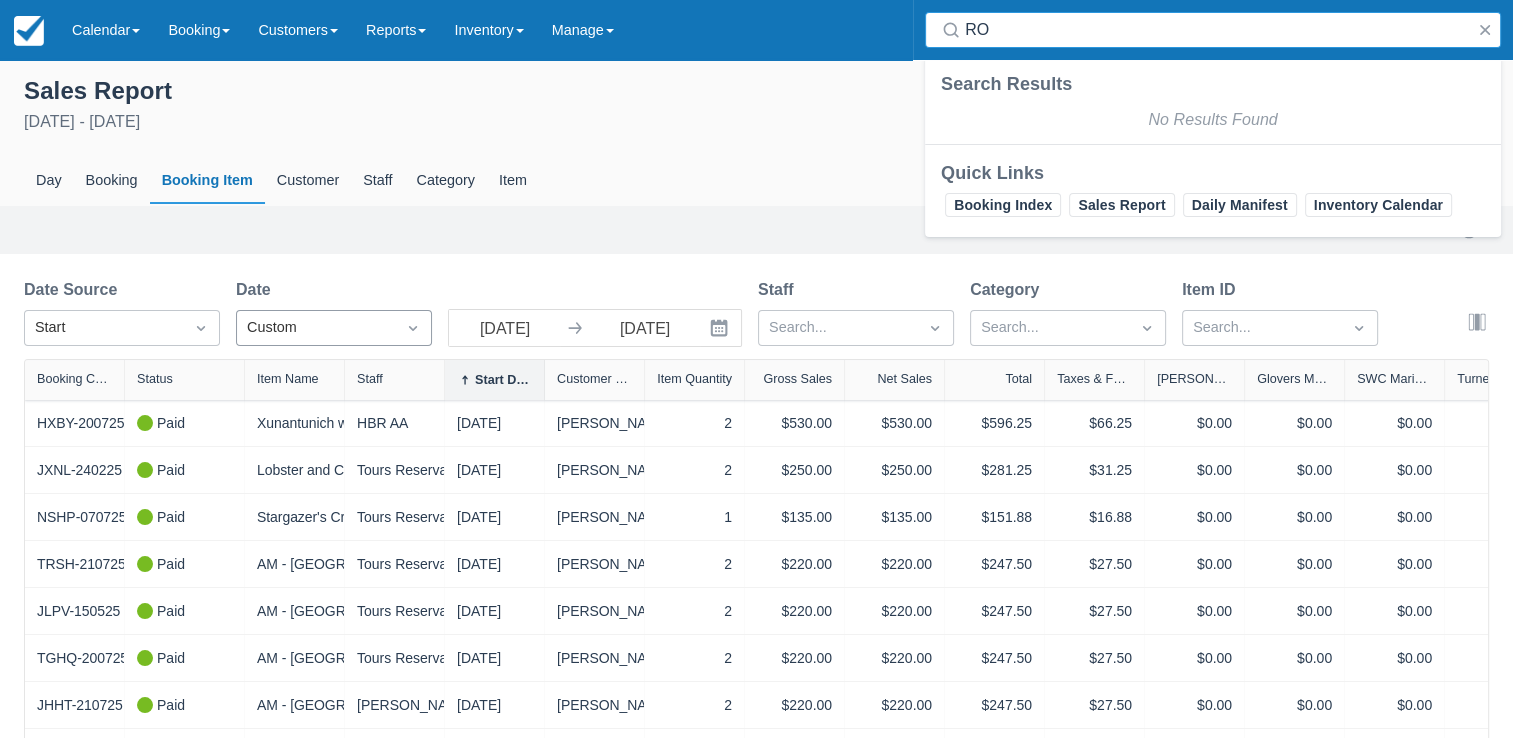 type on "R" 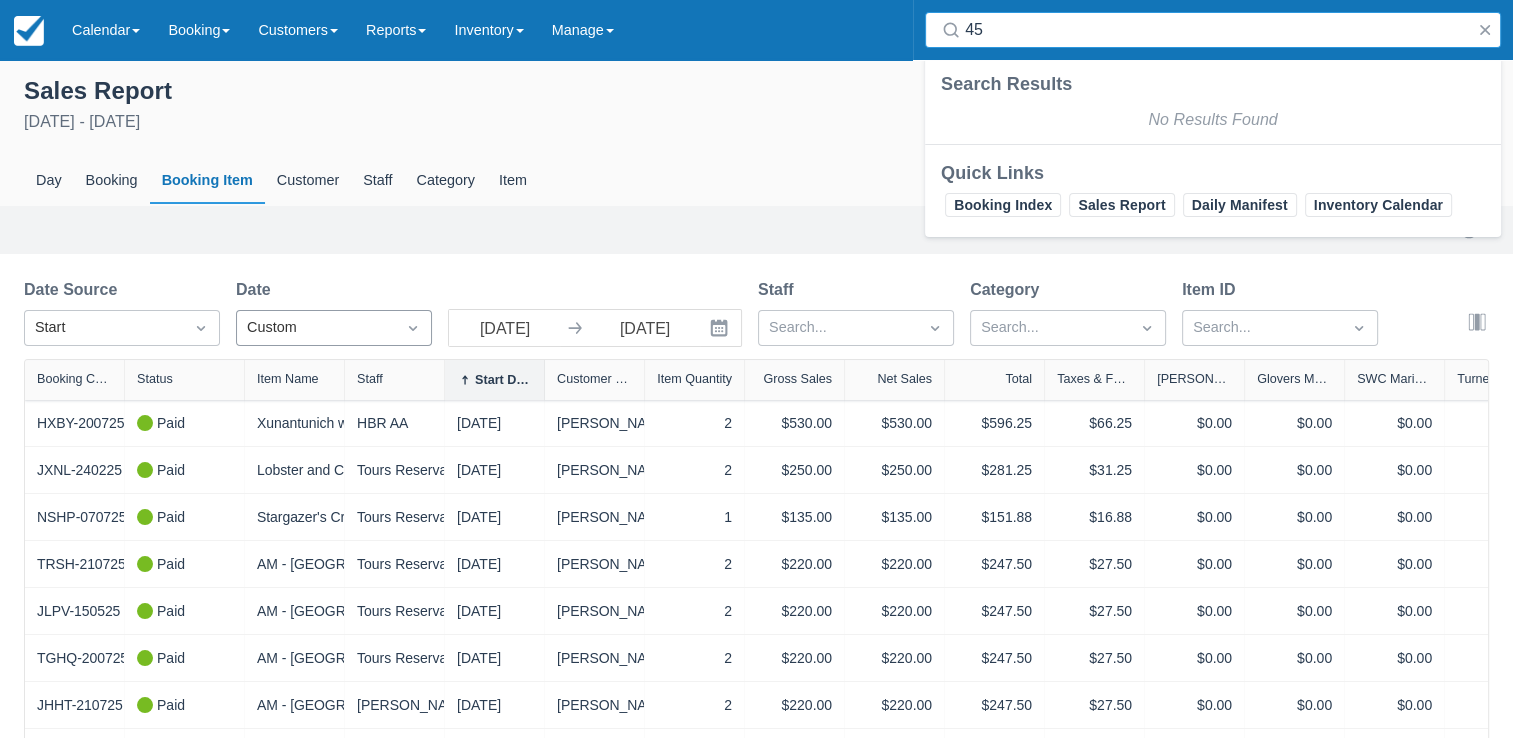 type on "4" 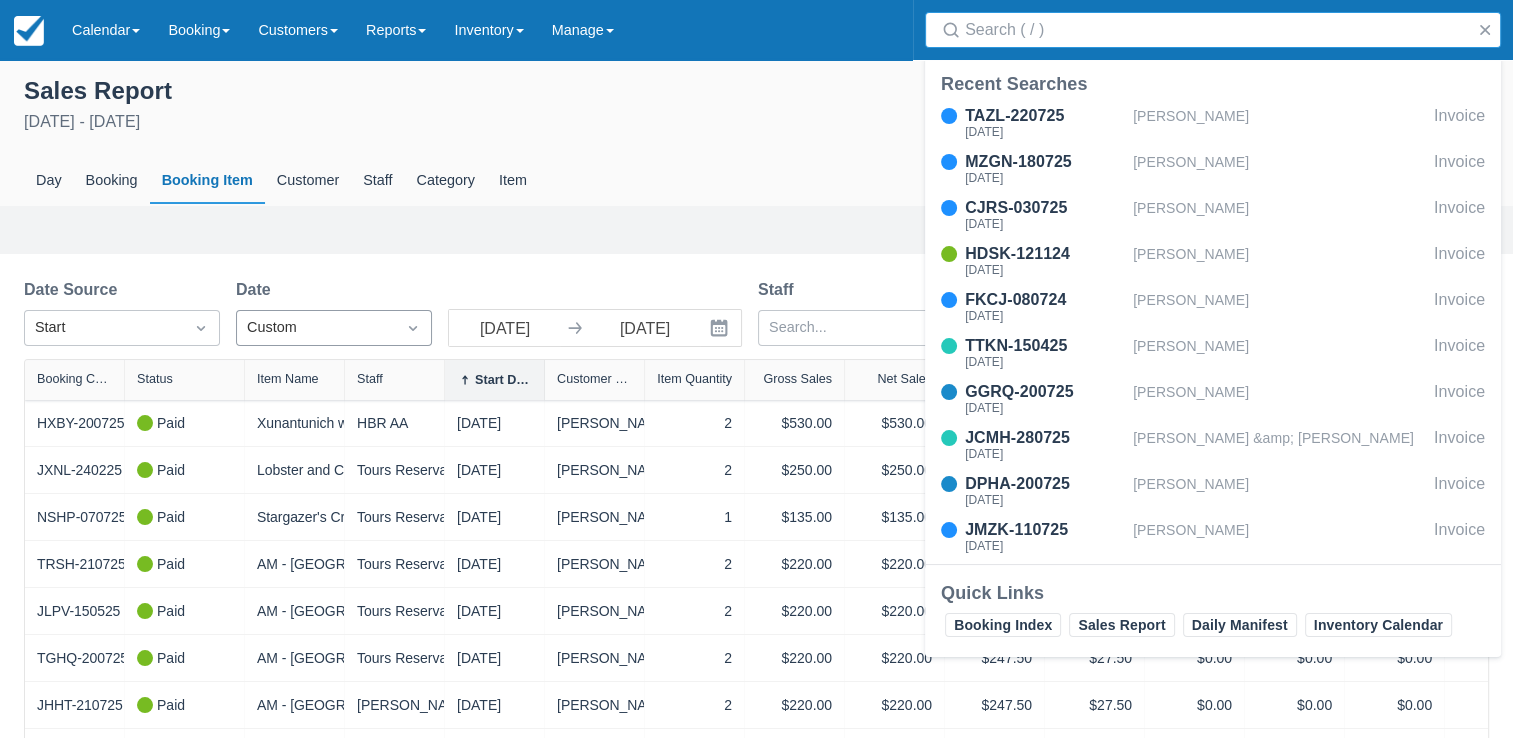 click on "Search" at bounding box center [1217, 30] 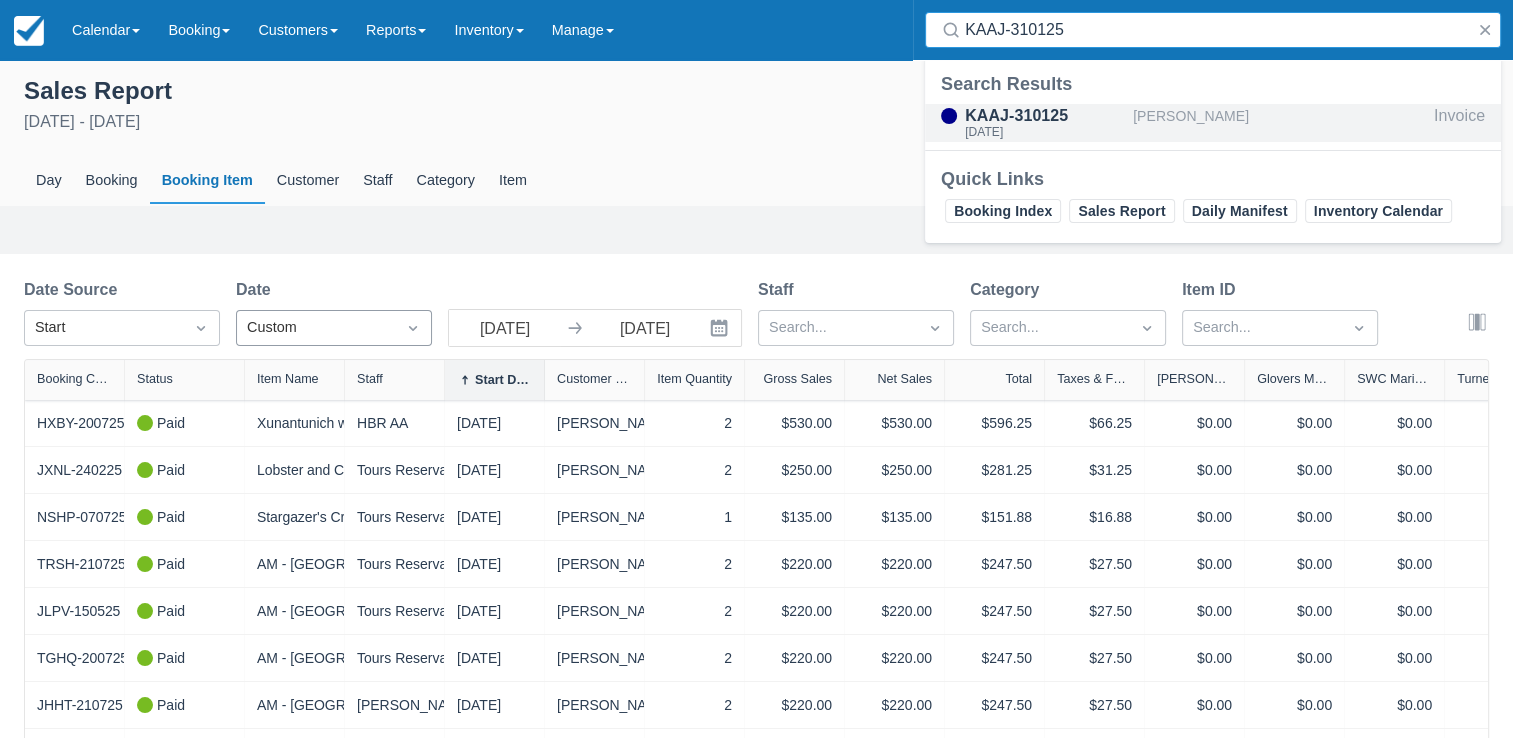 type on "KAAJ-310125" 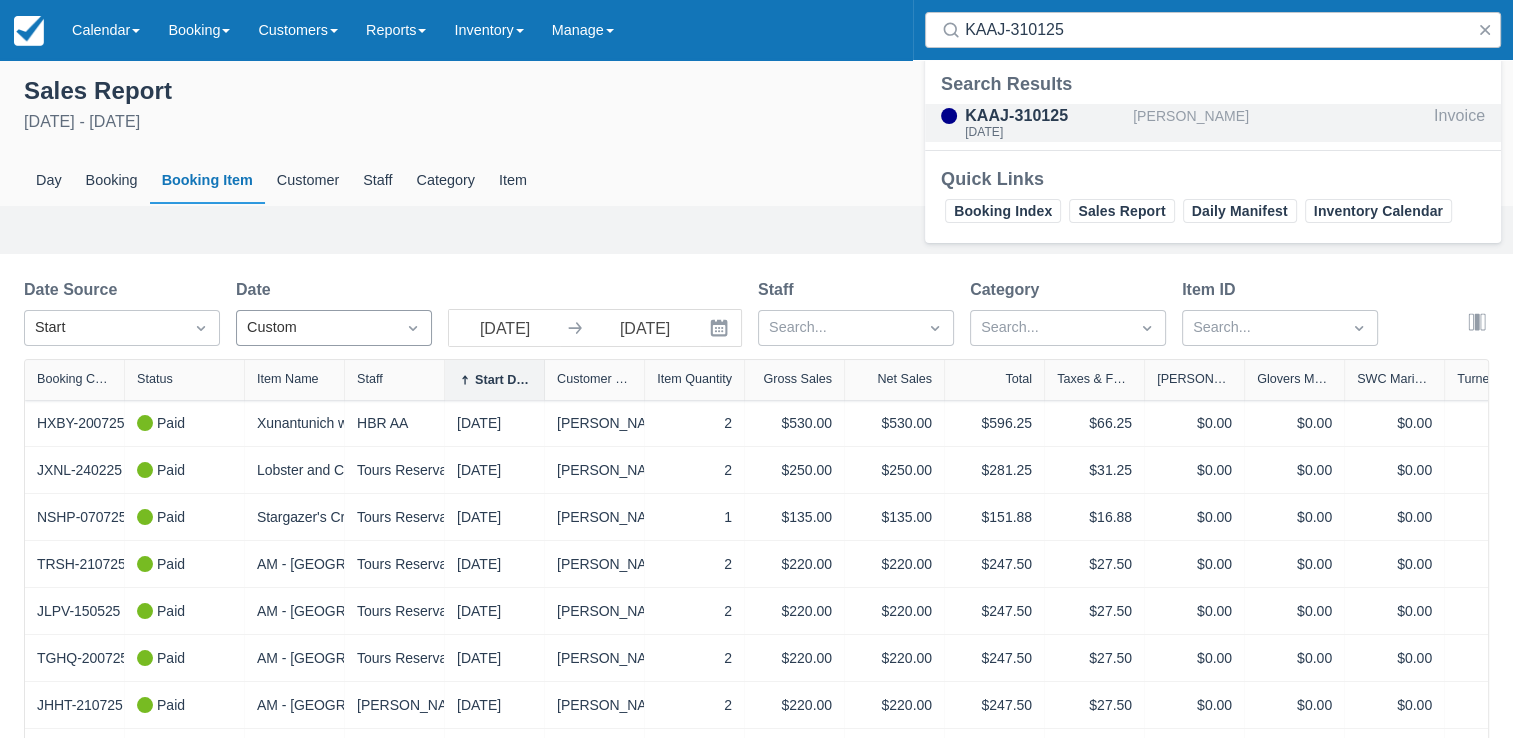 click on "[PERSON_NAME]" at bounding box center [1279, 123] 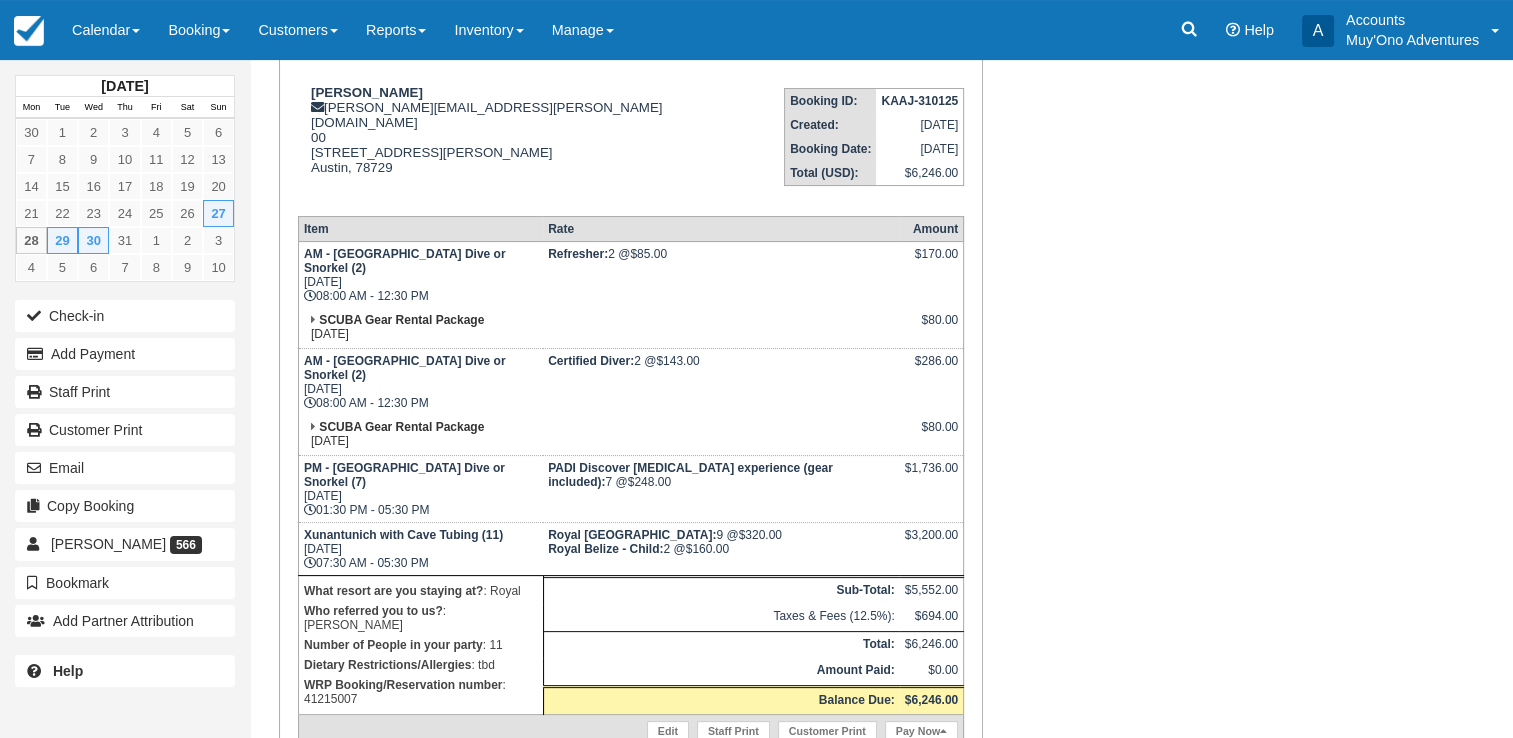 scroll, scrollTop: 286, scrollLeft: 0, axis: vertical 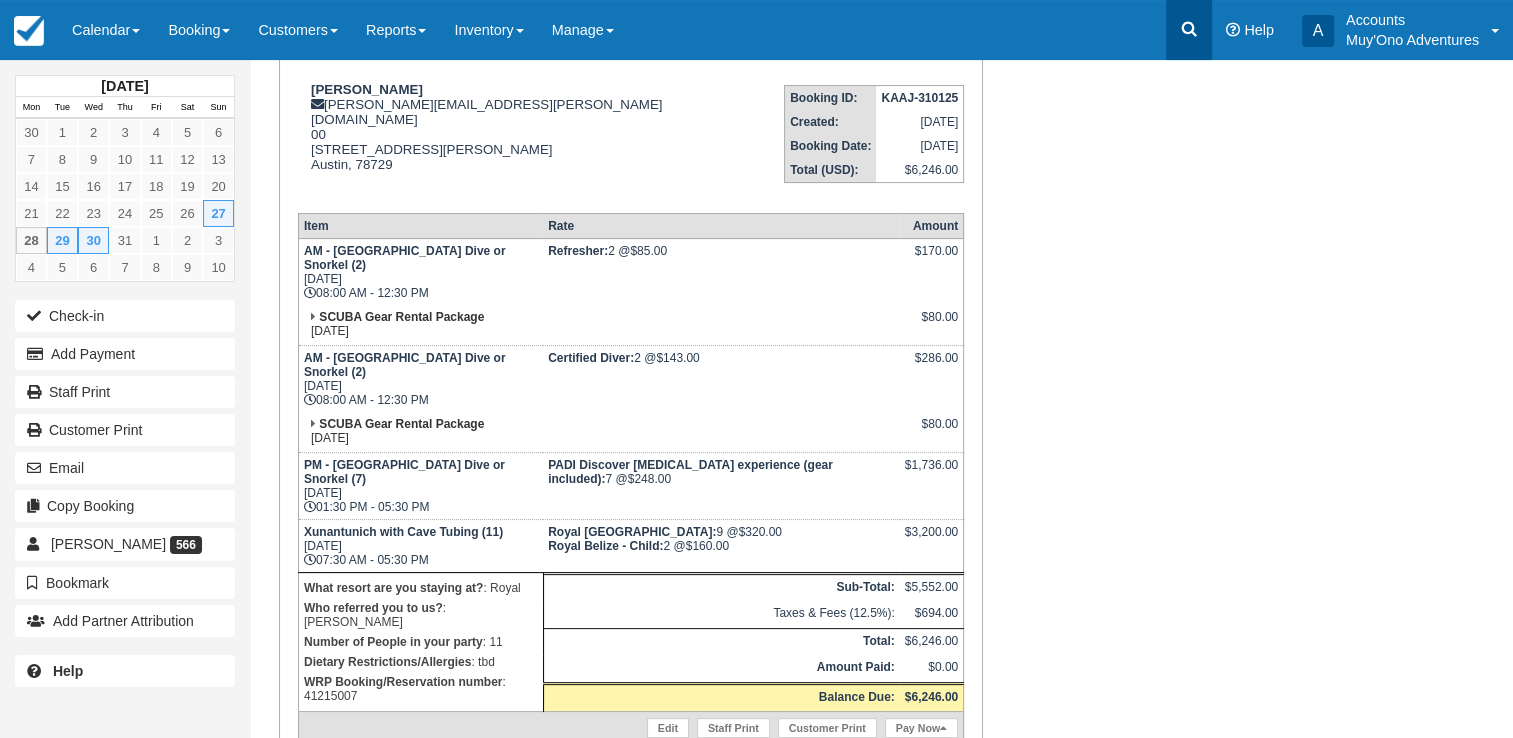 click 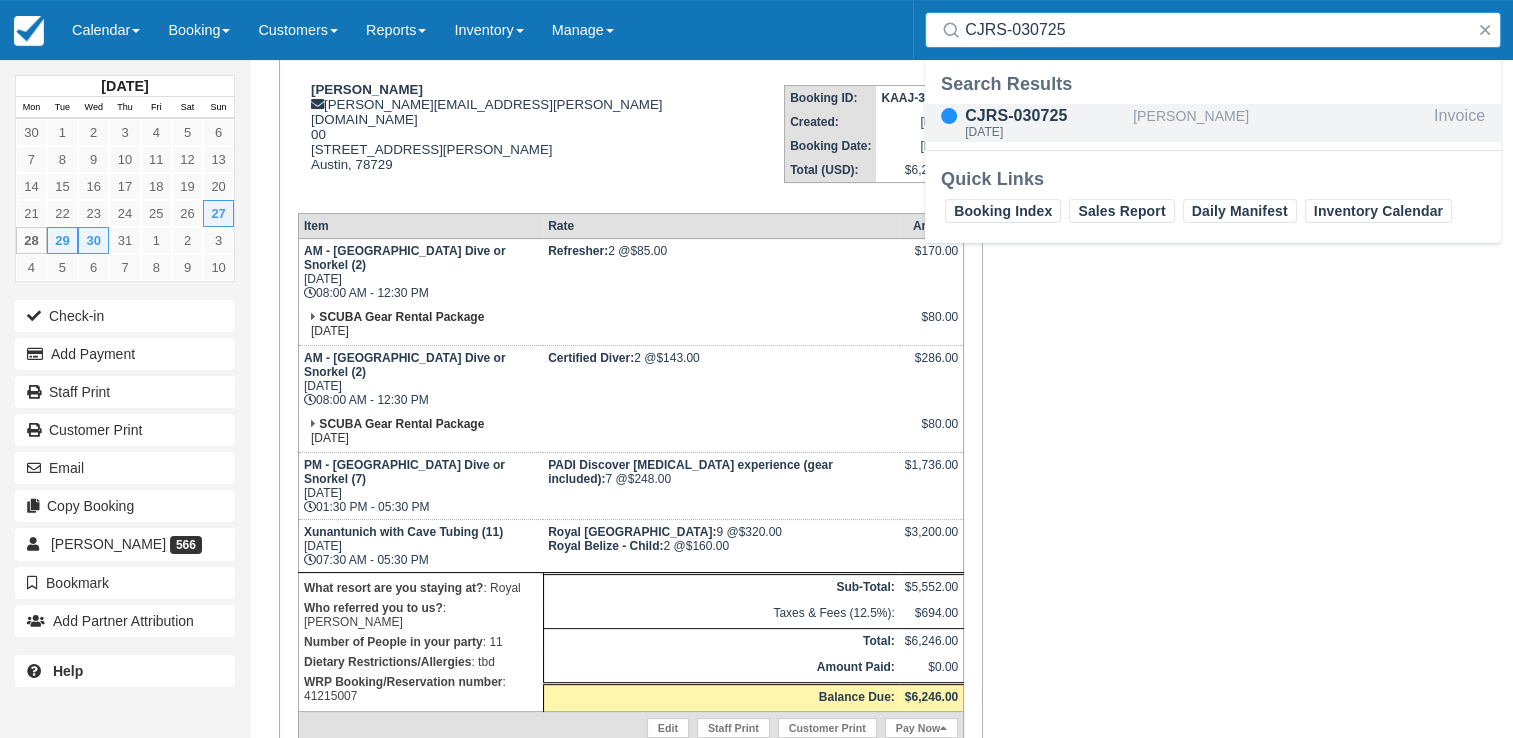 type on "CJRS-030725" 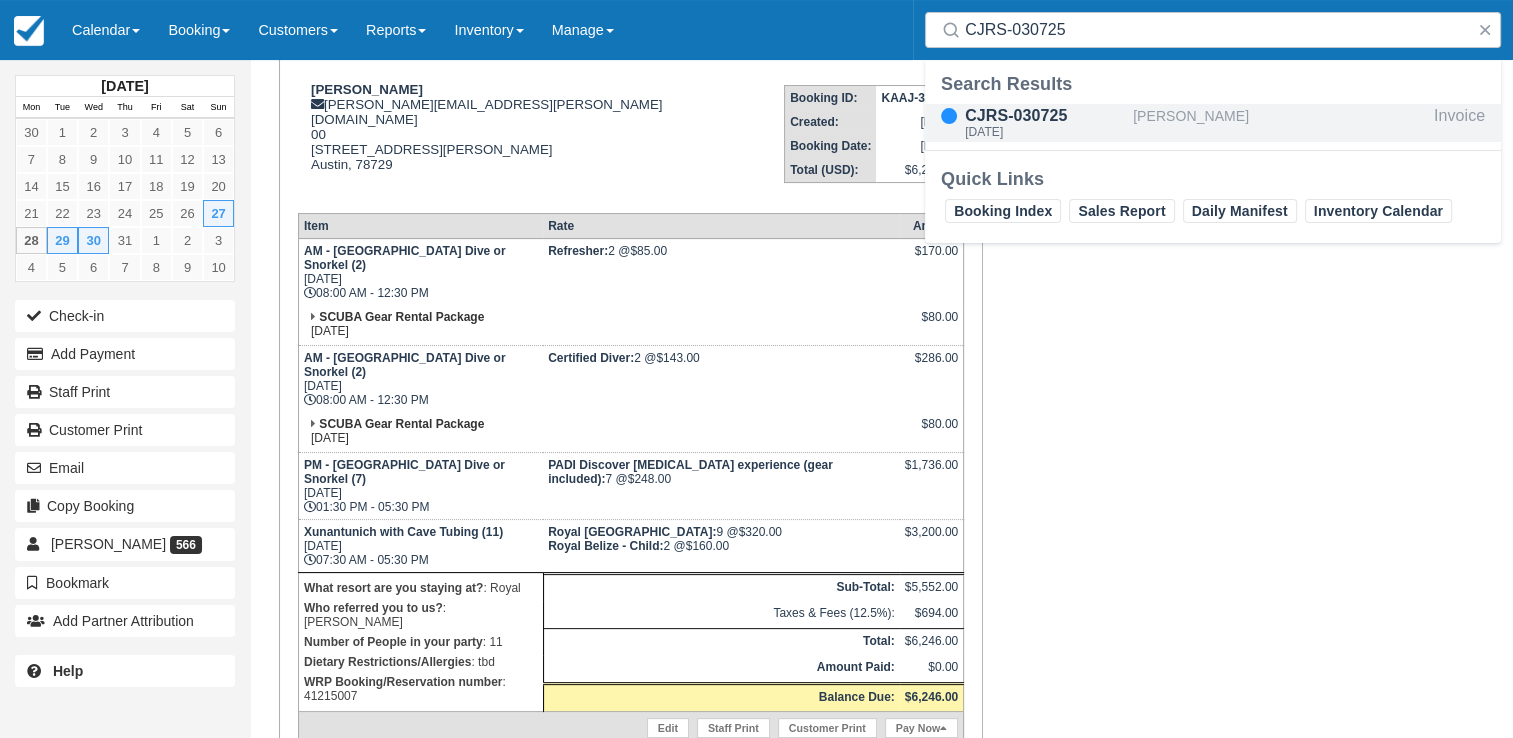 click on "[DATE]" at bounding box center (1045, 132) 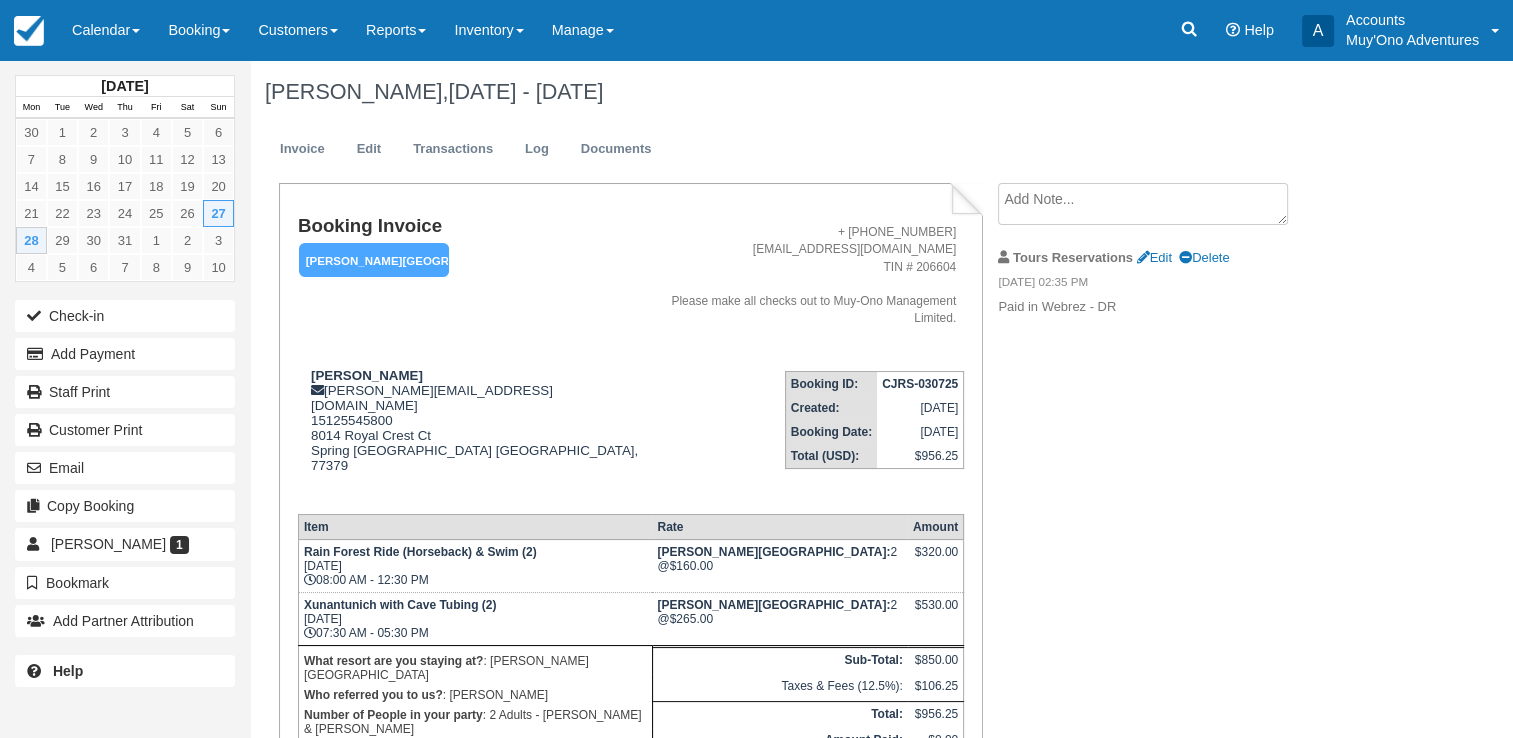 scroll, scrollTop: 112, scrollLeft: 0, axis: vertical 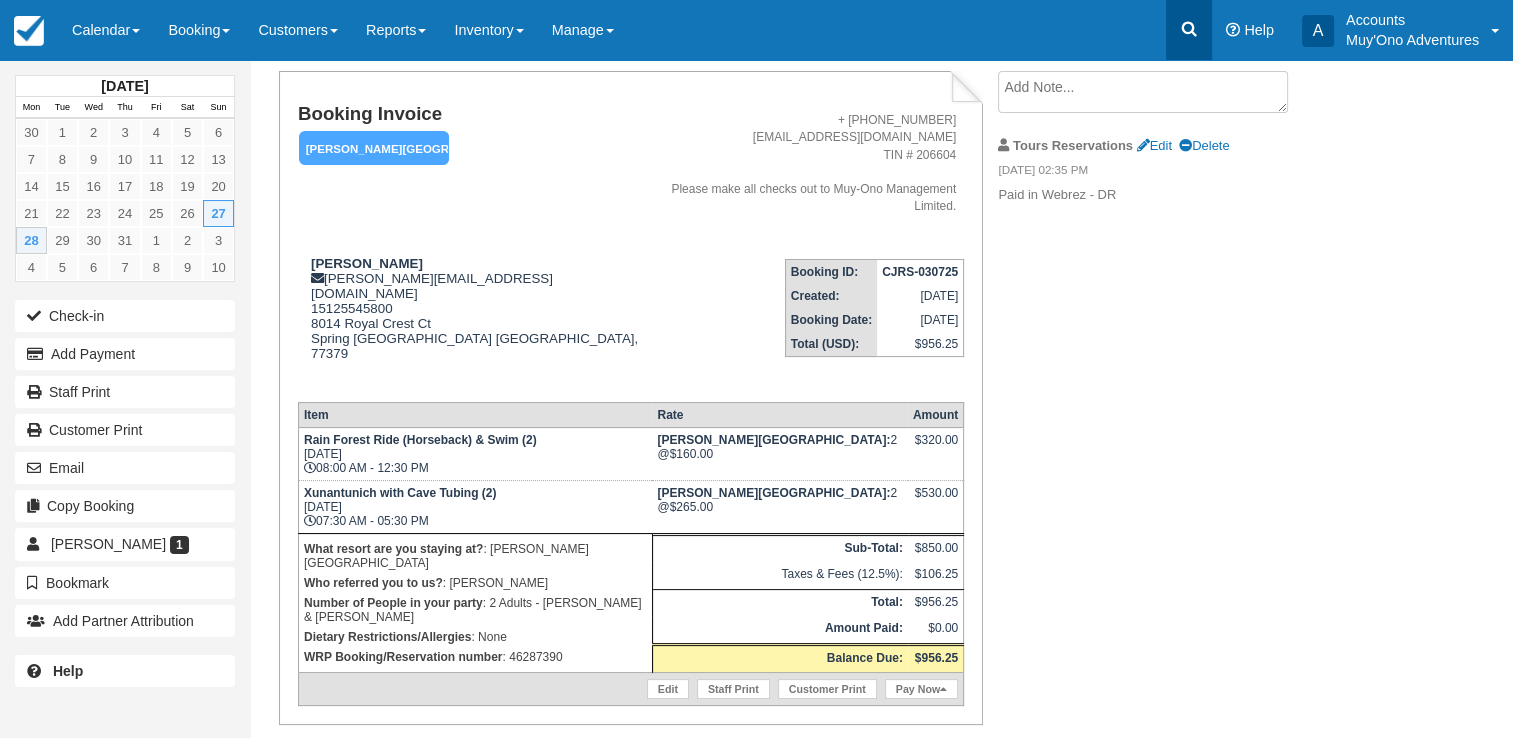 click at bounding box center (1189, 30) 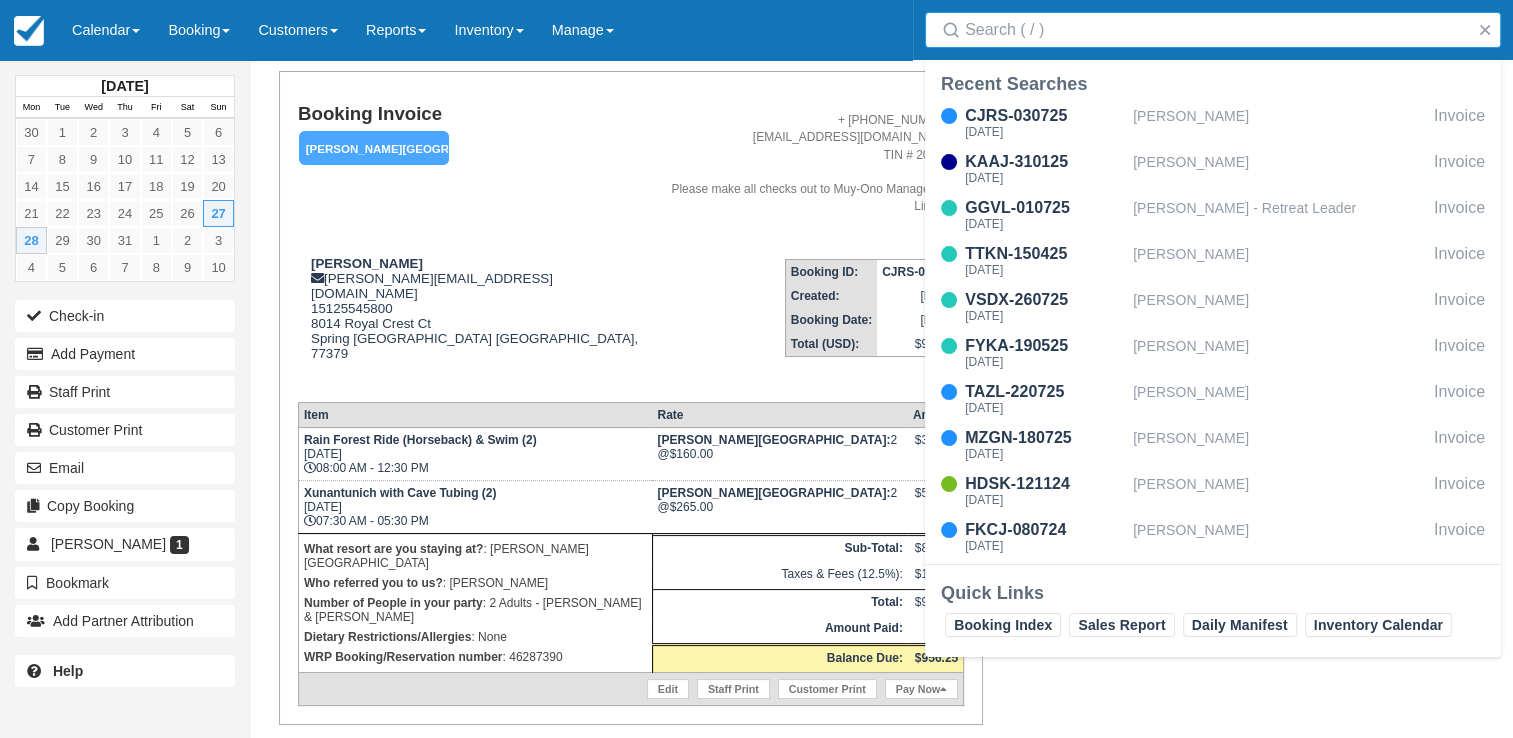 click on "Search" at bounding box center [1217, 30] 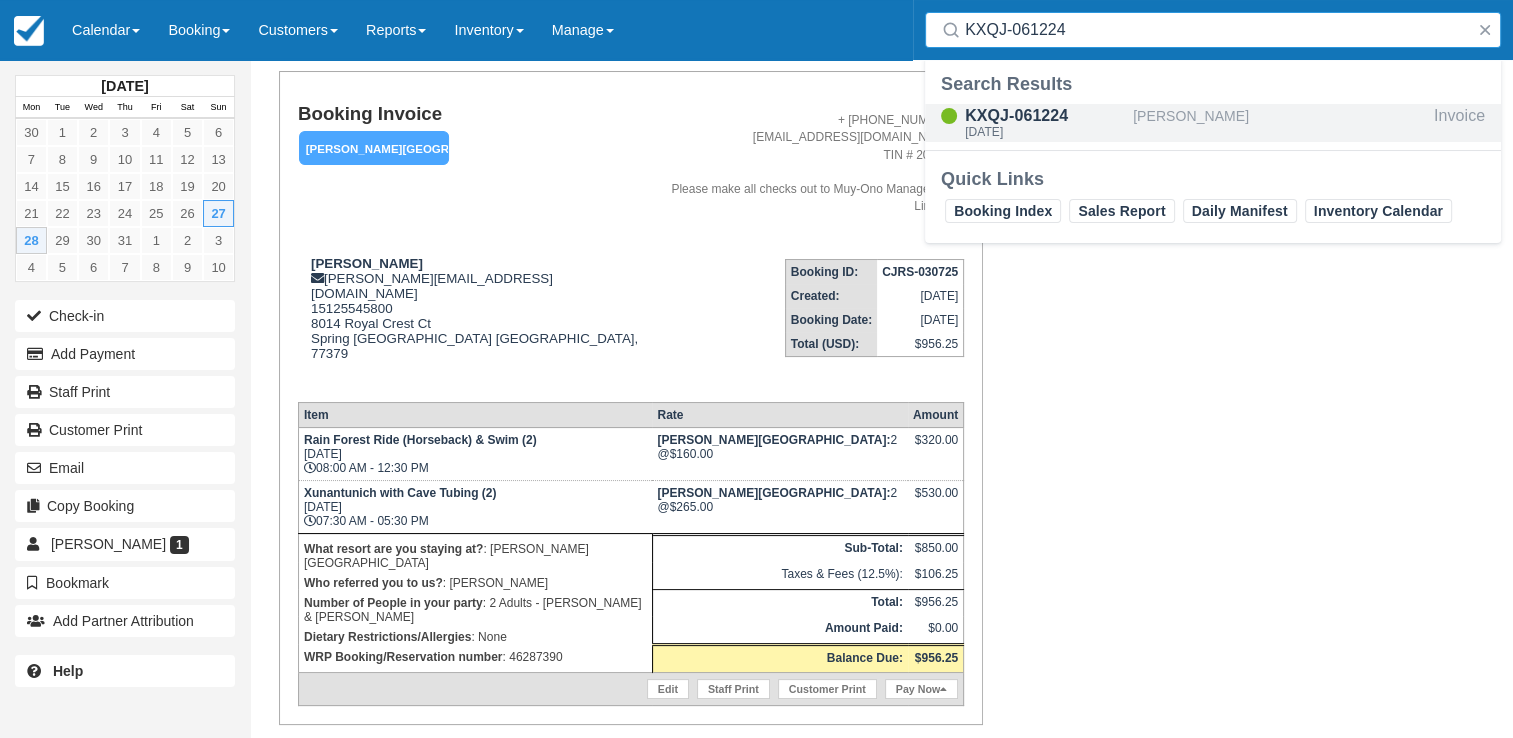 type on "KXQJ-061224" 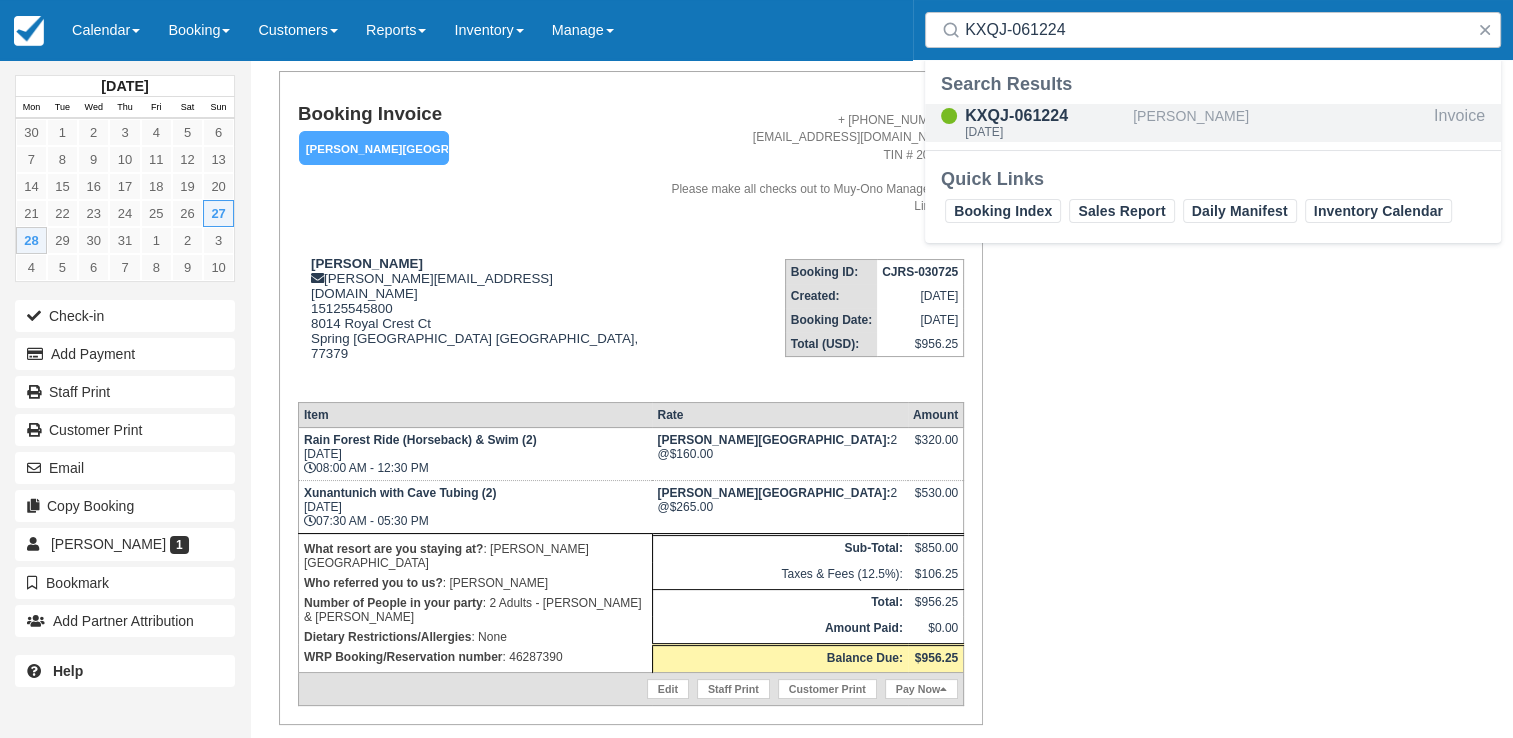 click on "[PERSON_NAME]" at bounding box center [1279, 123] 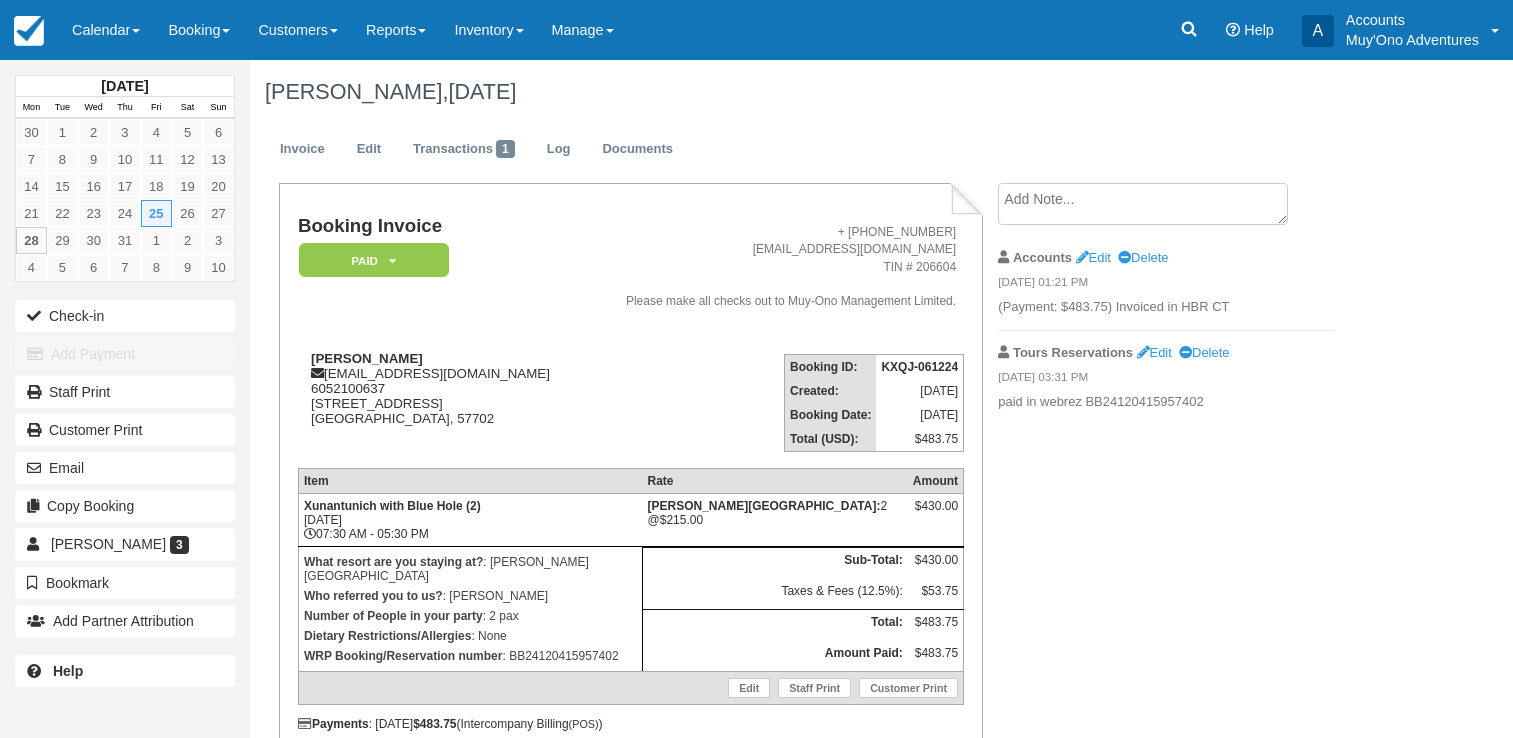 scroll, scrollTop: 0, scrollLeft: 0, axis: both 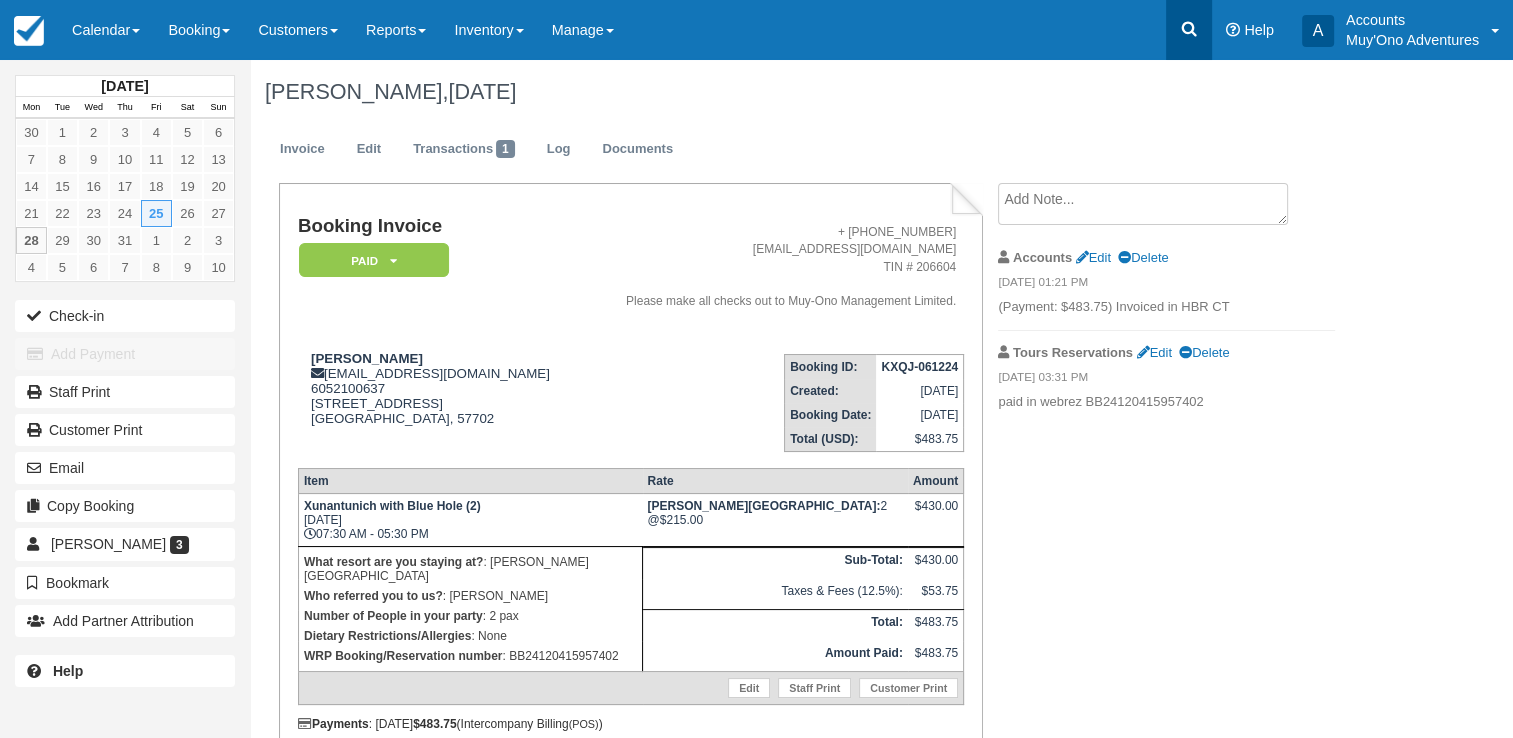 click at bounding box center [1189, 30] 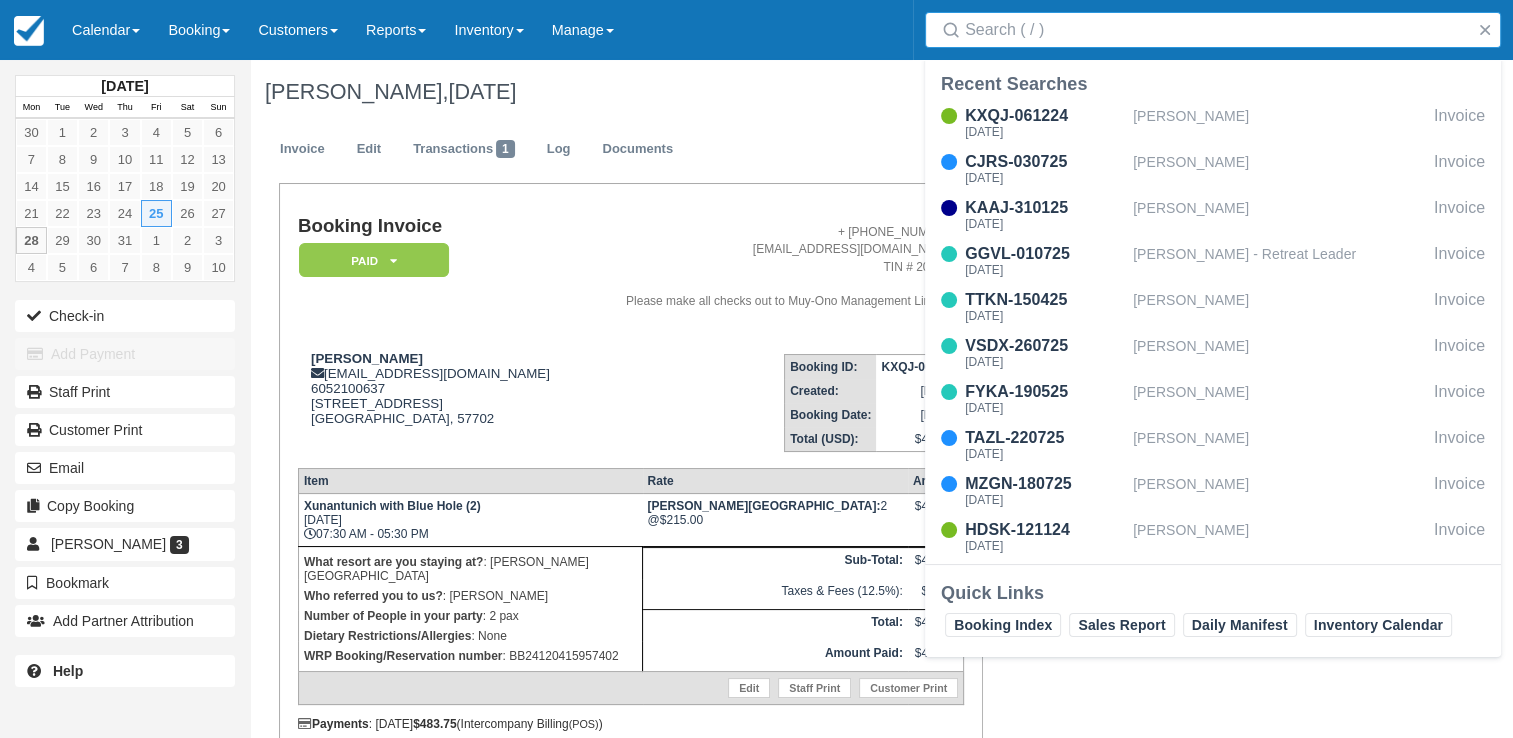 click on "Search" at bounding box center (1217, 30) 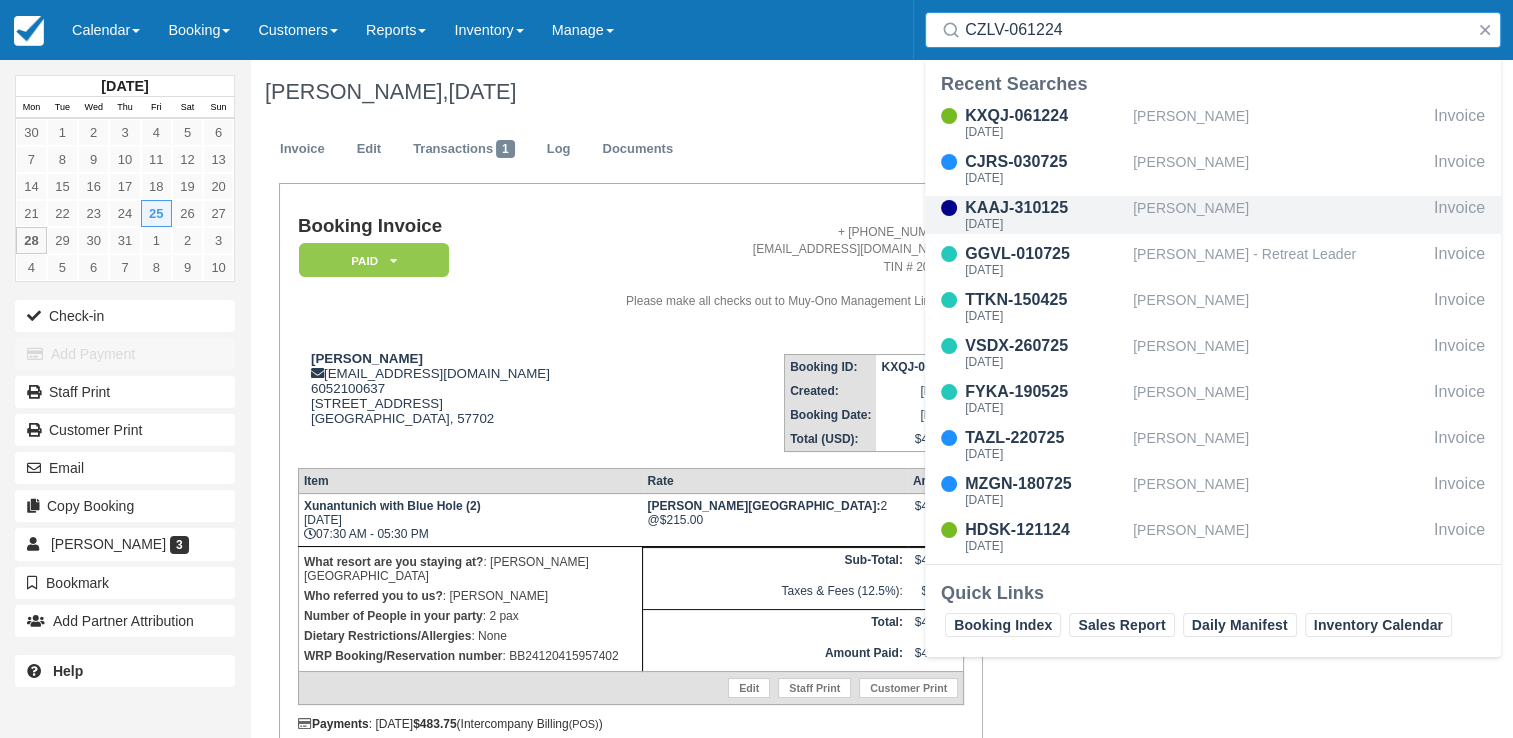 type on "CZLV-061224" 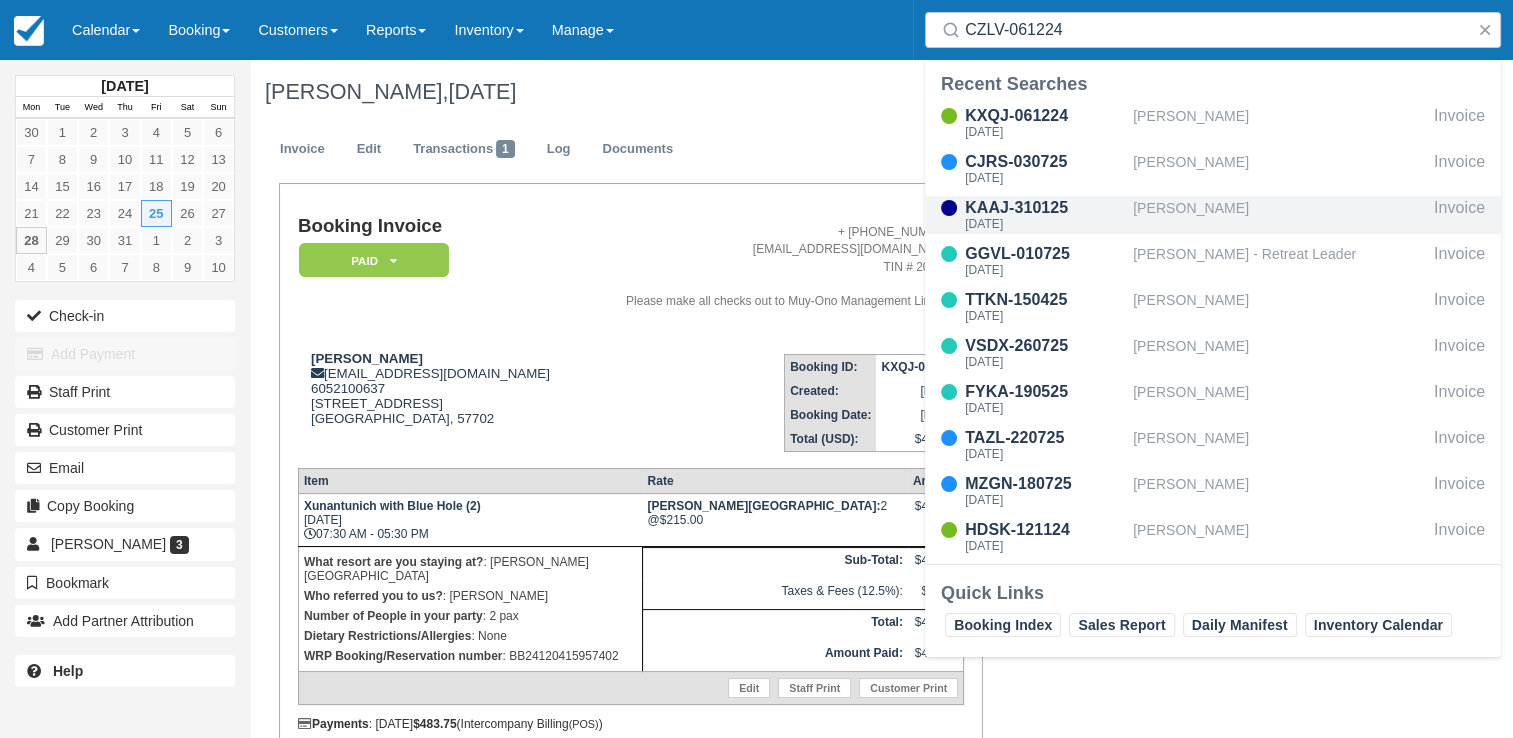 click on "[PERSON_NAME]" at bounding box center (1279, 215) 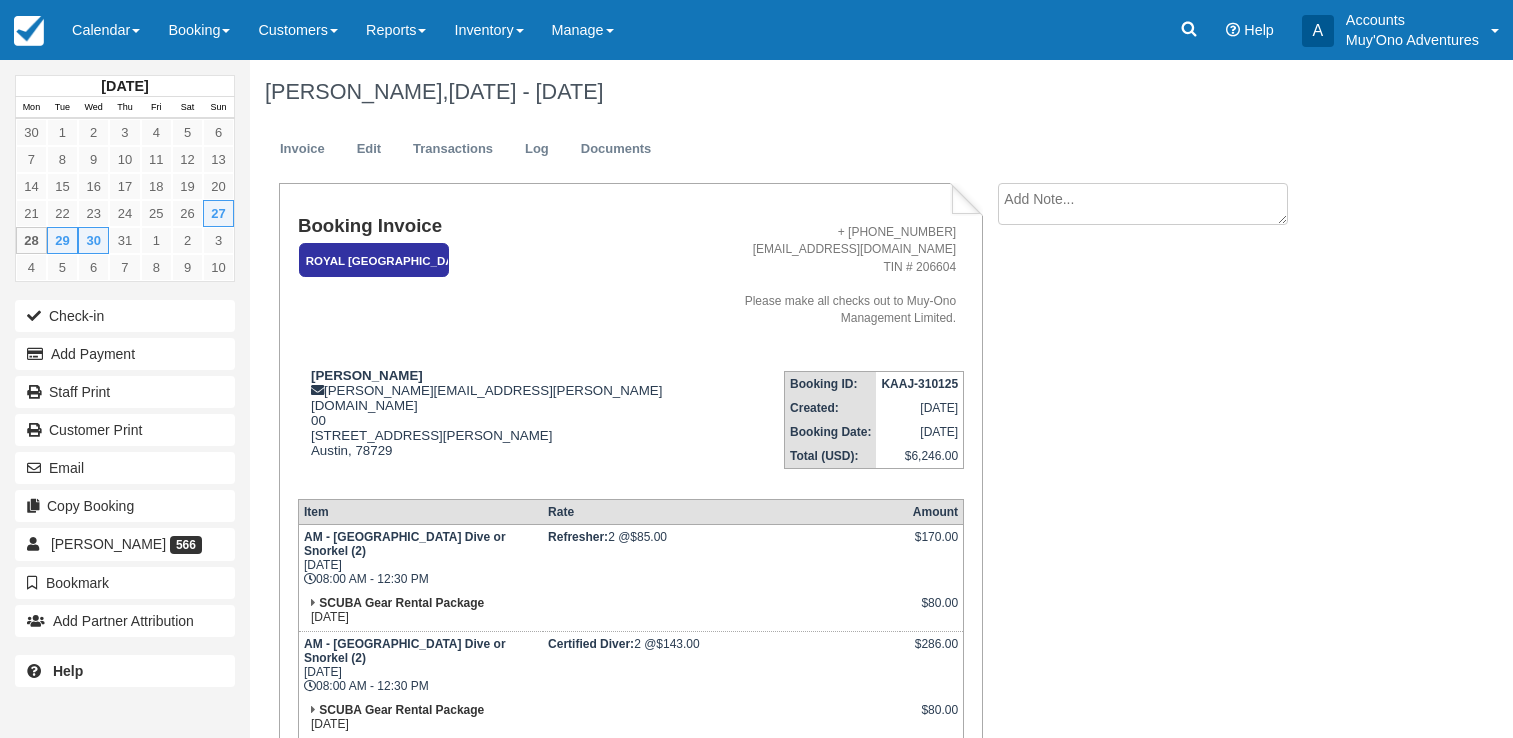 scroll, scrollTop: 0, scrollLeft: 0, axis: both 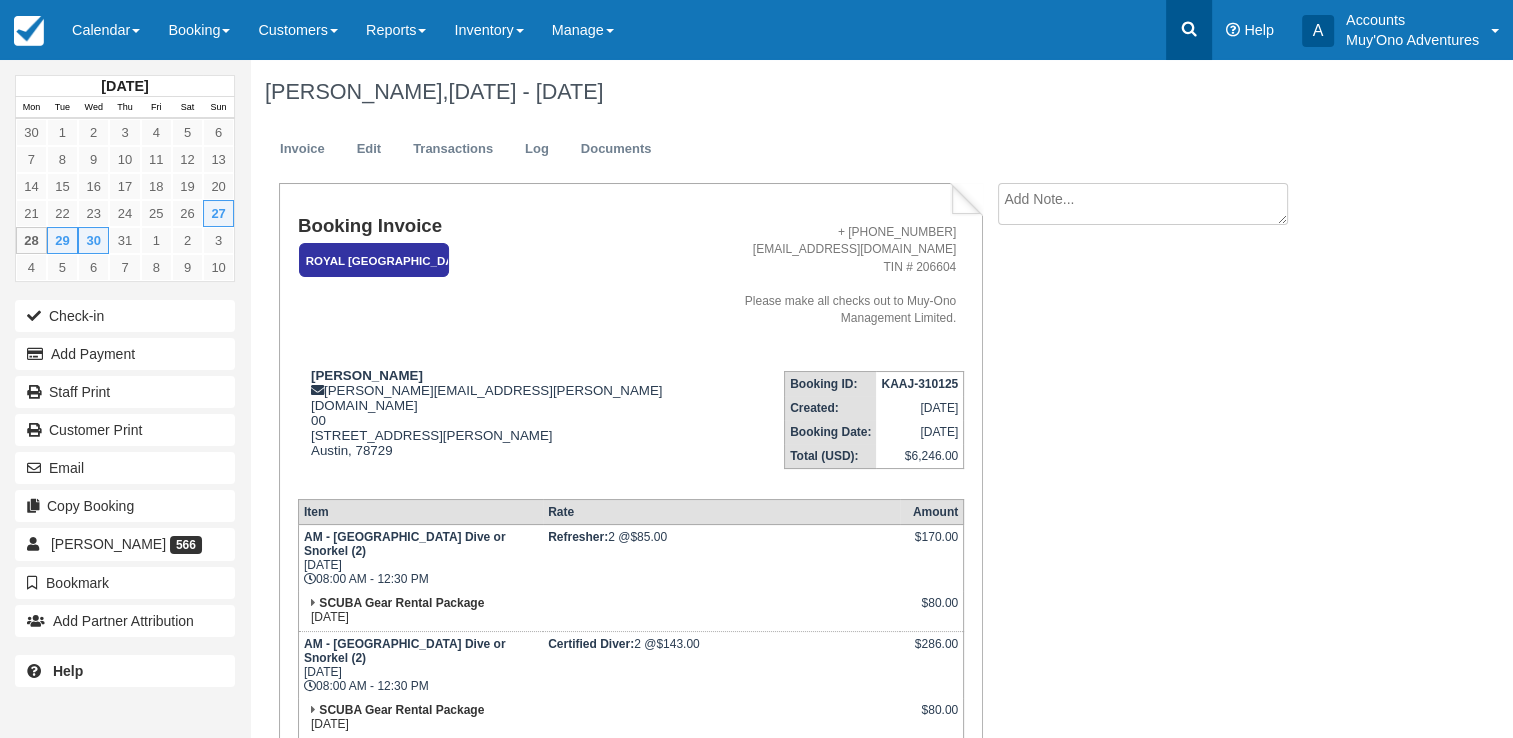click 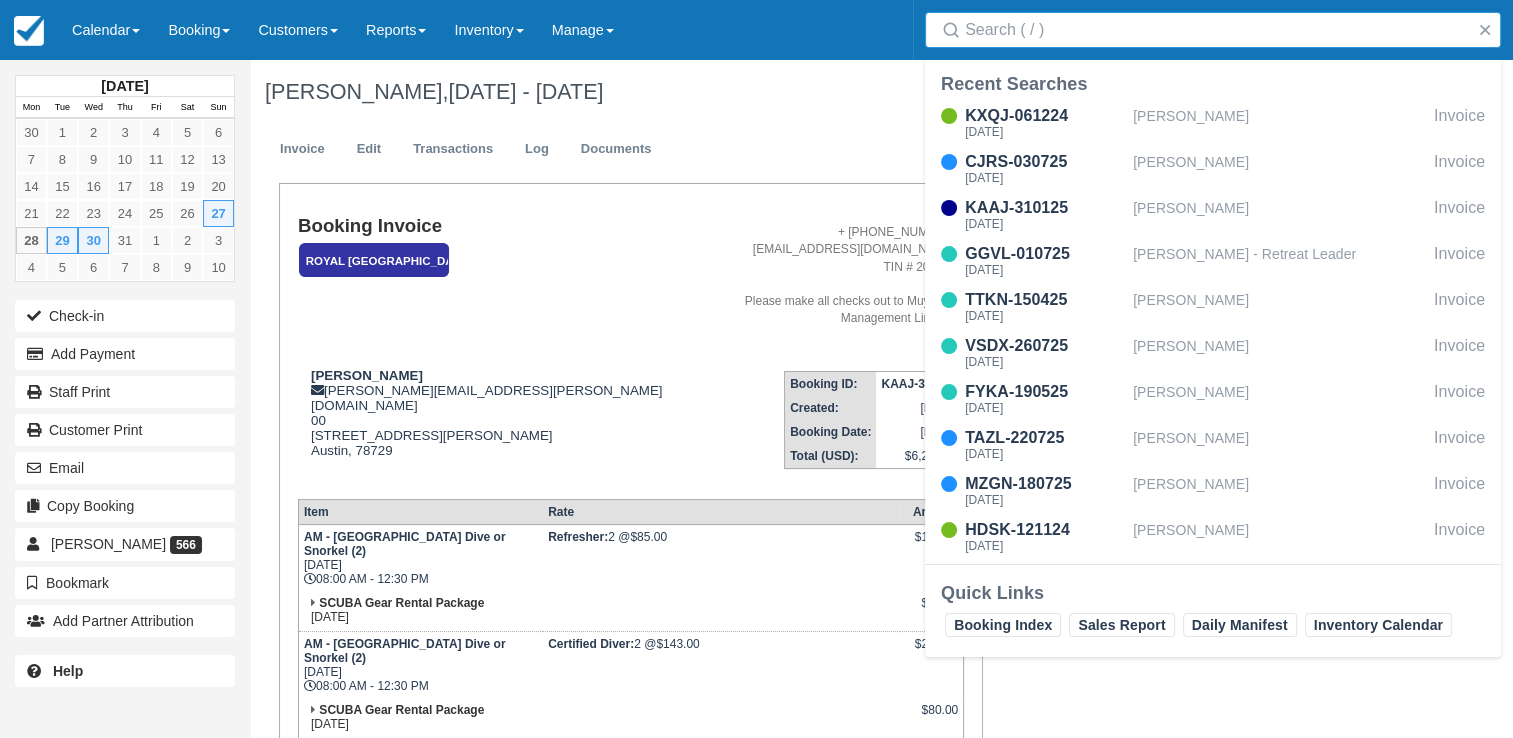 drag, startPoint x: 1185, startPoint y: 23, endPoint x: 1143, endPoint y: 42, distance: 46.09772 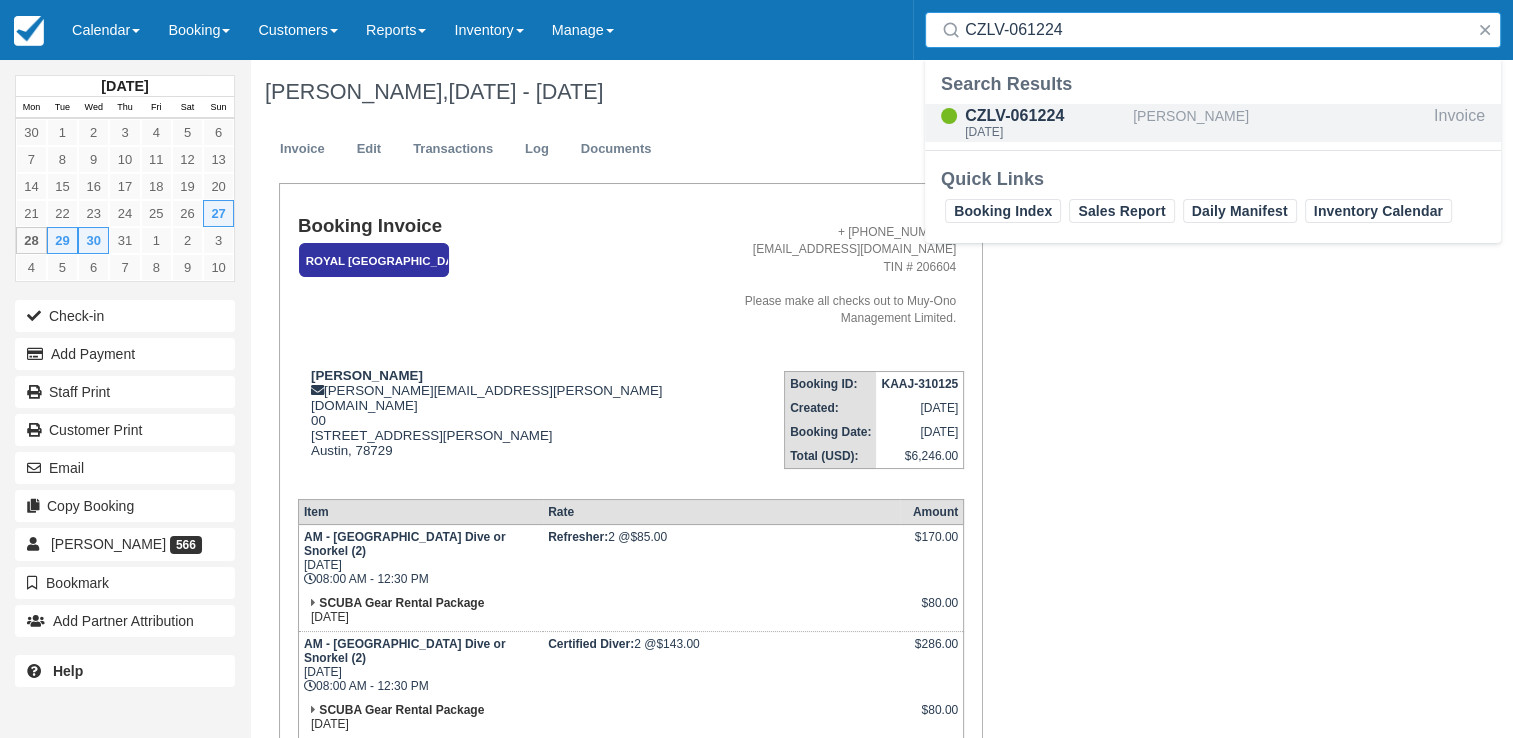 type on "CZLV-061224" 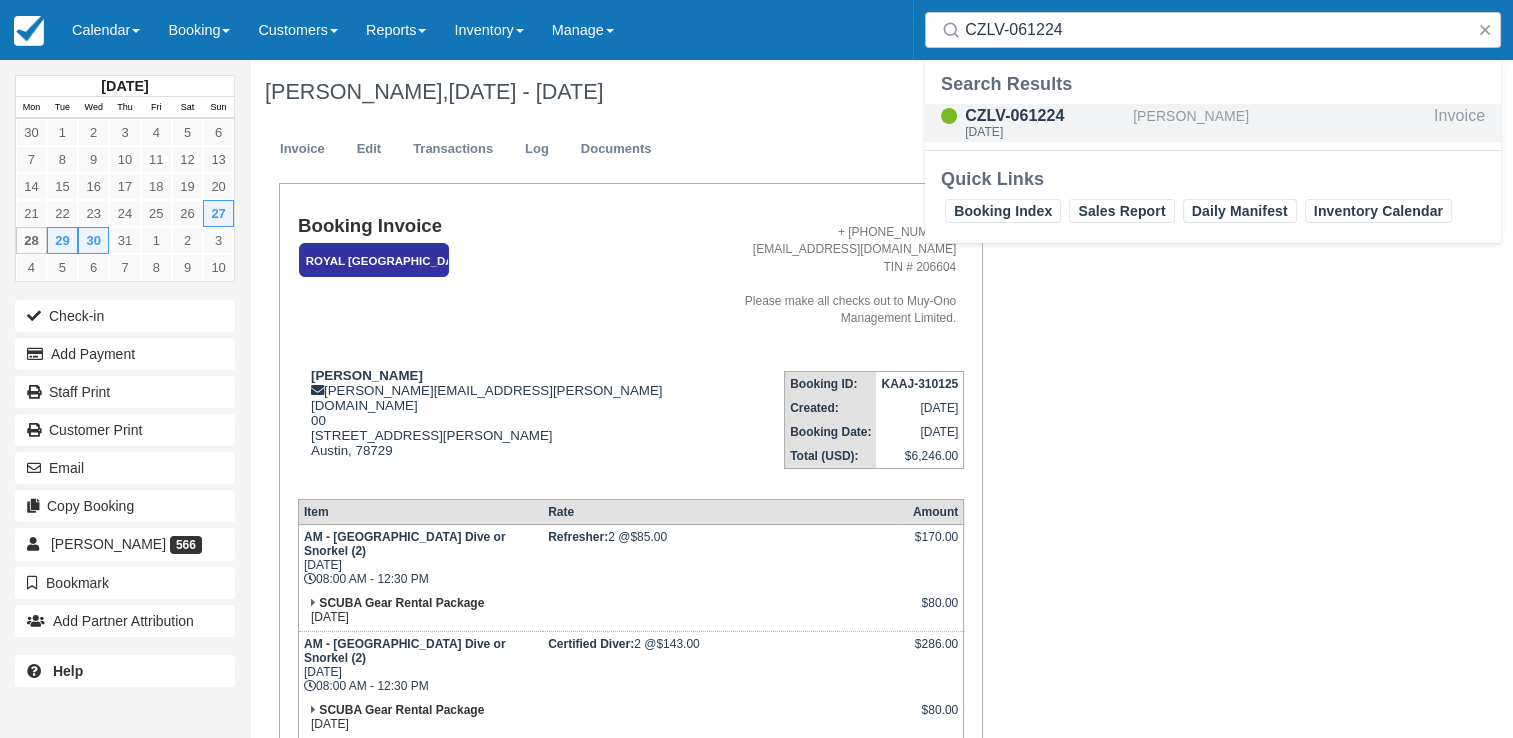 click on "CZLV-061224" at bounding box center [1045, 116] 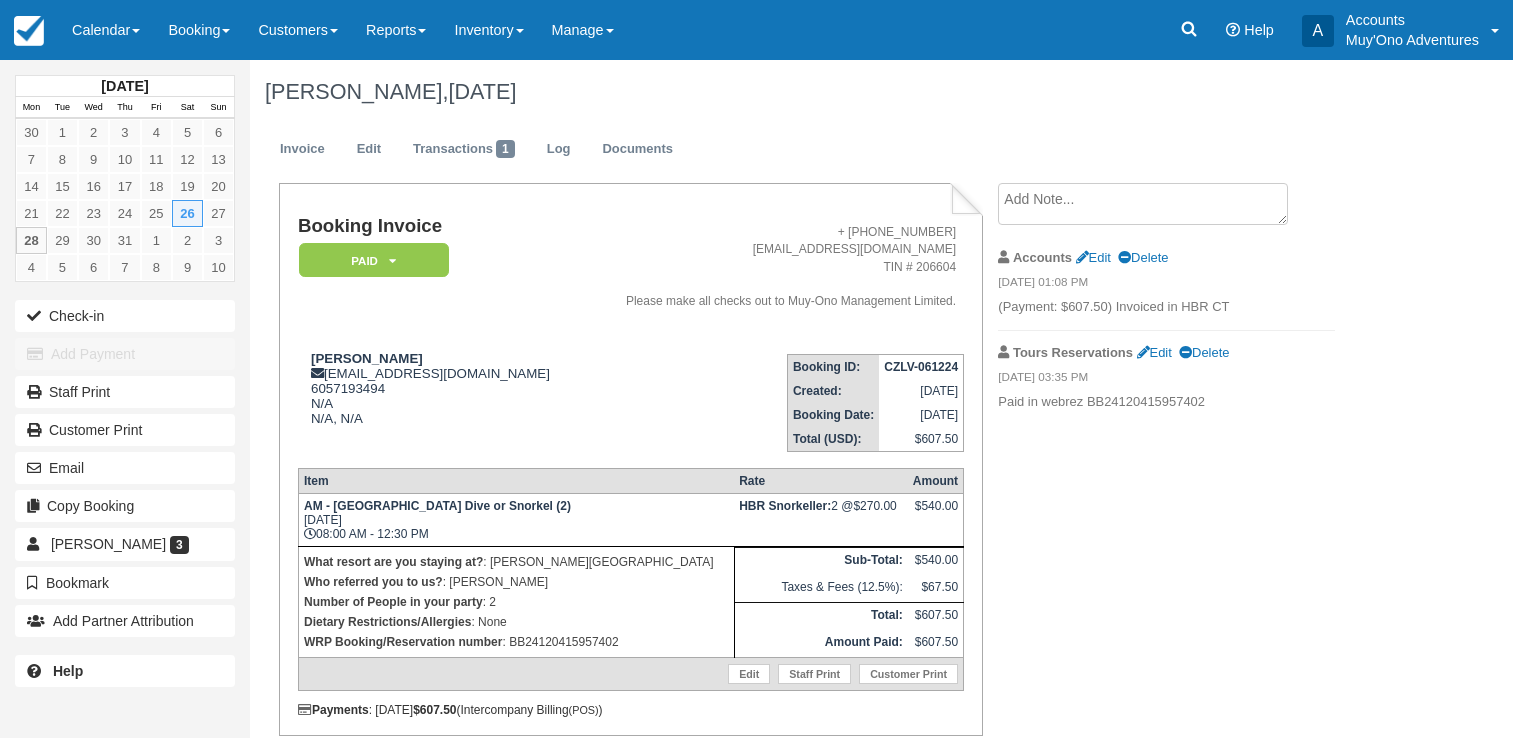 scroll, scrollTop: 0, scrollLeft: 0, axis: both 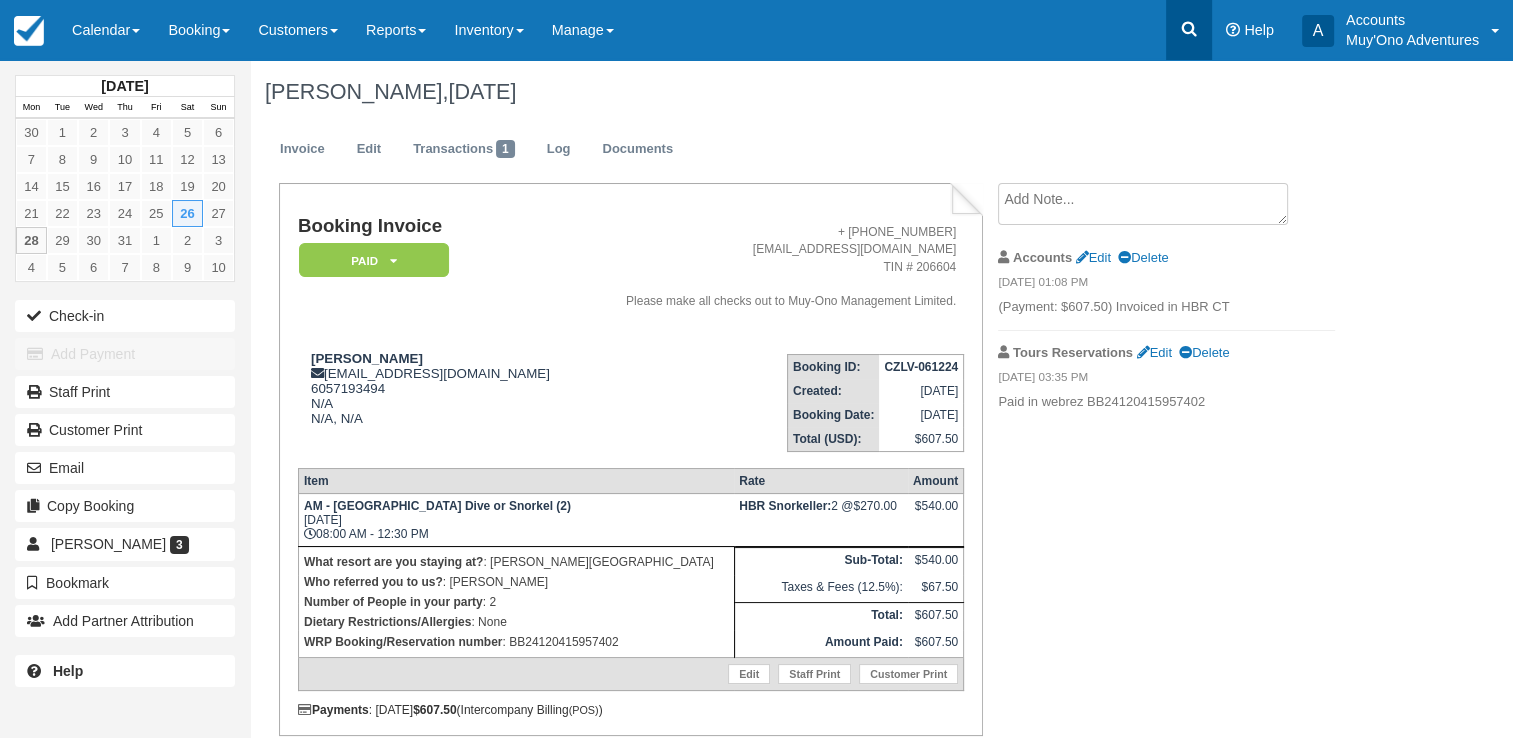 click at bounding box center [1189, 30] 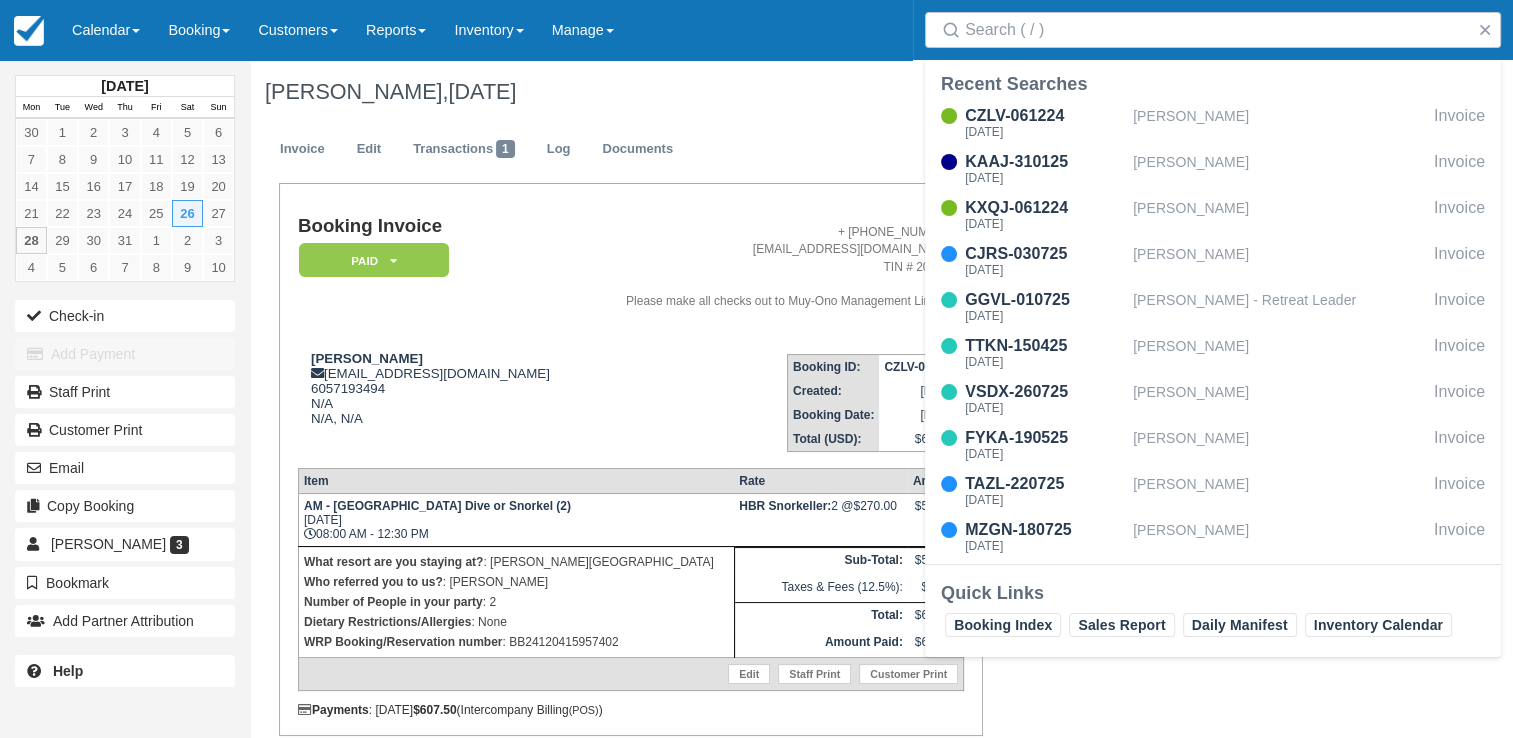 click on "Search" at bounding box center [1213, 30] 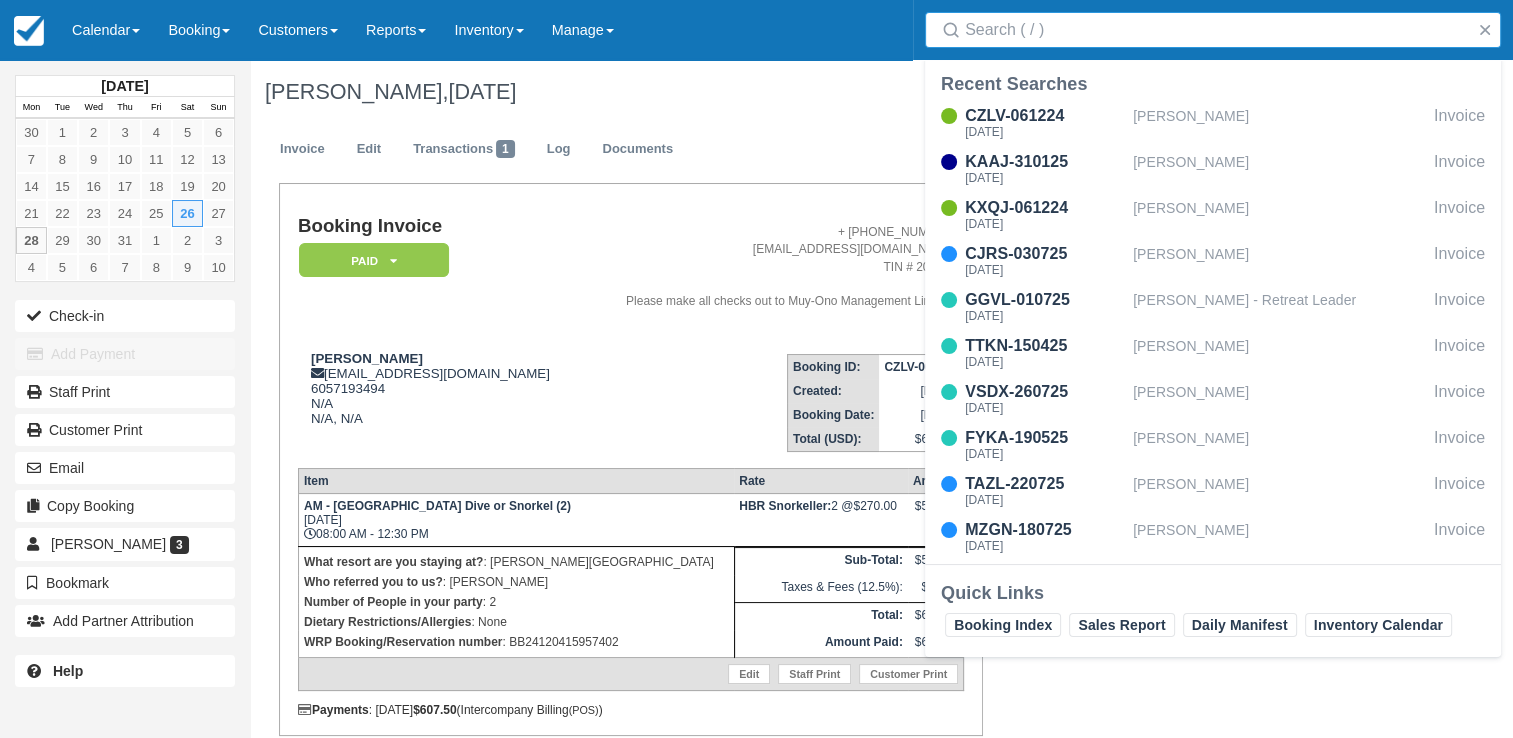 click on "Search" at bounding box center (1217, 30) 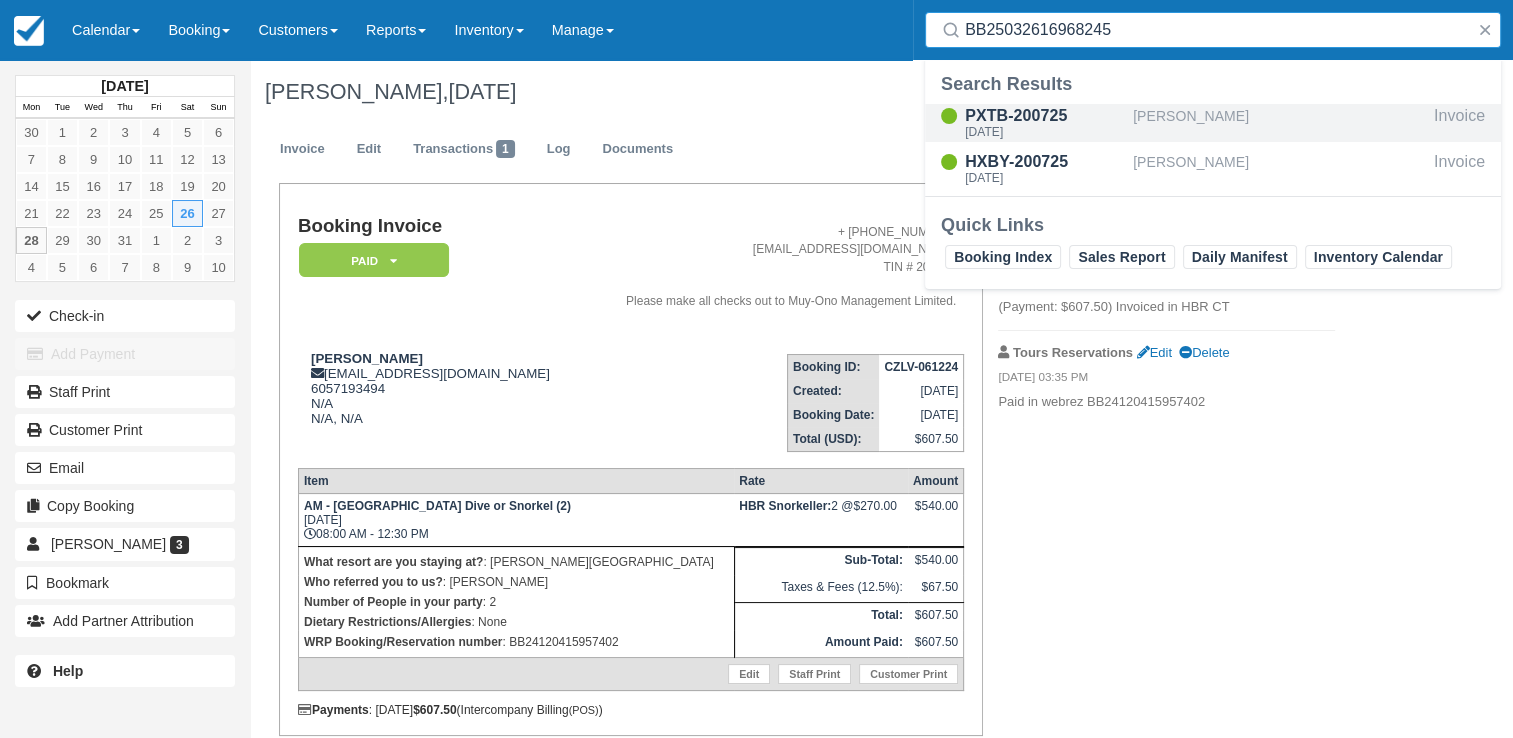 type on "BB25032616968245" 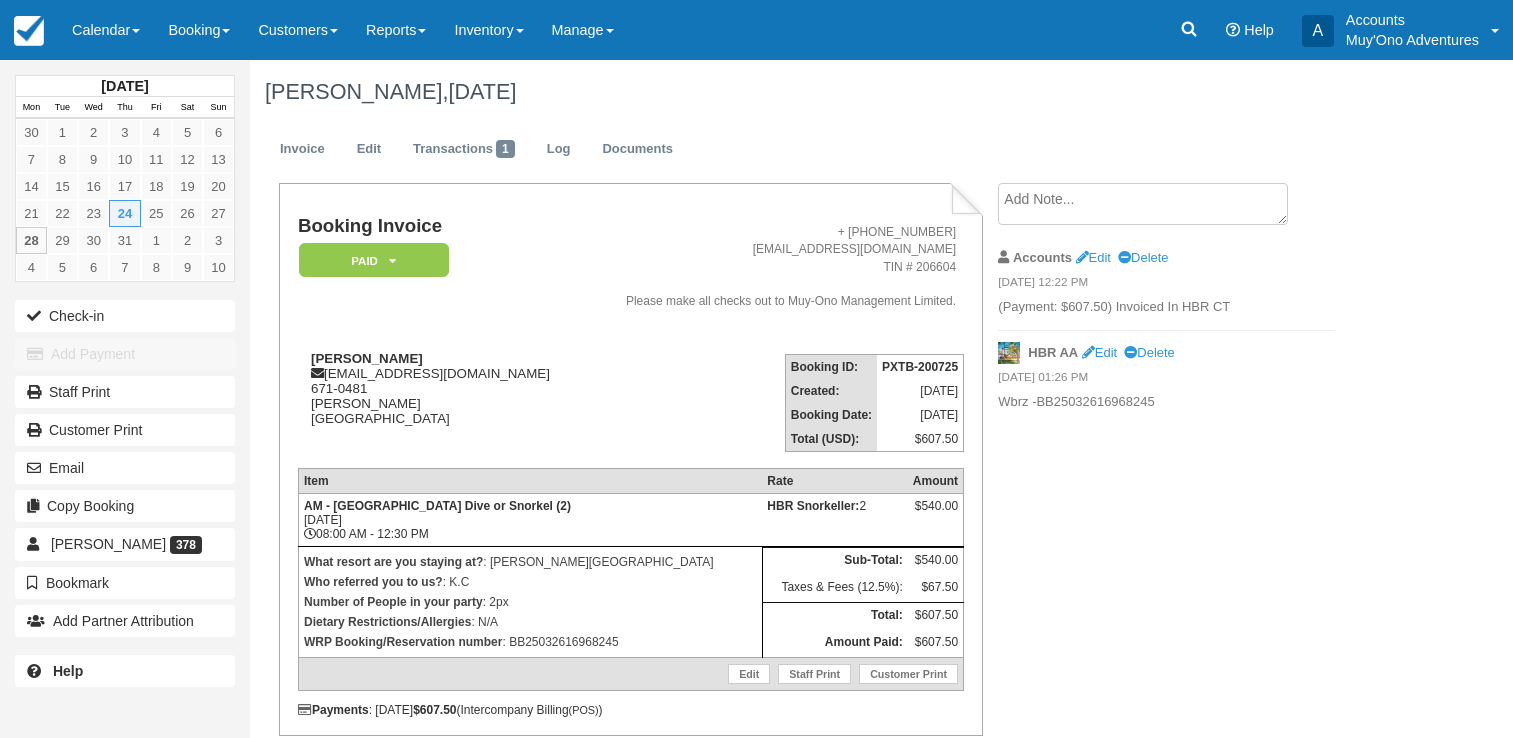scroll, scrollTop: 0, scrollLeft: 0, axis: both 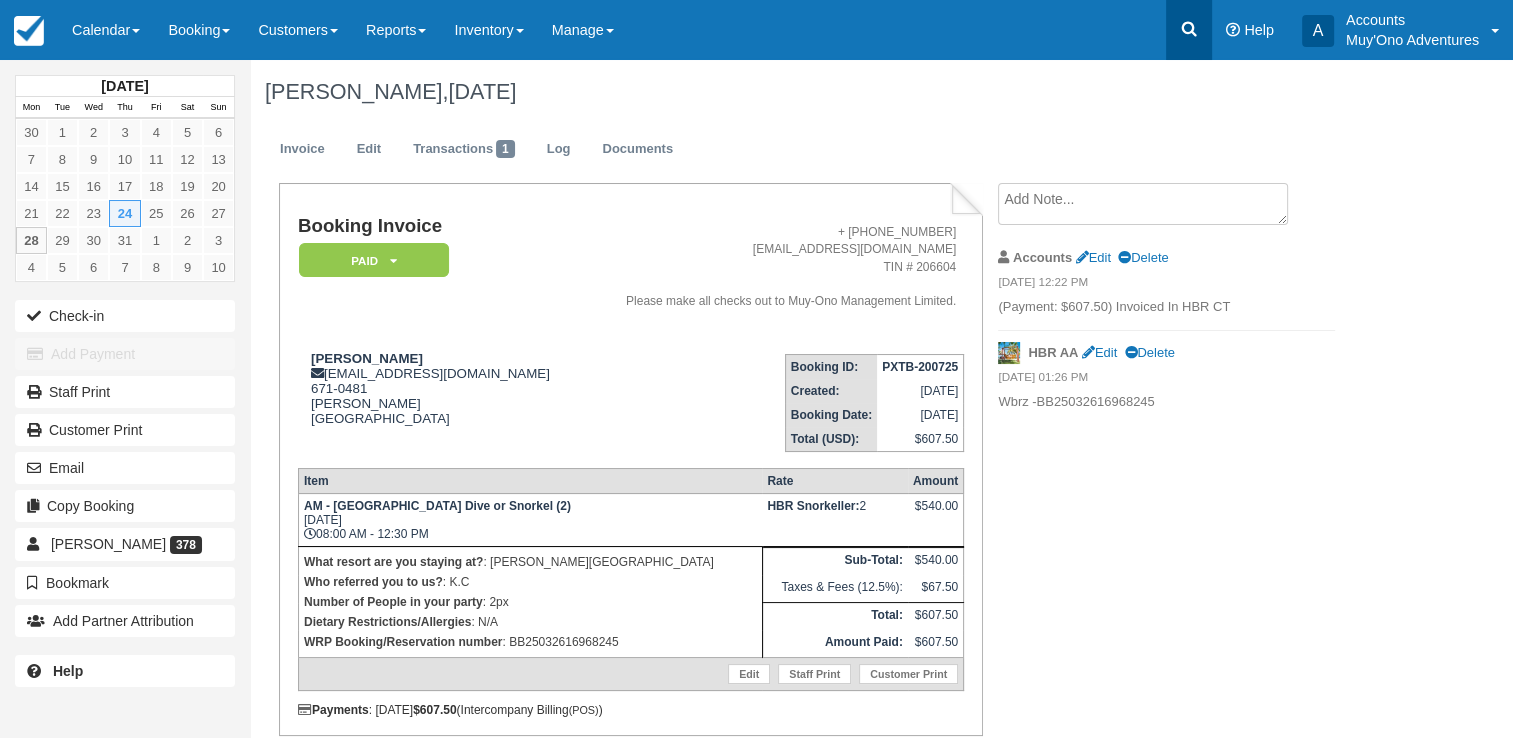 click at bounding box center [1189, 30] 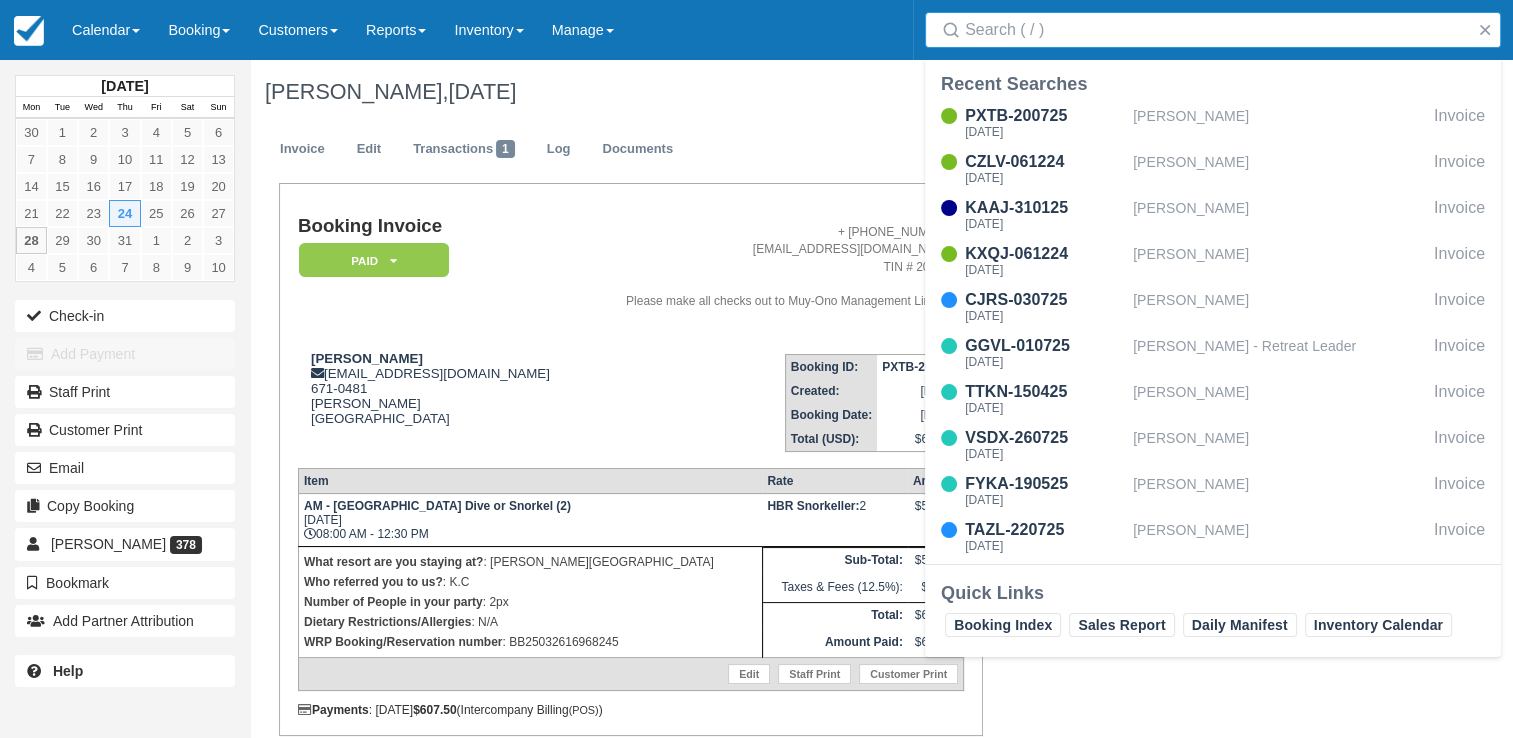 click on "Search" at bounding box center (1217, 30) 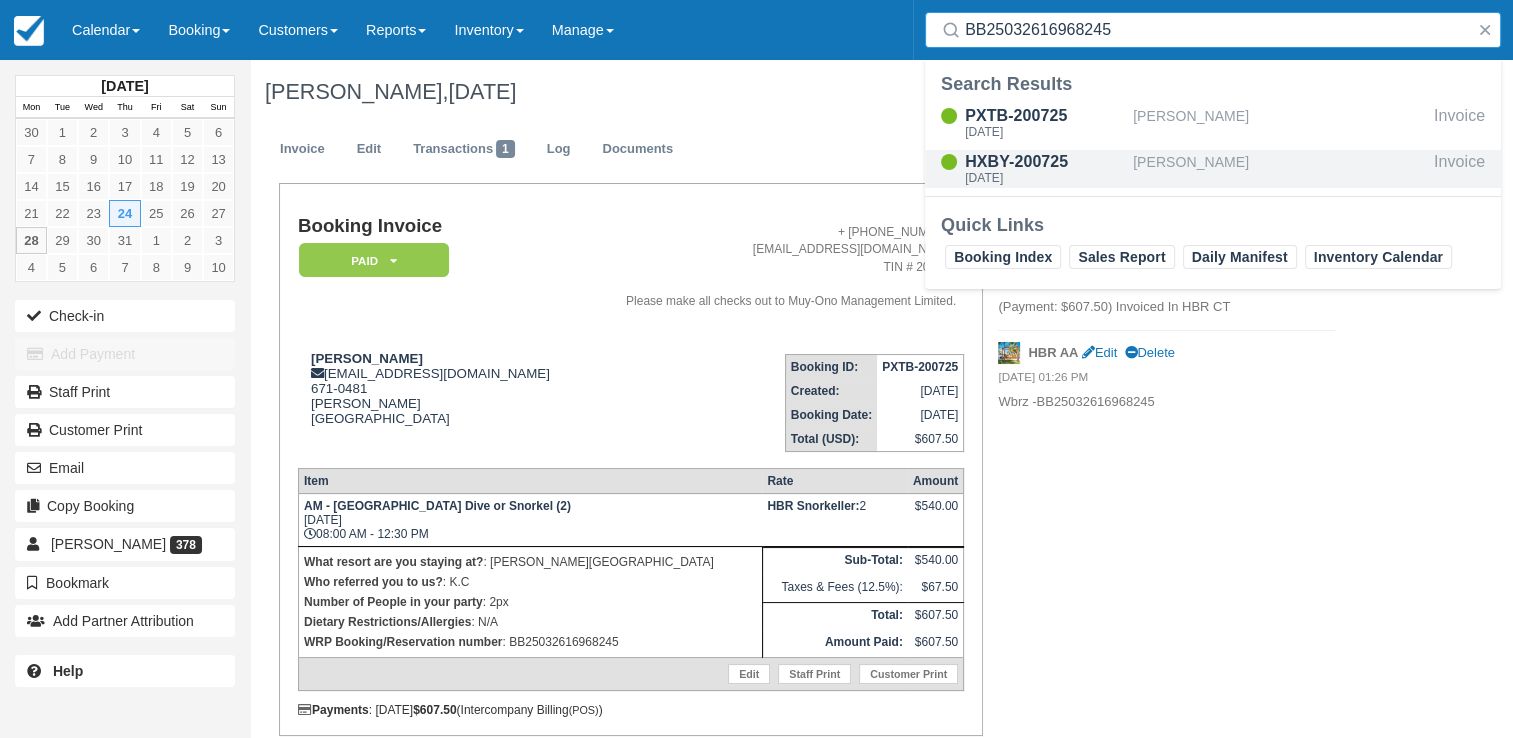 type on "BB25032616968245" 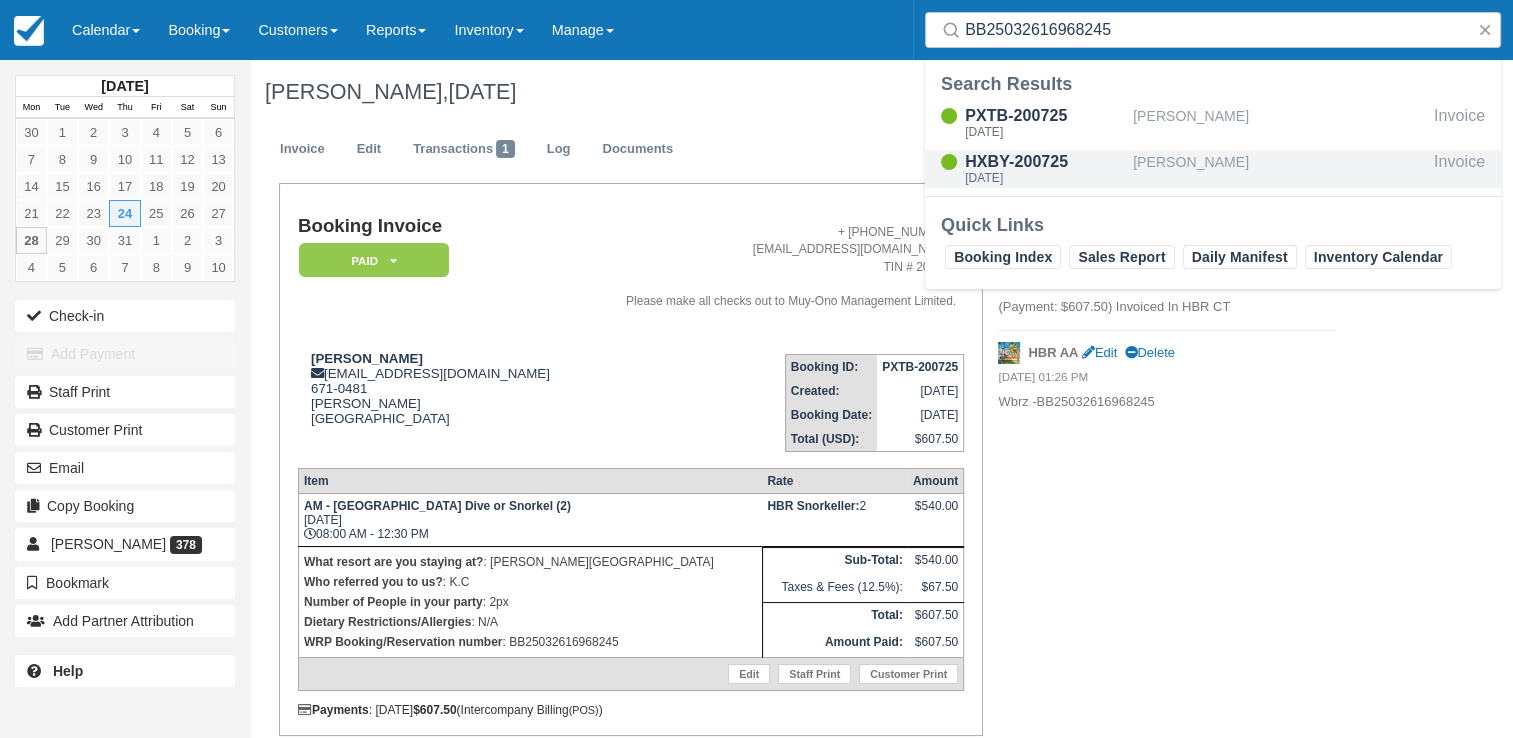click on "HXBY-200725" at bounding box center [1045, 162] 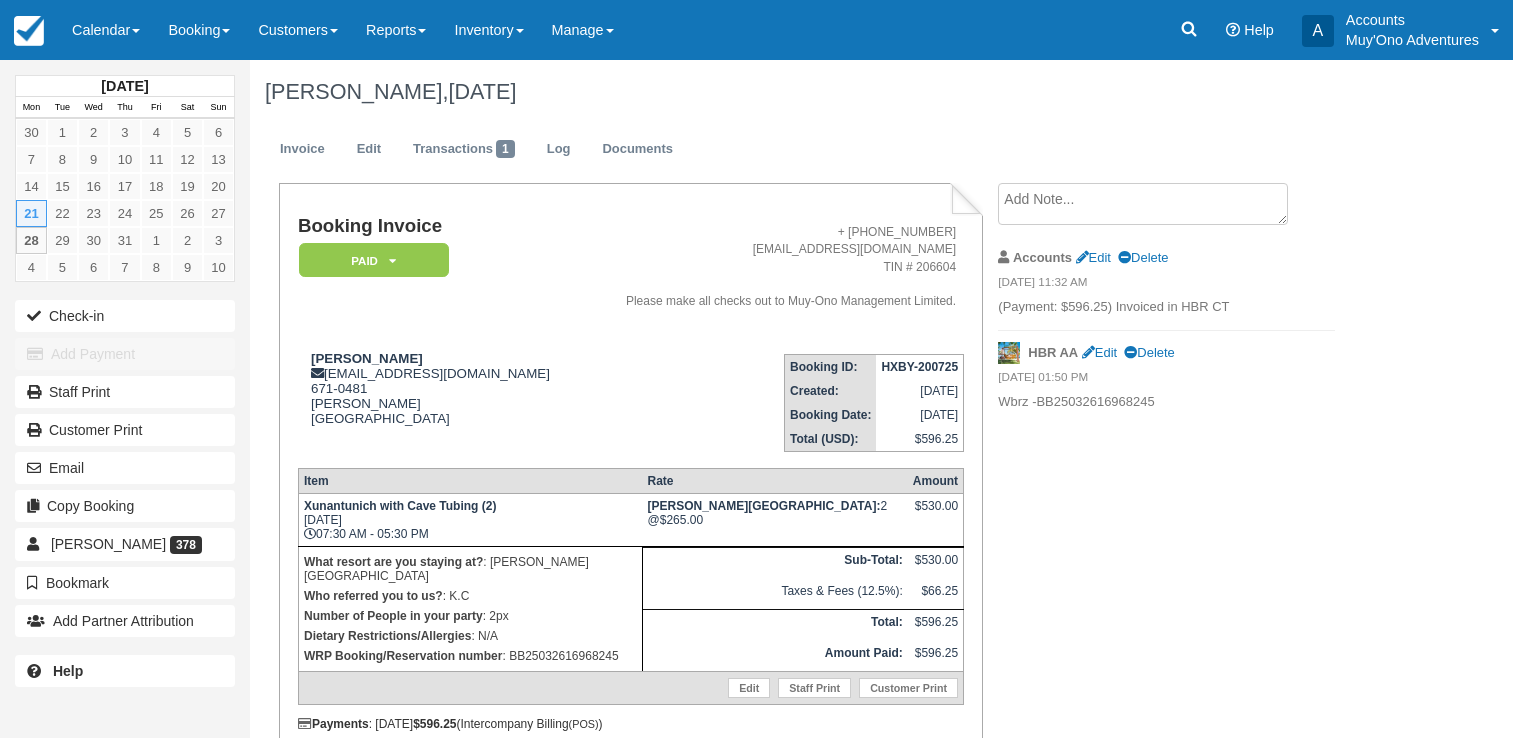 scroll, scrollTop: 0, scrollLeft: 0, axis: both 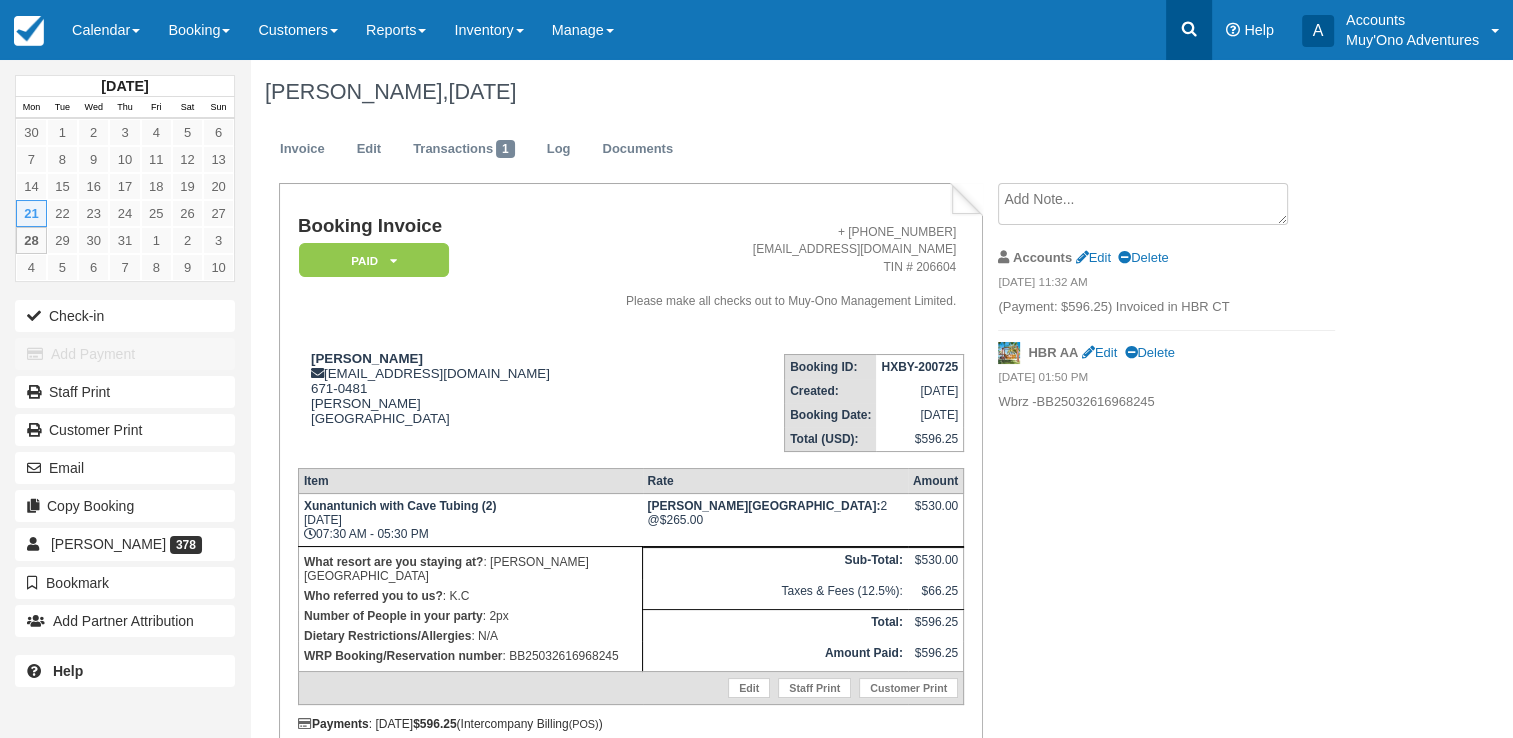 click 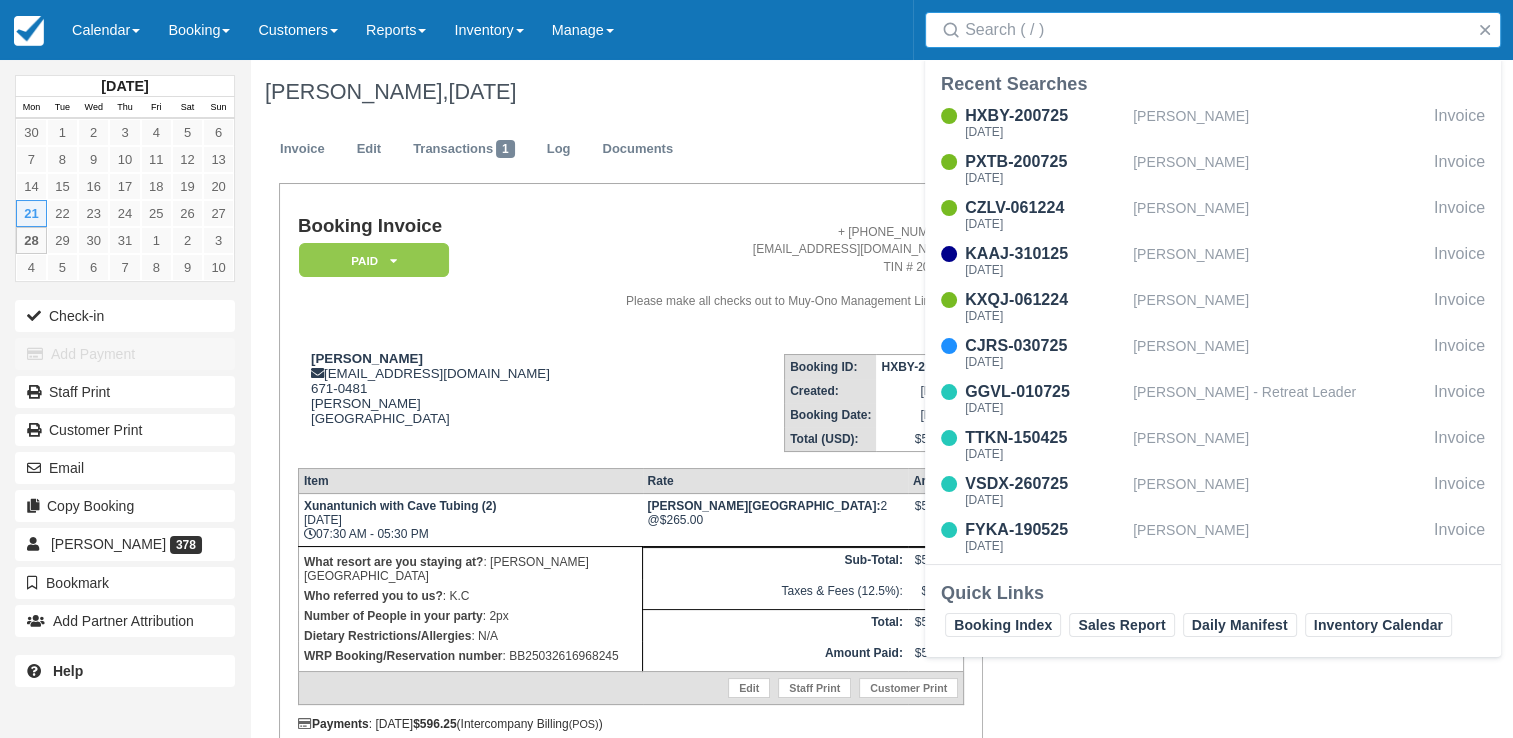 click on "Search" at bounding box center (1217, 30) 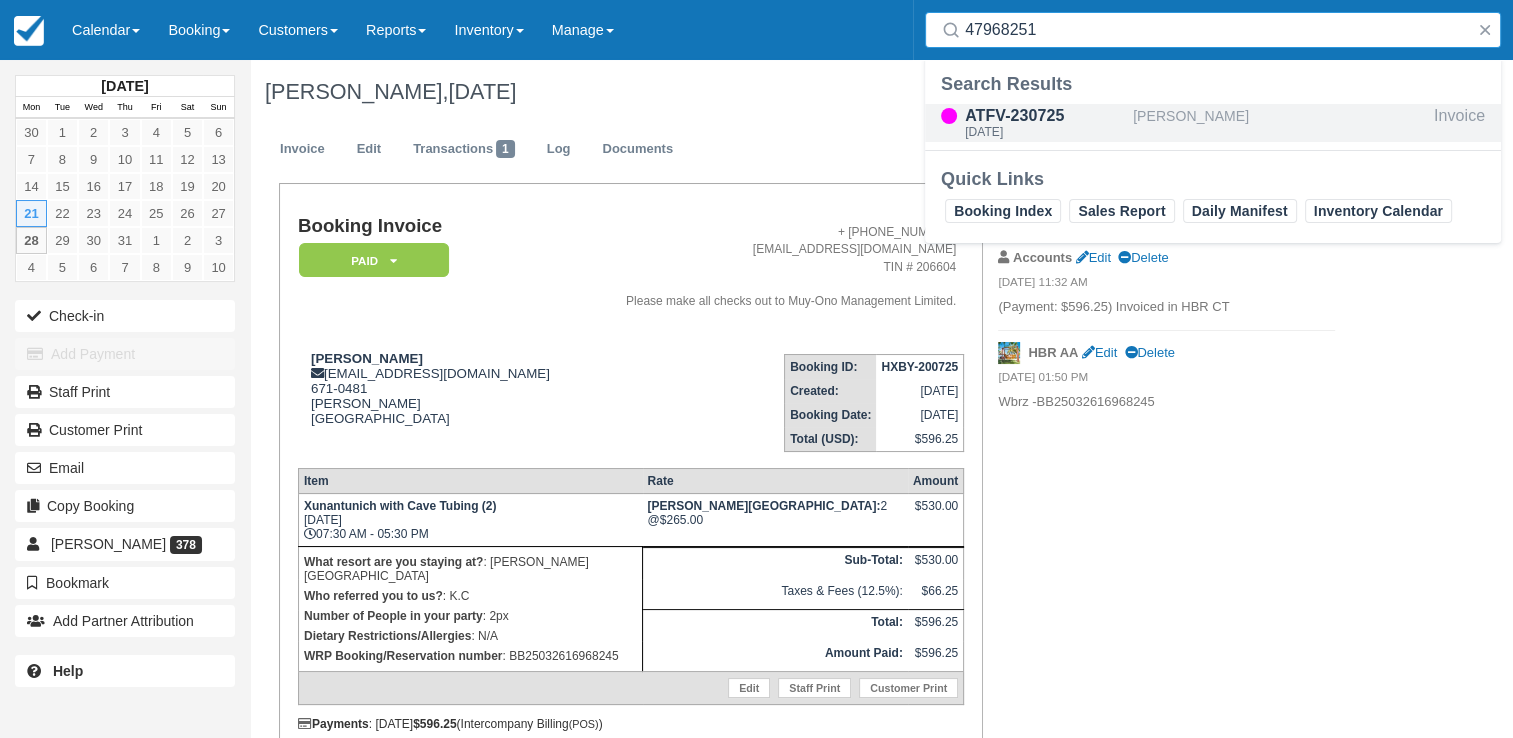 type on "47968251" 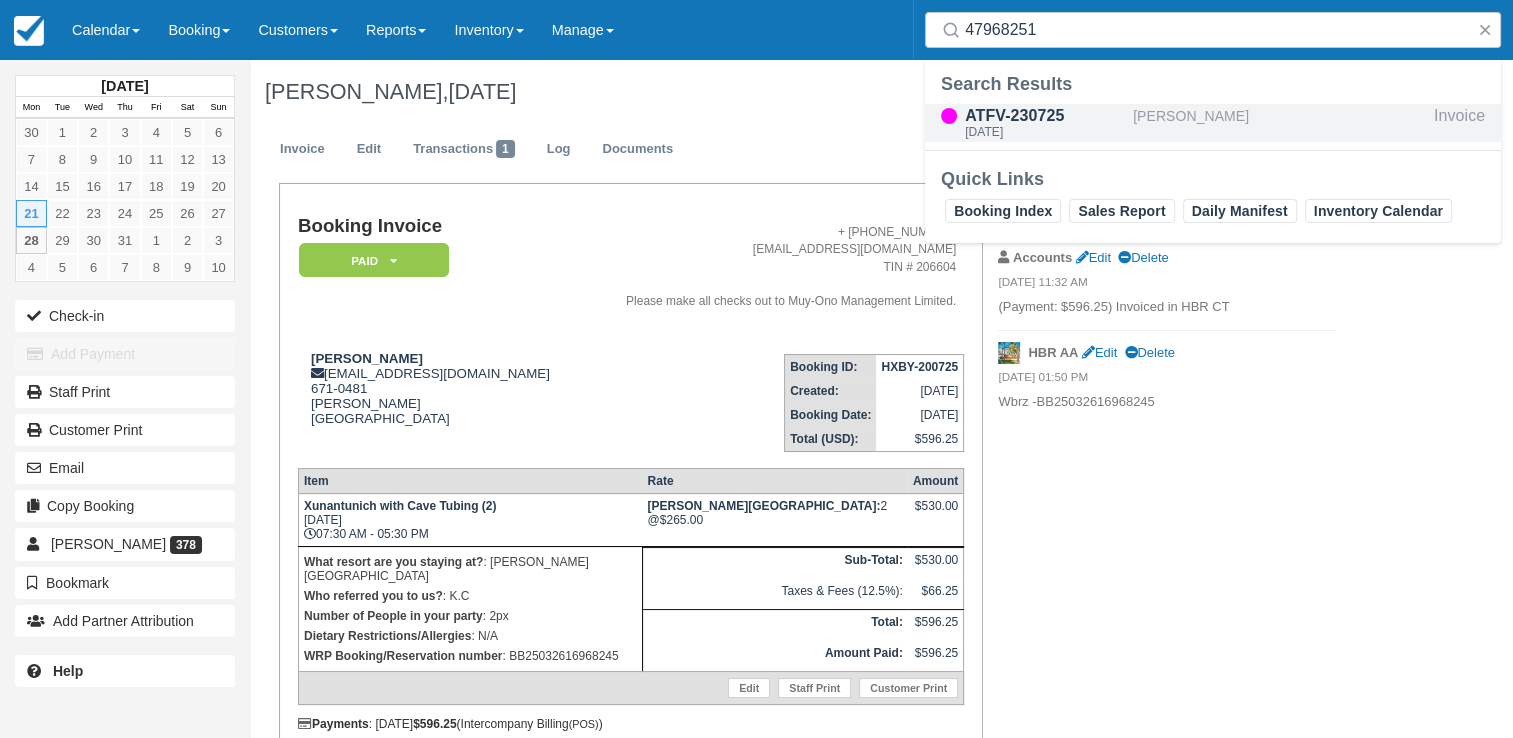 click on "ATFV-230725" at bounding box center [1045, 116] 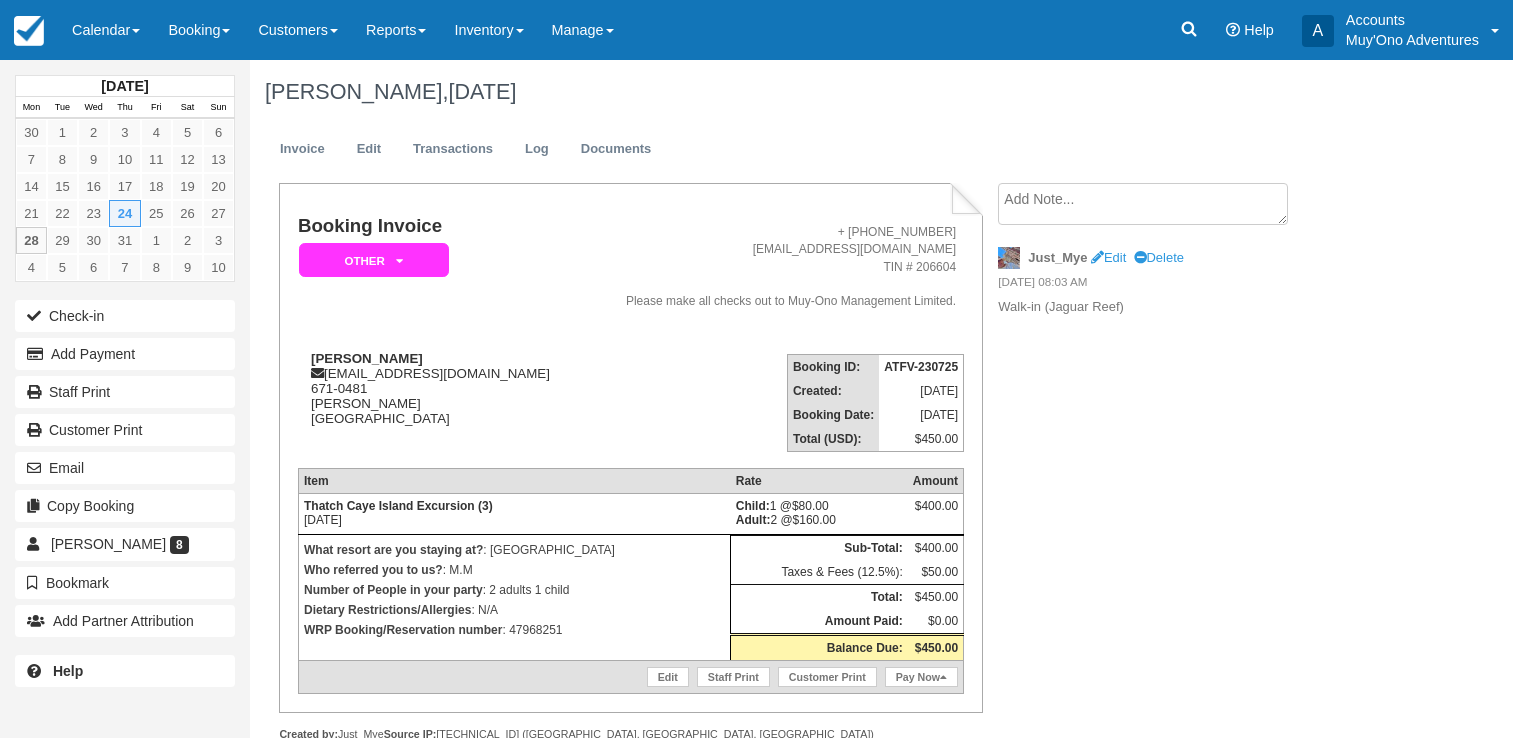 scroll, scrollTop: 0, scrollLeft: 0, axis: both 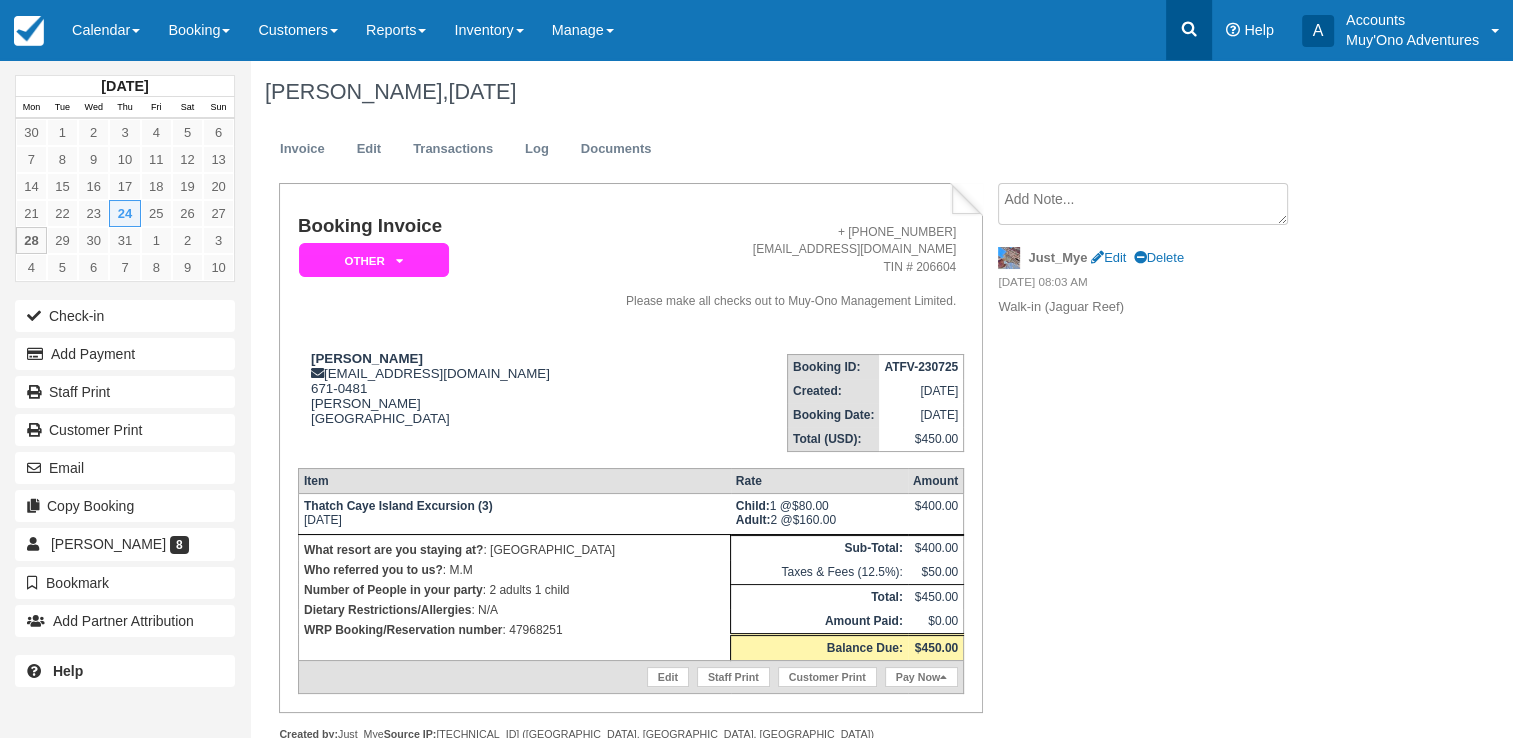 click 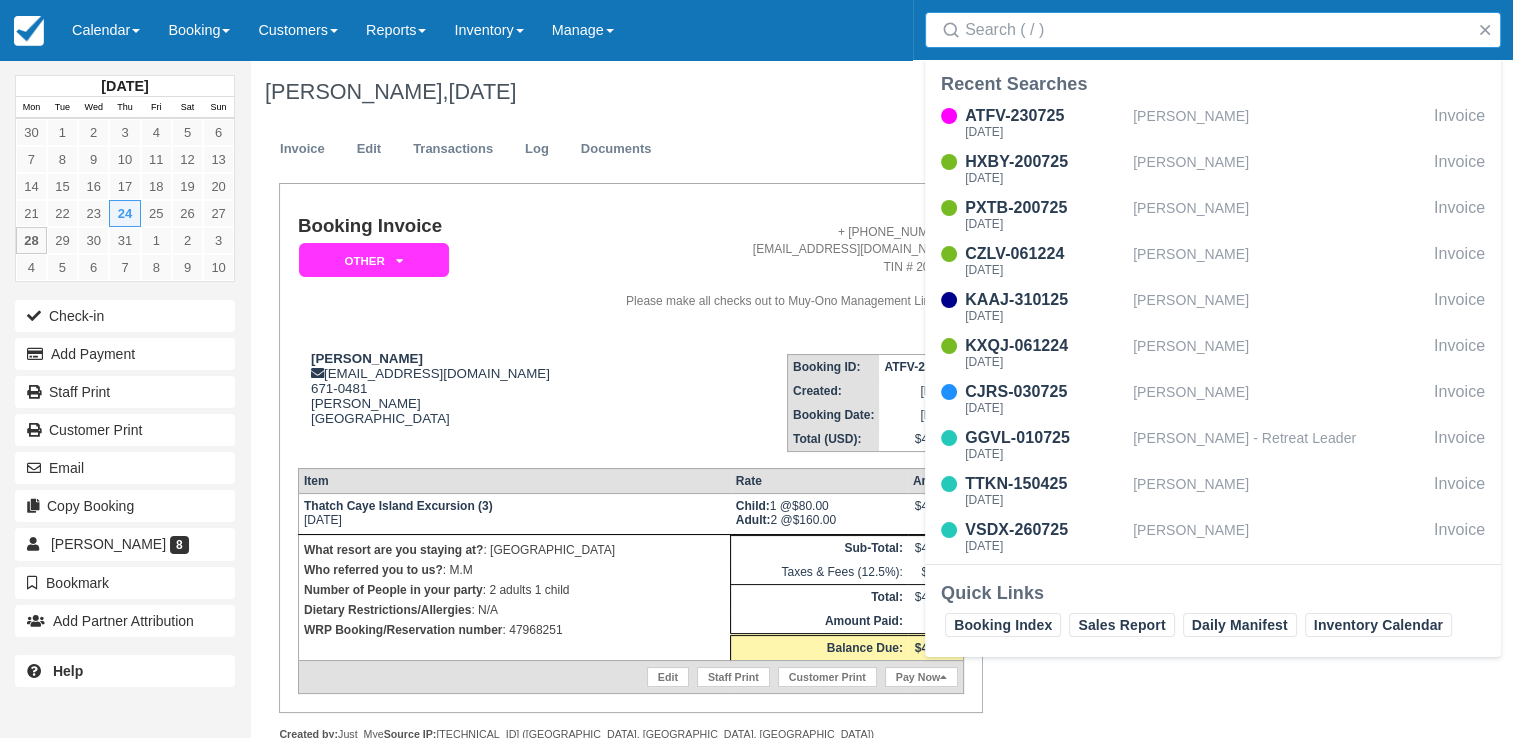 click on "Search" at bounding box center (1217, 30) 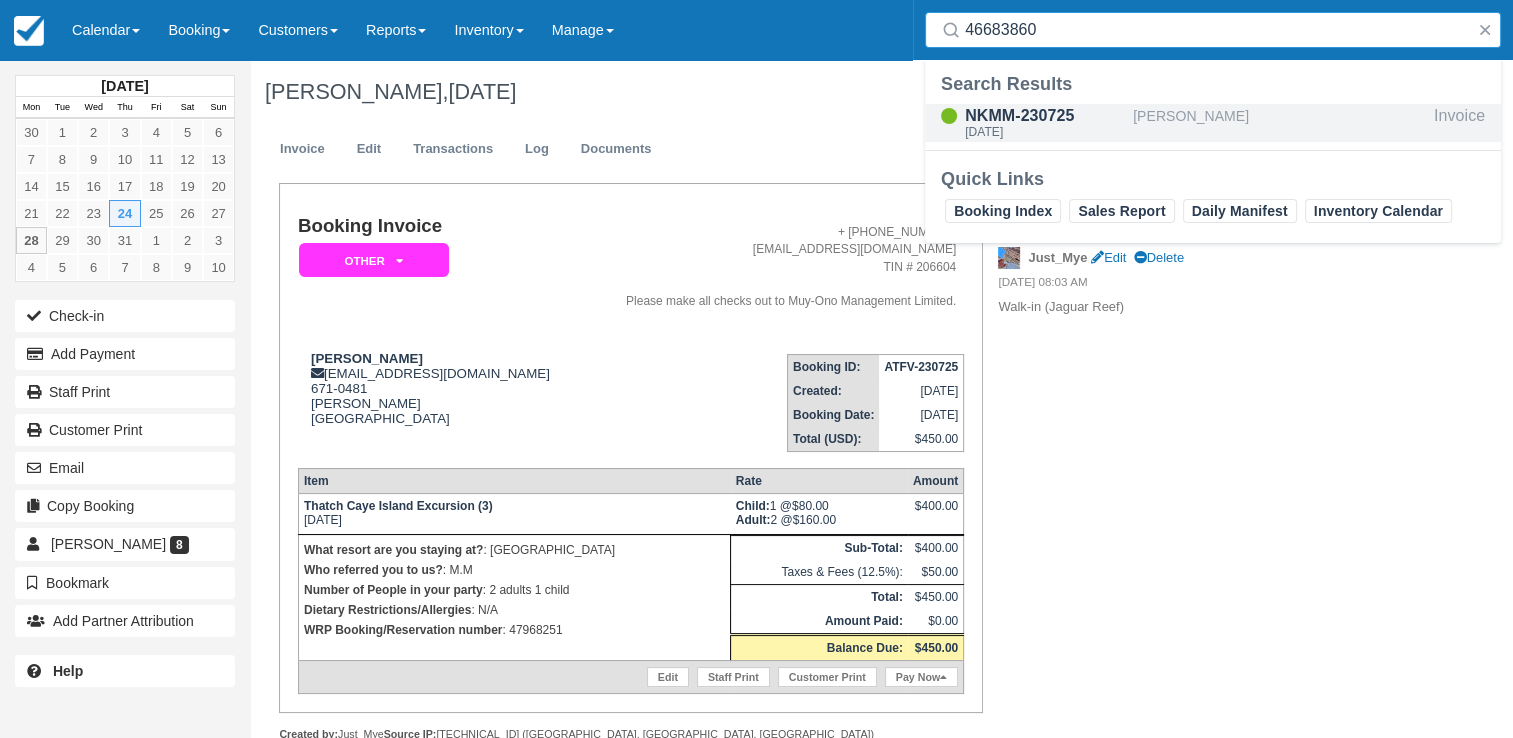 type on "46683860" 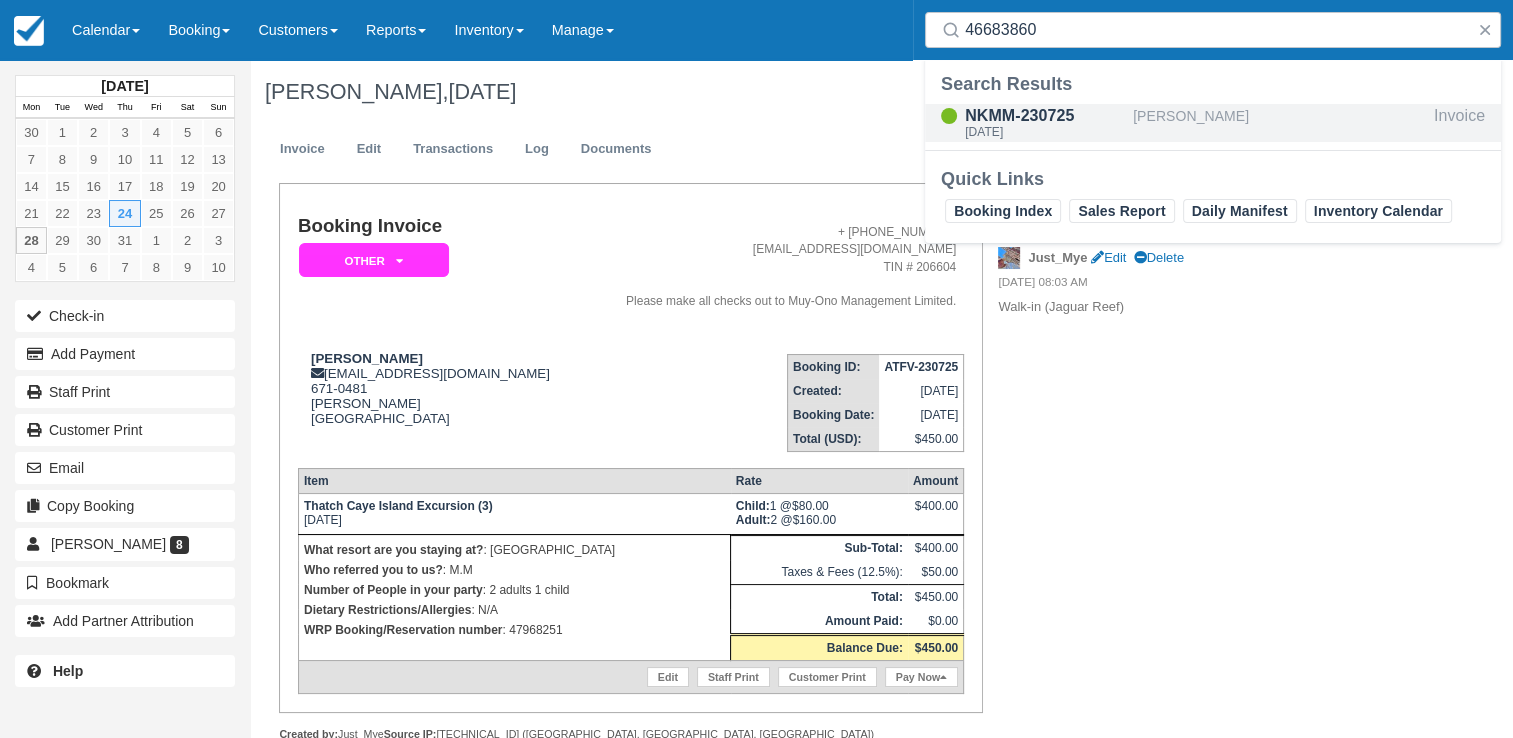 click on "[PERSON_NAME]" at bounding box center [1279, 123] 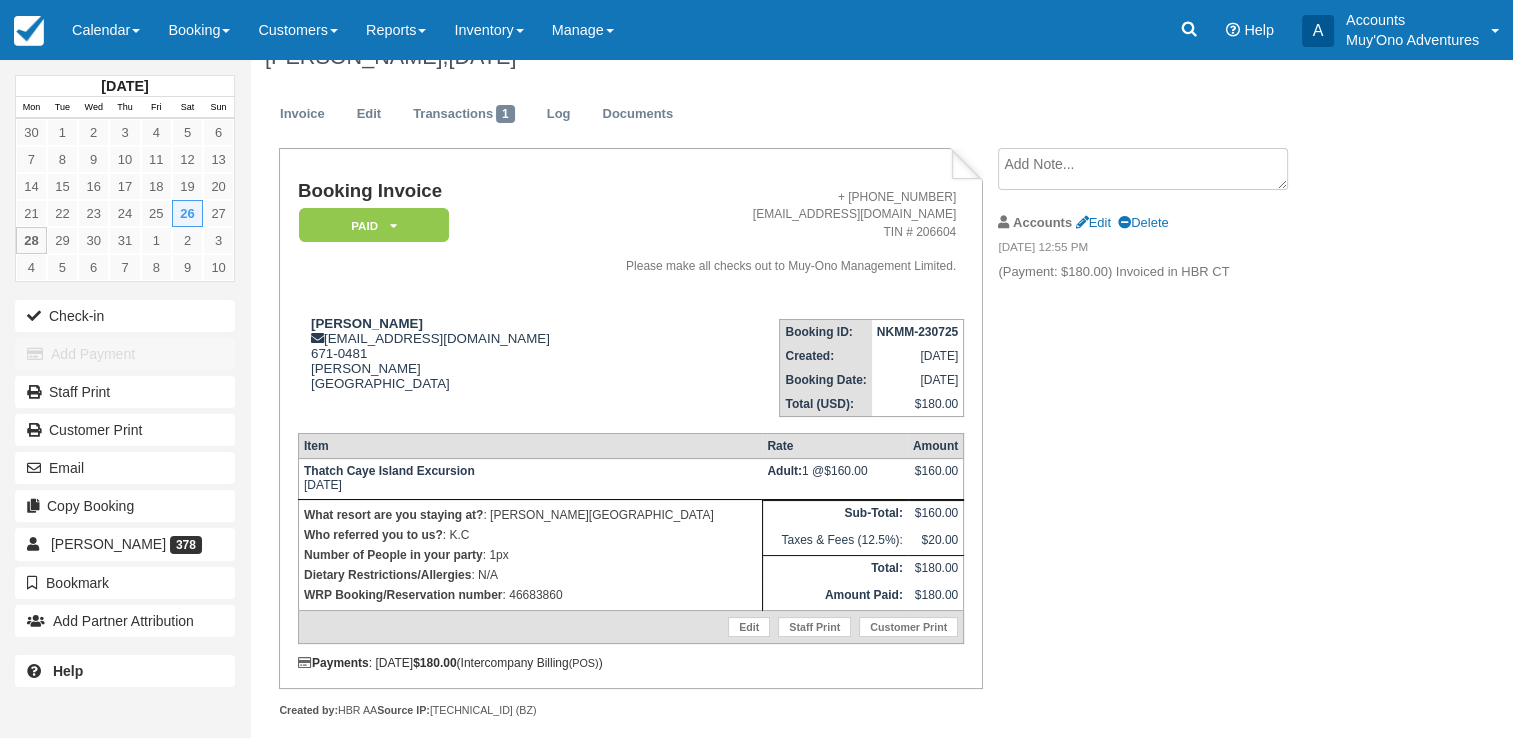 scroll, scrollTop: 36, scrollLeft: 0, axis: vertical 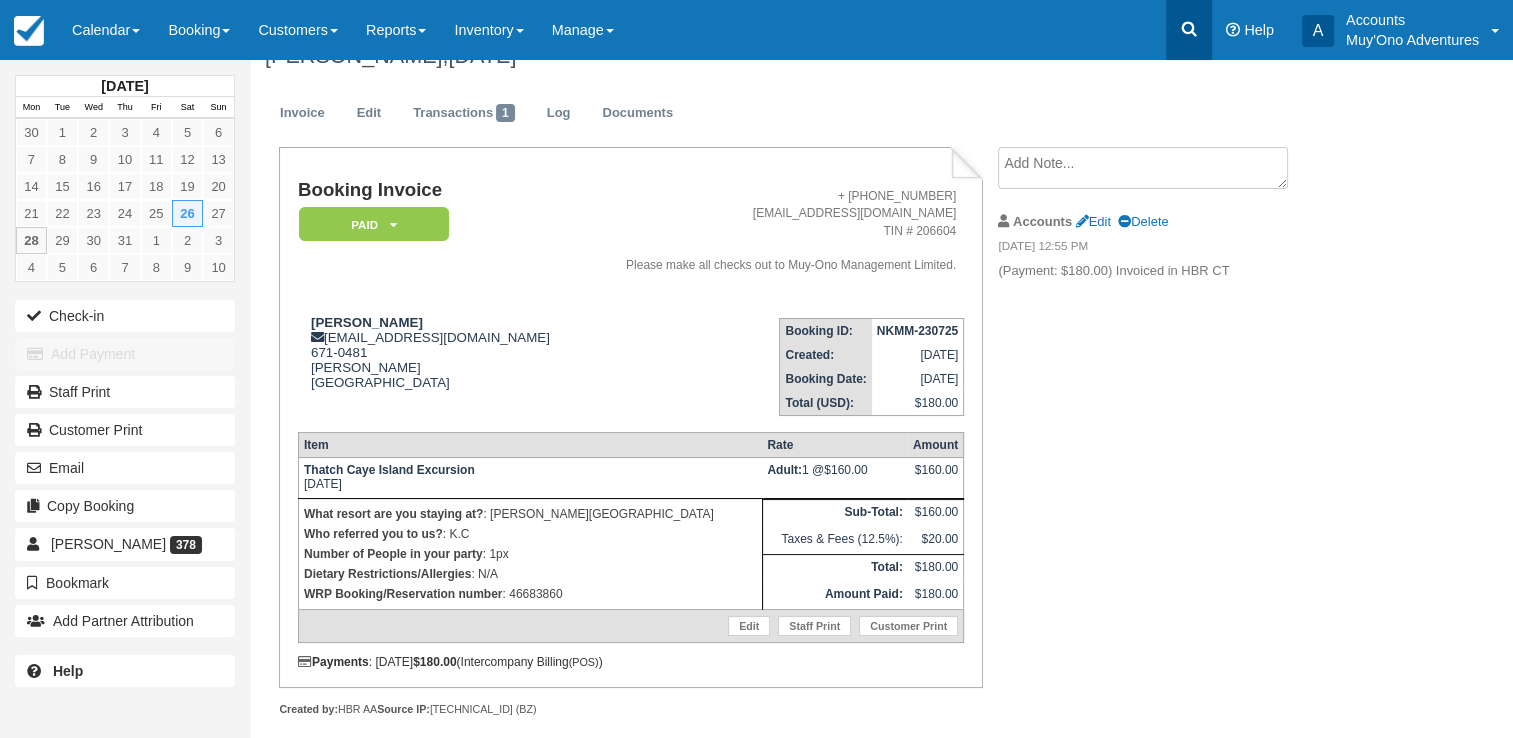 click 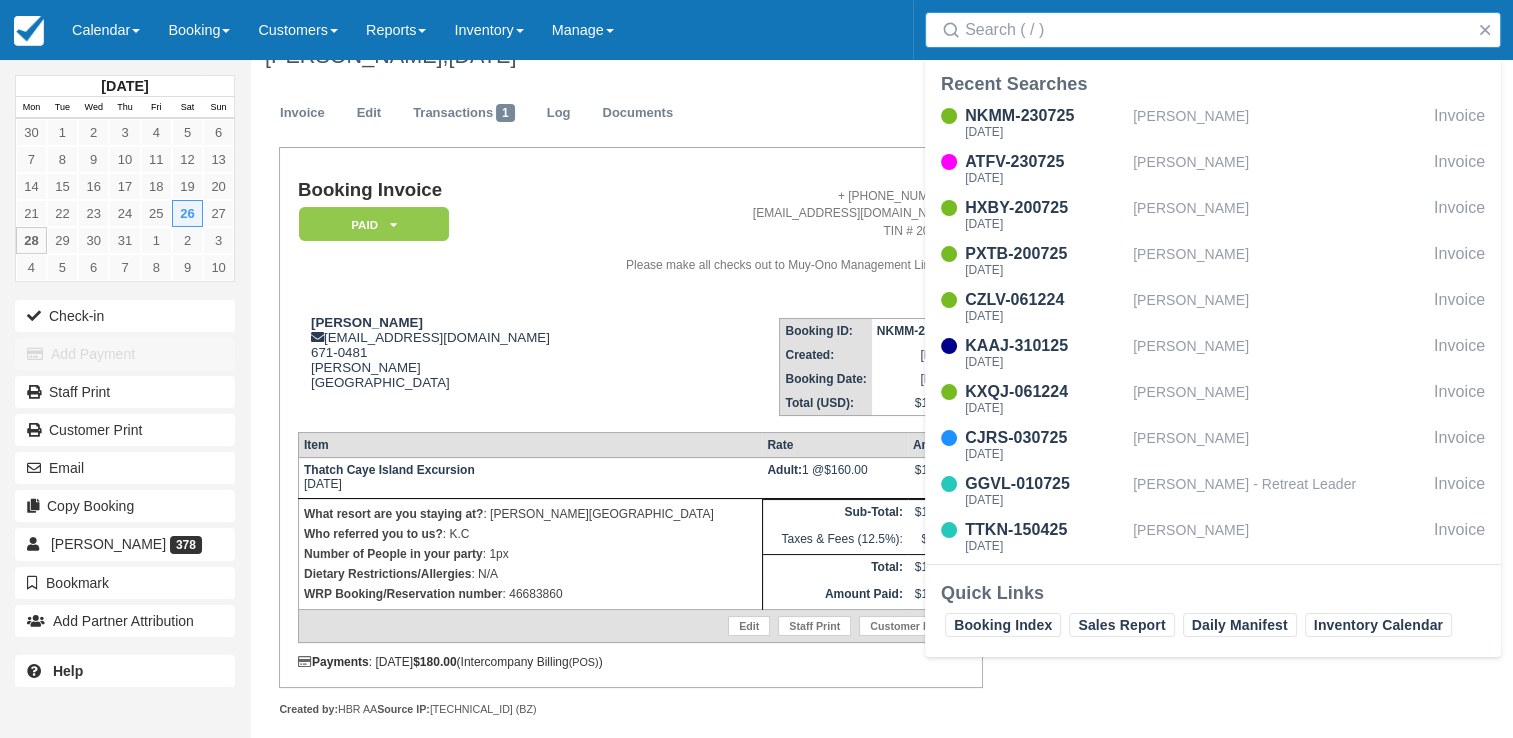 click on "Search" at bounding box center (1217, 30) 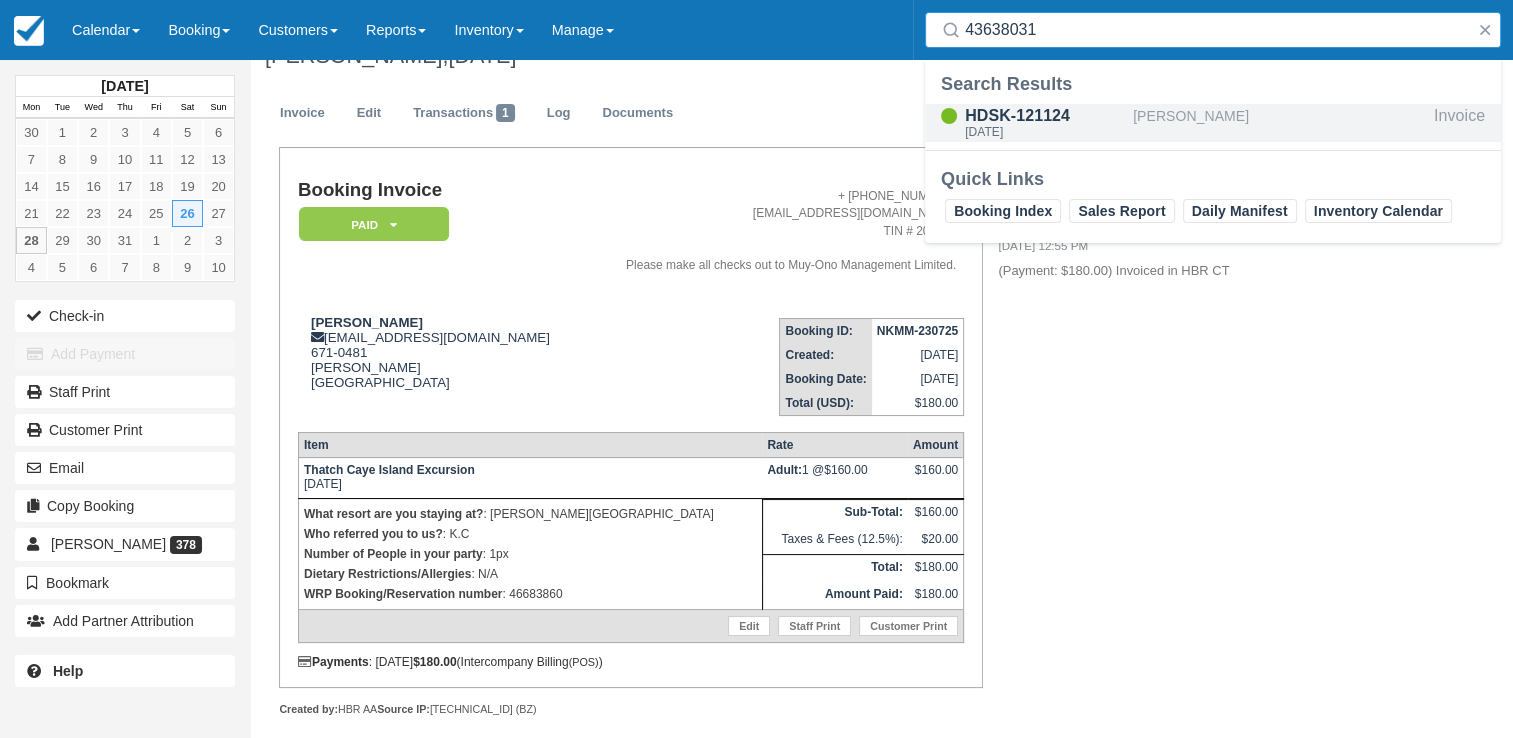 type on "43638031" 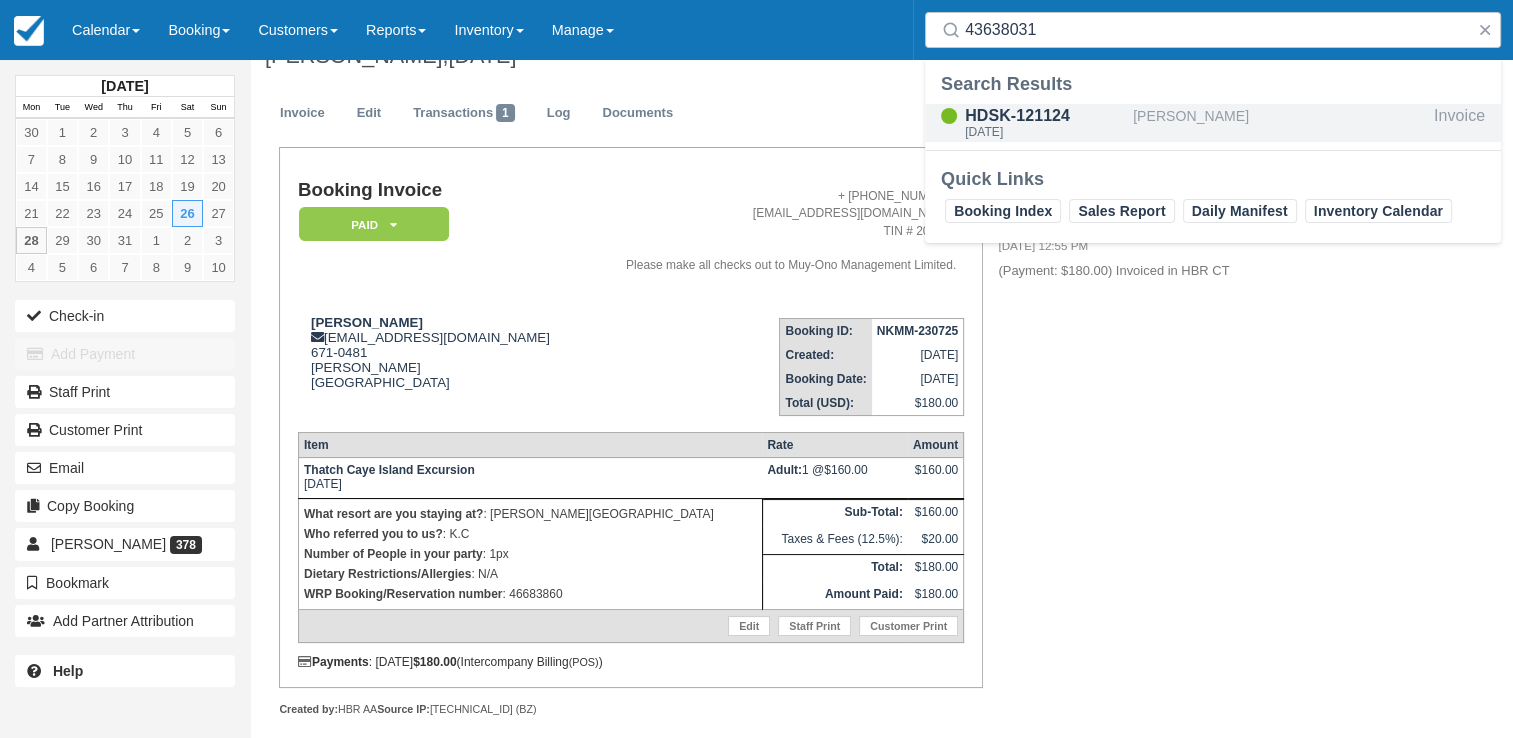 click on "[DATE]" at bounding box center (1045, 132) 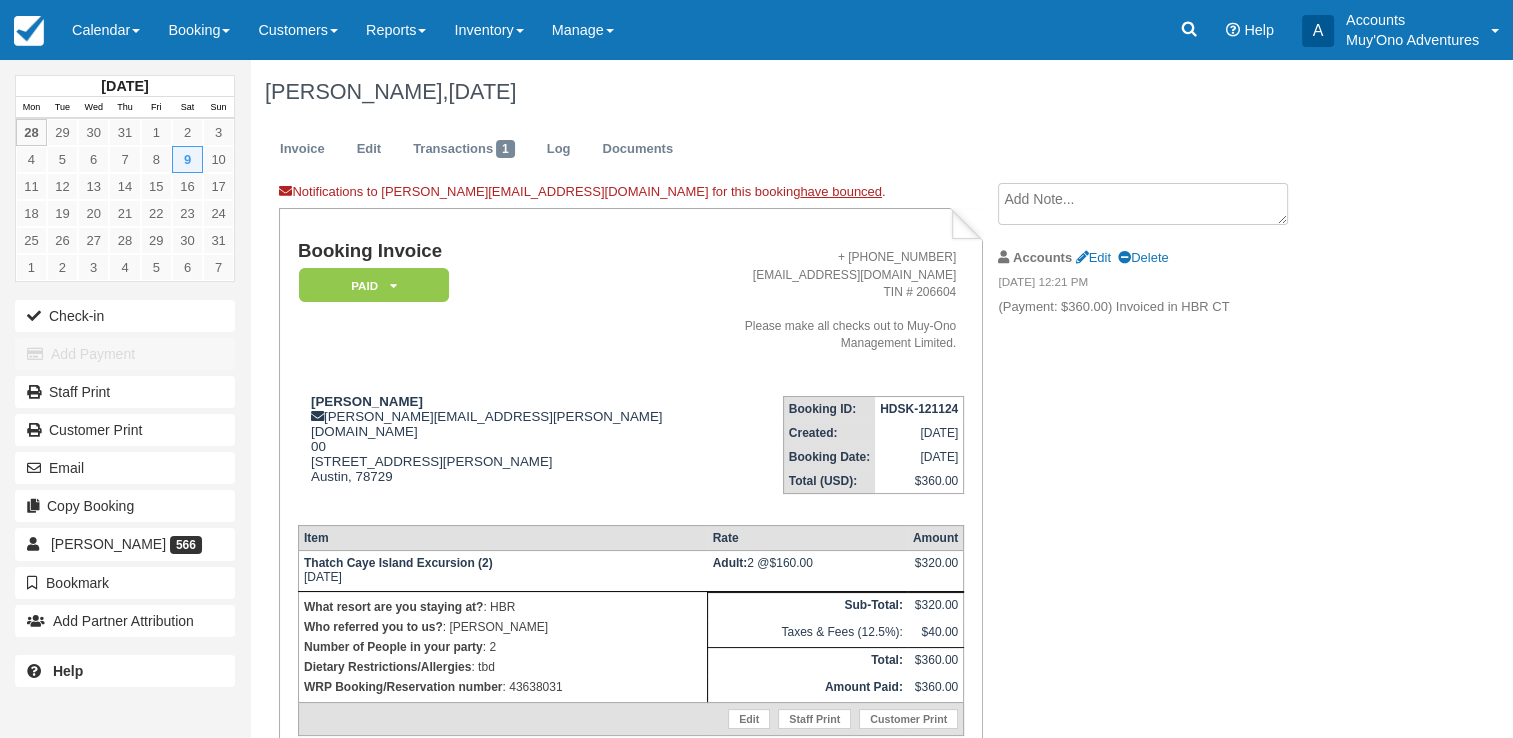 scroll, scrollTop: 87, scrollLeft: 0, axis: vertical 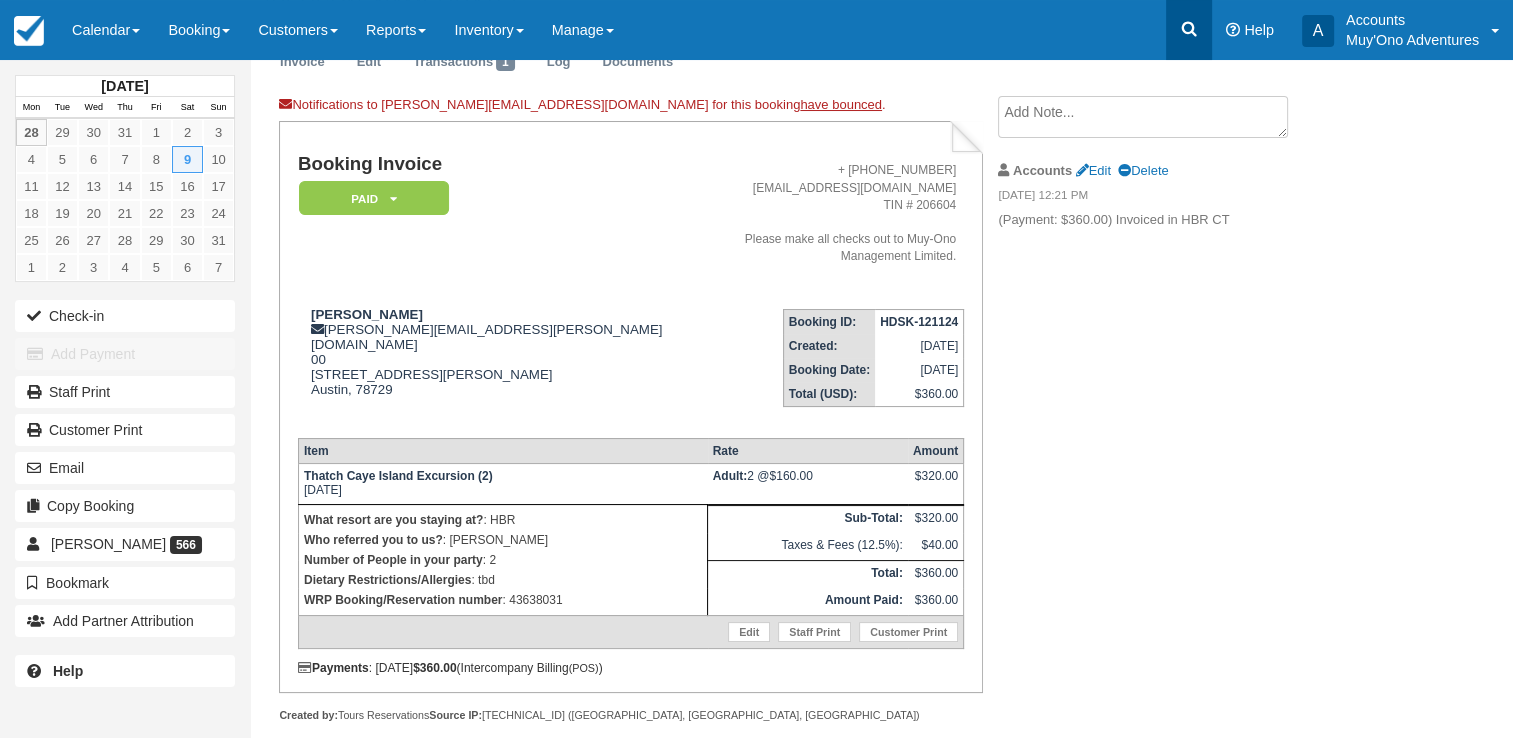 click 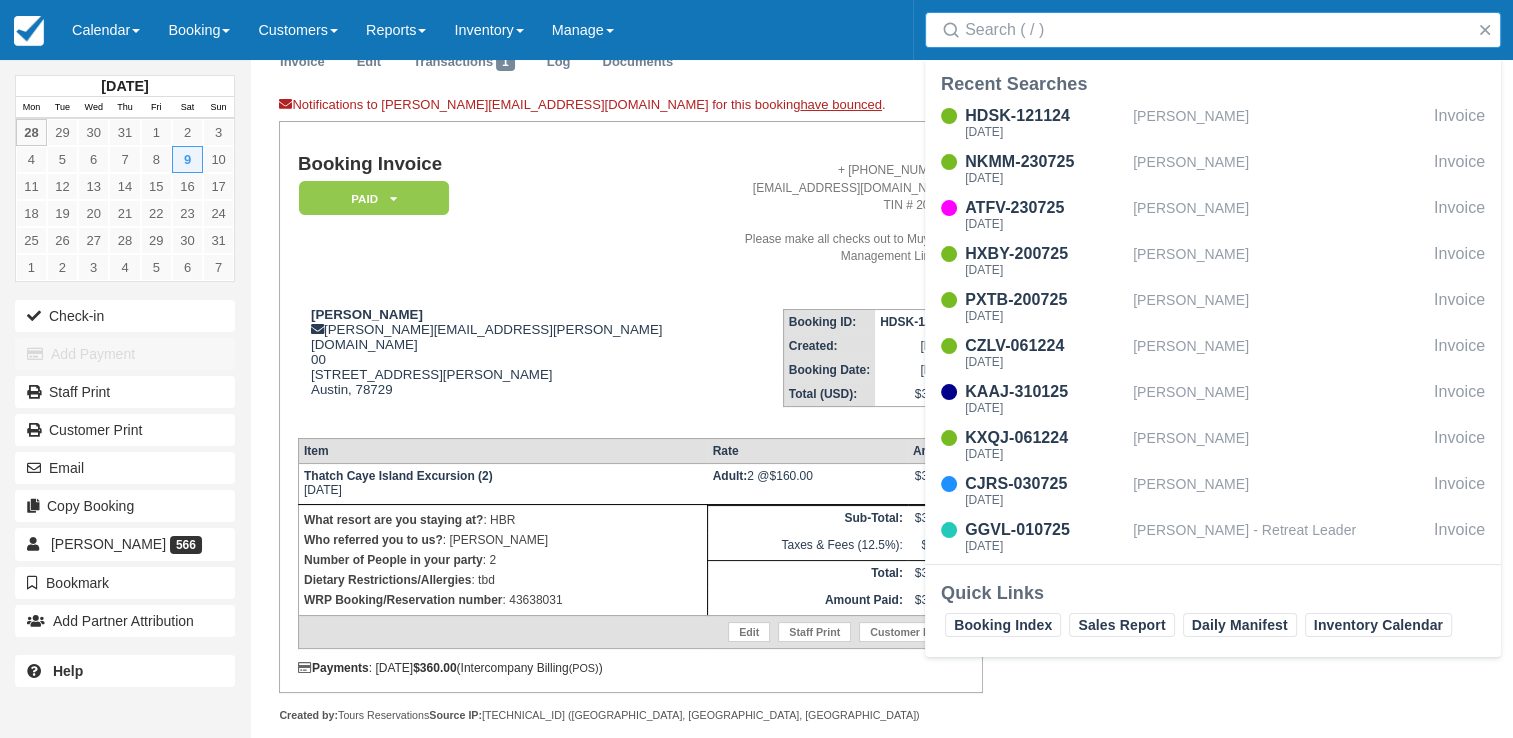 click on "Search" at bounding box center [1217, 30] 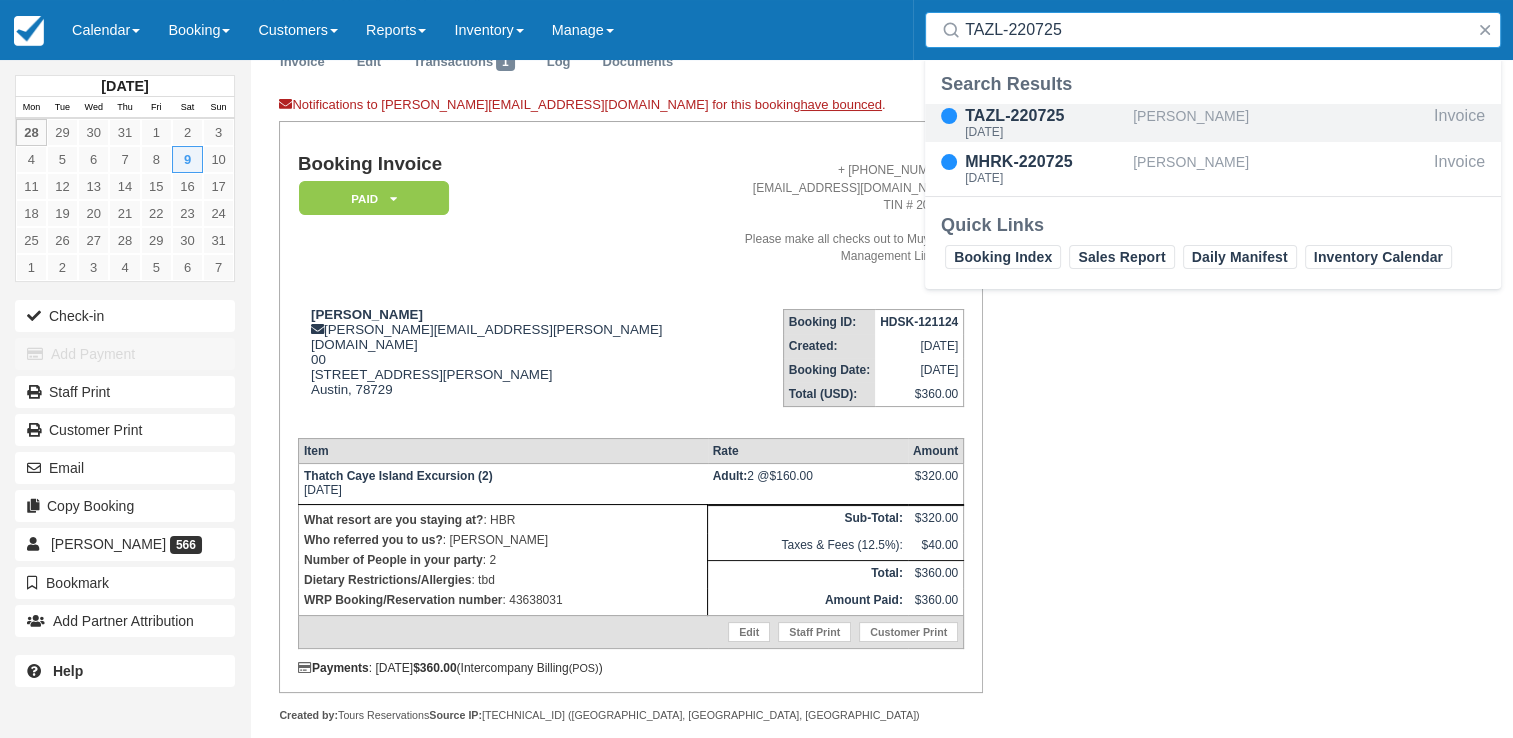 type on "TAZL-220725" 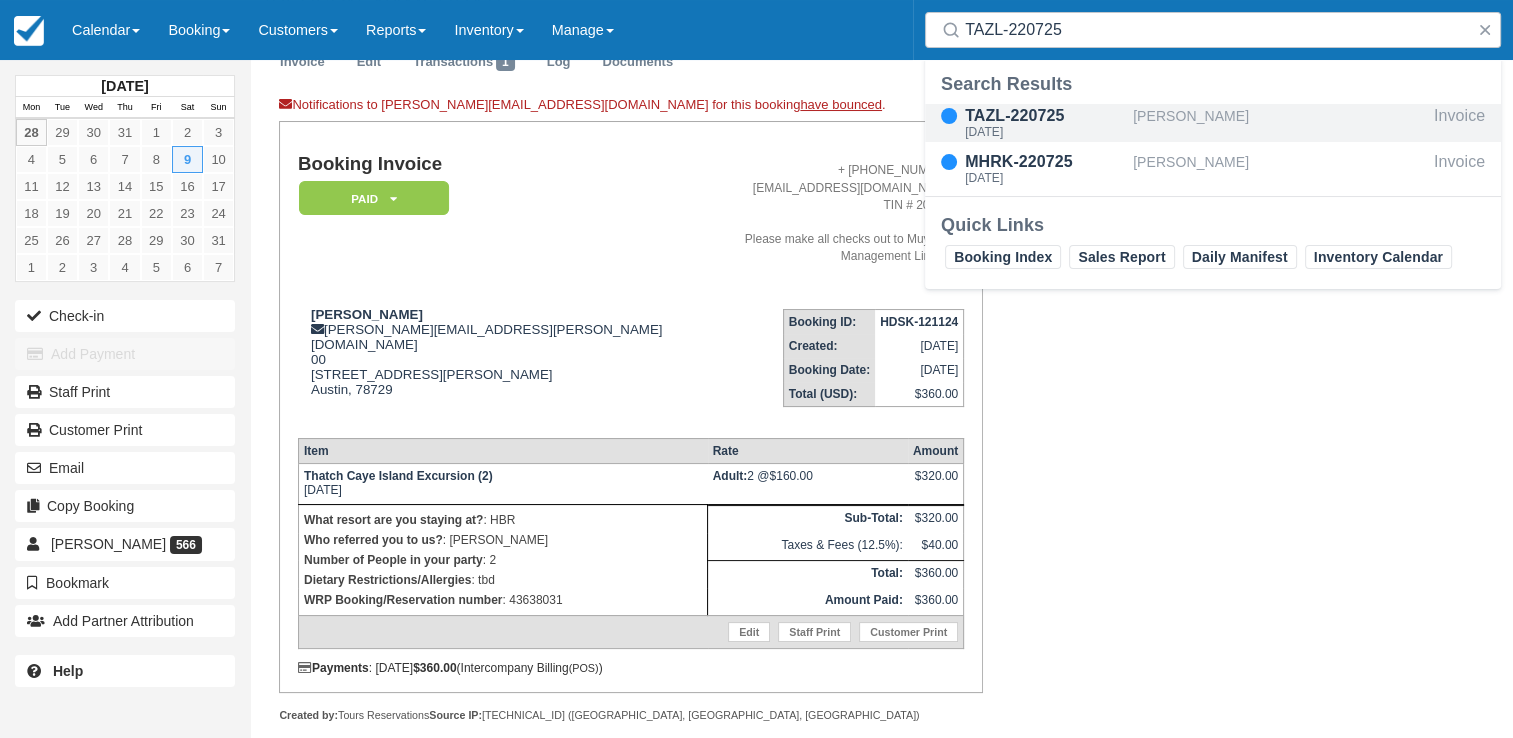 click on "[DATE]" at bounding box center [1045, 132] 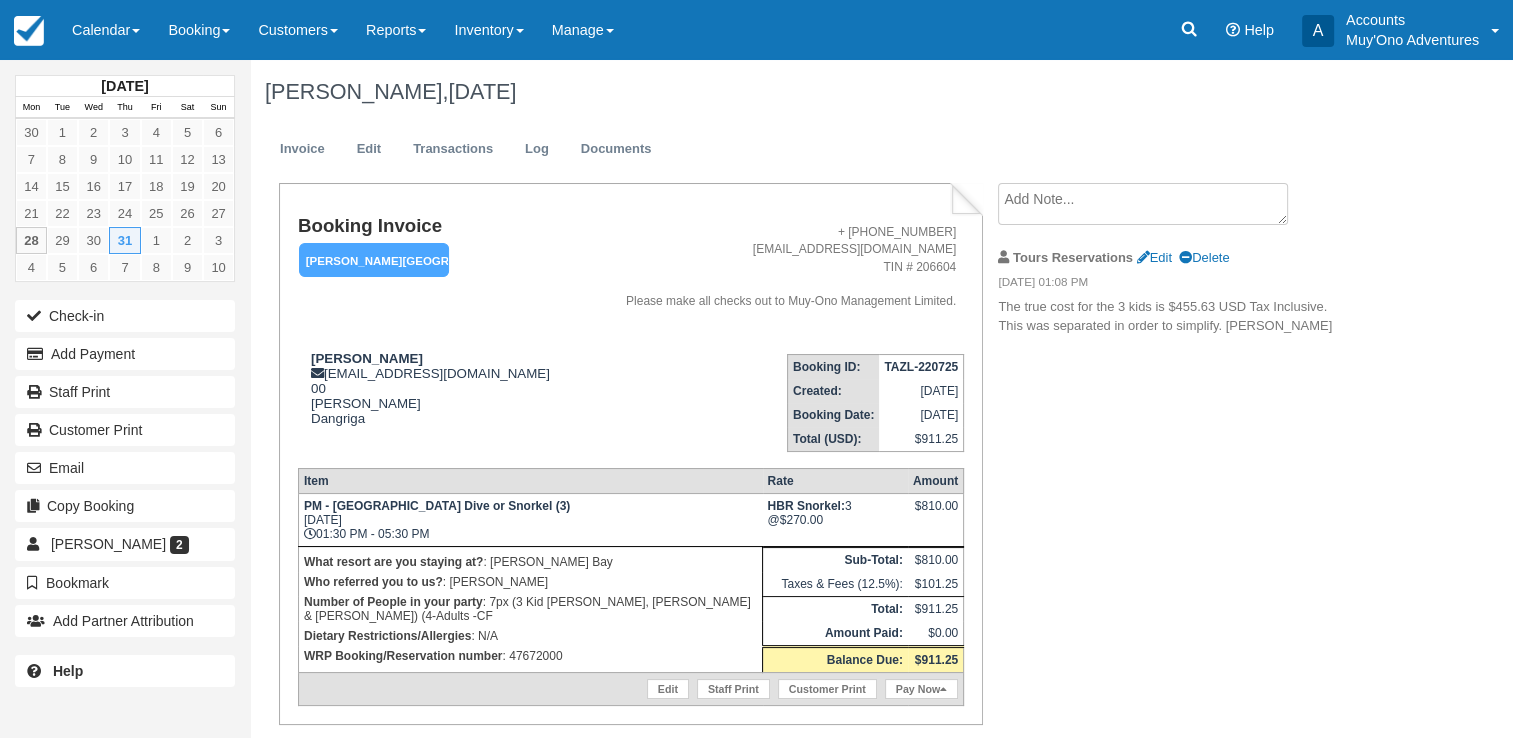 scroll, scrollTop: 60, scrollLeft: 0, axis: vertical 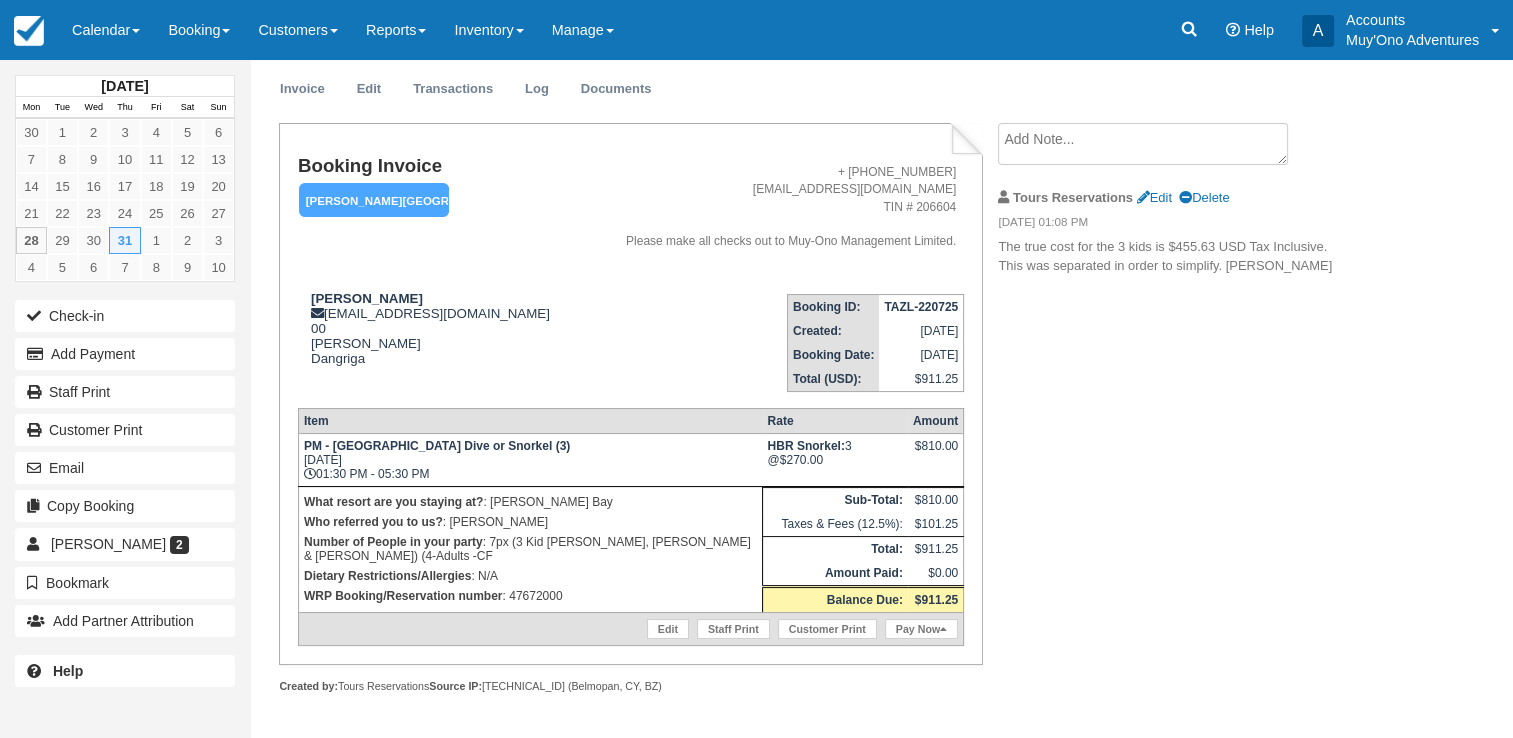drag, startPoint x: 331, startPoint y: 444, endPoint x: 548, endPoint y: 453, distance: 217.18655 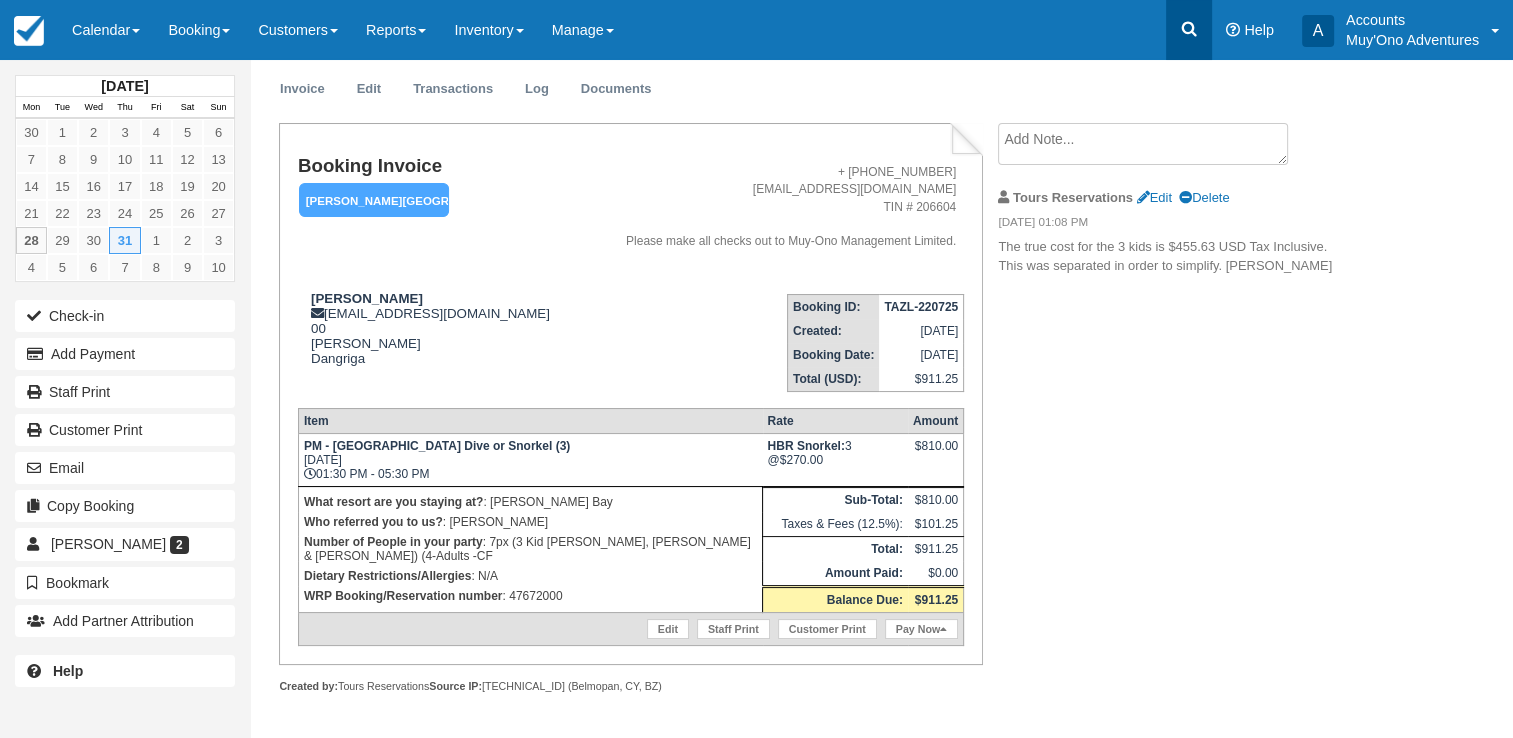 click 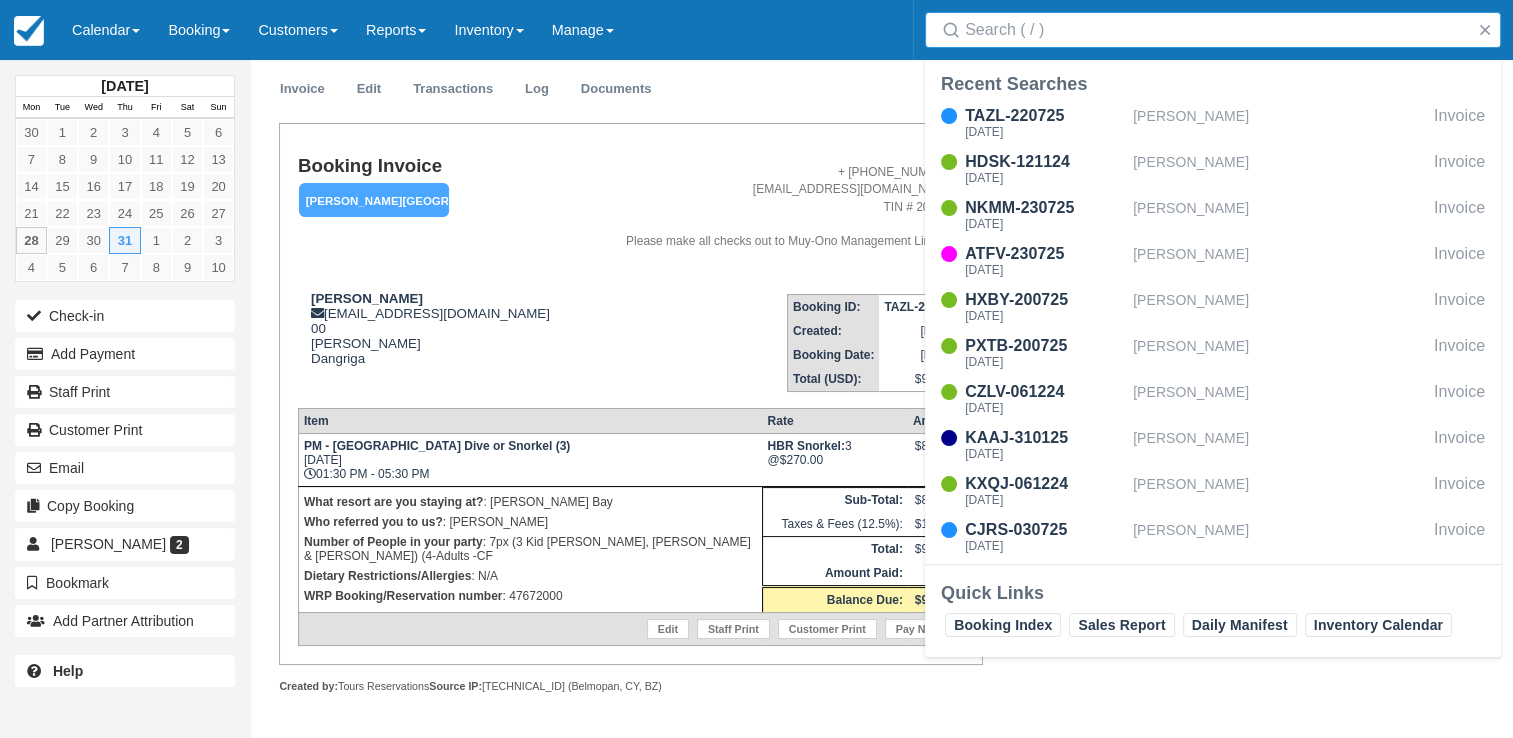 click on "Search" at bounding box center (1217, 30) 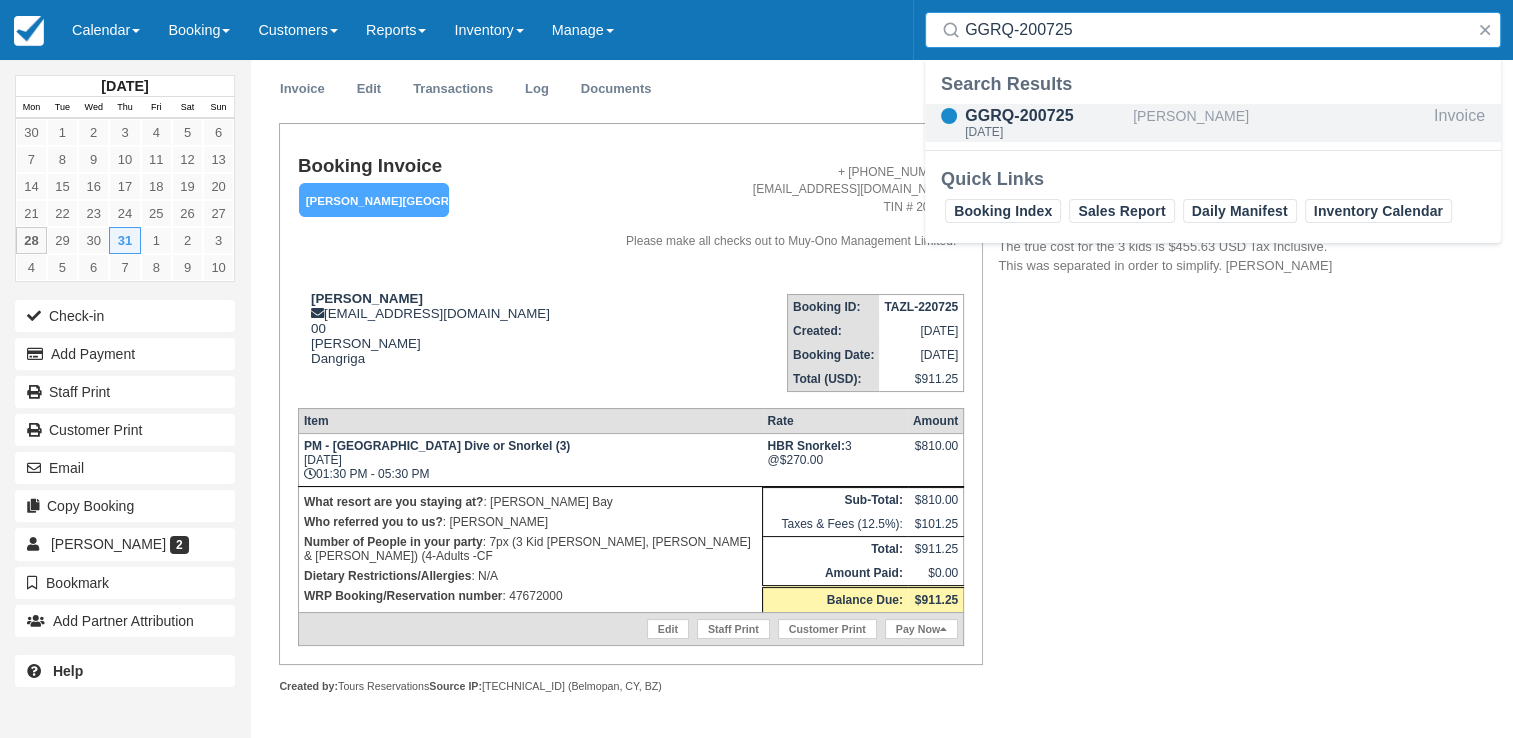 type on "GGRQ-200725" 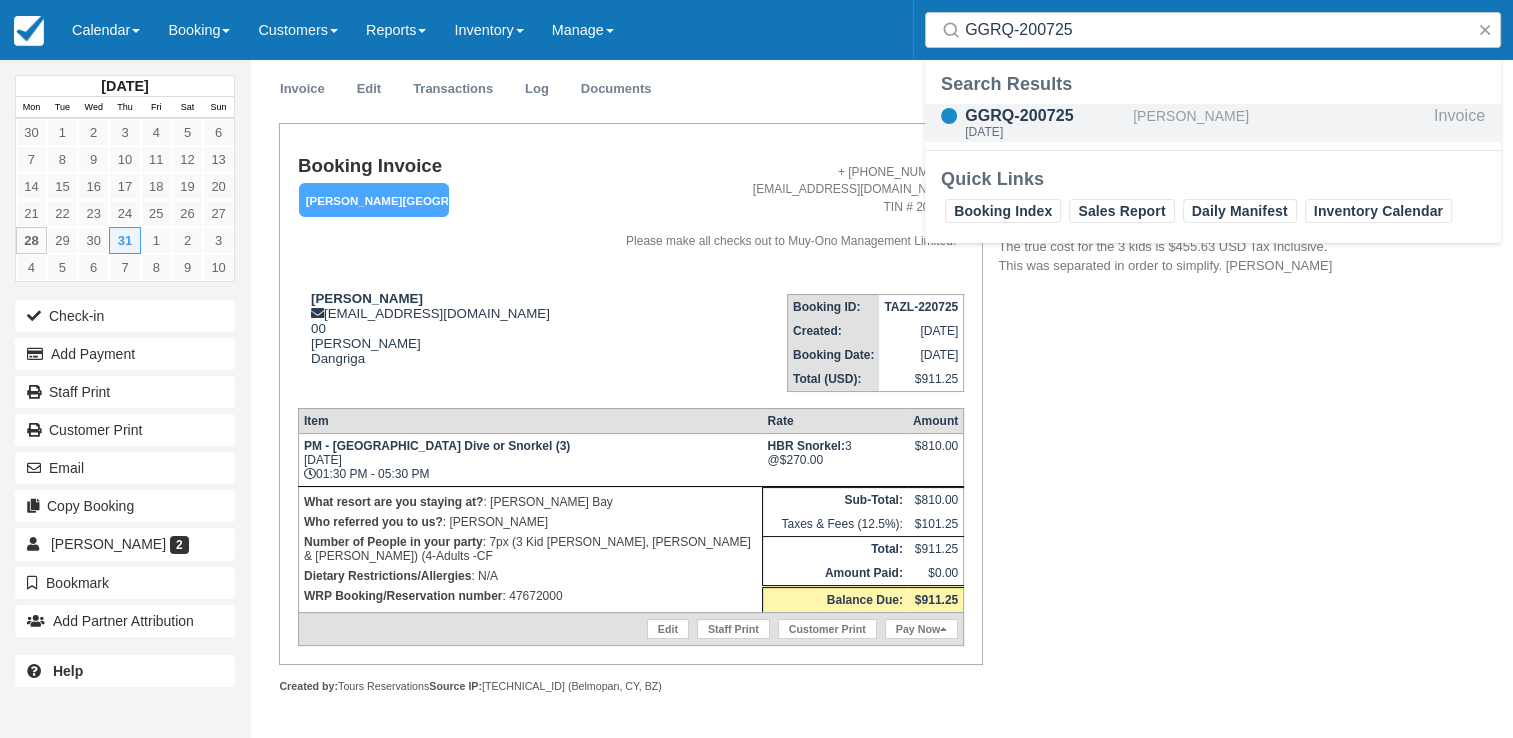 click on "GGRQ-200725" at bounding box center [1045, 116] 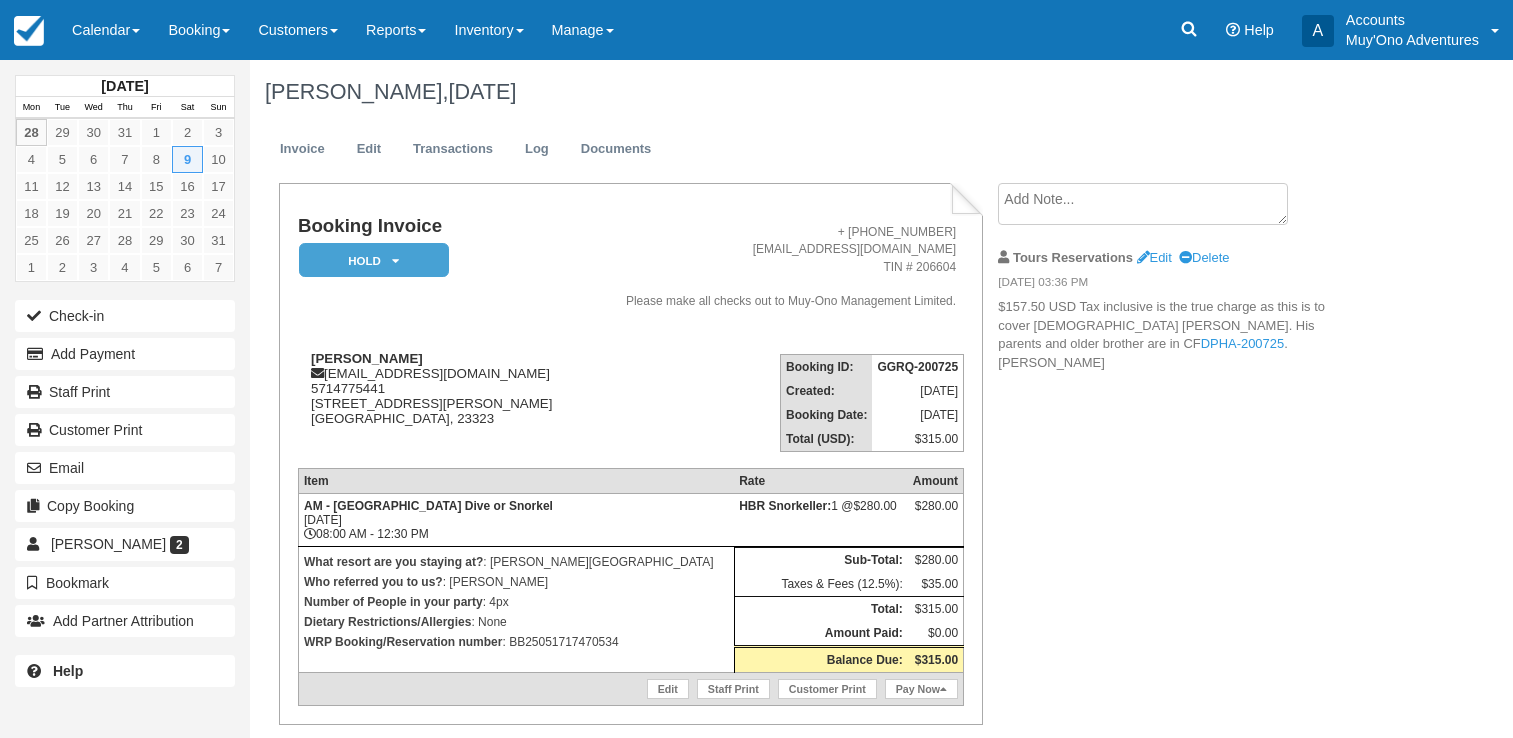 scroll, scrollTop: 0, scrollLeft: 0, axis: both 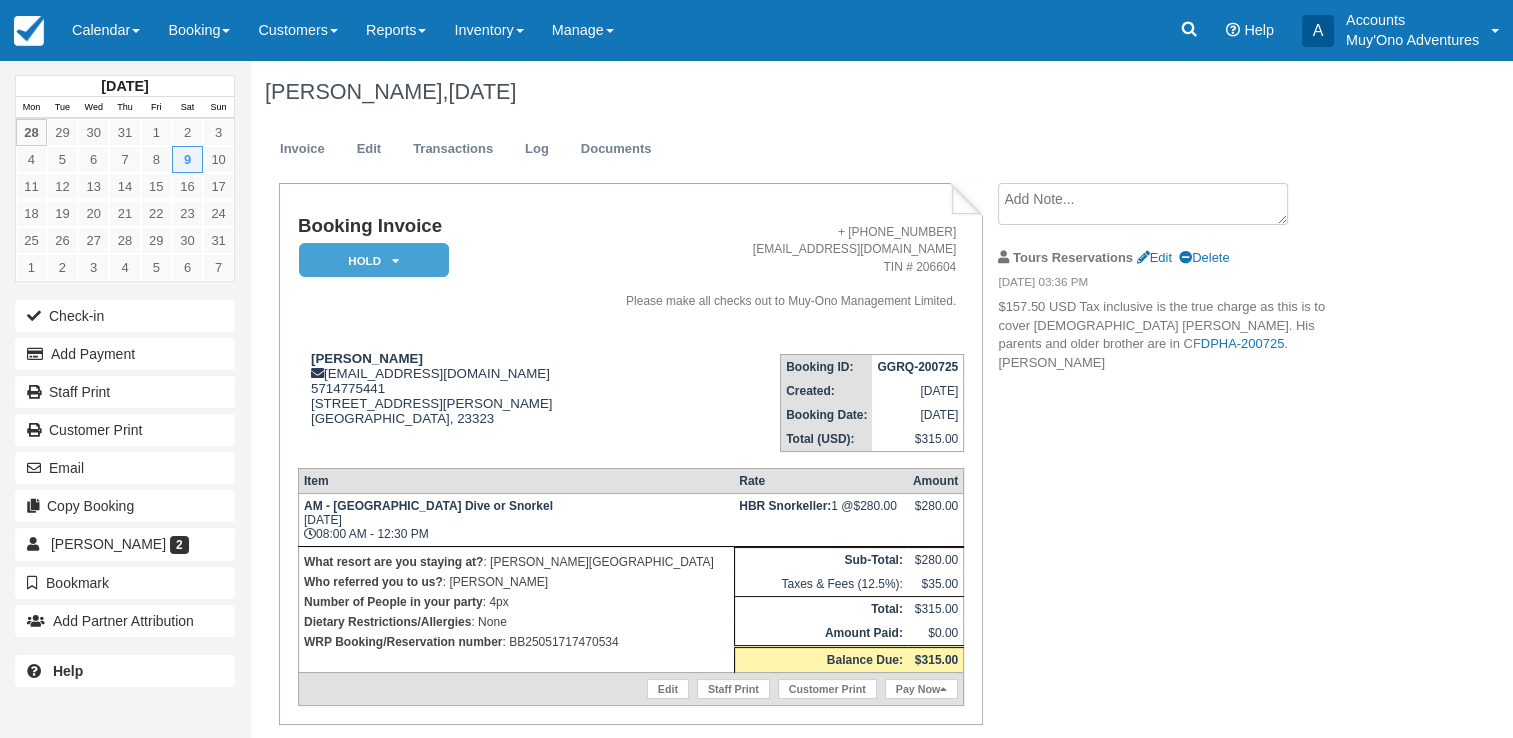 drag, startPoint x: 332, startPoint y: 510, endPoint x: 548, endPoint y: 502, distance: 216.1481 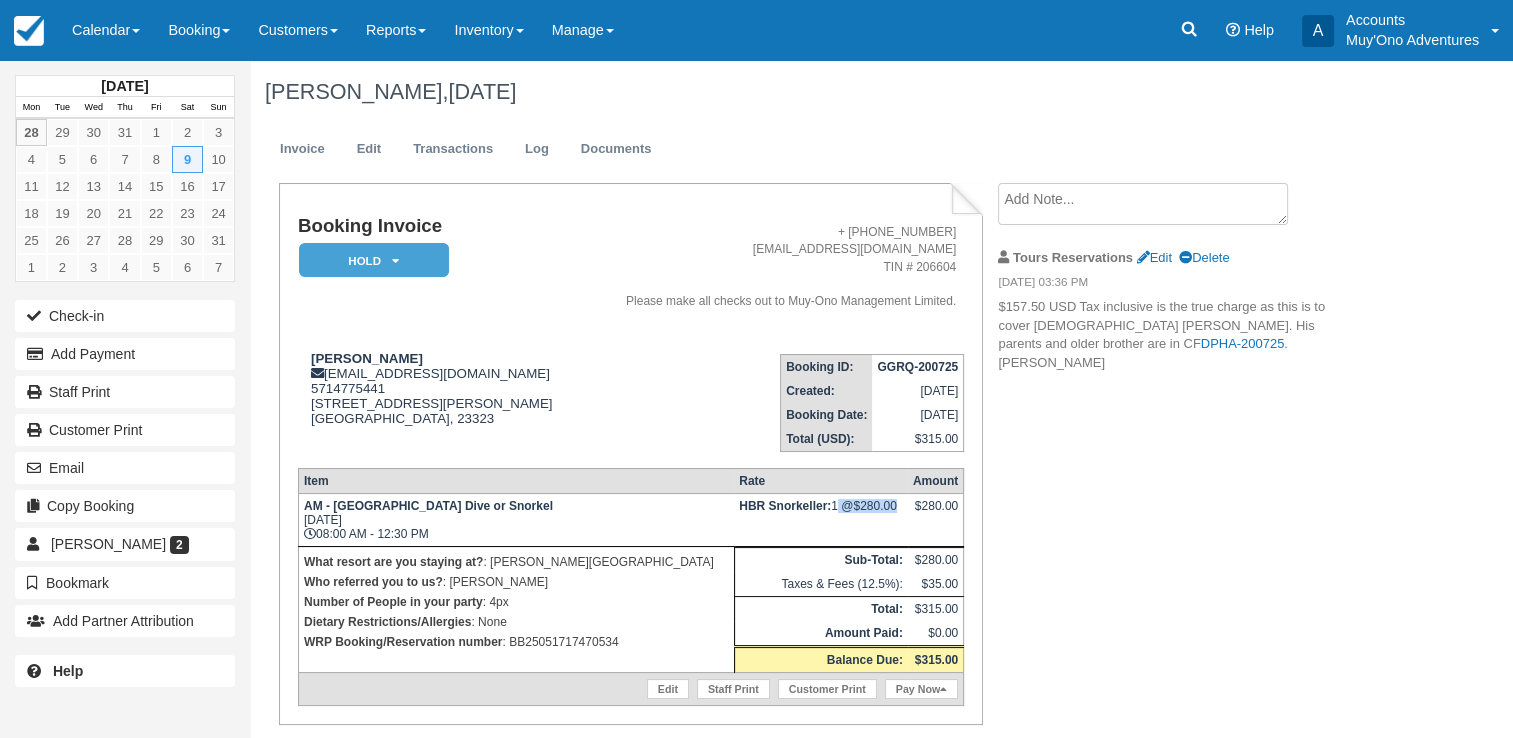 drag, startPoint x: 795, startPoint y: 510, endPoint x: 862, endPoint y: 506, distance: 67.11929 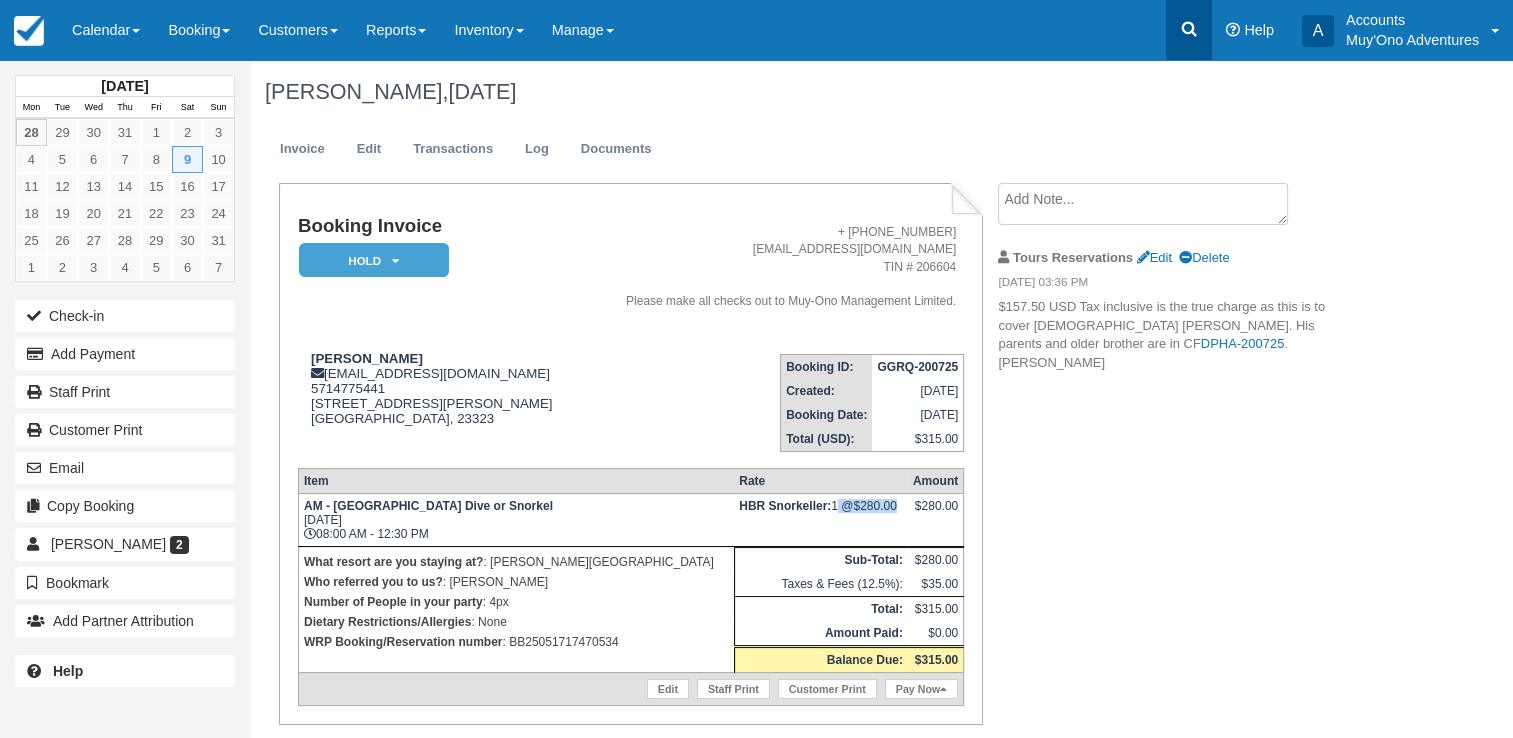 click at bounding box center (1189, 30) 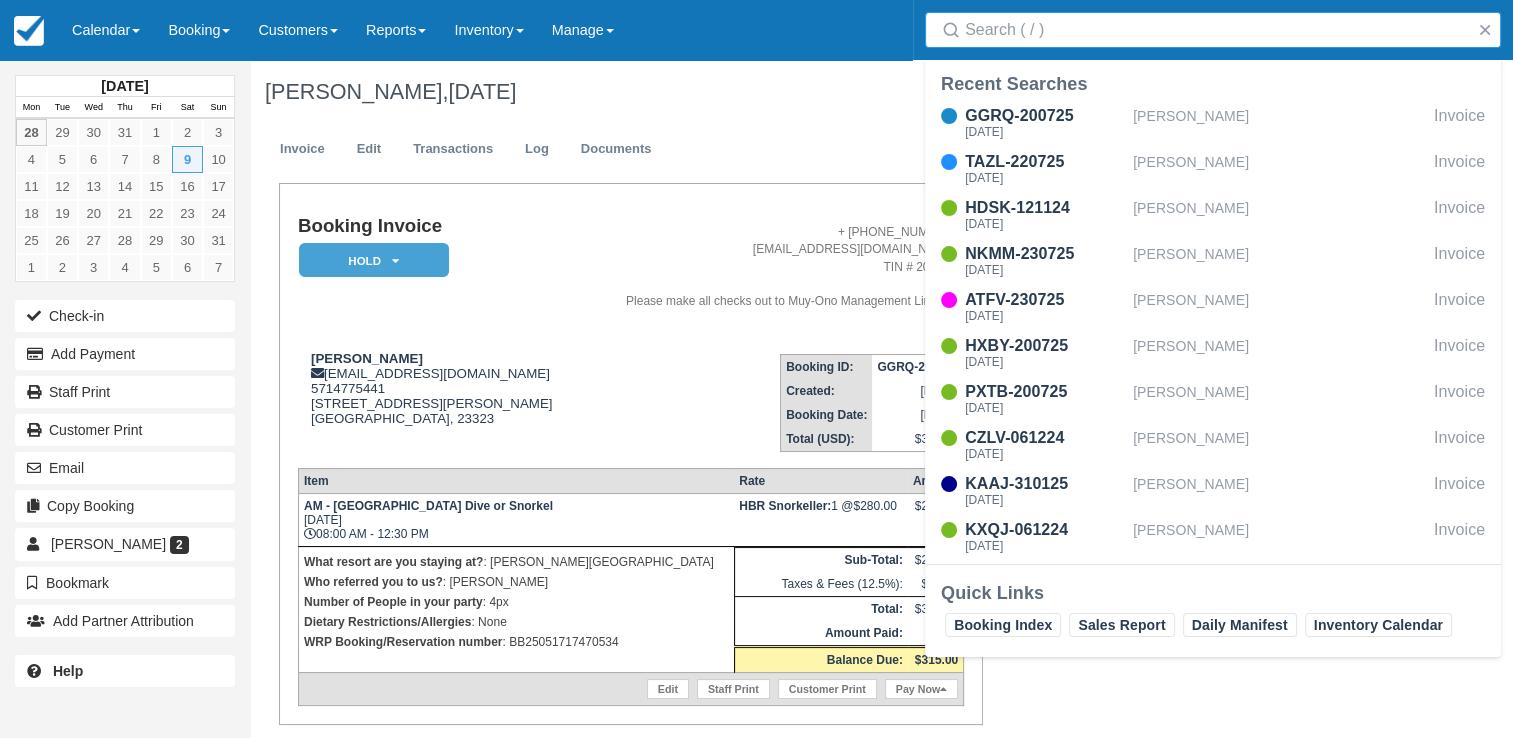 click on "Search" at bounding box center (1217, 30) 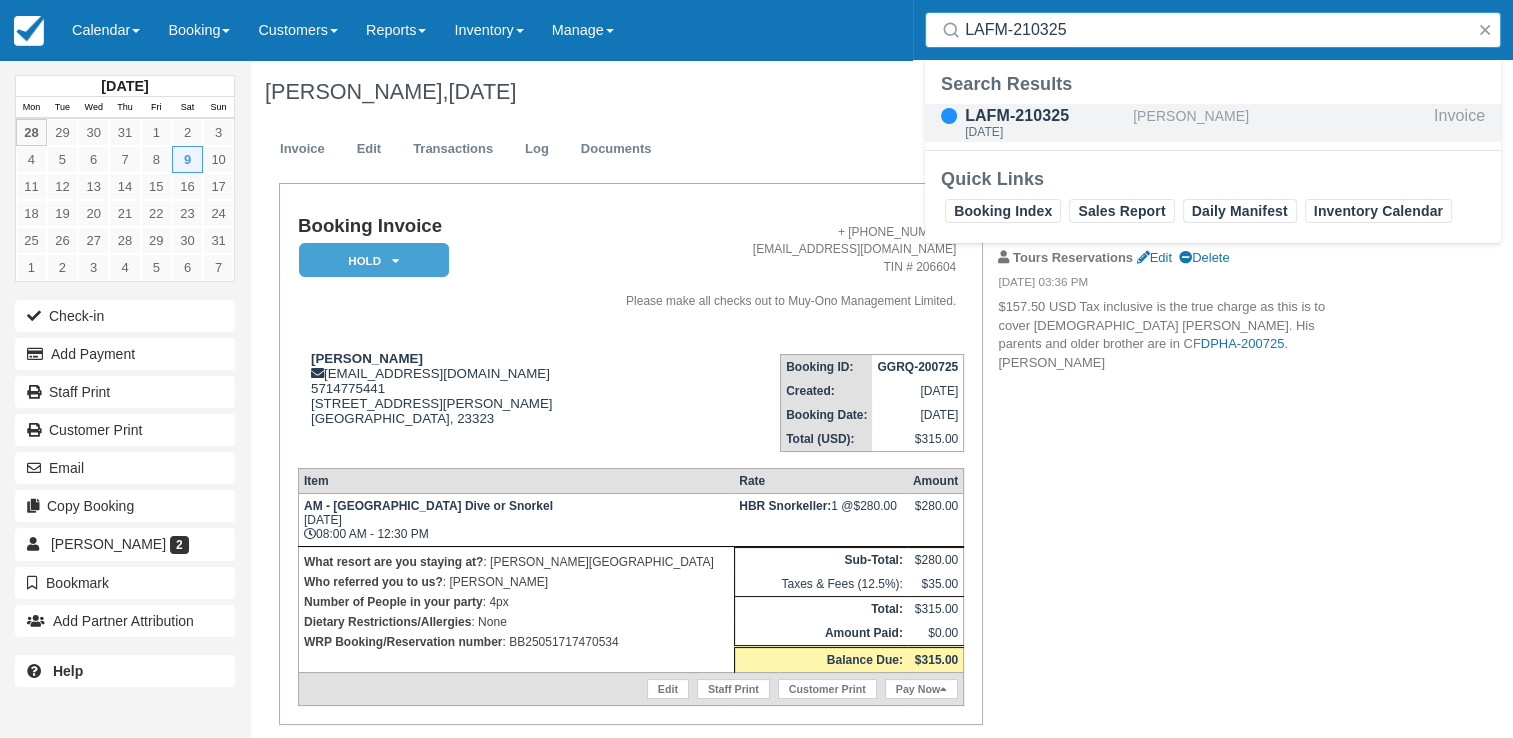 type on "LAFM-210325" 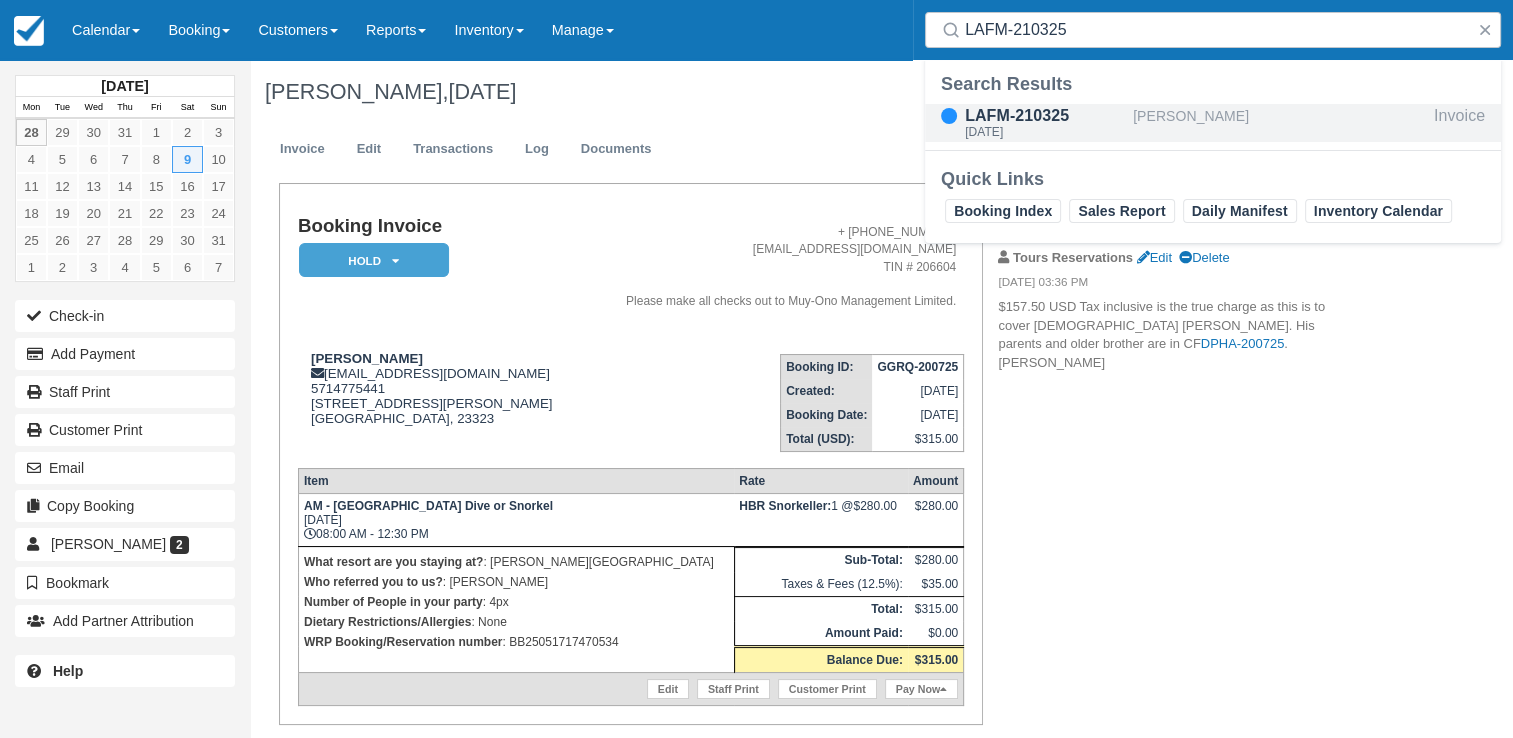 click on "LAFM-210325" at bounding box center [1045, 116] 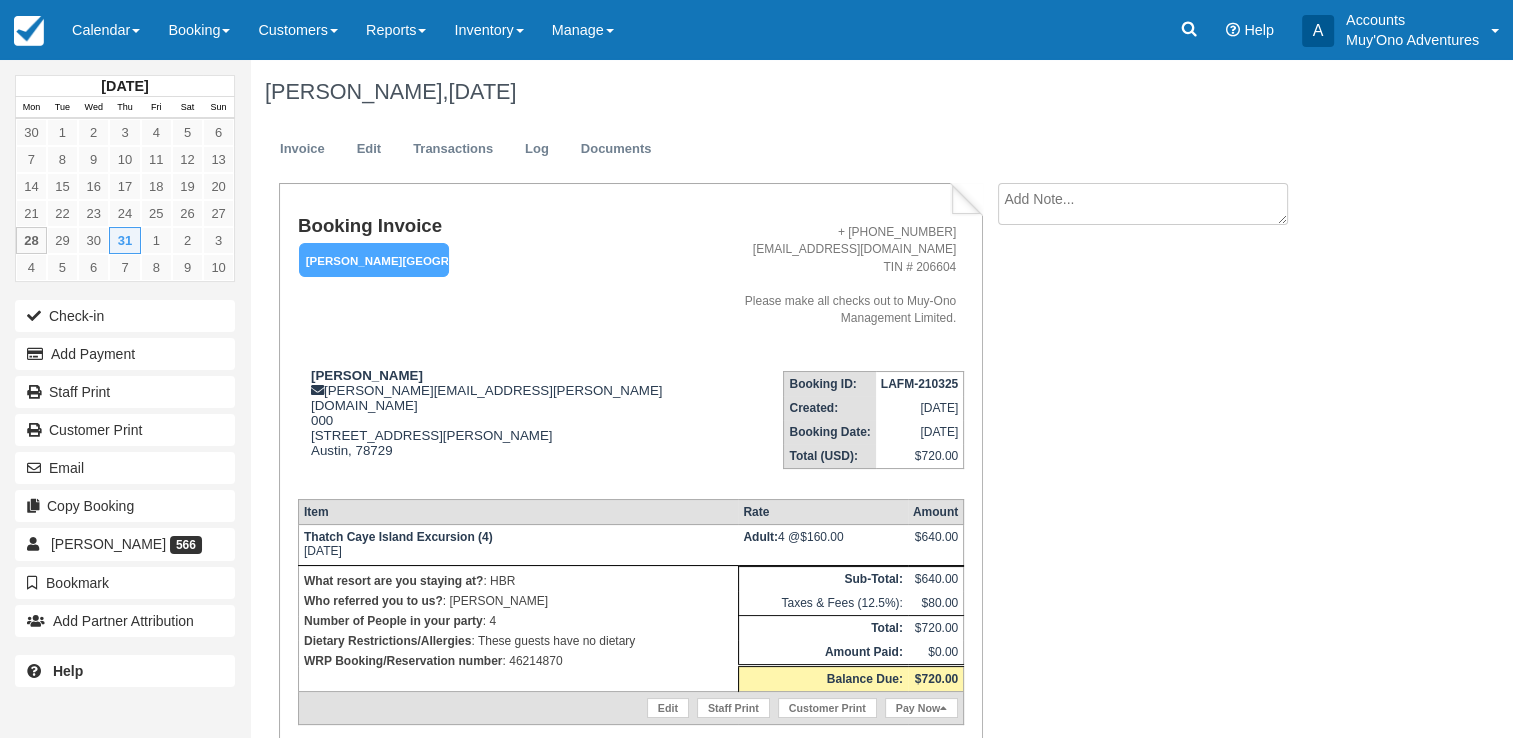 scroll, scrollTop: 49, scrollLeft: 0, axis: vertical 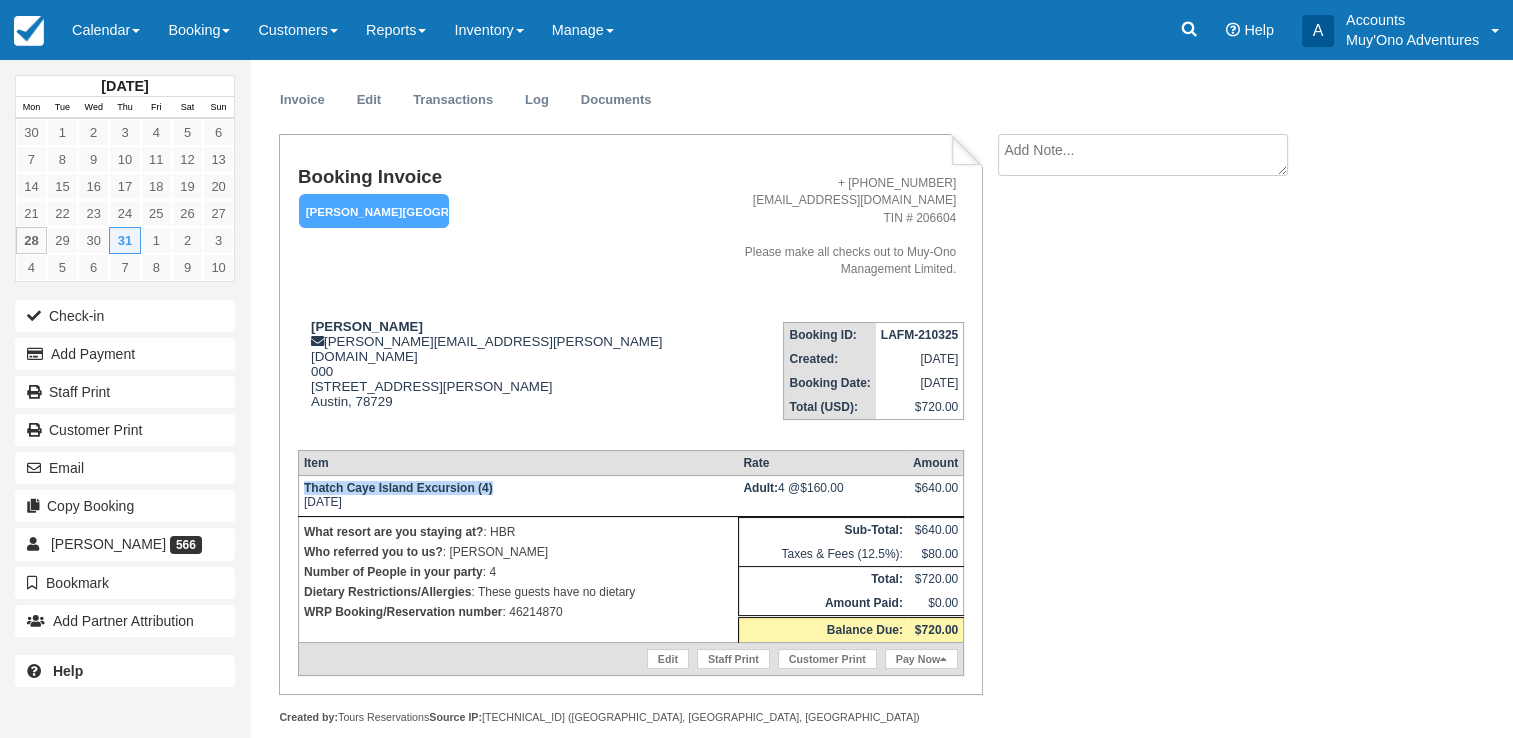 drag, startPoint x: 304, startPoint y: 461, endPoint x: 495, endPoint y: 467, distance: 191.09422 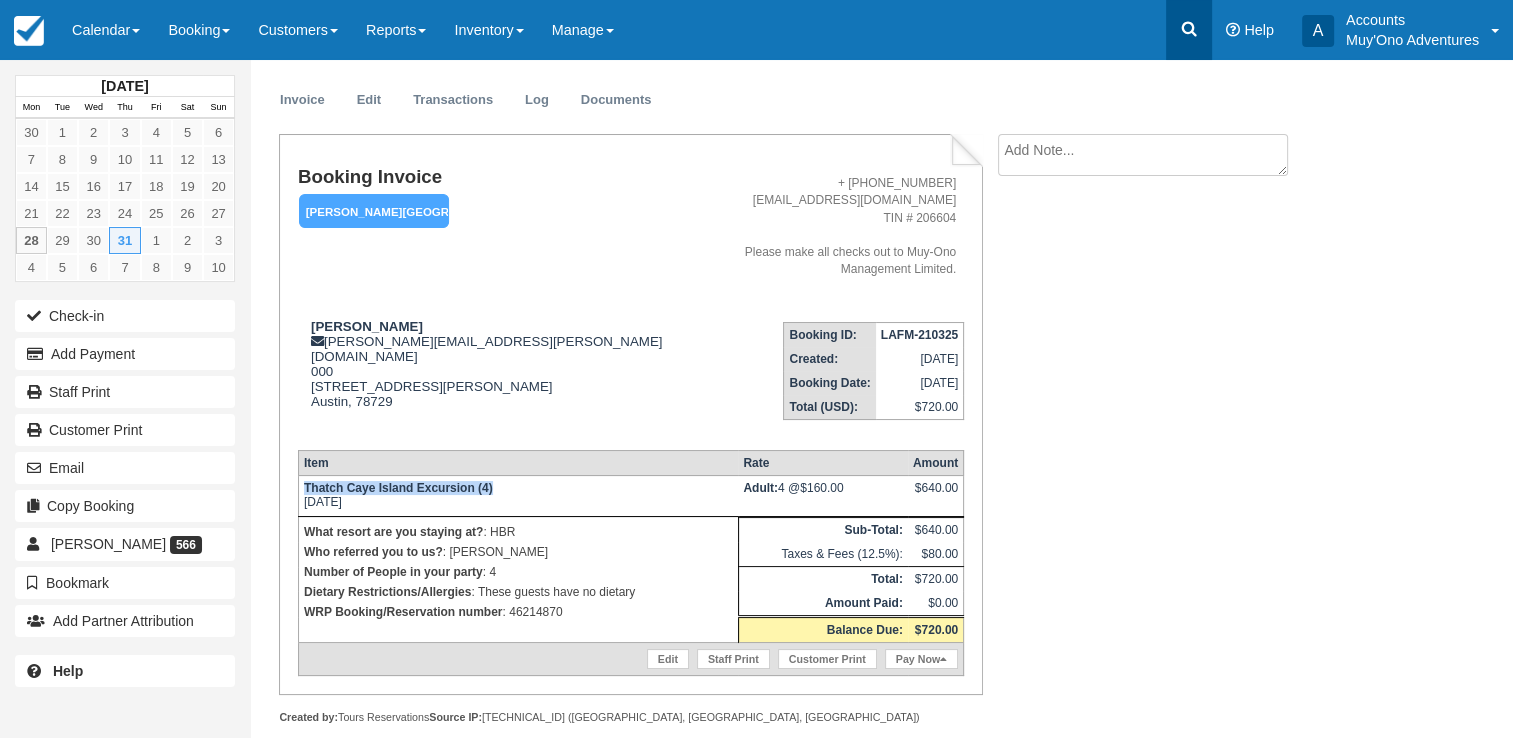 click at bounding box center (1189, 30) 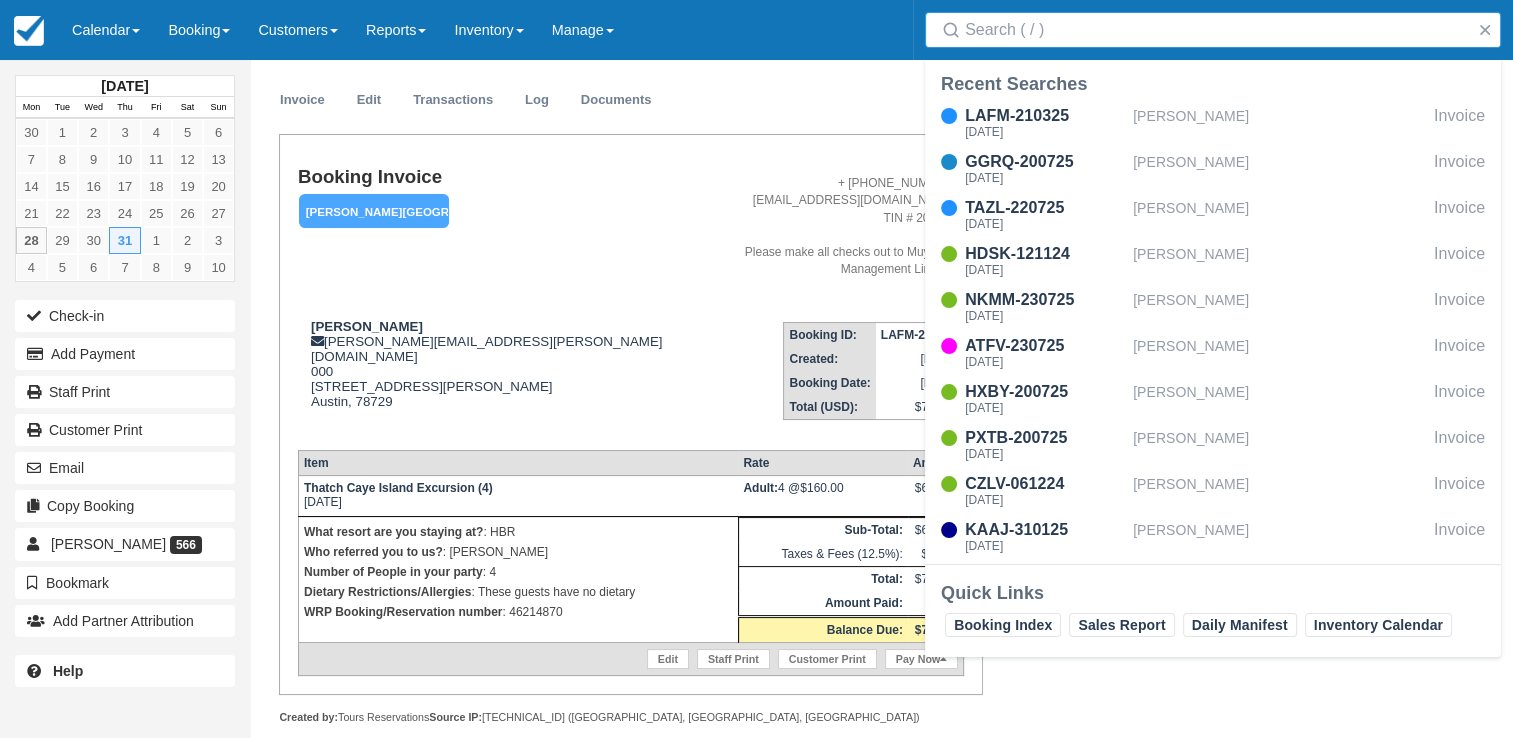 click on "Search" at bounding box center (1217, 30) 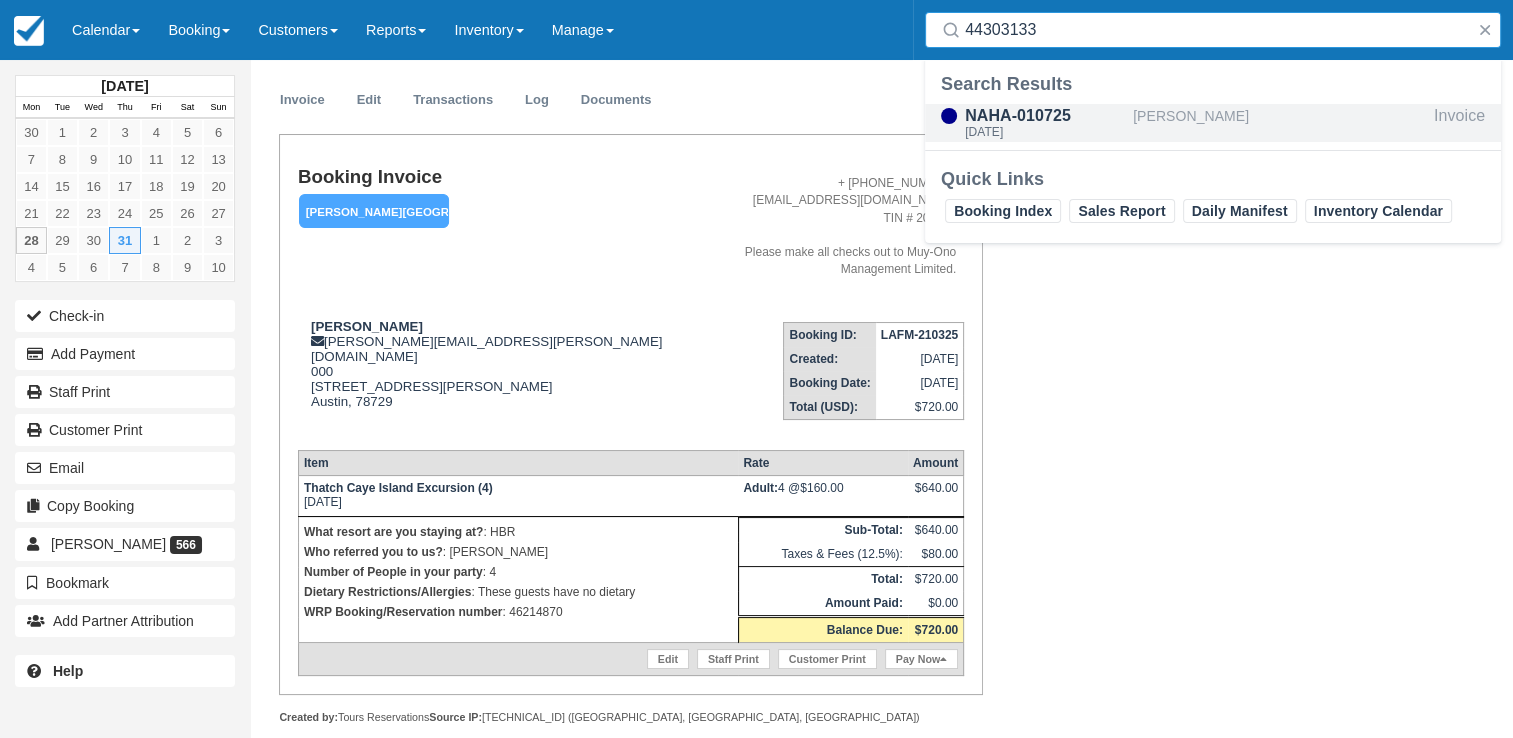 type on "44303133" 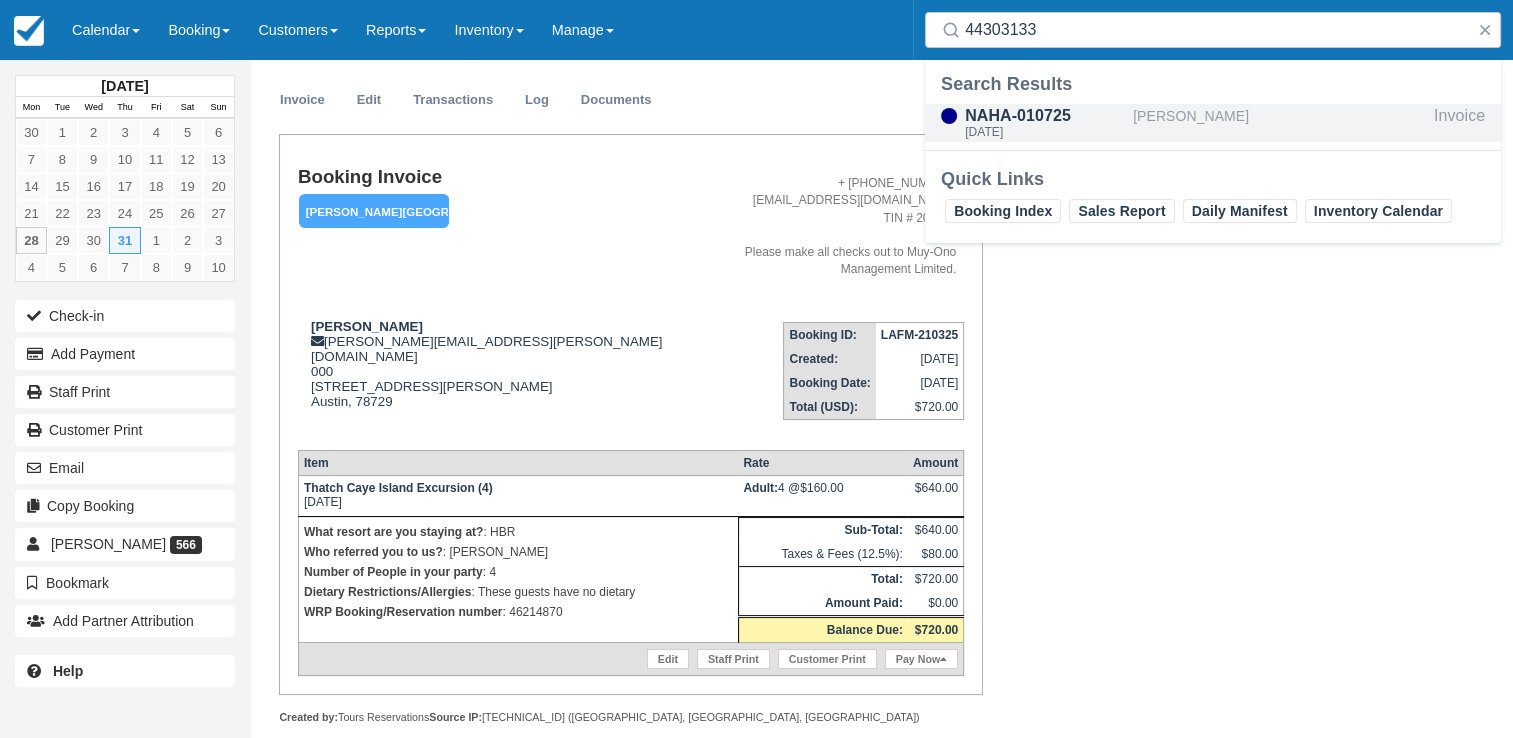 click on "[PERSON_NAME]" at bounding box center [1279, 123] 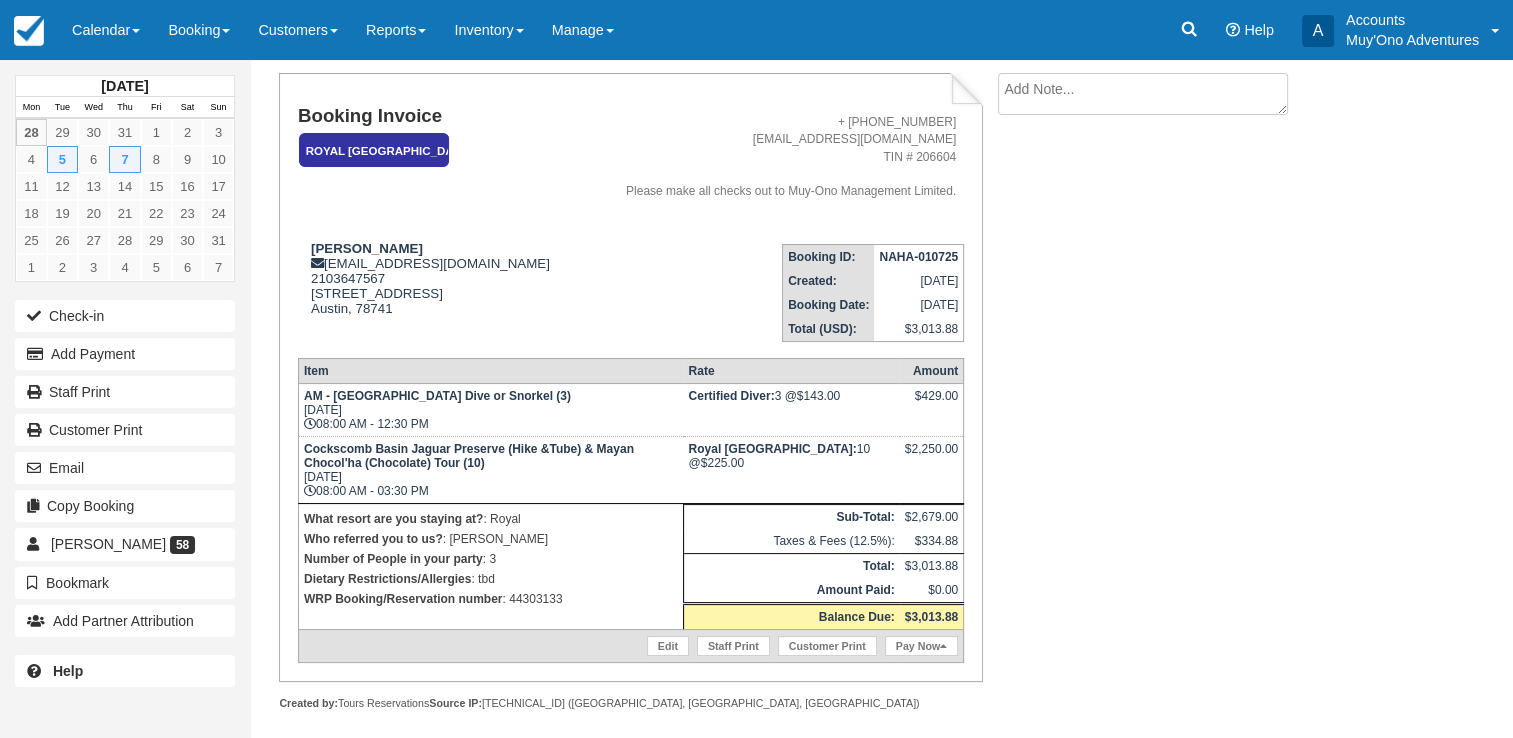 scroll, scrollTop: 125, scrollLeft: 0, axis: vertical 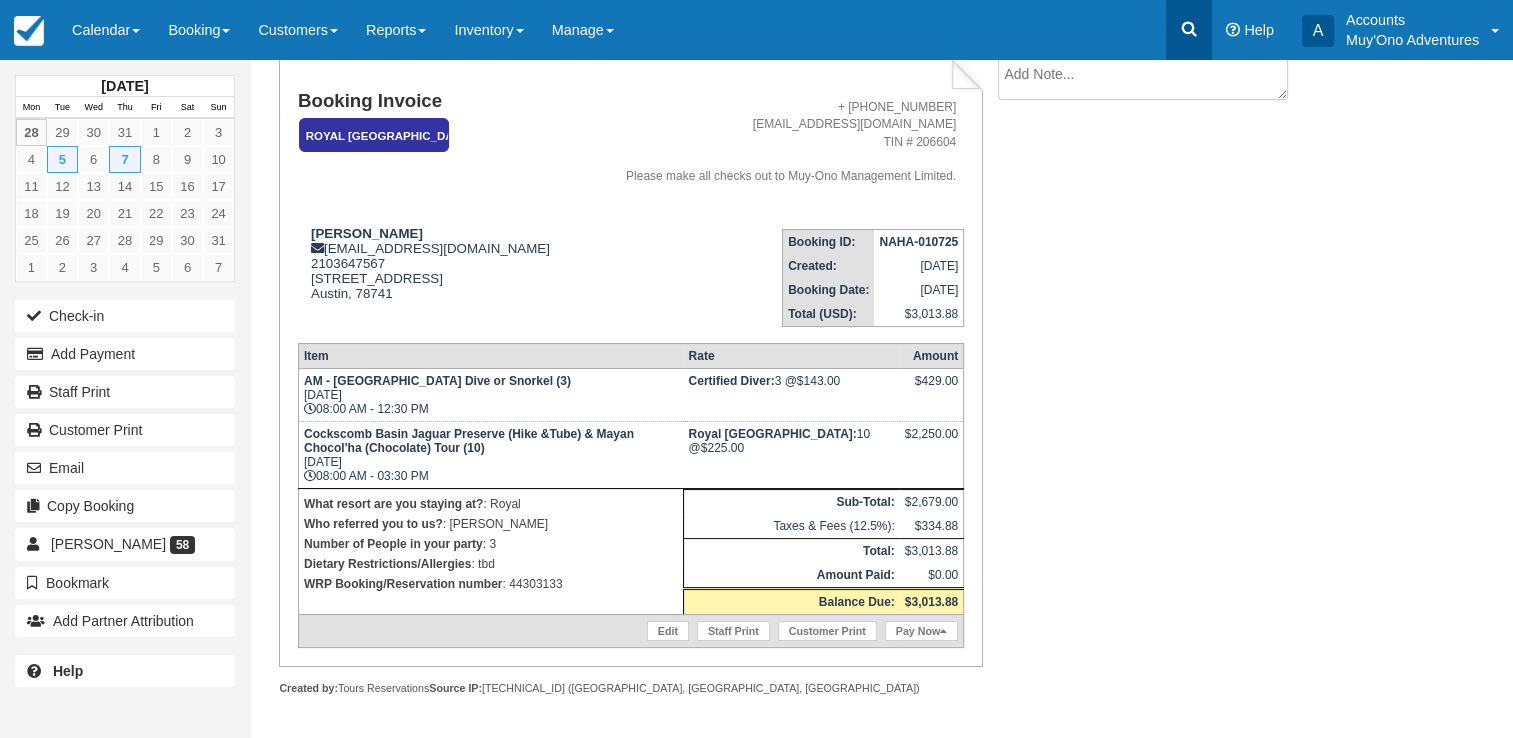 click at bounding box center [1189, 30] 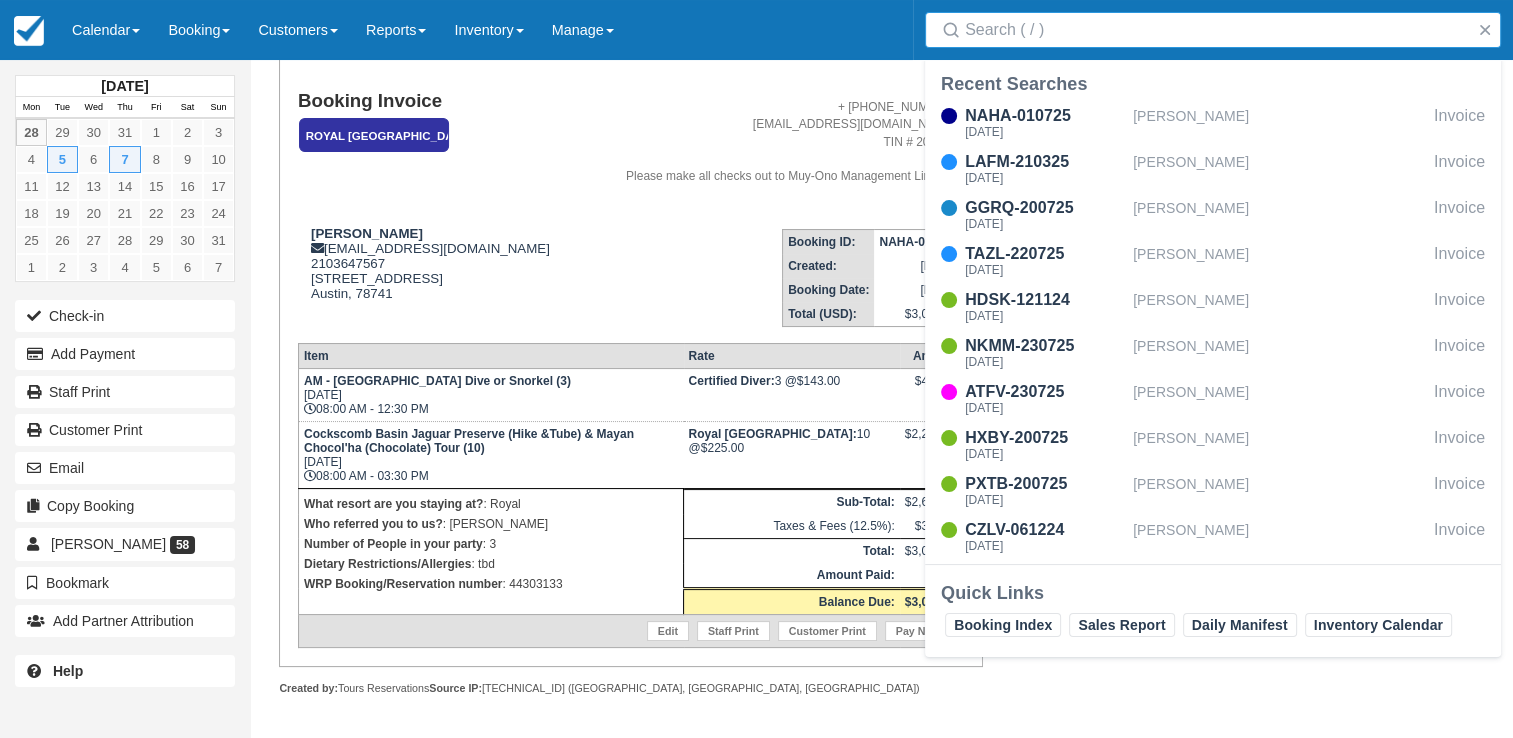 click on "Search" at bounding box center [1217, 30] 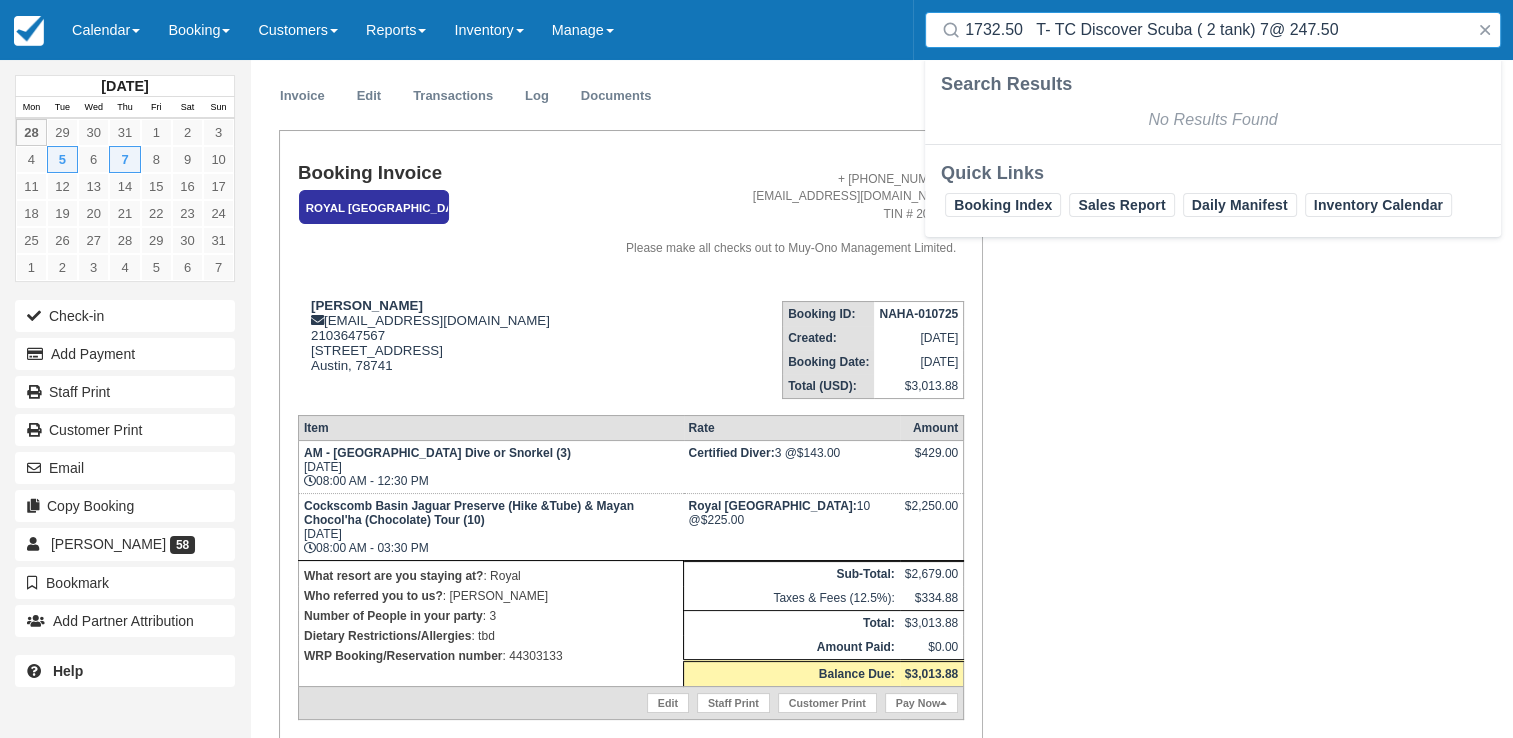 scroll, scrollTop: 52, scrollLeft: 0, axis: vertical 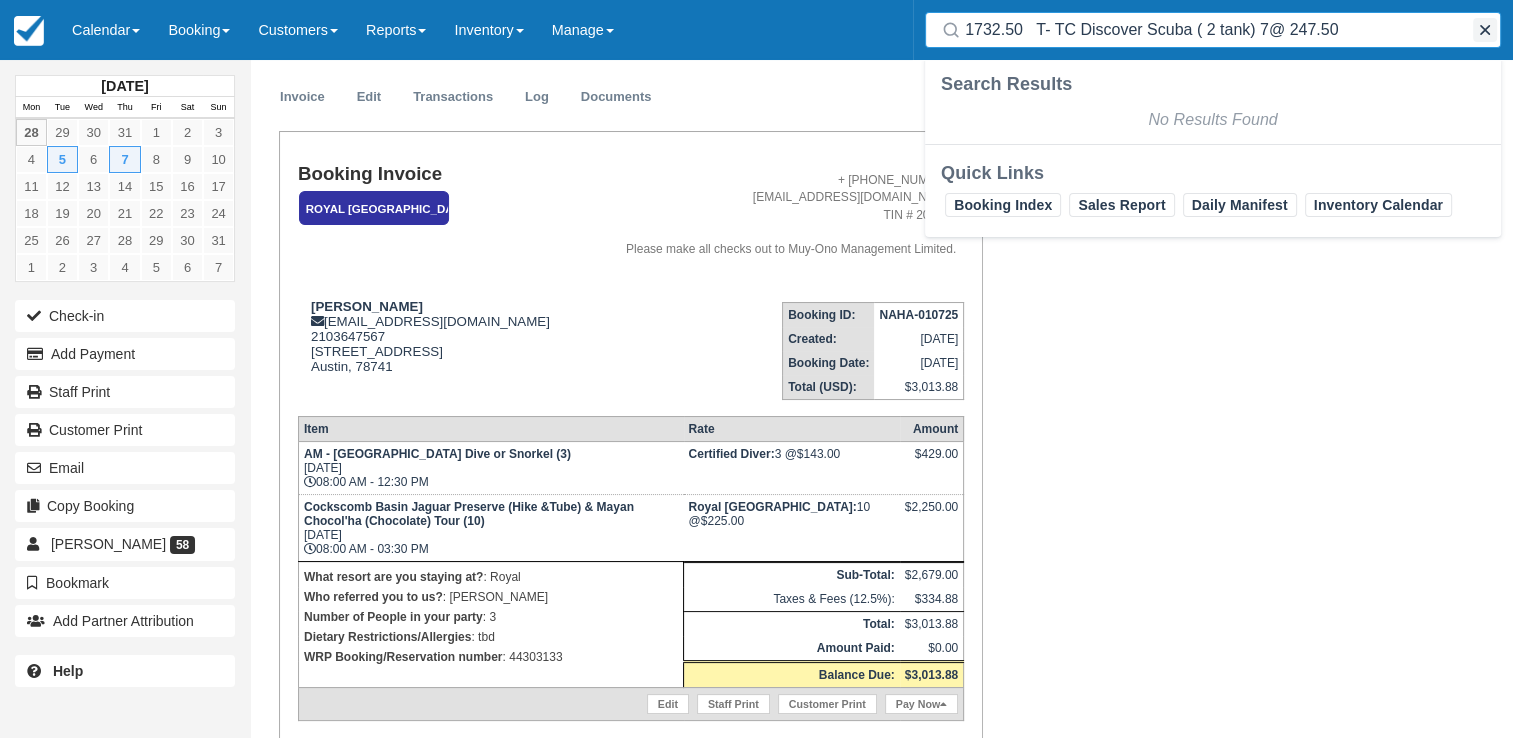 type on "1732.50	T- TC Discover Scuba ( 2 tank) 7@ 247.50" 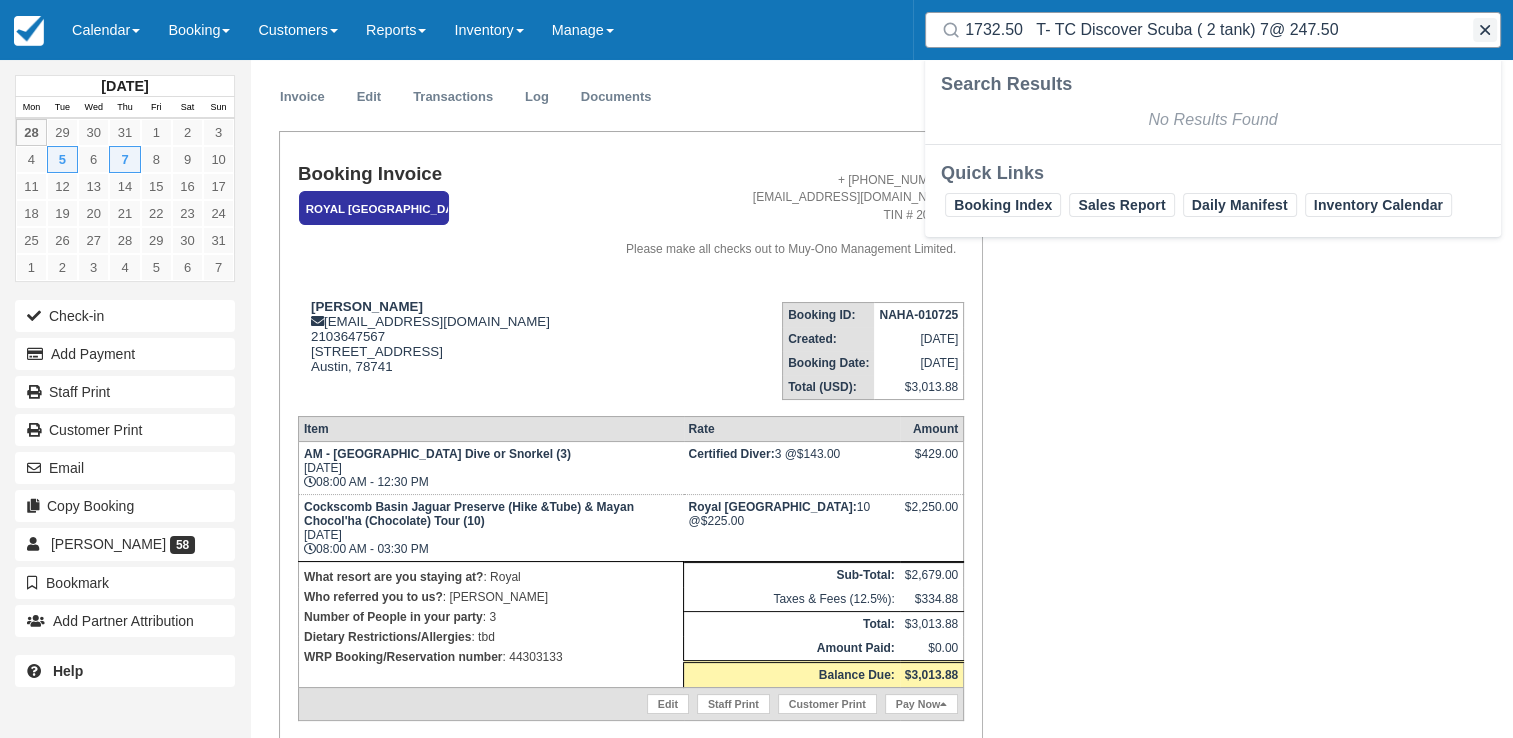 click at bounding box center (1485, 30) 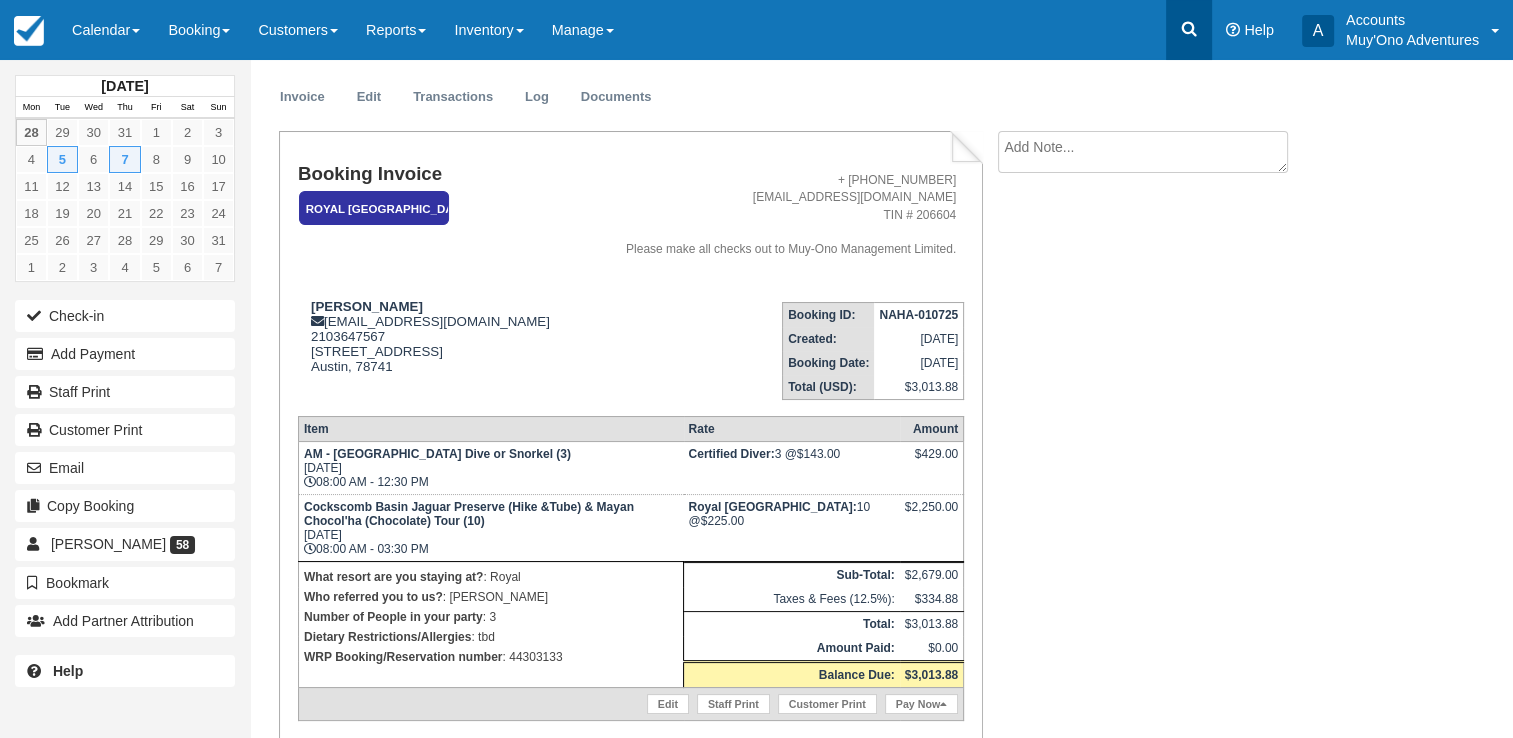 click 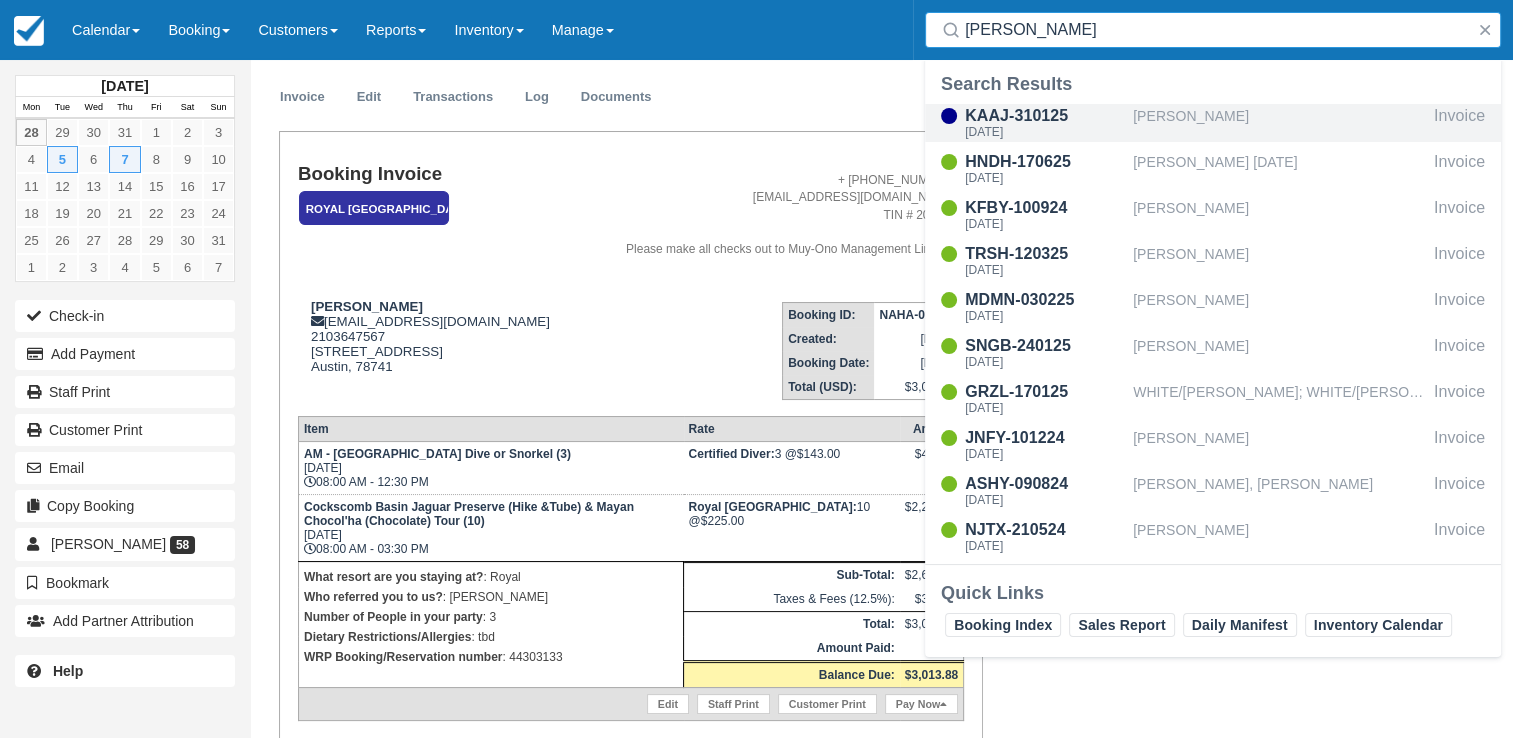 type on "[PERSON_NAME]" 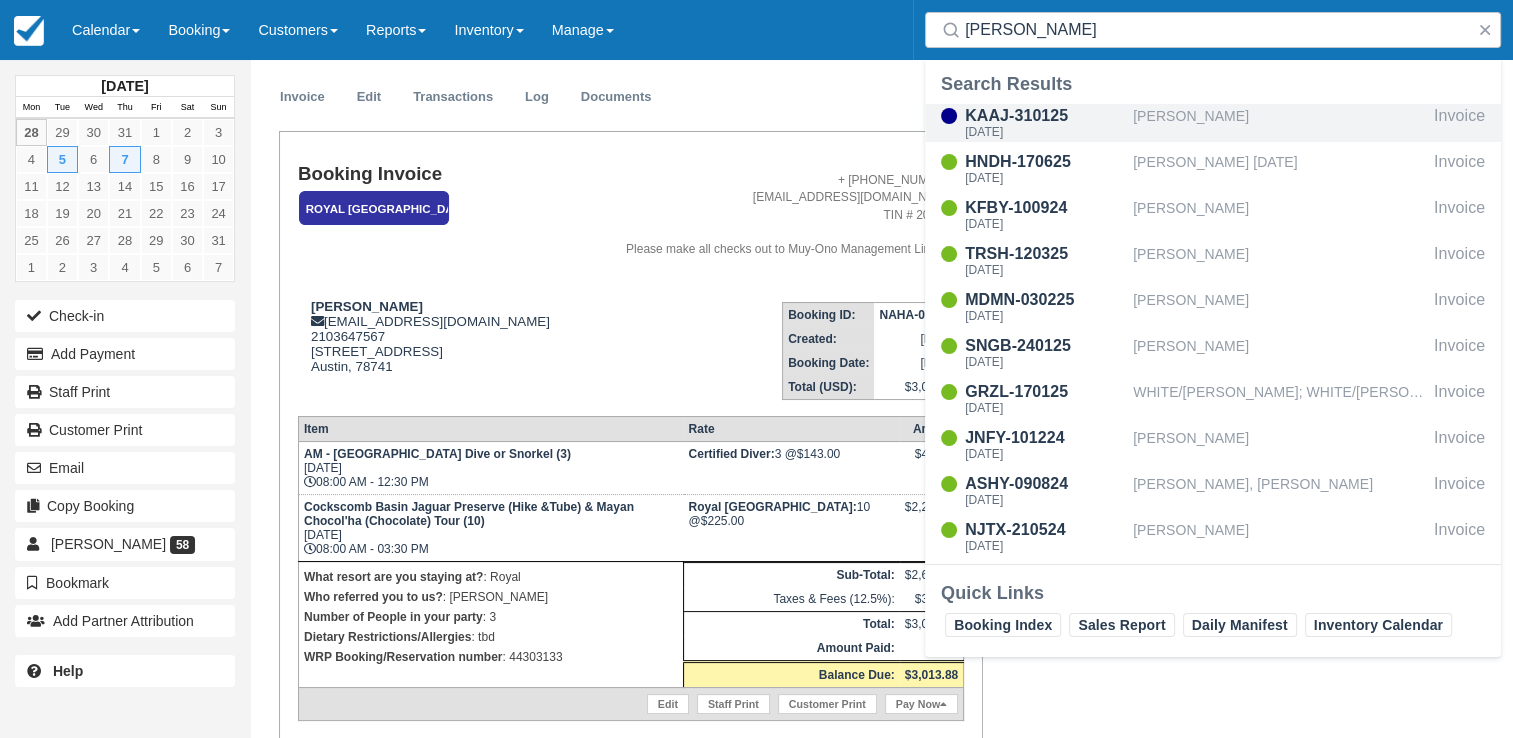 click on "[PERSON_NAME]" at bounding box center (1279, 123) 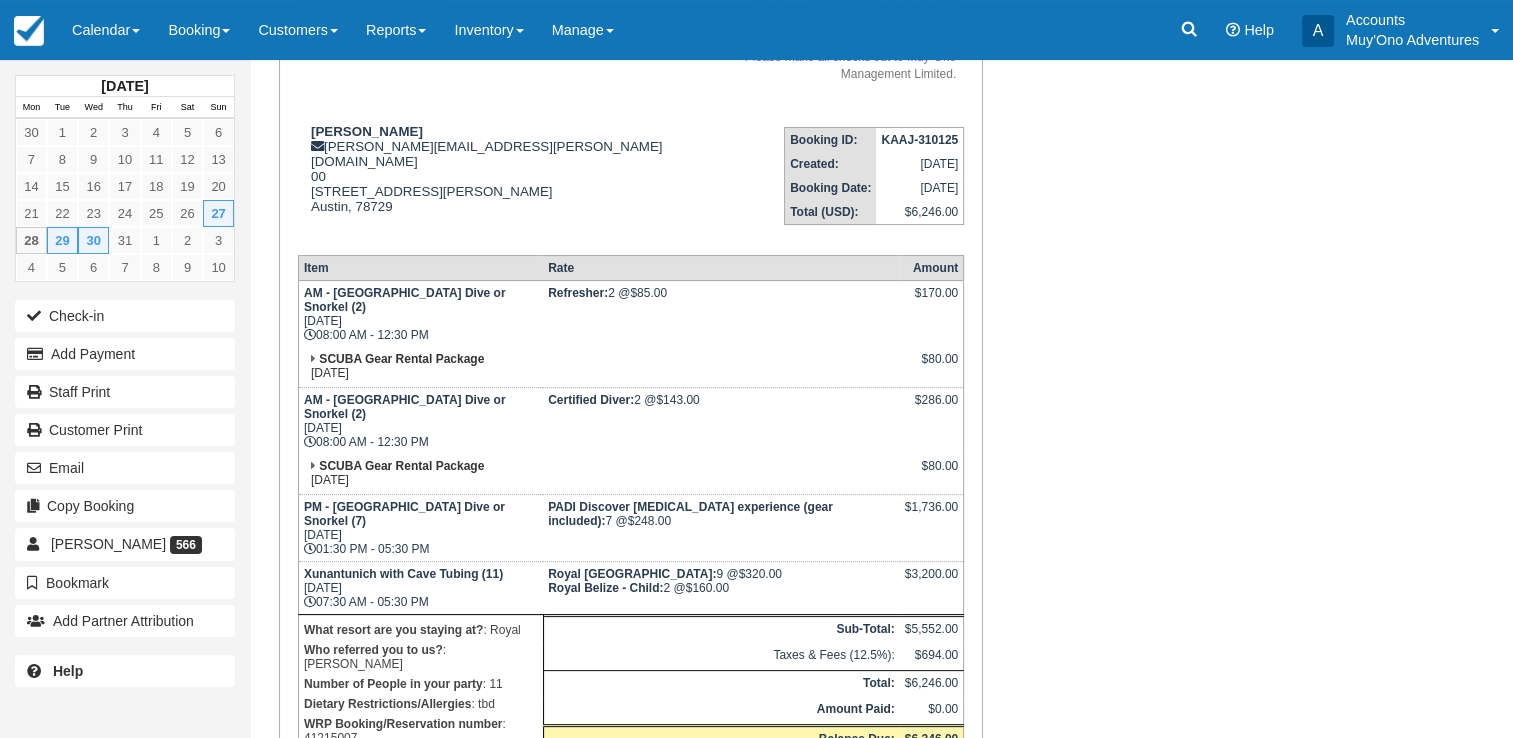 scroll, scrollTop: 266, scrollLeft: 0, axis: vertical 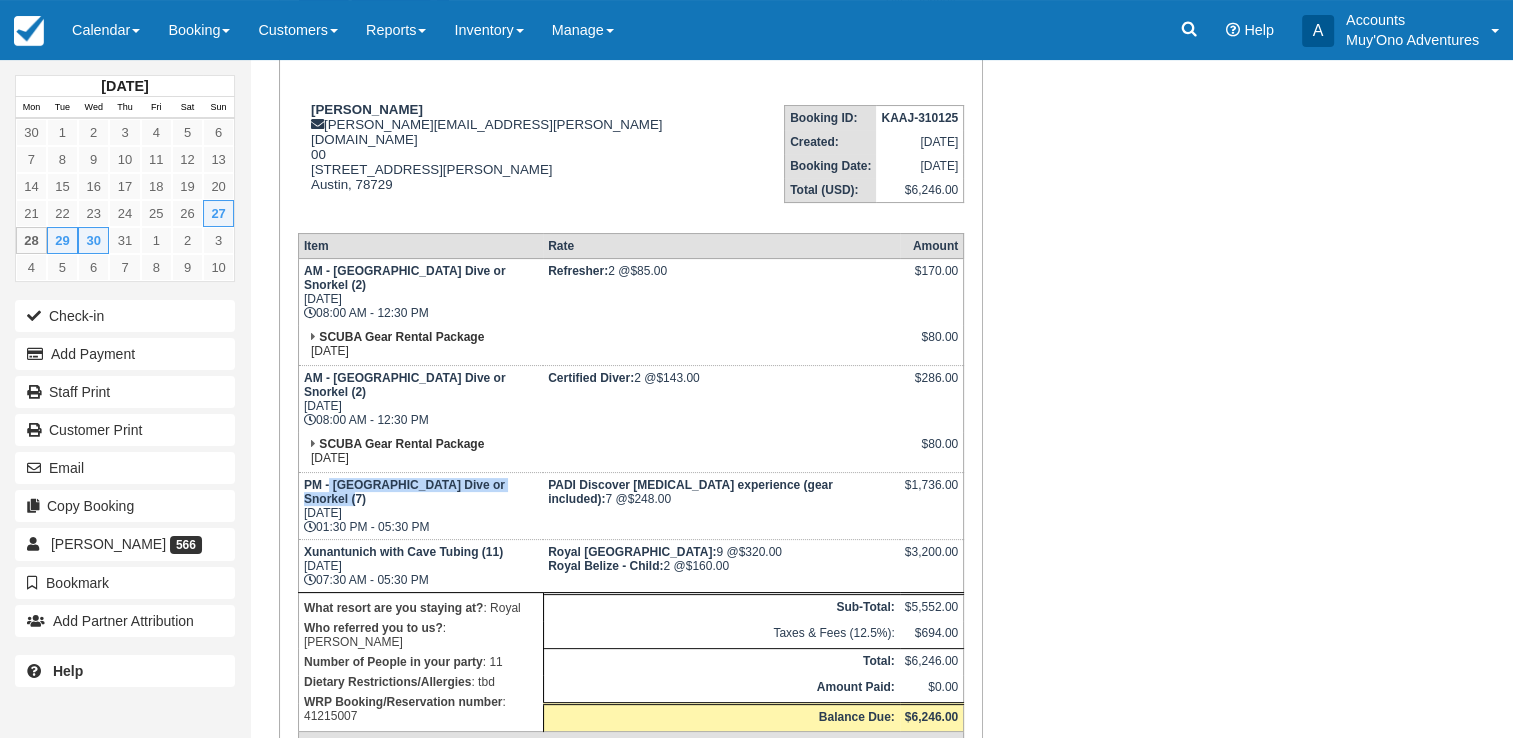 drag, startPoint x: 328, startPoint y: 454, endPoint x: 536, endPoint y: 459, distance: 208.06009 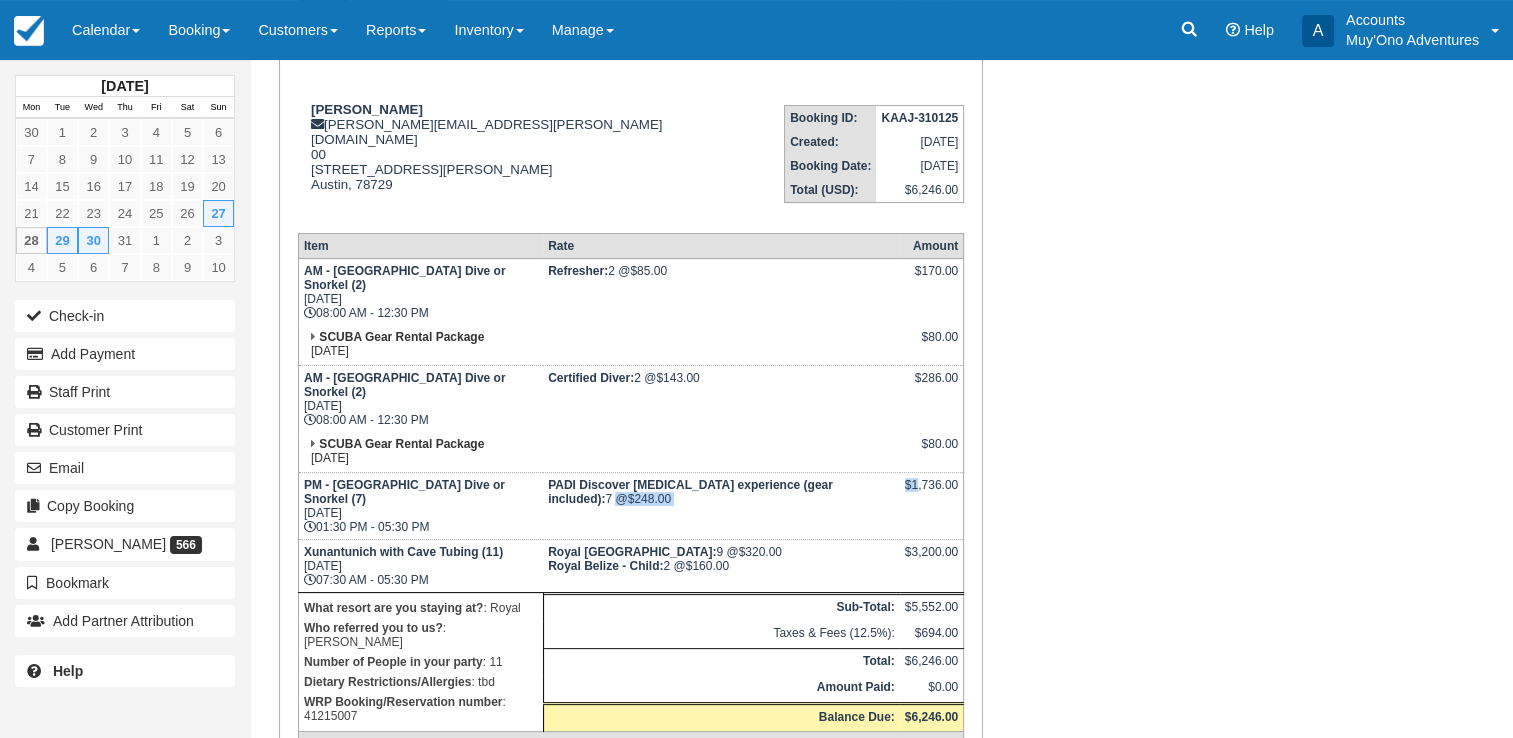 drag, startPoint x: 899, startPoint y: 450, endPoint x: 916, endPoint y: 458, distance: 18.788294 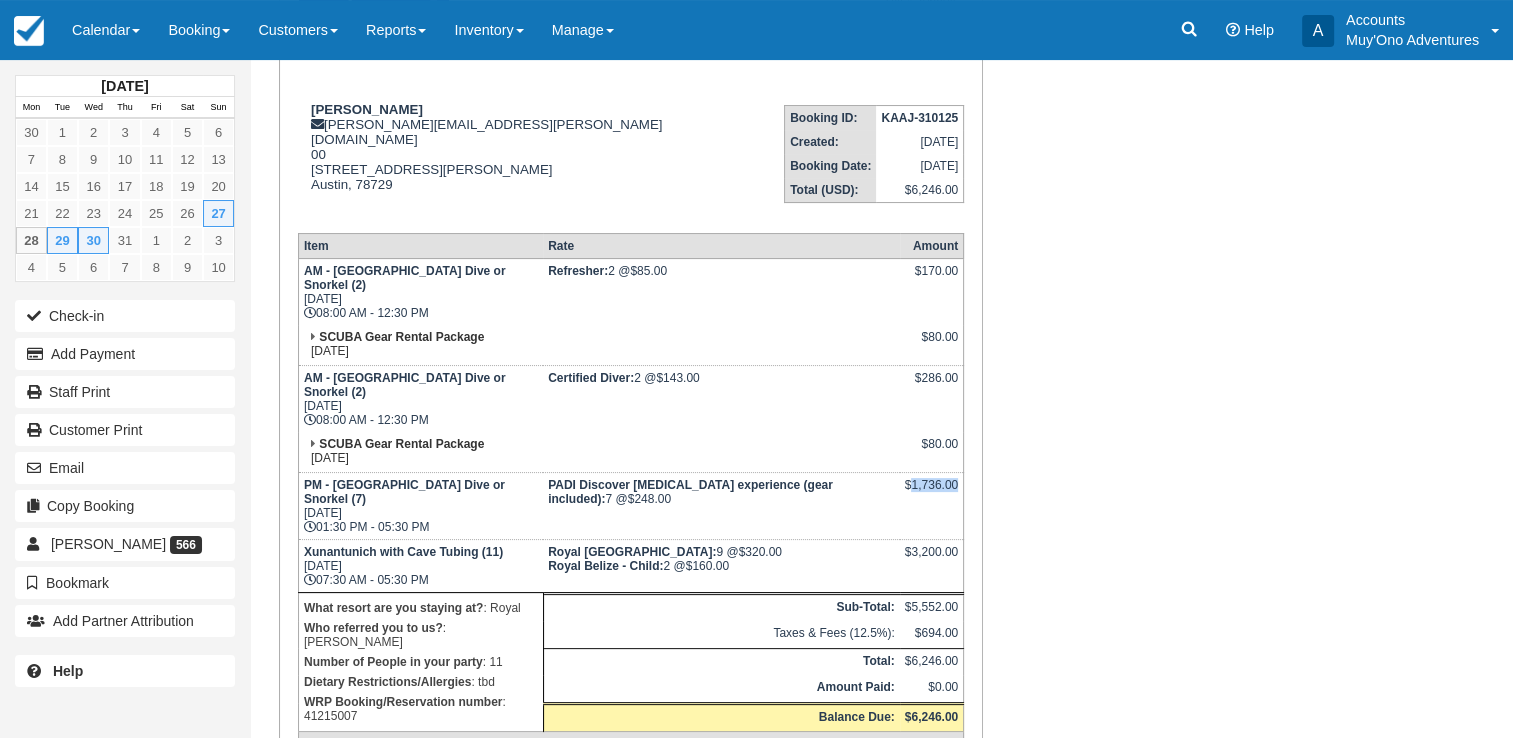 drag, startPoint x: 910, startPoint y: 452, endPoint x: 959, endPoint y: 457, distance: 49.25444 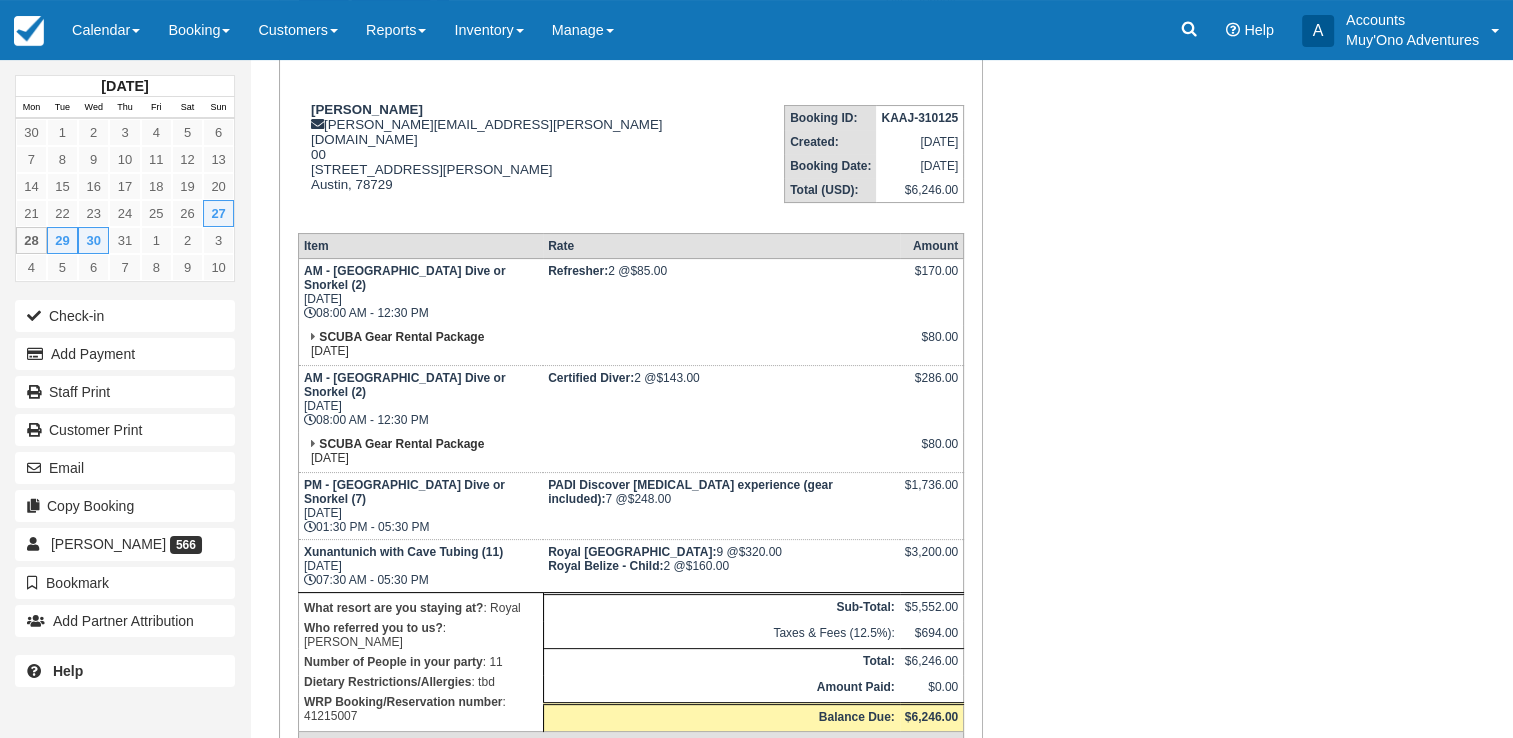 click on "KAAJ-310125" at bounding box center [919, 118] 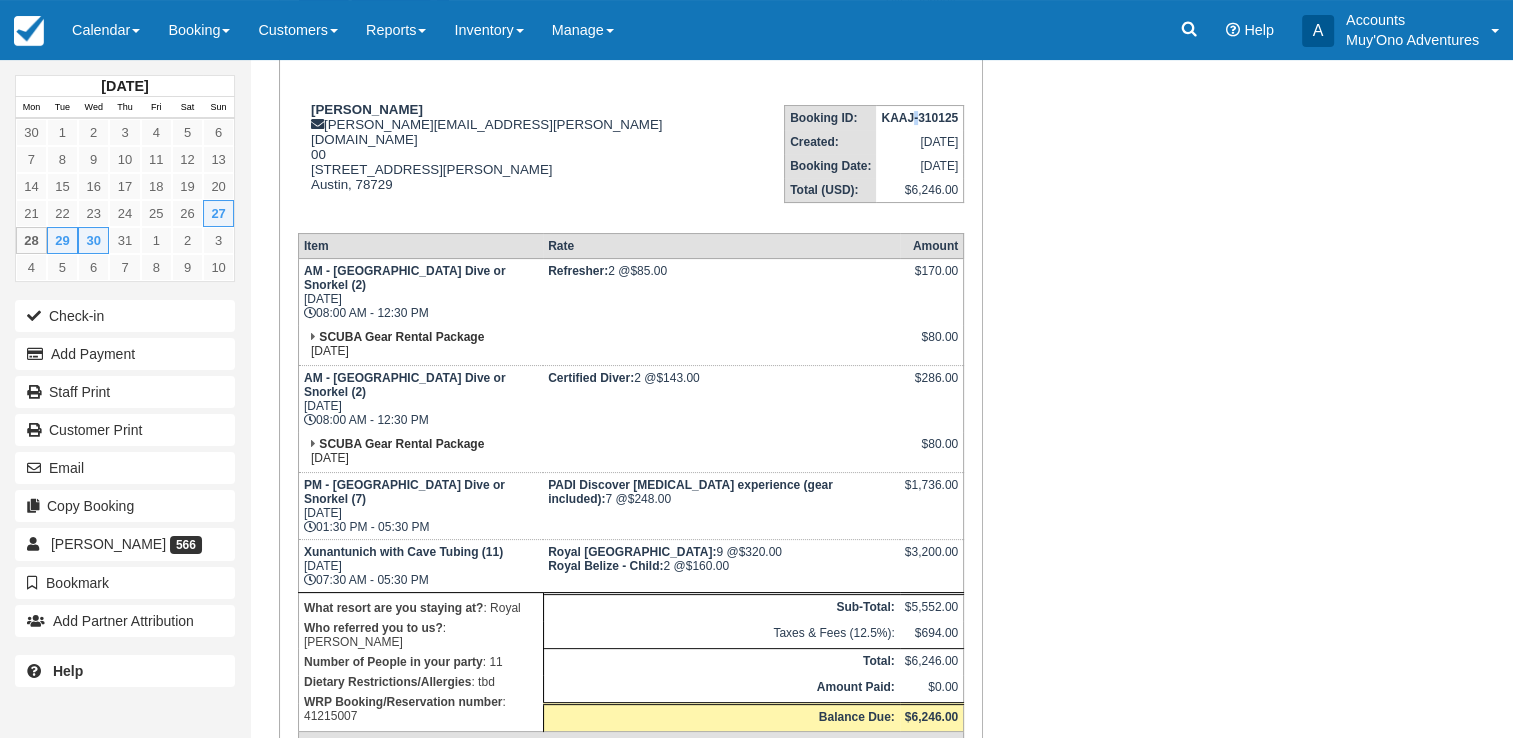click on "KAAJ-310125" at bounding box center (919, 118) 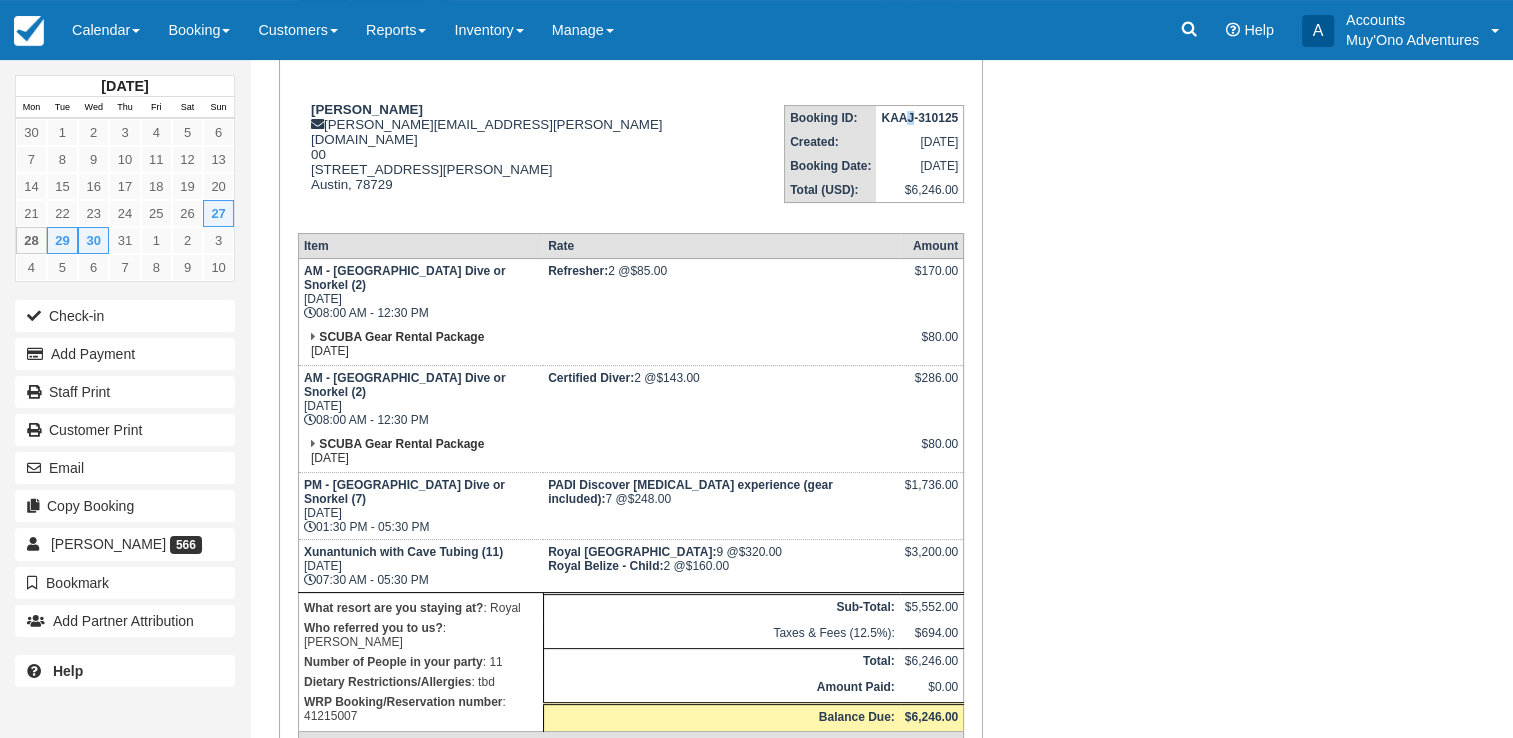 click on "KAAJ-310125" at bounding box center [919, 118] 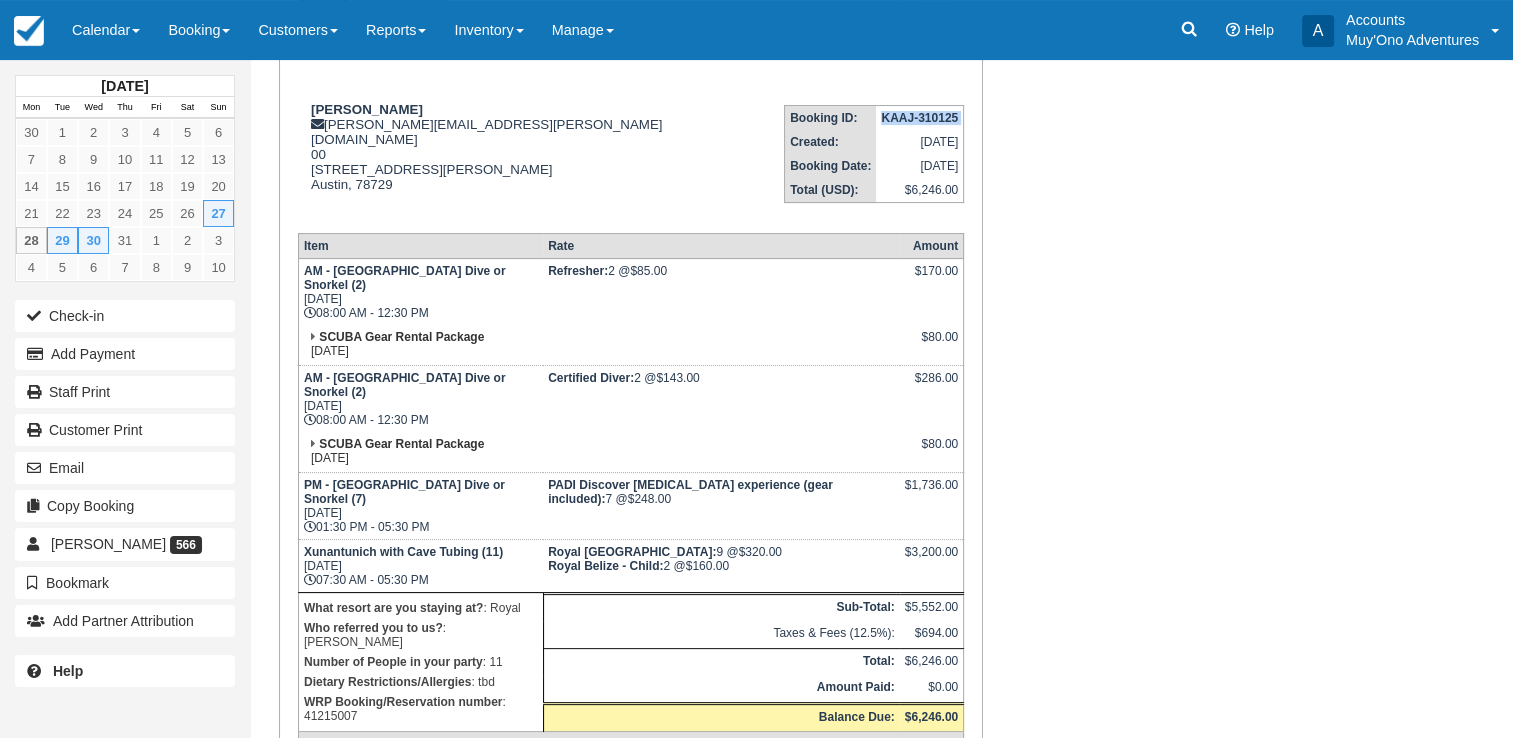 click on "KAAJ-310125" at bounding box center (919, 118) 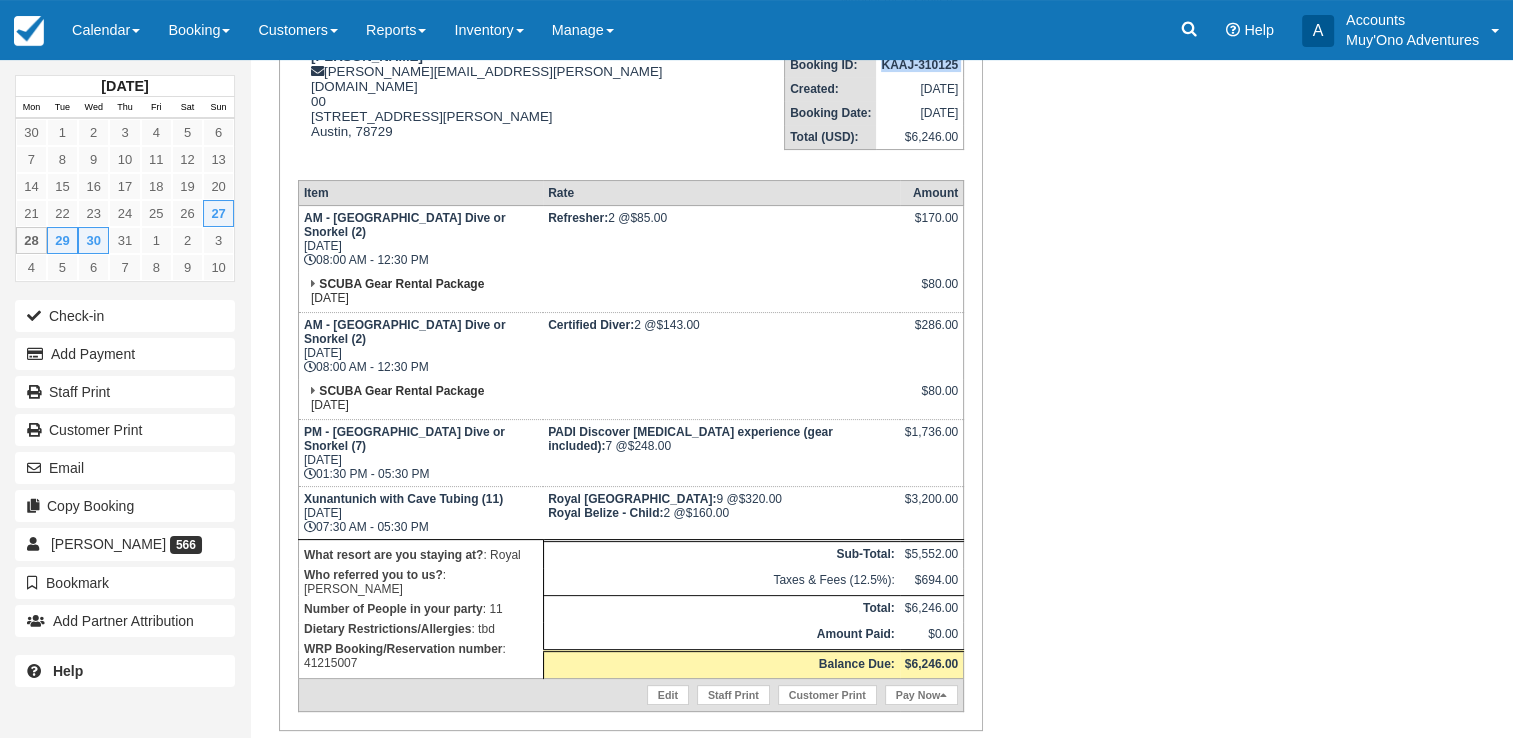 scroll, scrollTop: 322, scrollLeft: 0, axis: vertical 